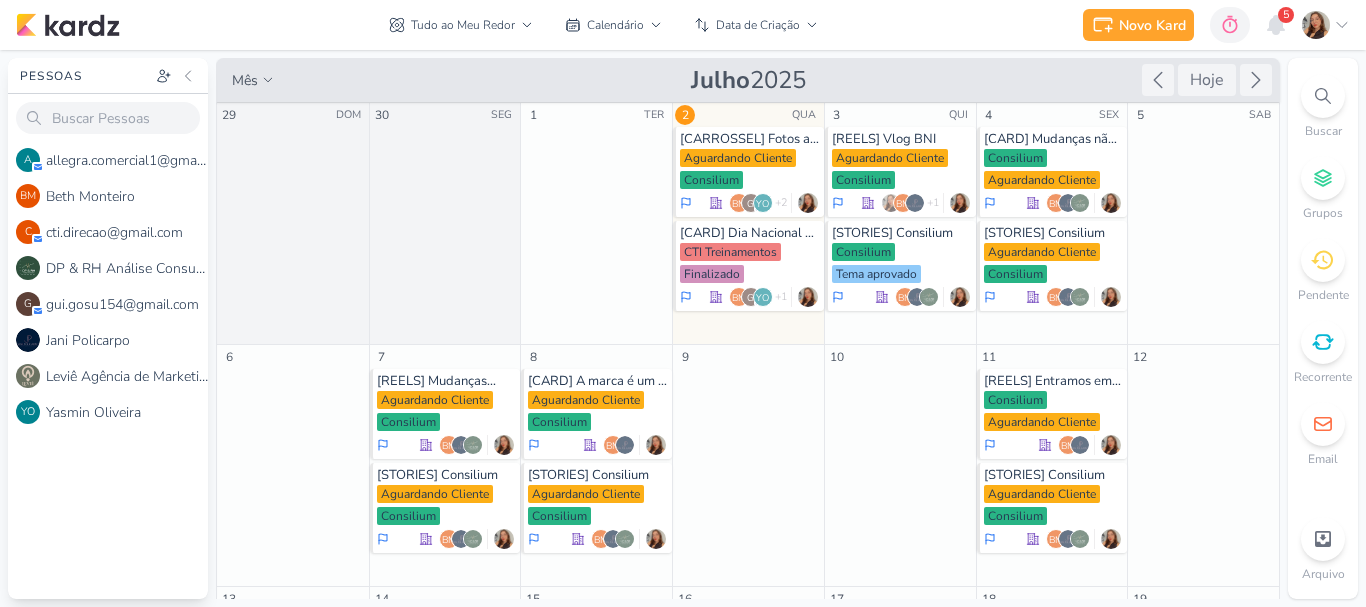 scroll, scrollTop: 0, scrollLeft: 0, axis: both 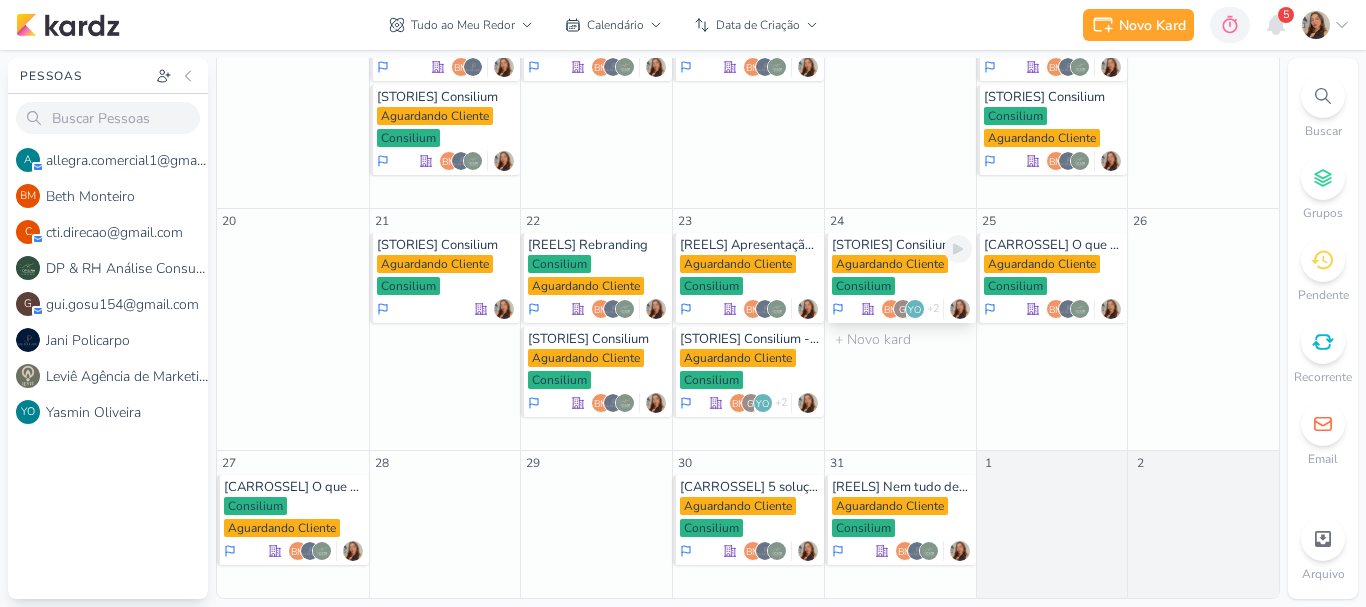click on "Aguardando Cliente
Consilium" at bounding box center [902, 276] 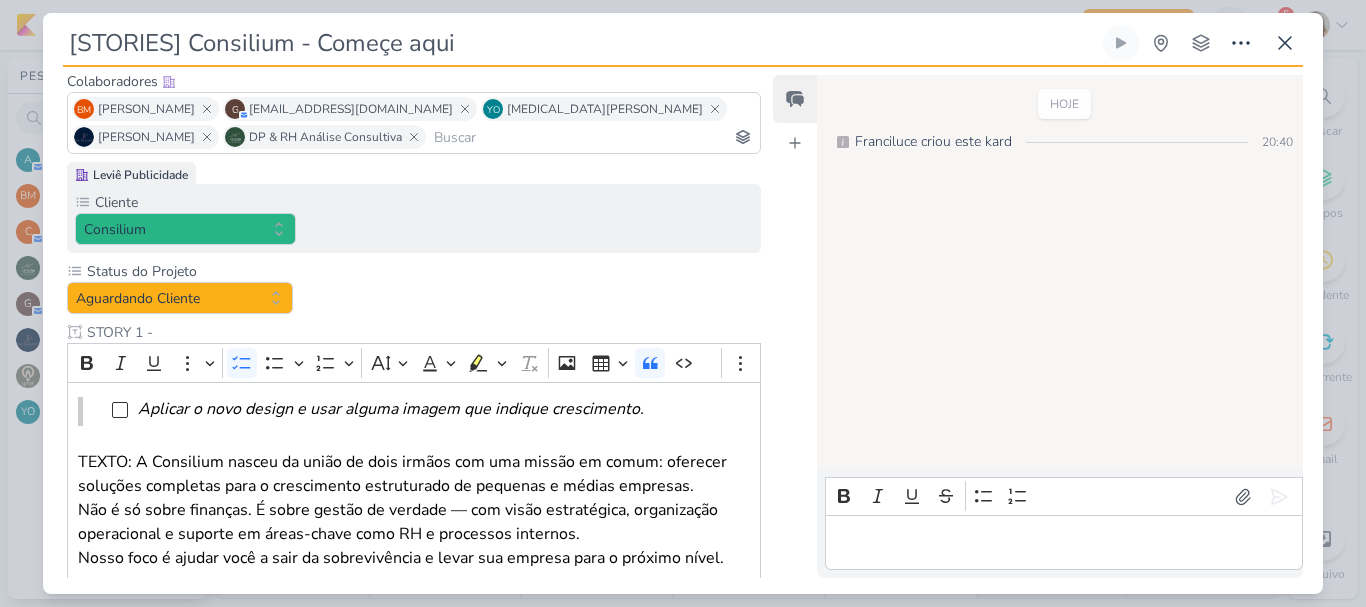scroll, scrollTop: 237, scrollLeft: 0, axis: vertical 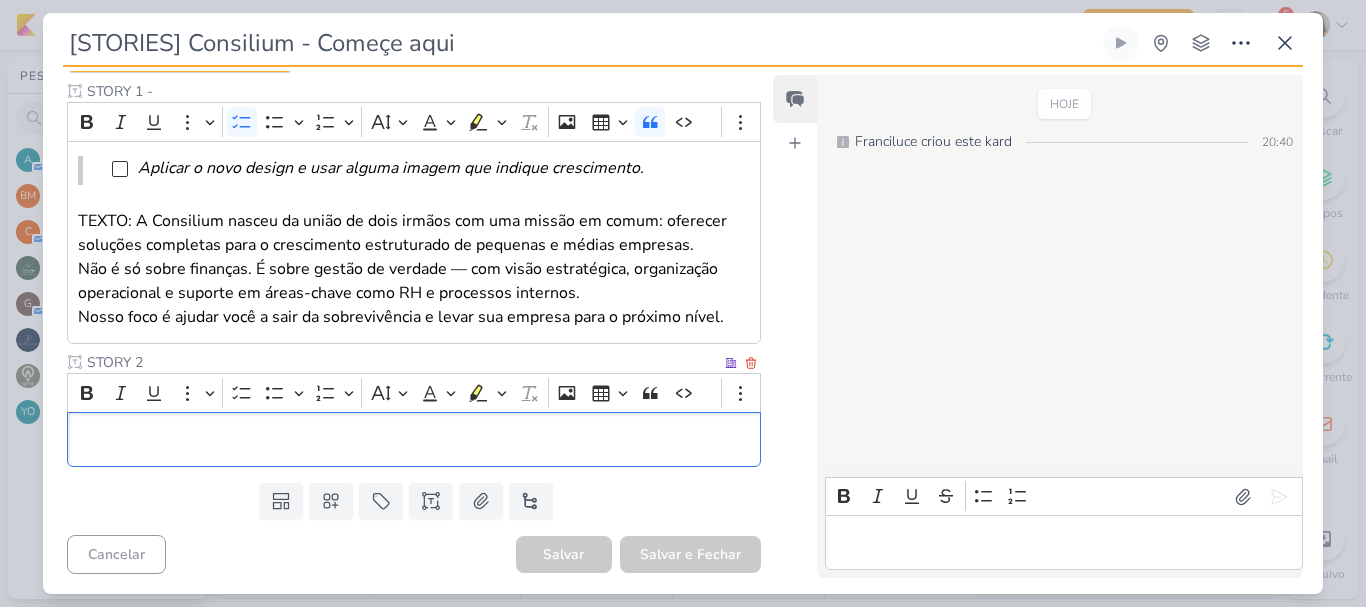 click at bounding box center (414, 440) 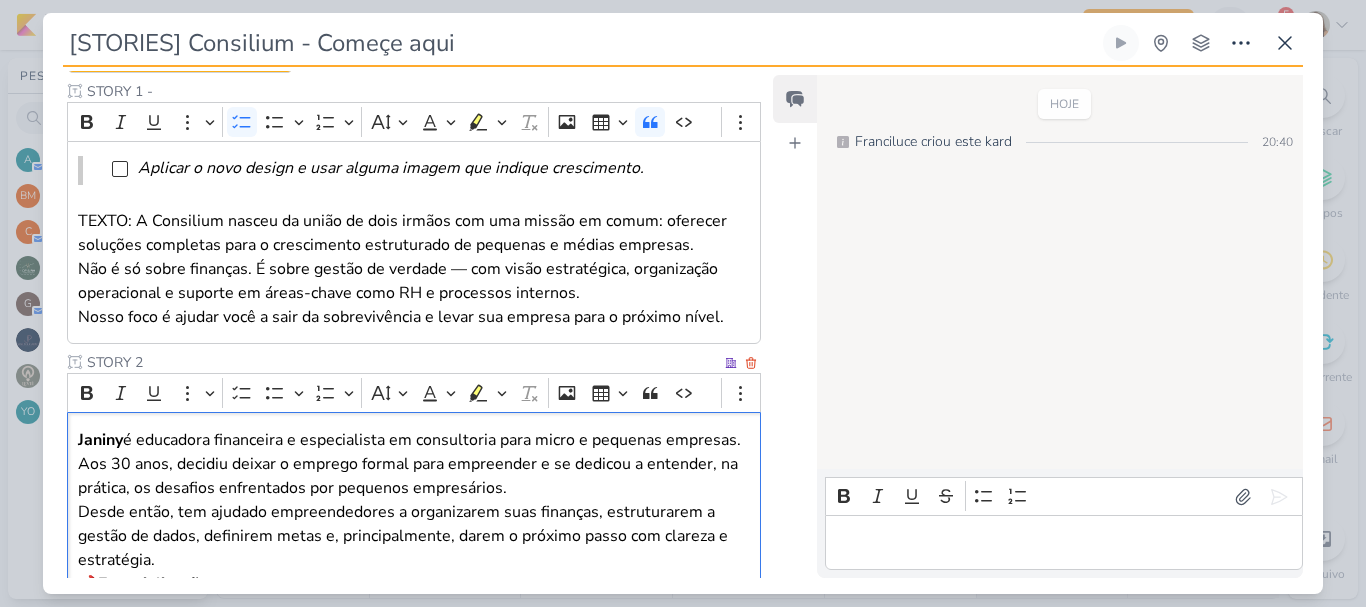 scroll, scrollTop: 550, scrollLeft: 0, axis: vertical 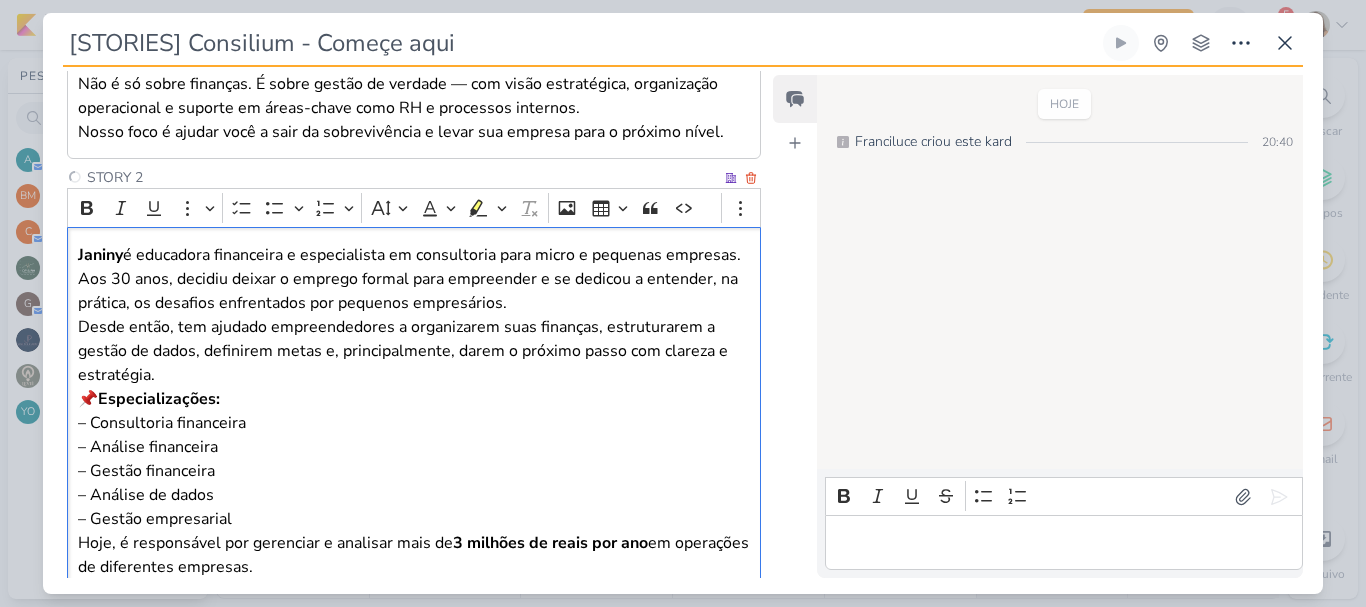 click on "Janiny  é educadora financeira e especialista em consultoria para micro e pequenas empresas. Aos 30 anos, decidiu deixar o emprego formal para empreender e se dedicou a entender, na prática, os desafios enfrentados por pequenos empresários. Desde então, tem ajudado empreendedores a organizarem suas finanças, estruturarem a gestão de dados, definirem metas e, principalmente, darem o próximo passo com clareza e estratégia. 📌  Especializações: – Consultoria financeira – Análise financeira – Gestão financeira – Análise de dados – Gestão empresarial Hoje, é responsável por gerenciar e analisar mais de  3 milhões de reais por ano  em operações de diferentes empresas." at bounding box center (414, 410) 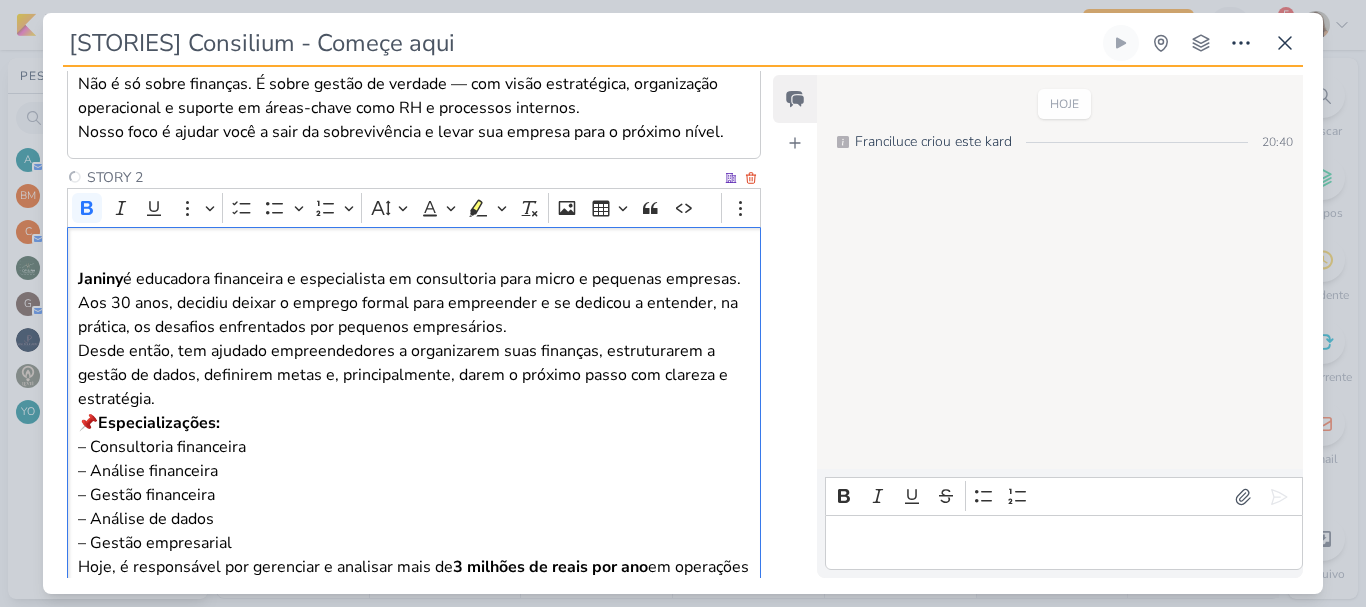 click at bounding box center (414, 255) 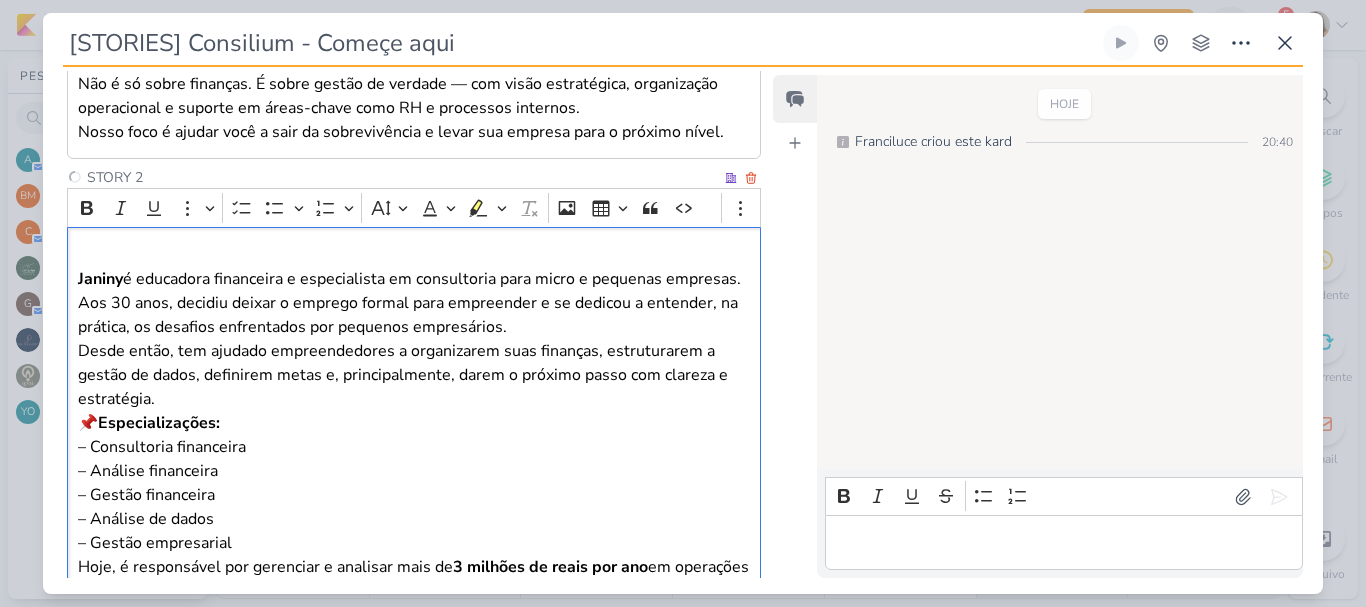 scroll, scrollTop: 650, scrollLeft: 0, axis: vertical 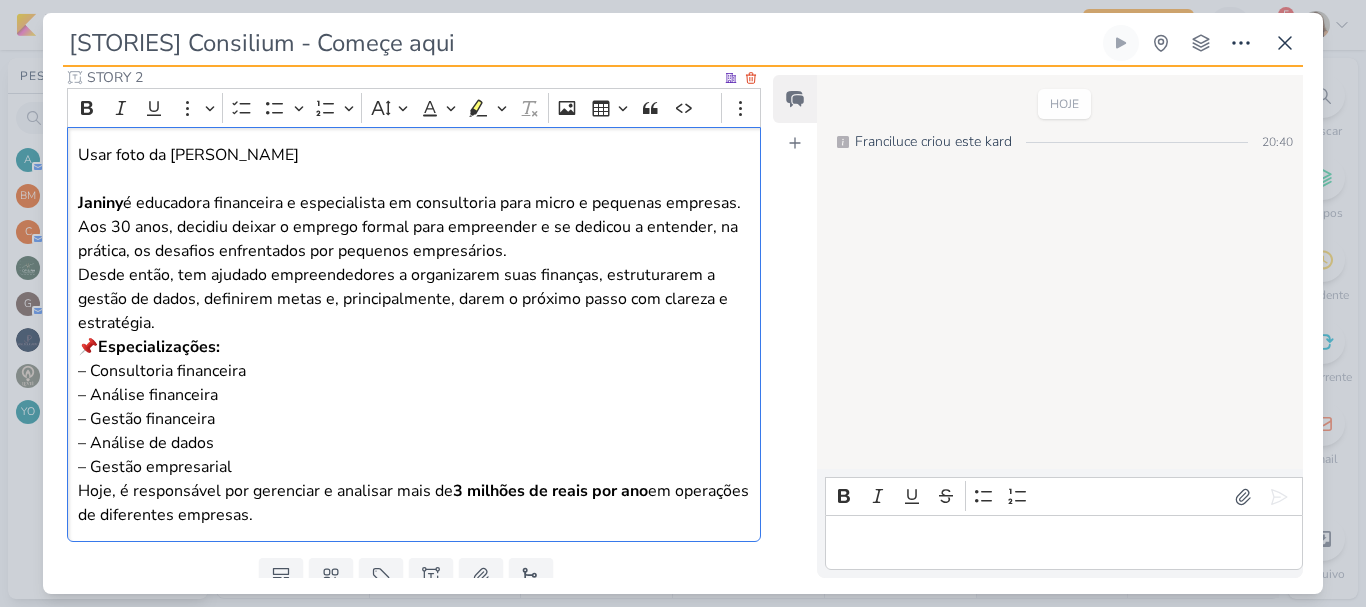 click on "Usar foto da Jani" at bounding box center (414, 155) 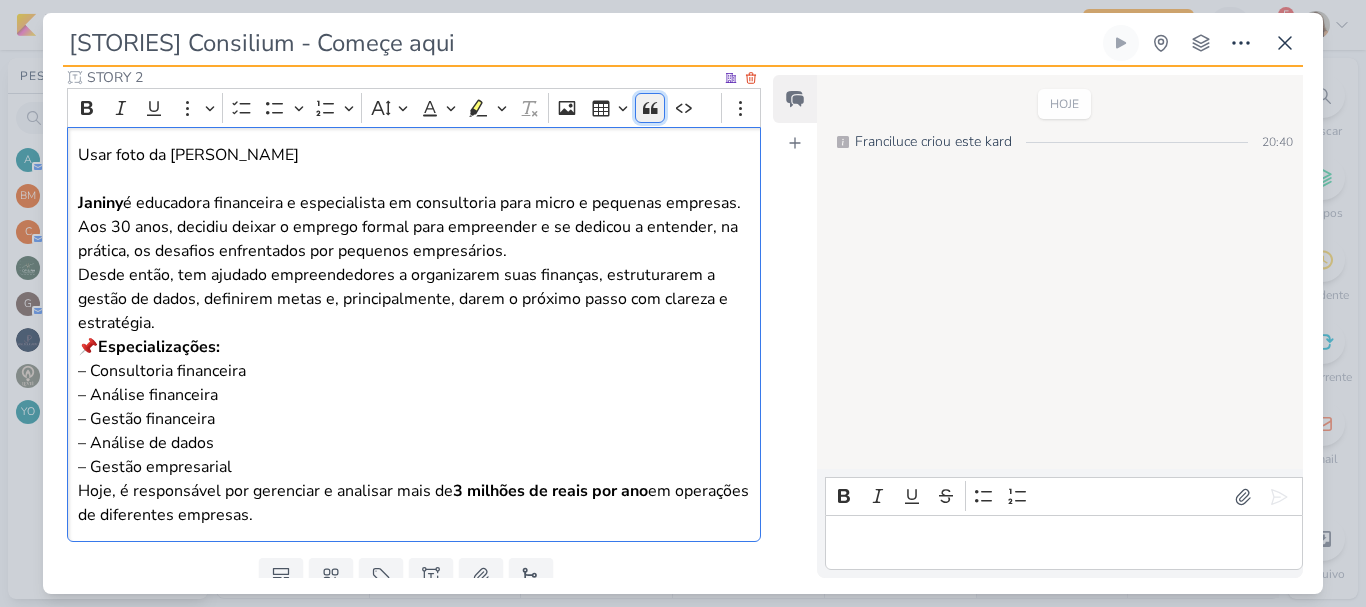 click 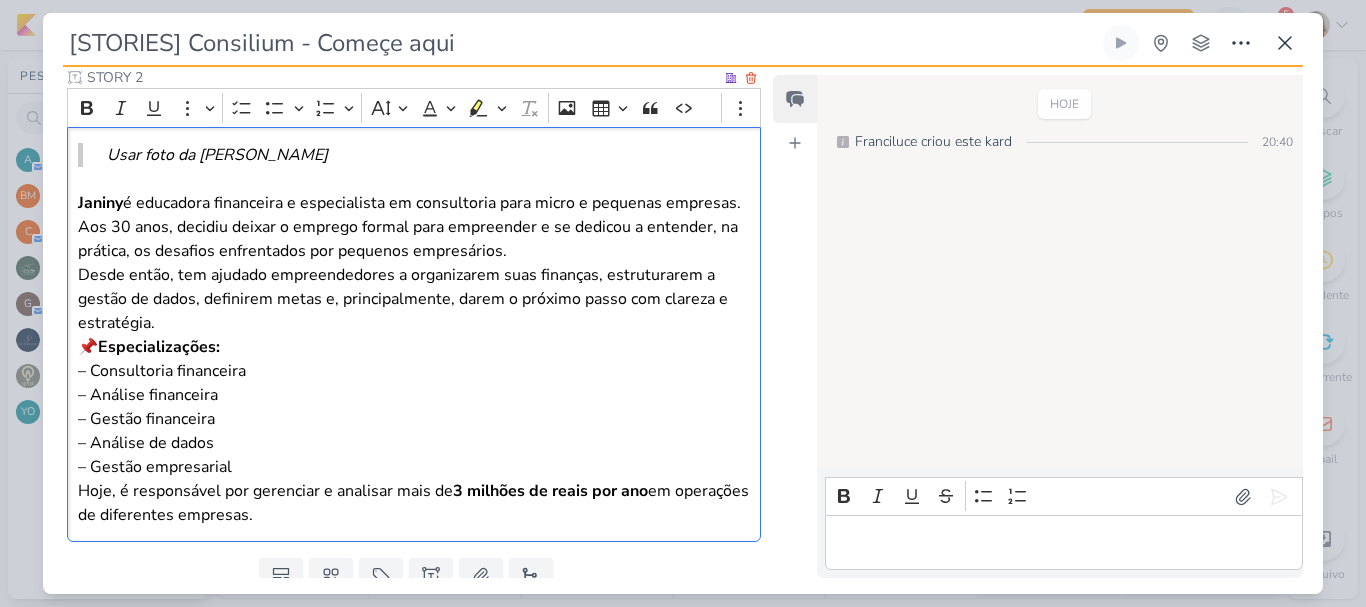 click on "Desde então, tem ajudado empreendedores a organizarem suas finanças, estruturarem a gestão de dados, definirem metas e, principalmente, darem o próximo passo com clareza e estratégia." at bounding box center [414, 299] 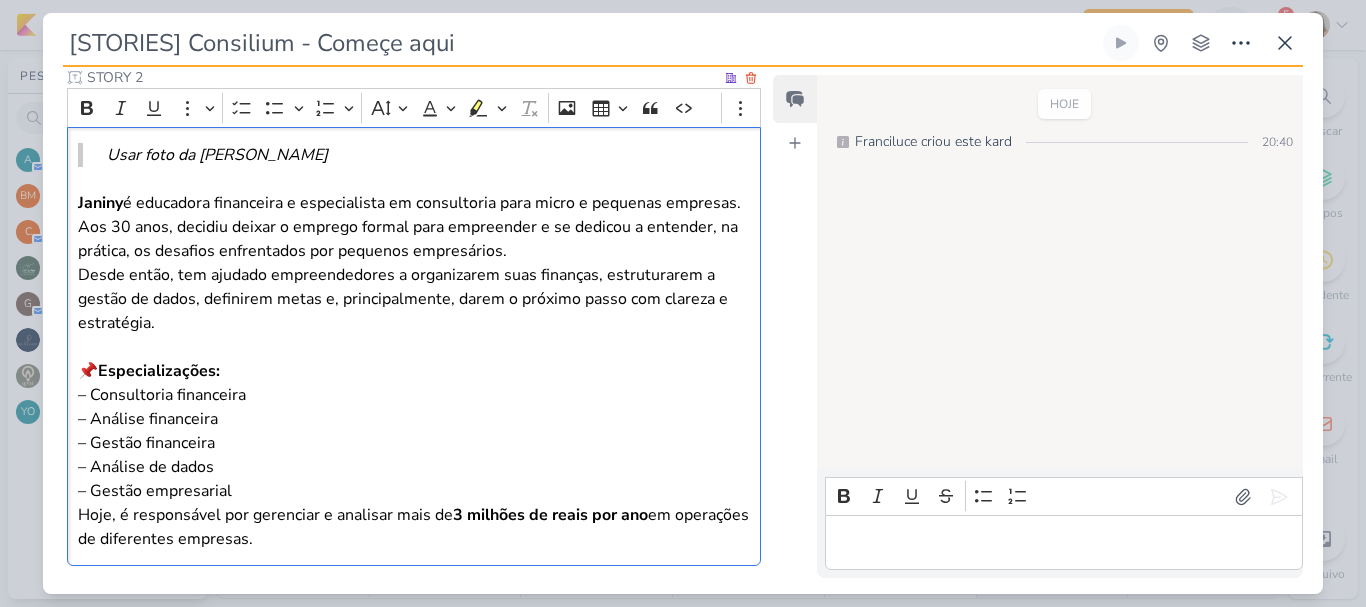 click on "📌  Especializações: – Consultoria financeira – Análise financeira – Gestão financeira – Análise de dados – Gestão empresarial" at bounding box center [414, 431] 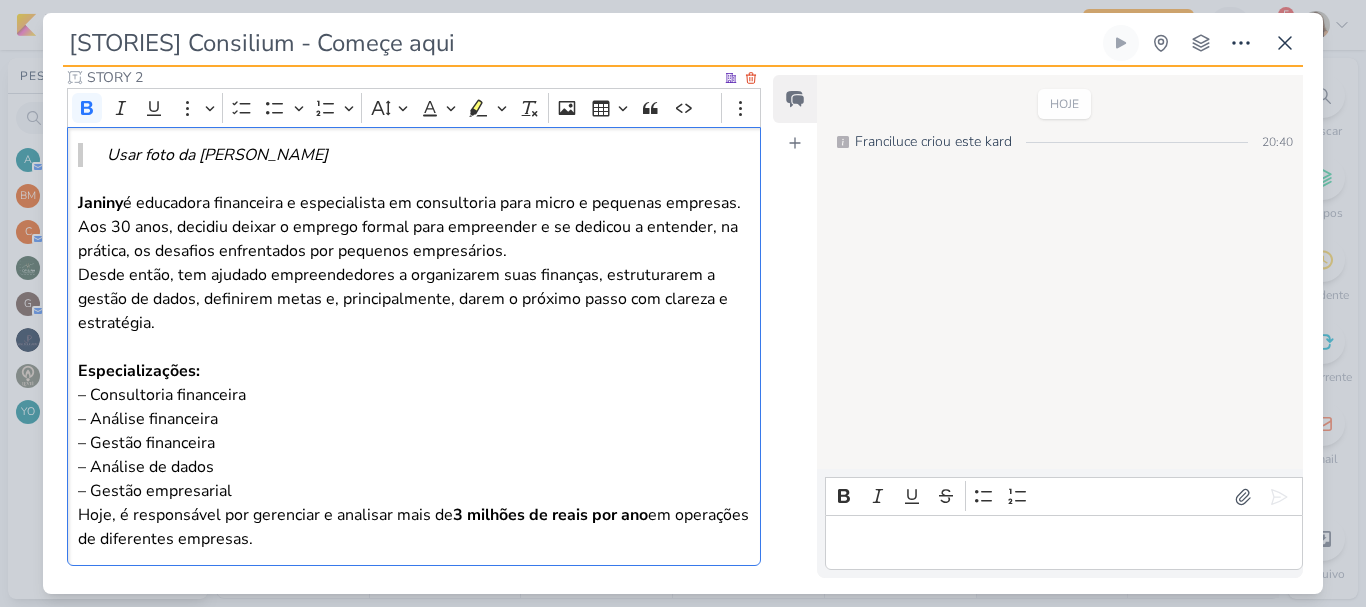 drag, startPoint x: 78, startPoint y: 369, endPoint x: 386, endPoint y: 544, distance: 354.24426 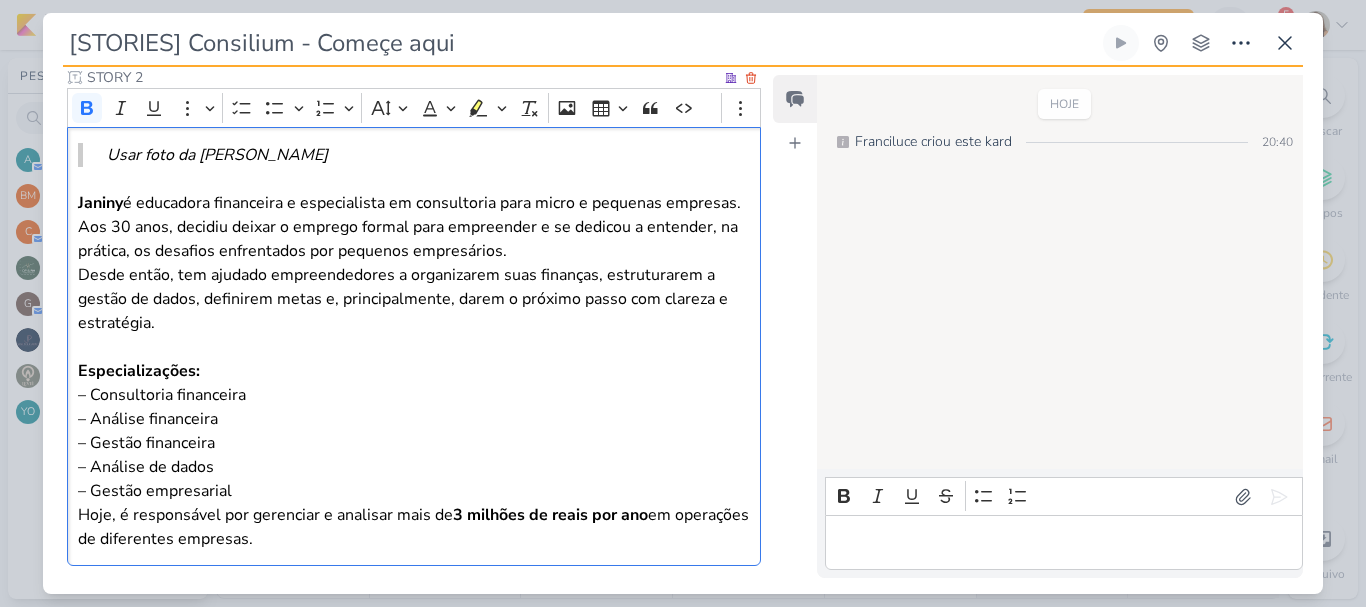click on "Usar foto da Jani Janiny  é educadora financeira e especialista em consultoria para micro e pequenas empresas. Aos 30 anos, decidiu deixar o emprego formal para empreender e se dedicou a entender, na prática, os desafios enfrentados por pequenos empresários. Desde então, tem ajudado empreendedores a organizarem suas finanças, estruturarem a gestão de dados, definirem metas e, principalmente, darem o próximo passo com clareza e estratégia. Especializações: – Consultoria financeira – Análise financeira – Gestão financeira – Análise de dados – Gestão empresarial Hoje, é responsável por gerenciar e analisar mais de  3 milhões de reais por ano  em operações de diferentes empresas." at bounding box center [414, 346] 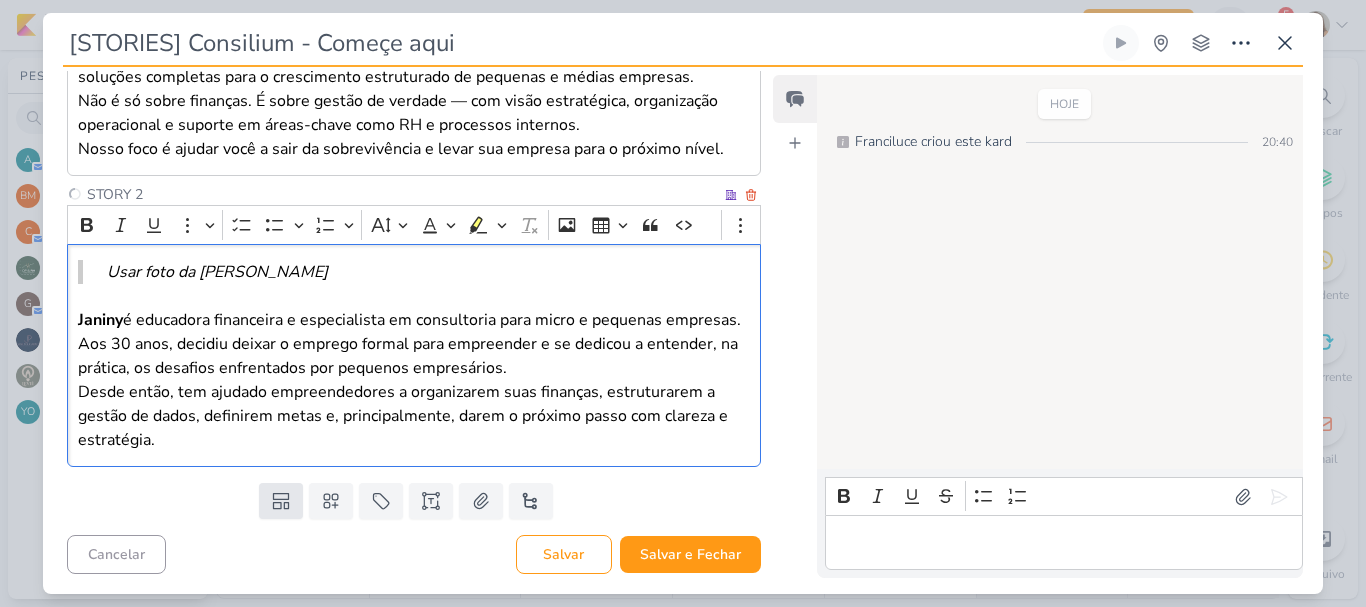 scroll, scrollTop: 533, scrollLeft: 0, axis: vertical 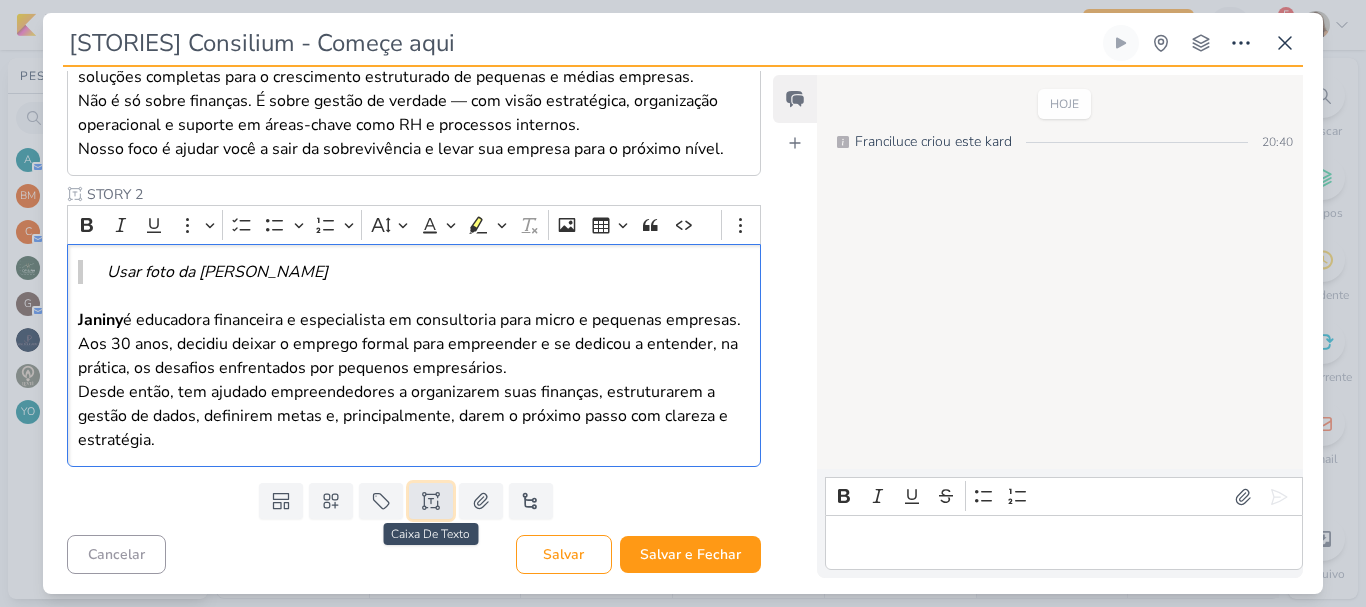 click 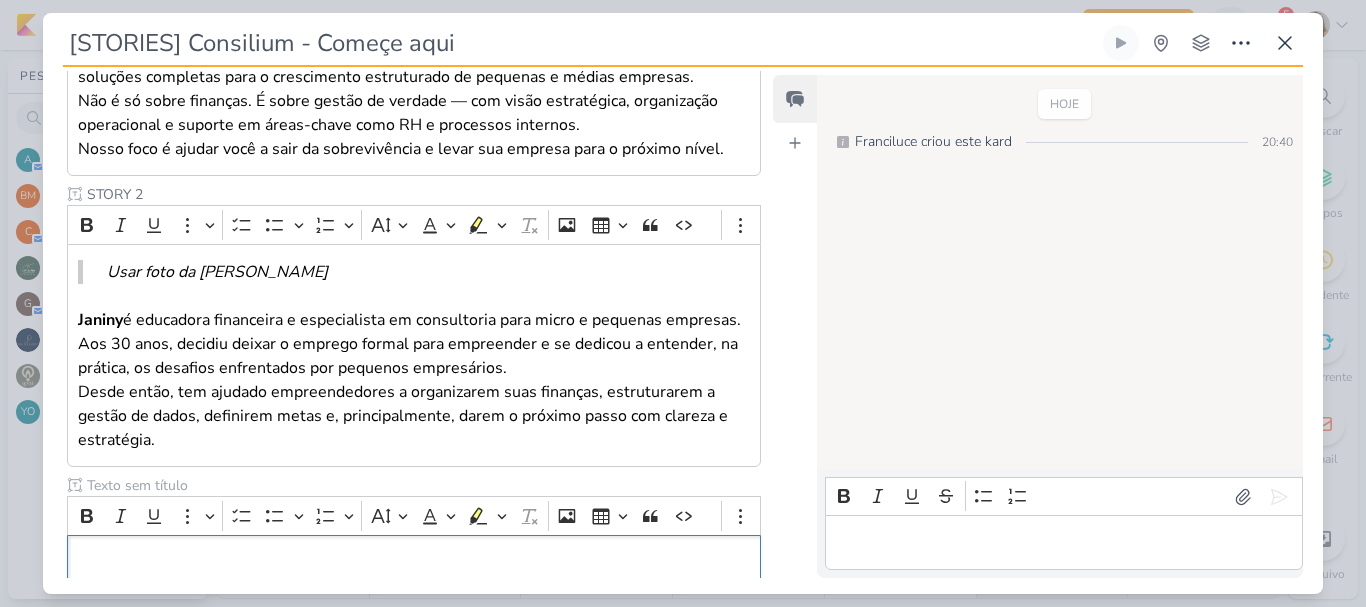 click at bounding box center [402, 485] 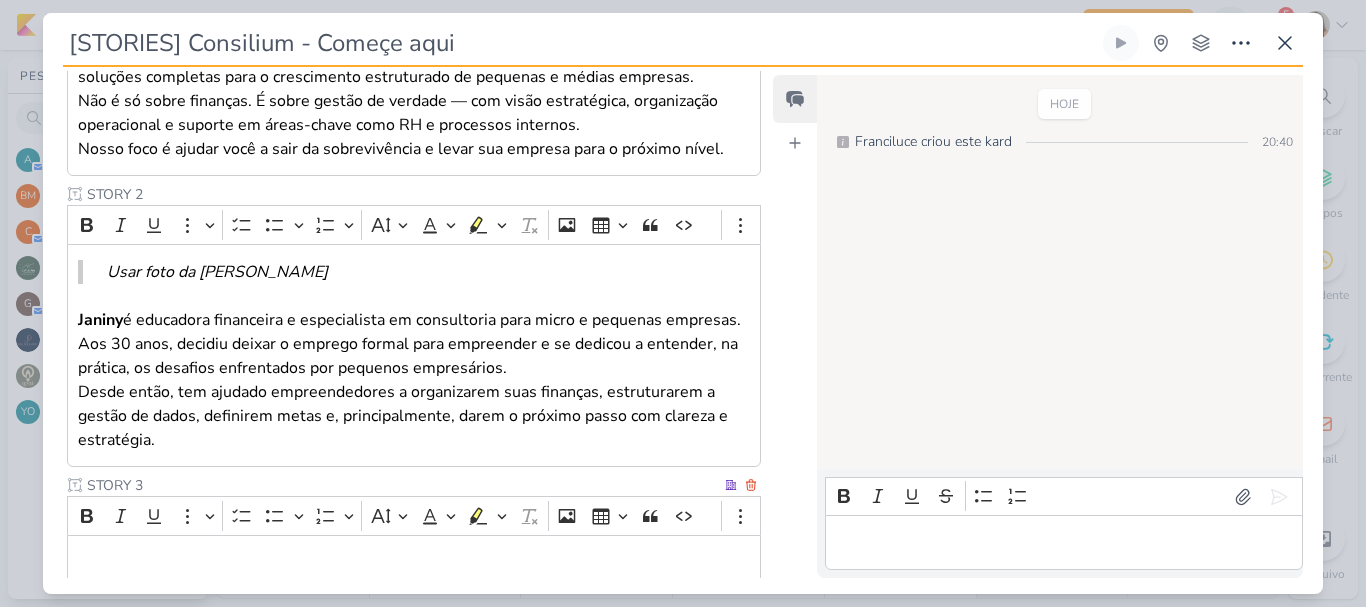 type on "STORY 3" 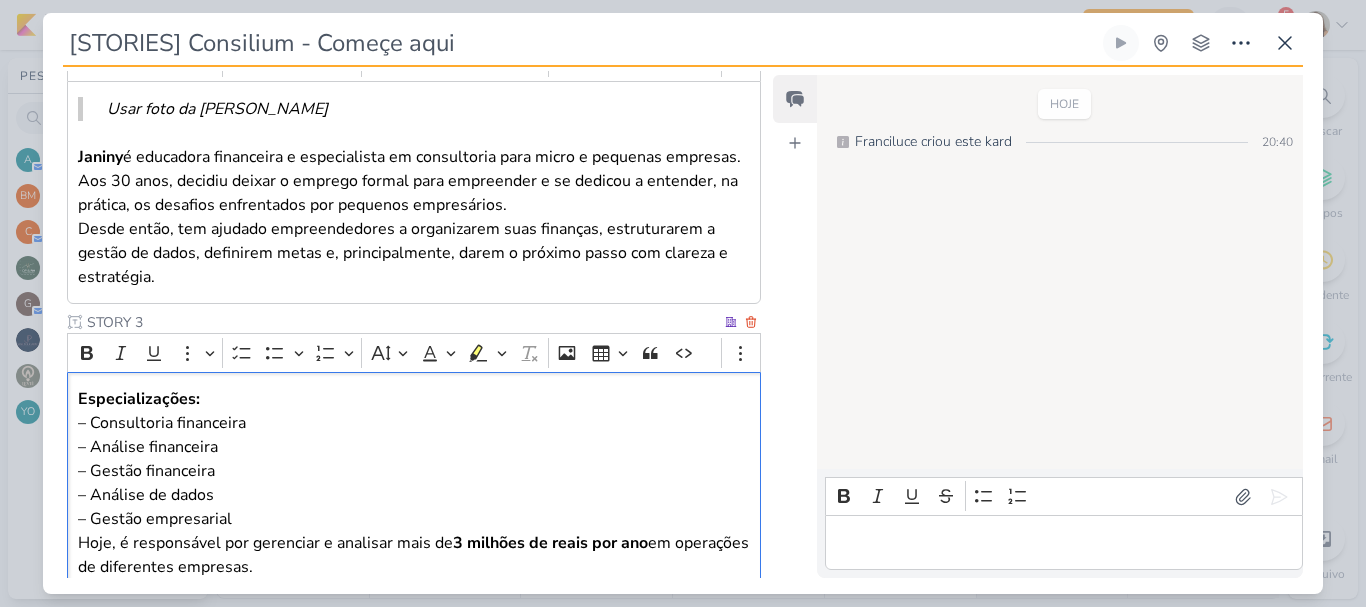 scroll, scrollTop: 796, scrollLeft: 0, axis: vertical 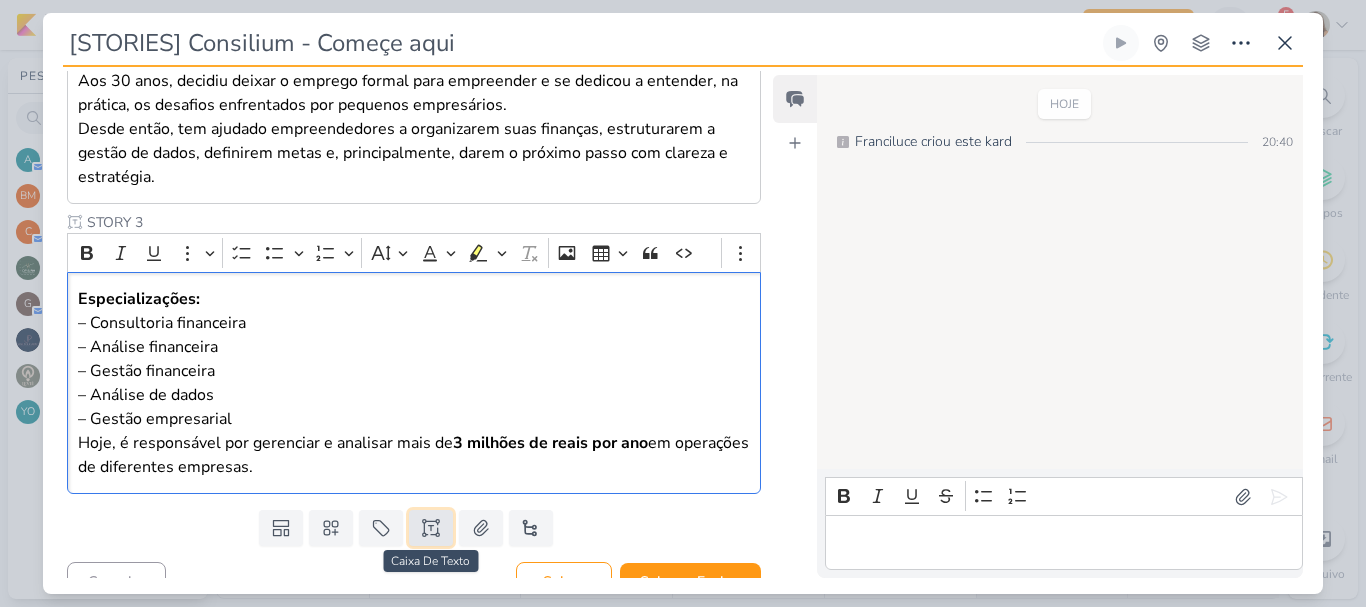 click 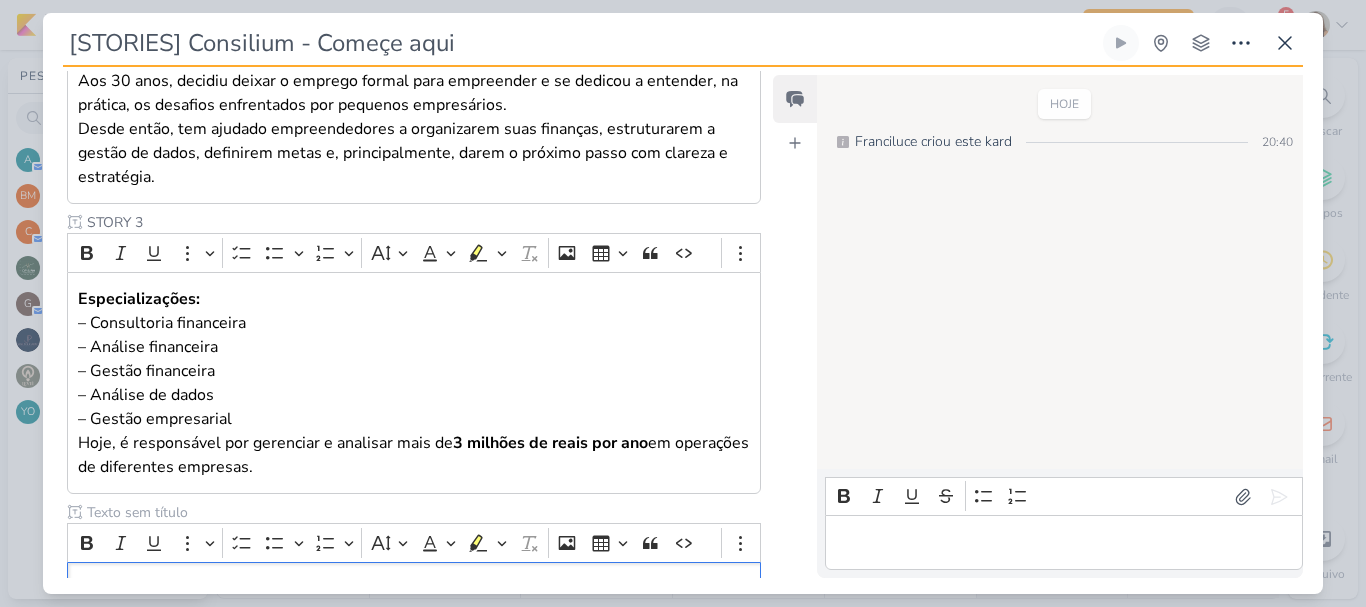 scroll, scrollTop: 796, scrollLeft: 0, axis: vertical 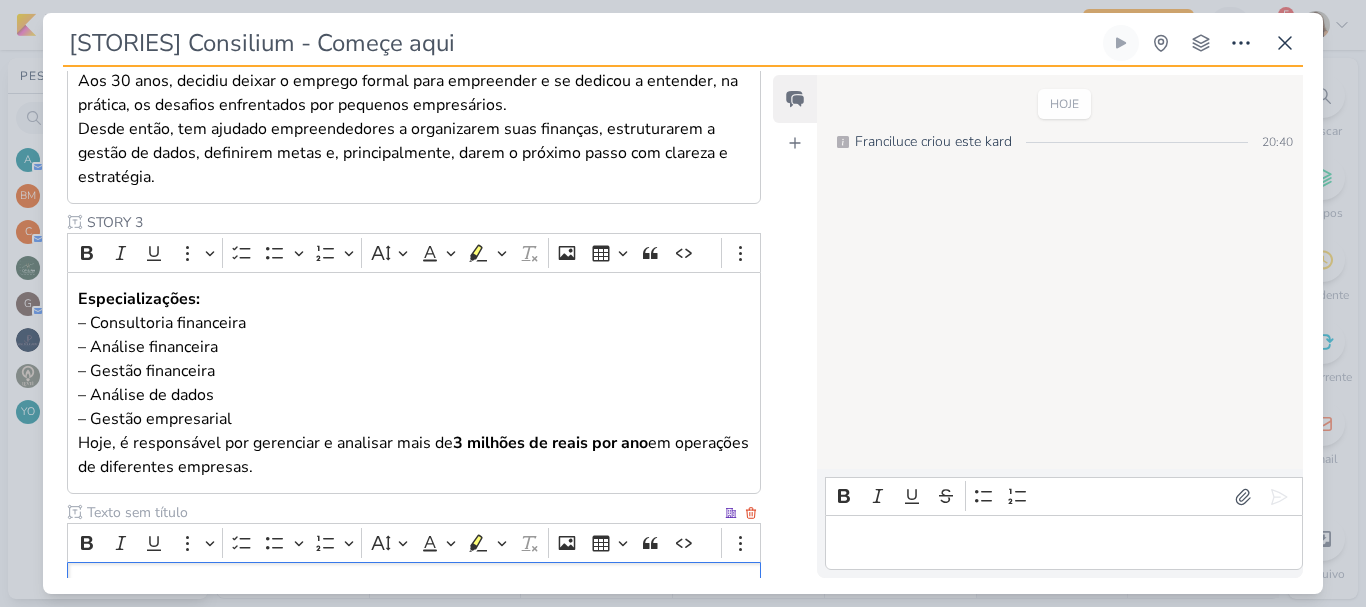 click at bounding box center [402, 512] 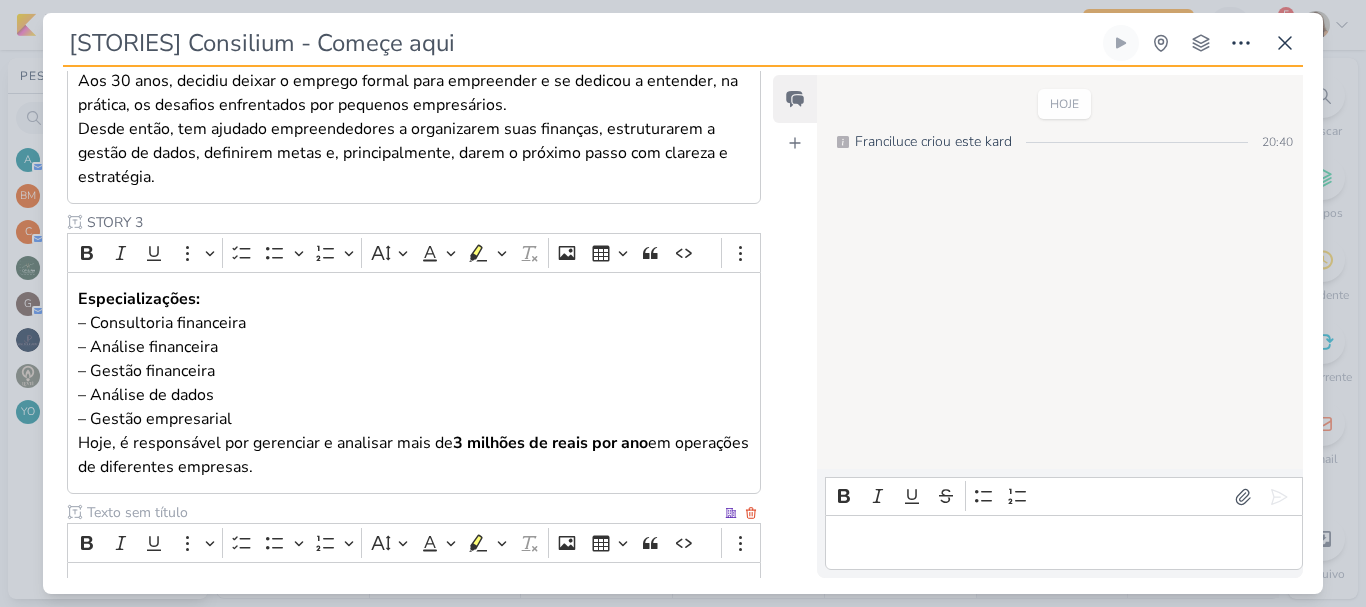 type on "s" 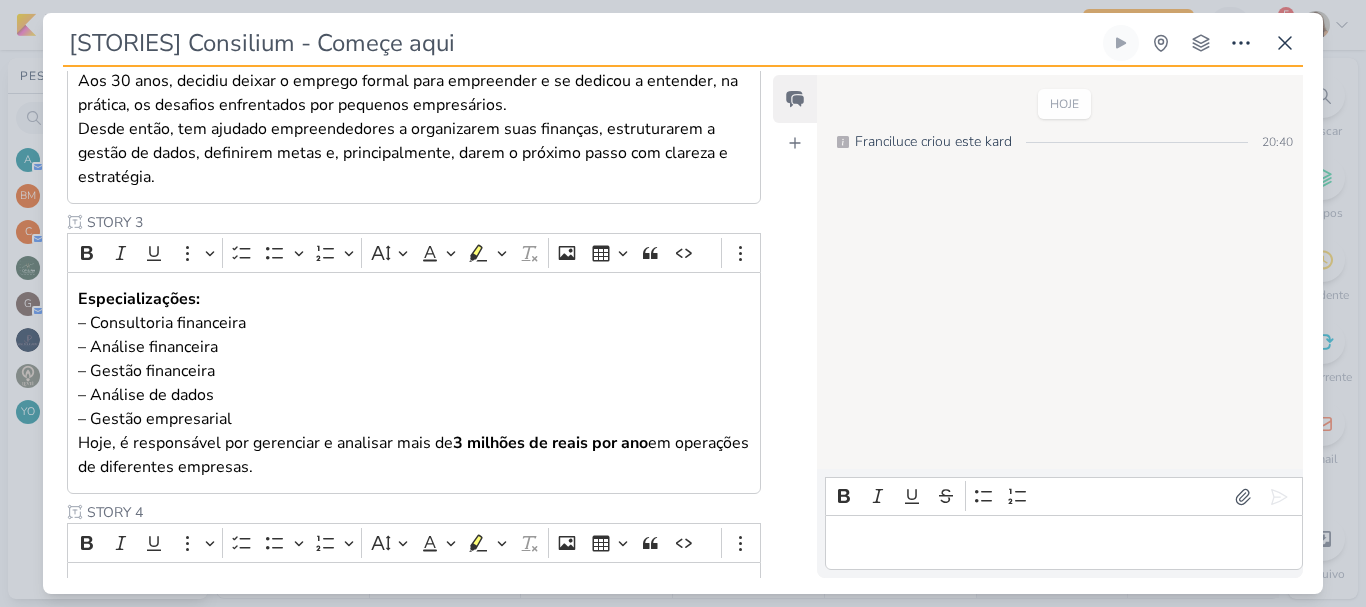 type on "STORY 4" 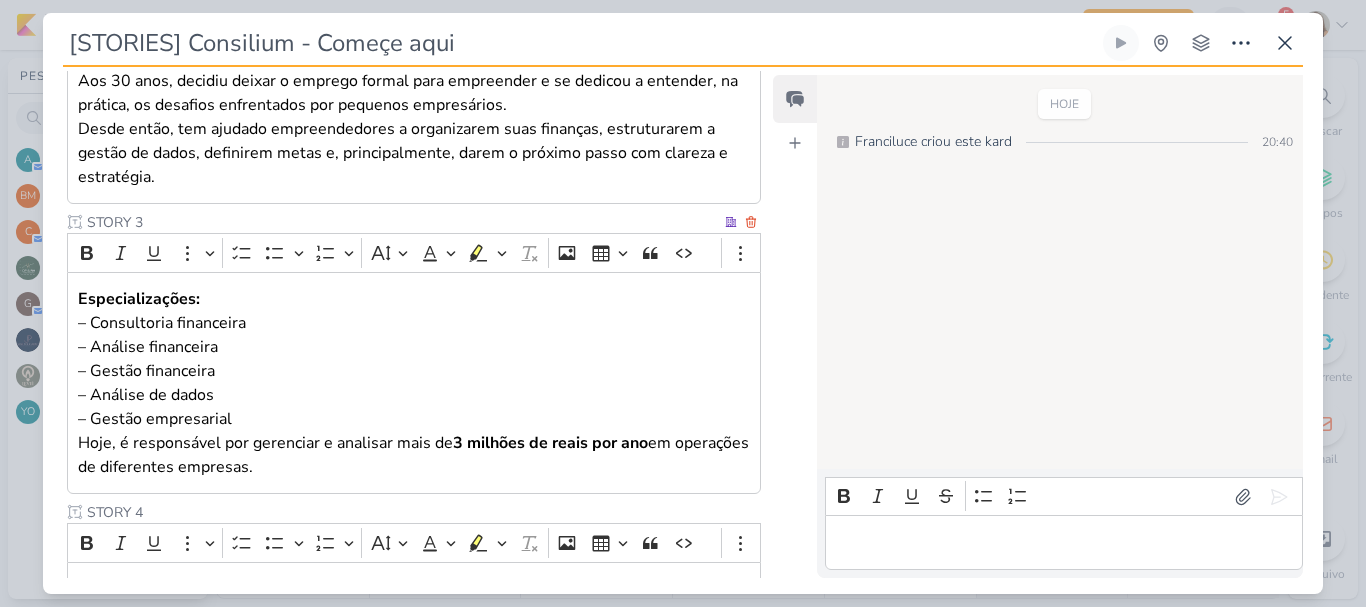 scroll, scrollTop: 946, scrollLeft: 0, axis: vertical 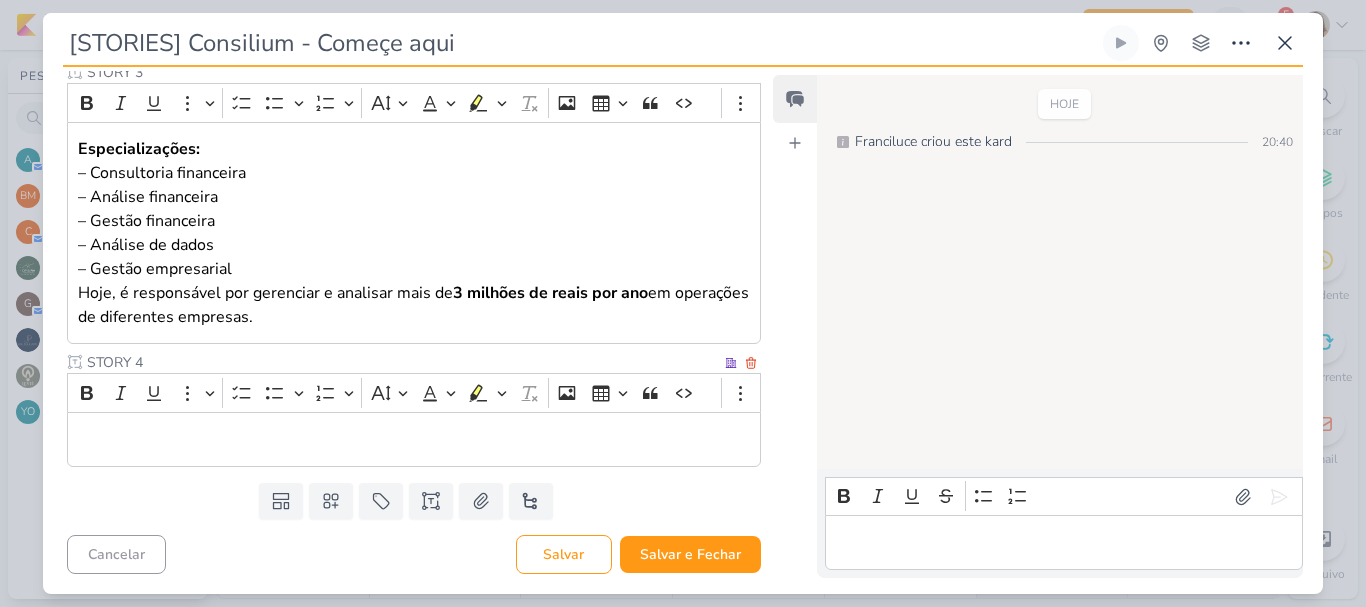 click at bounding box center [414, 439] 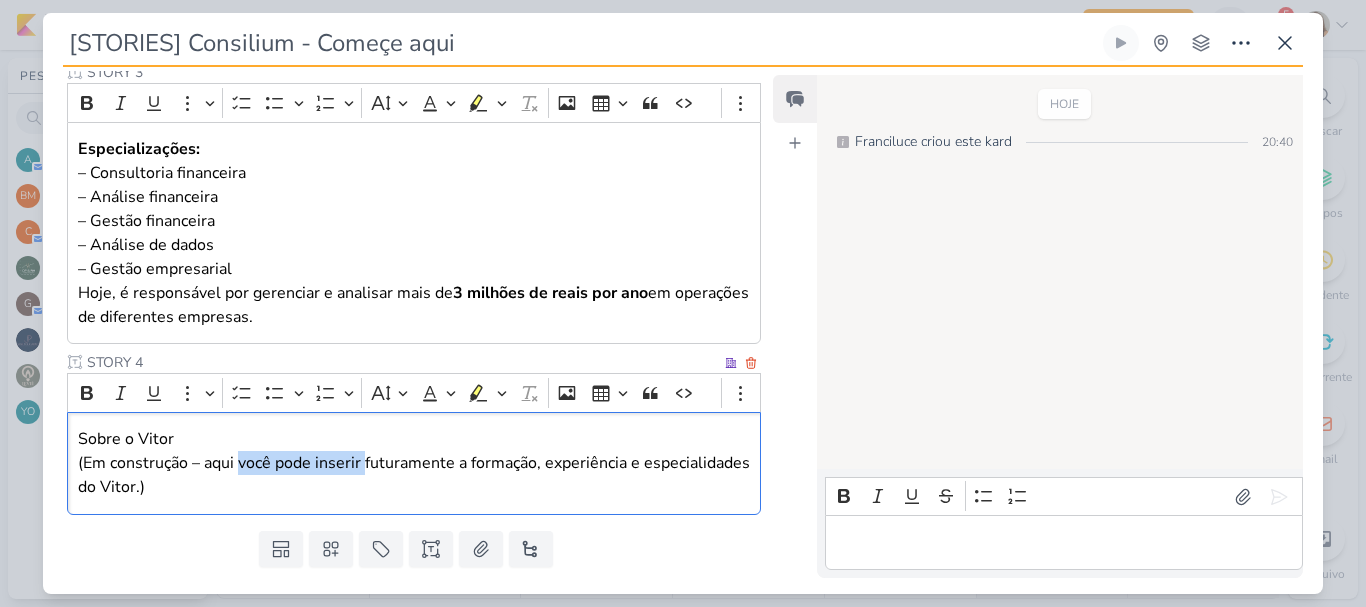 drag, startPoint x: 362, startPoint y: 462, endPoint x: 240, endPoint y: 460, distance: 122.016396 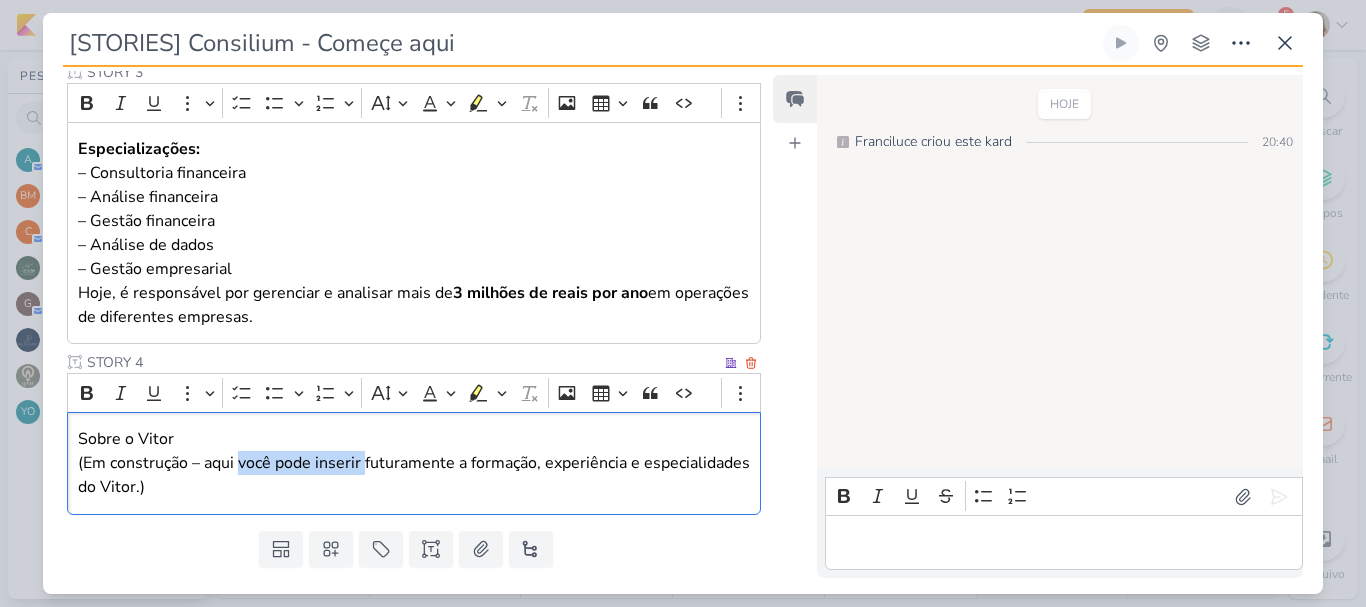 click on "(Em construção – aqui você pode inserir futuramente a formação, experiência e especialidades do Vitor.)" at bounding box center (414, 475) 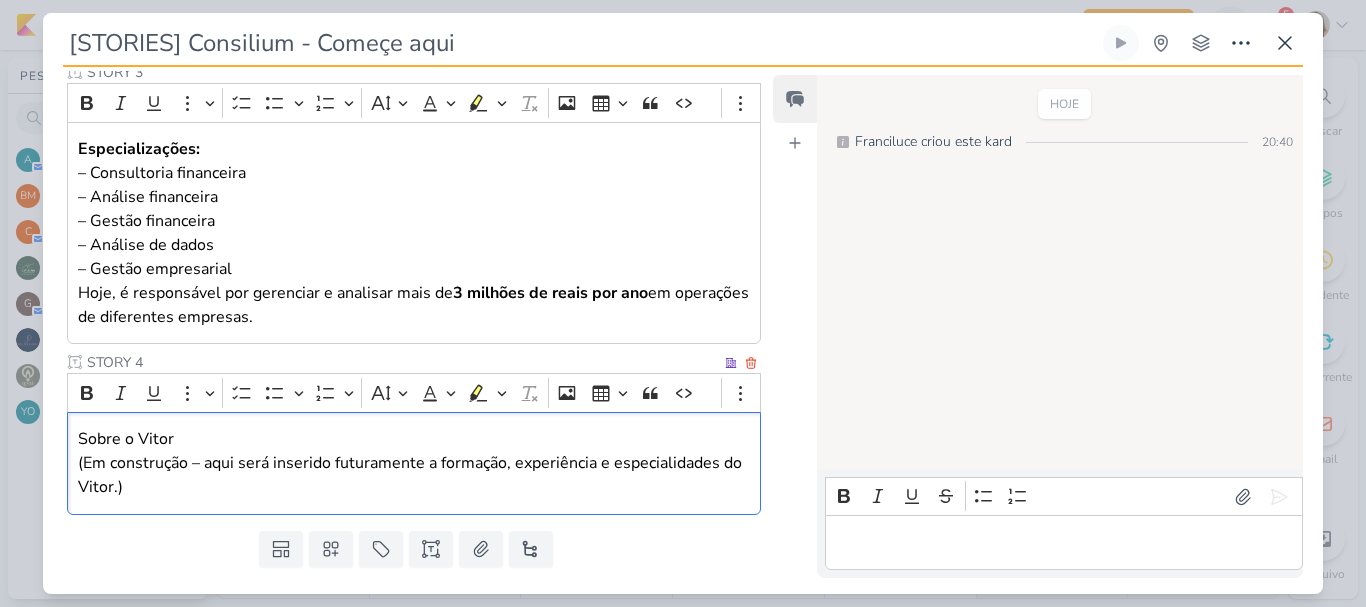 click on "(Em construção – aqui será inserido futuramente a formação, experiência e especialidades do Vitor.)" at bounding box center (414, 475) 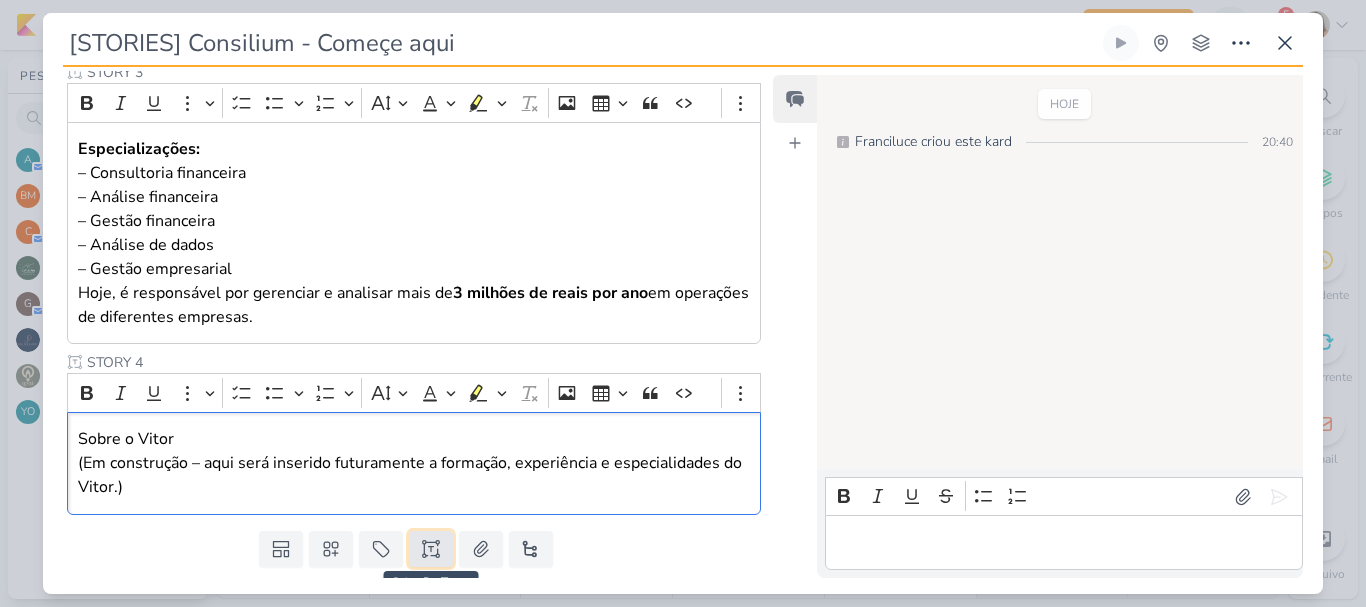 click 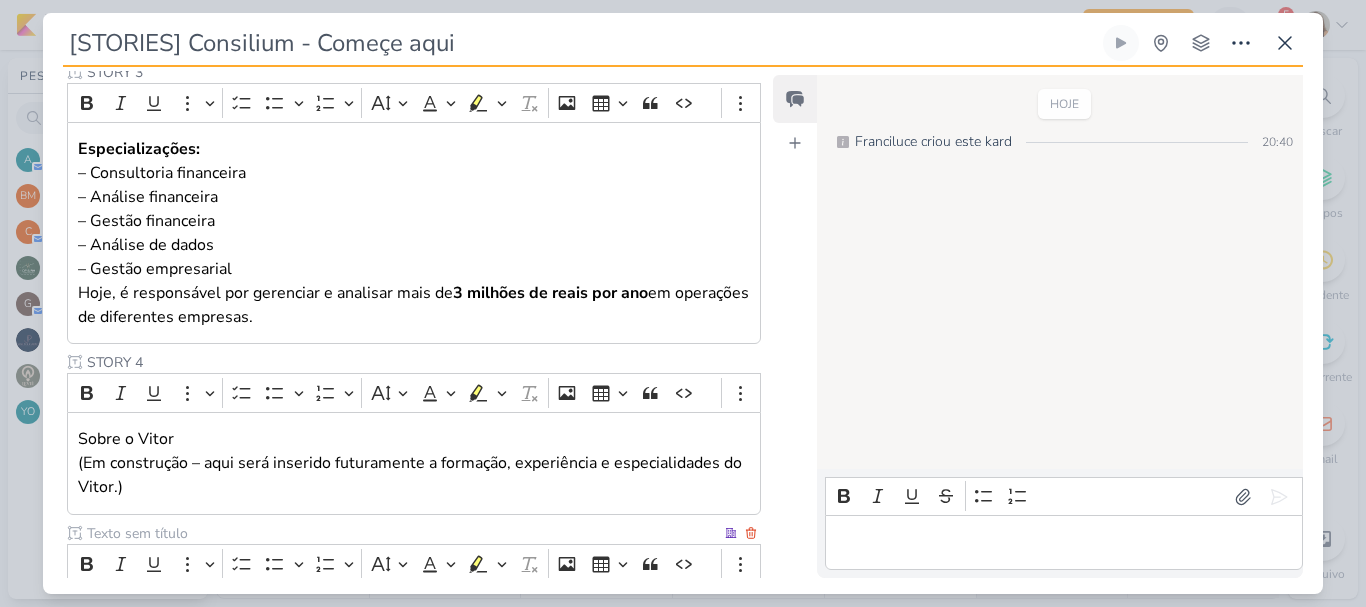 scroll, scrollTop: 946, scrollLeft: 0, axis: vertical 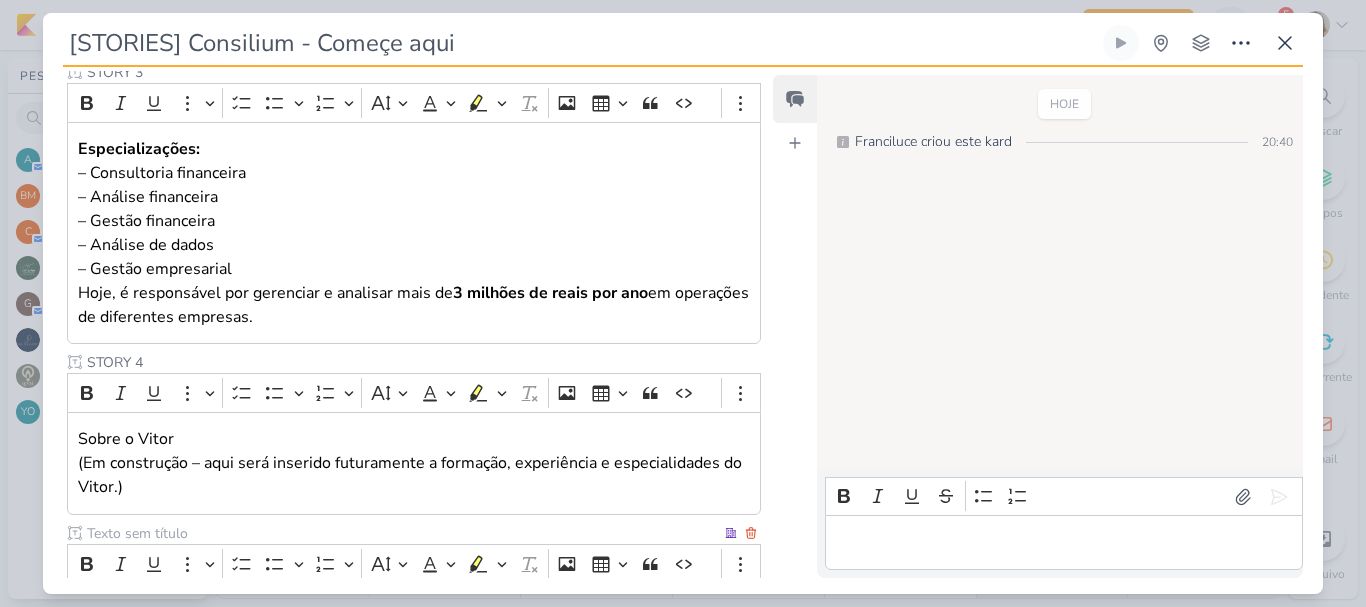 click at bounding box center (402, 533) 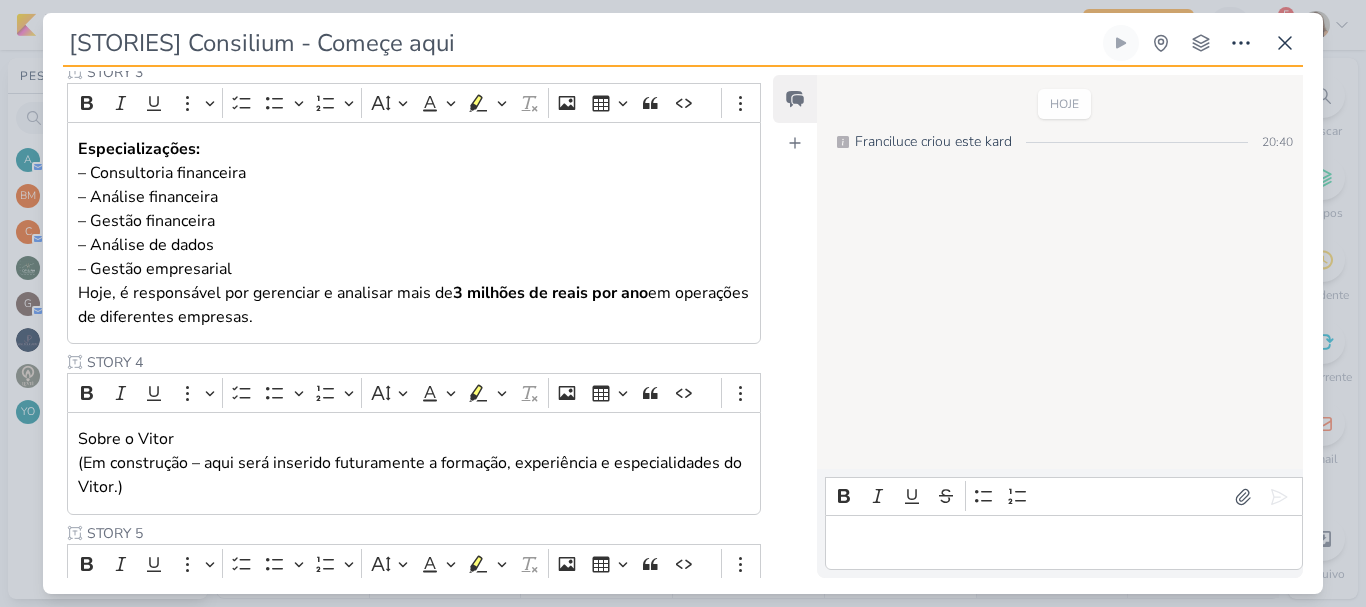 type on "STORY 5" 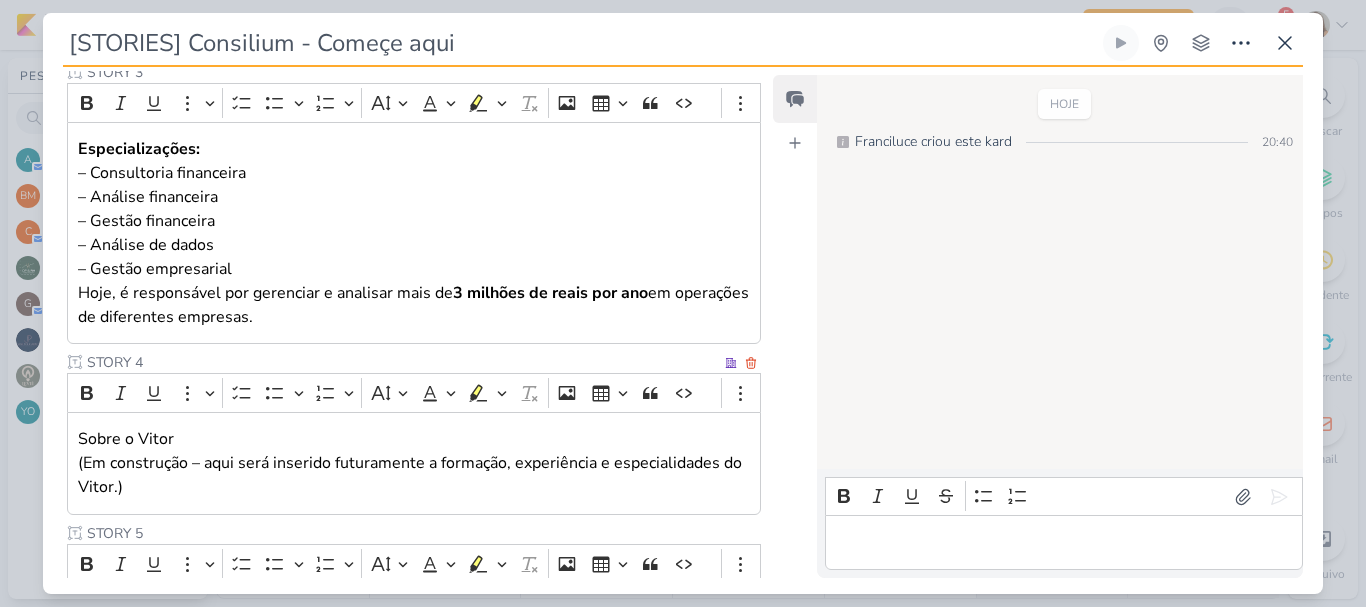 scroll, scrollTop: 1116, scrollLeft: 0, axis: vertical 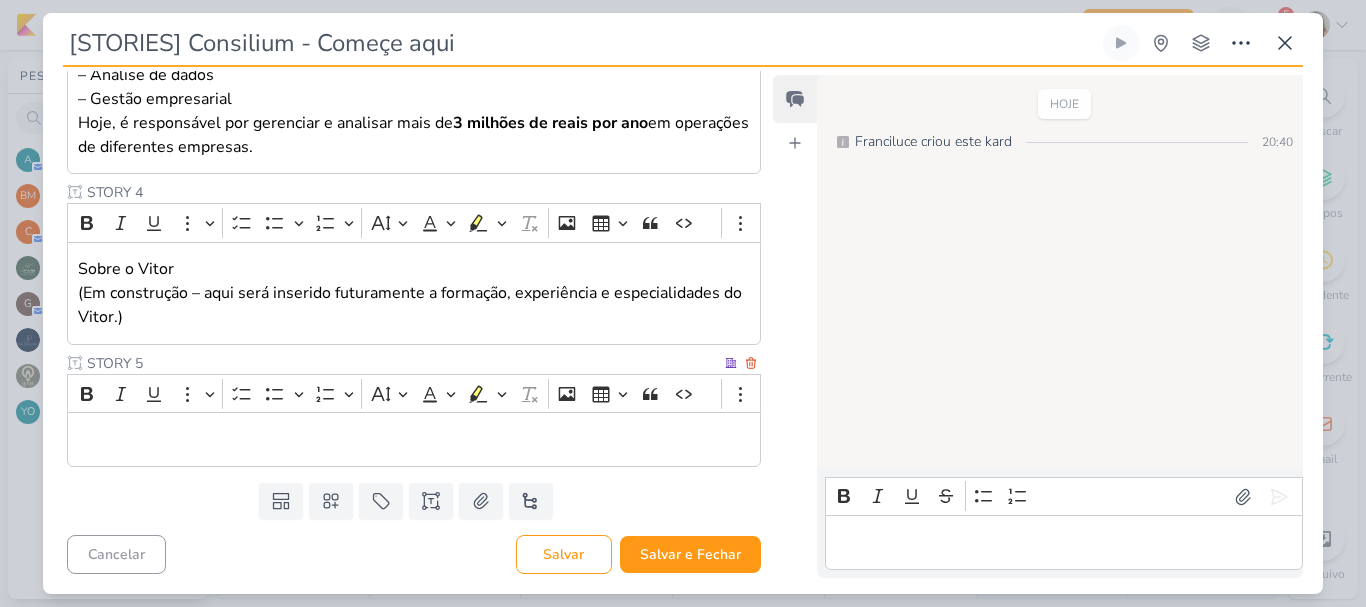 click at bounding box center [414, 440] 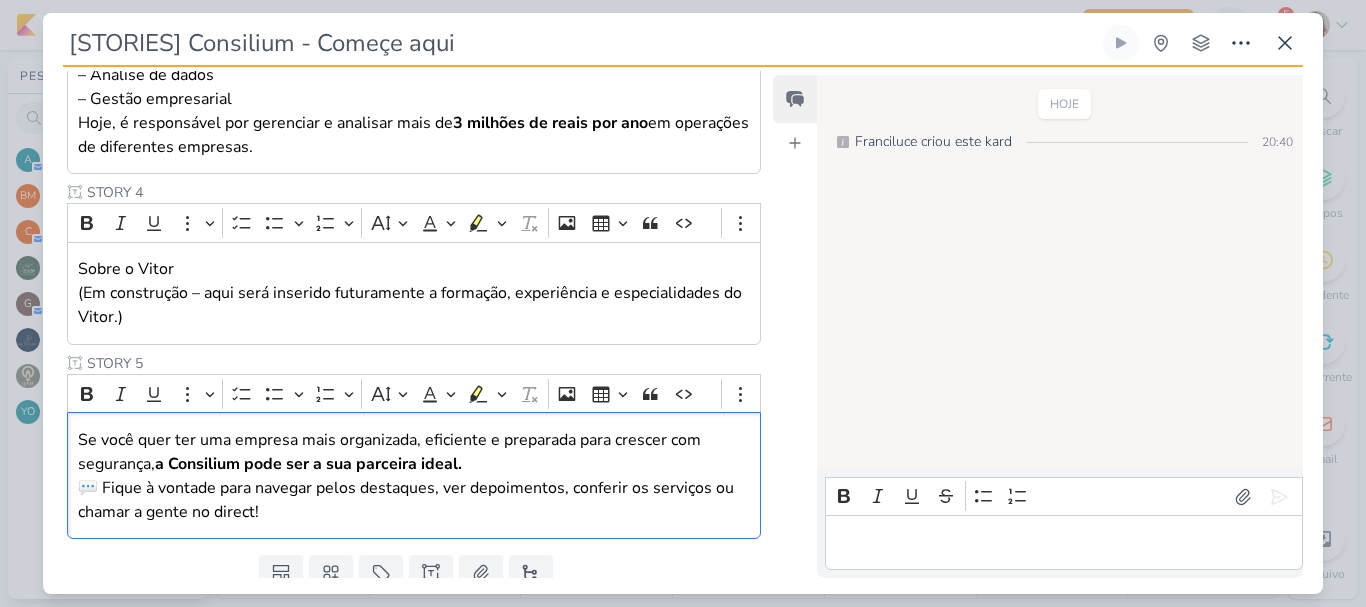click at bounding box center [1063, 543] 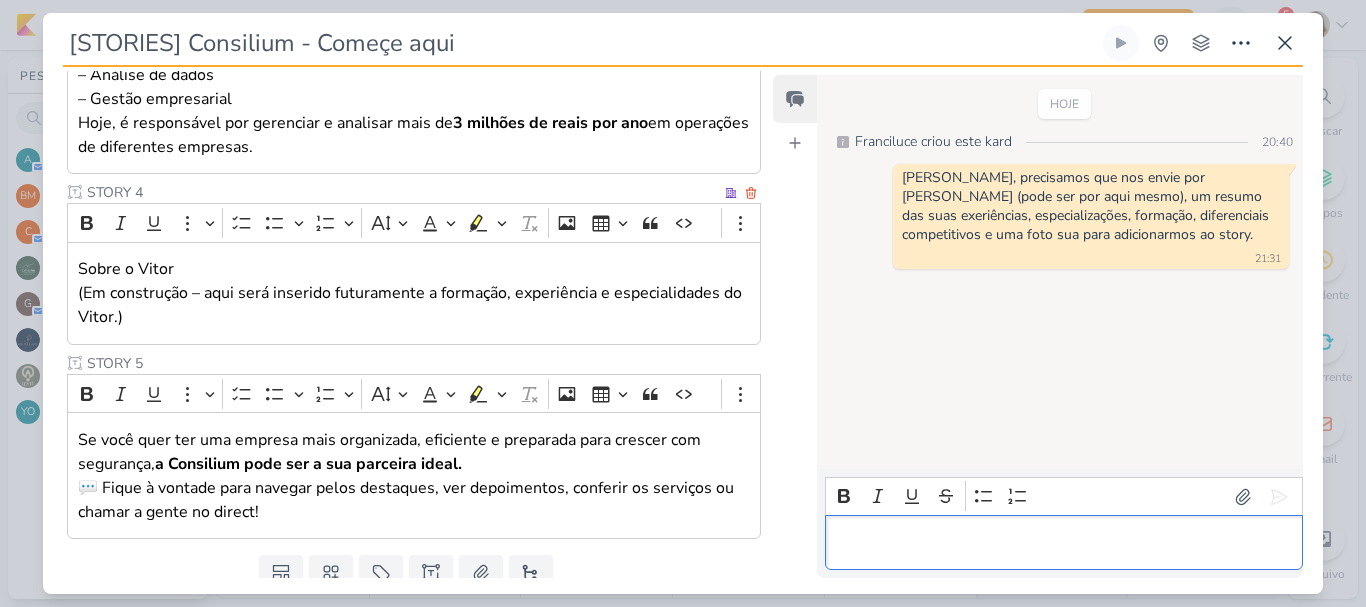 scroll, scrollTop: 1188, scrollLeft: 0, axis: vertical 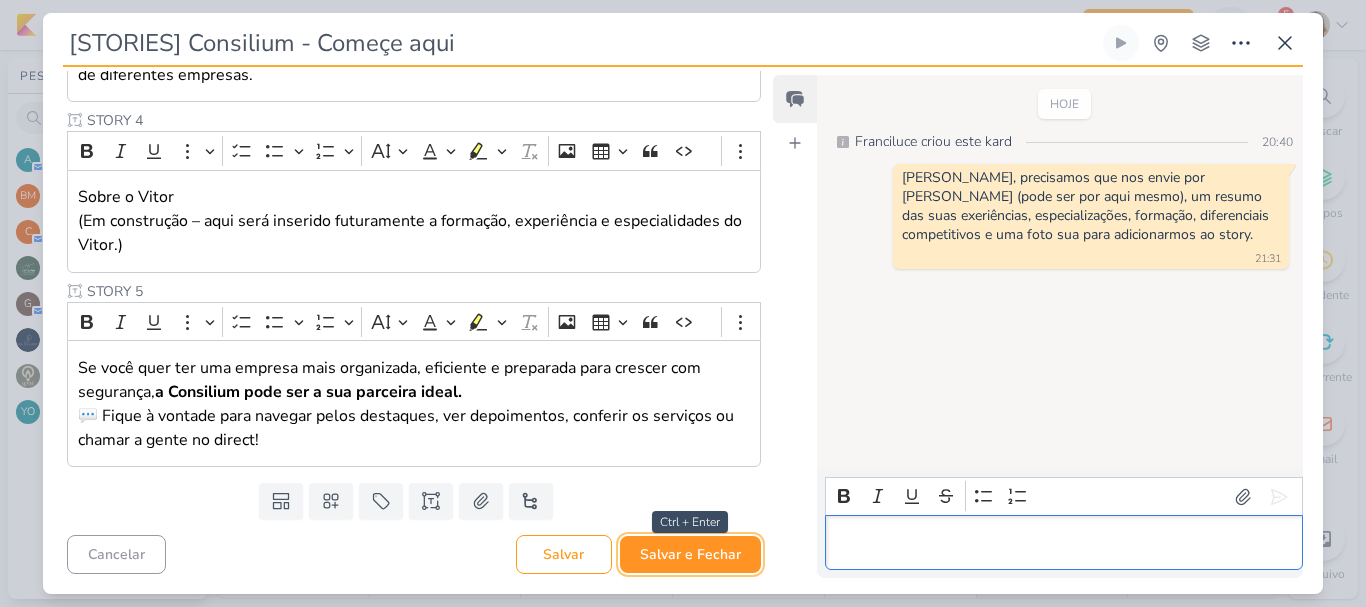 click on "Salvar e Fechar" at bounding box center [690, 554] 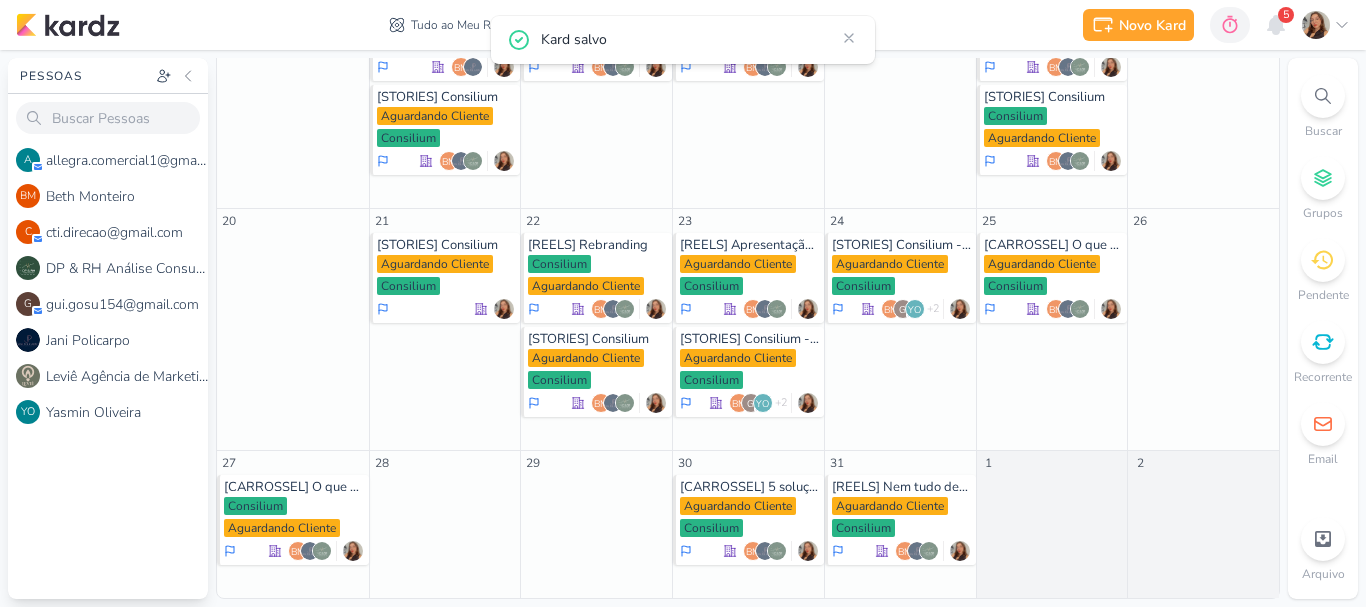 scroll, scrollTop: 0, scrollLeft: 0, axis: both 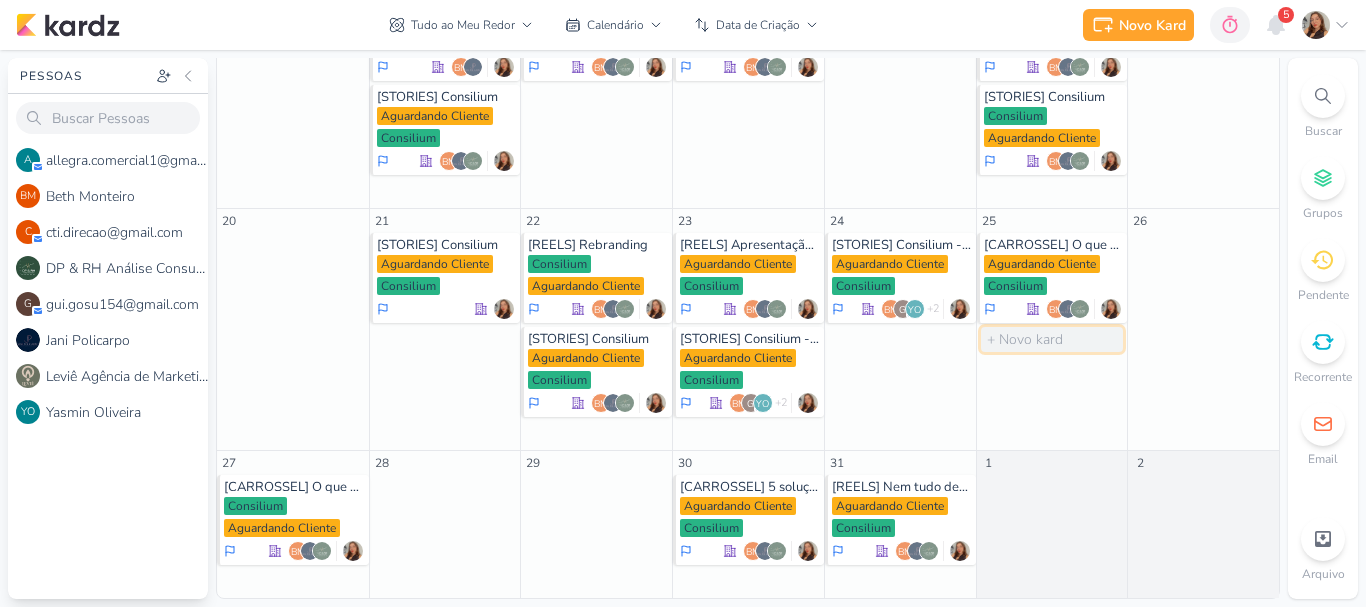 click at bounding box center [1052, 339] 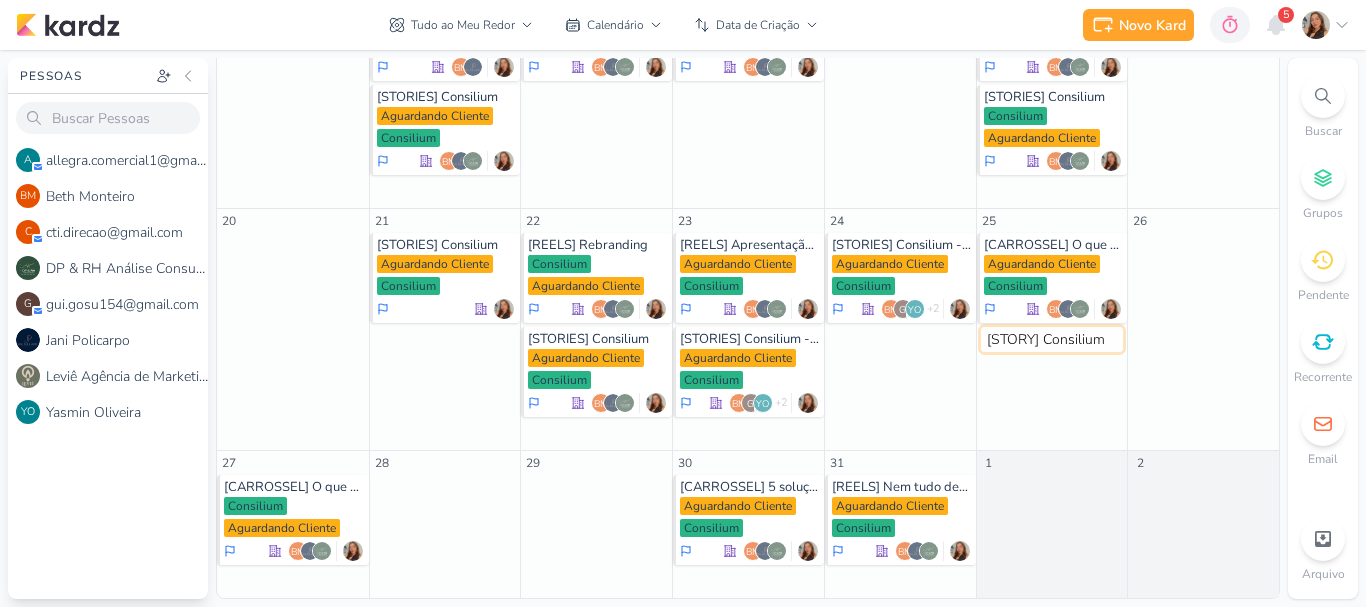 type on "[STORY] Consilium" 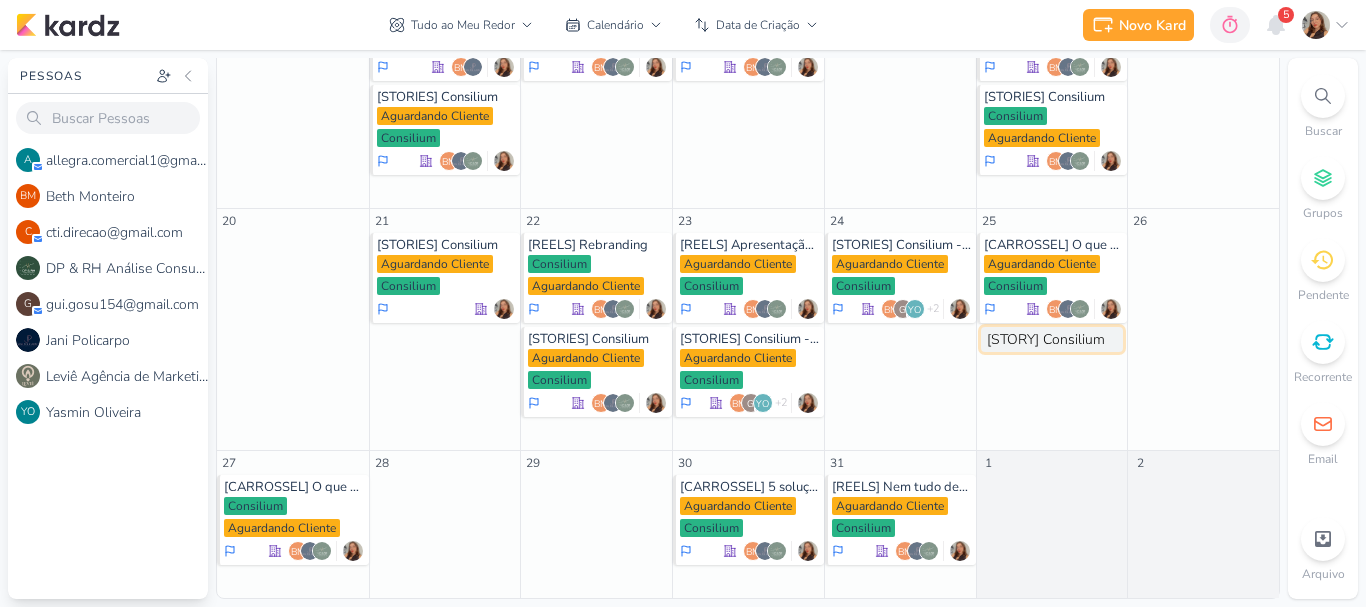 click on "[STORY] Consilium" at bounding box center (1052, 339) 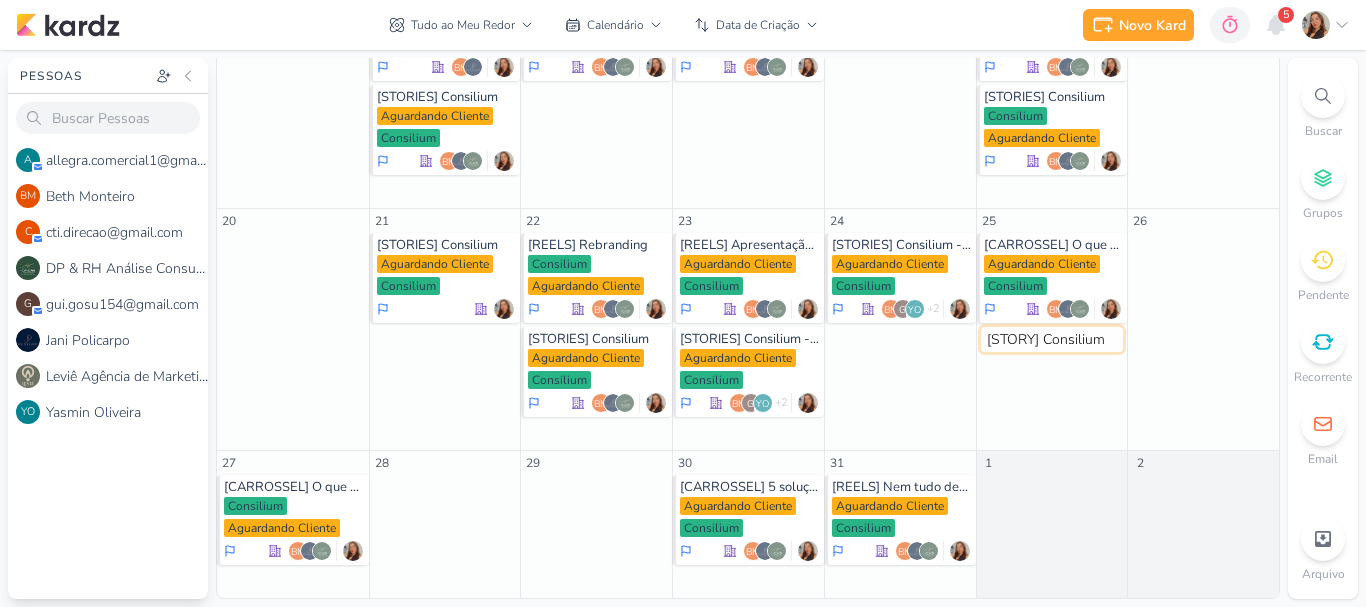 click on "[STORY] Consilium" at bounding box center [1052, 339] 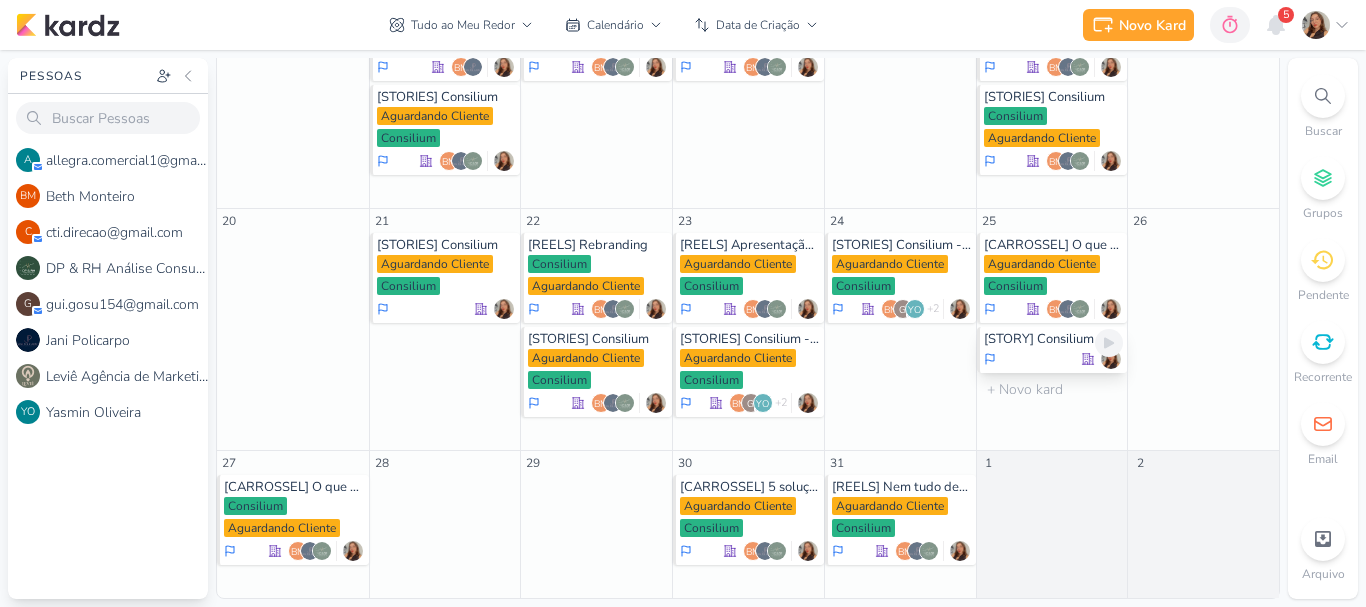 click on "[STORY] Consilium" at bounding box center [1054, 339] 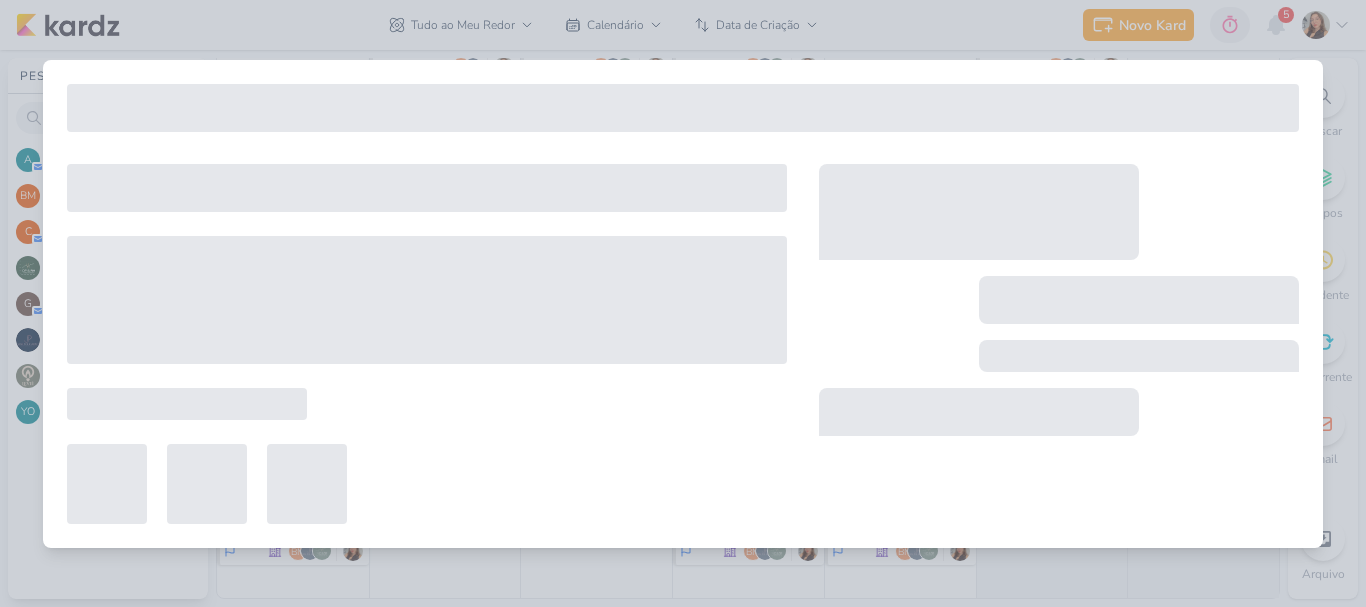type on "[STORY] Consilium" 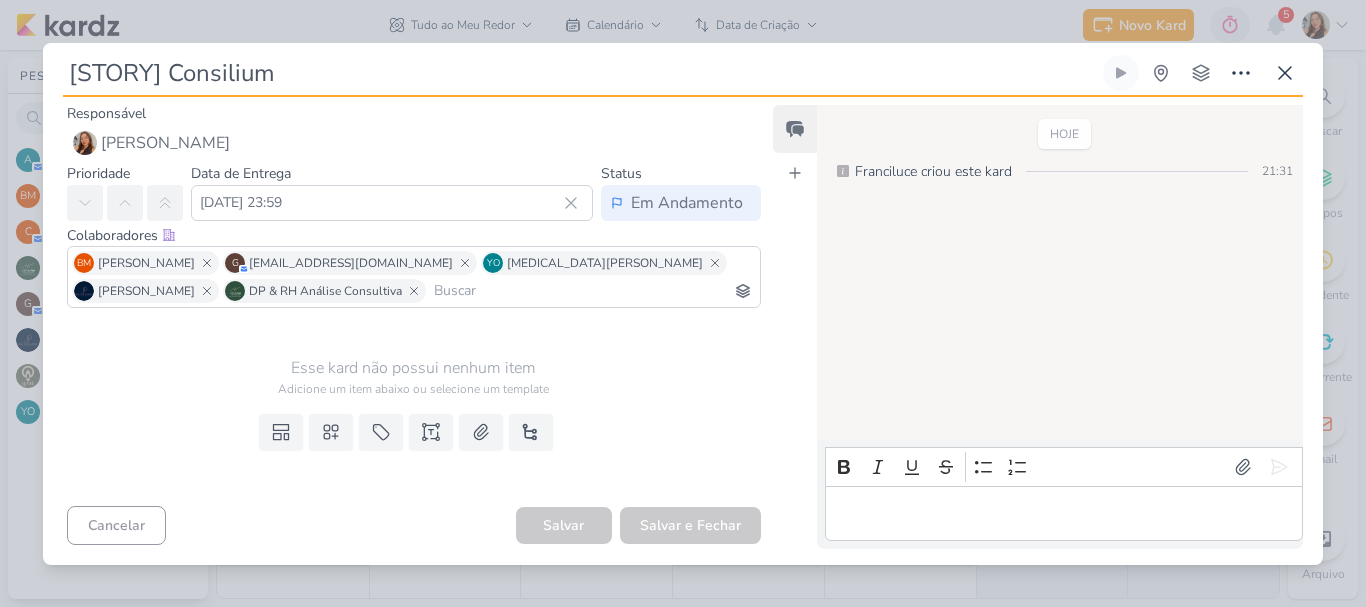 scroll, scrollTop: 0, scrollLeft: 0, axis: both 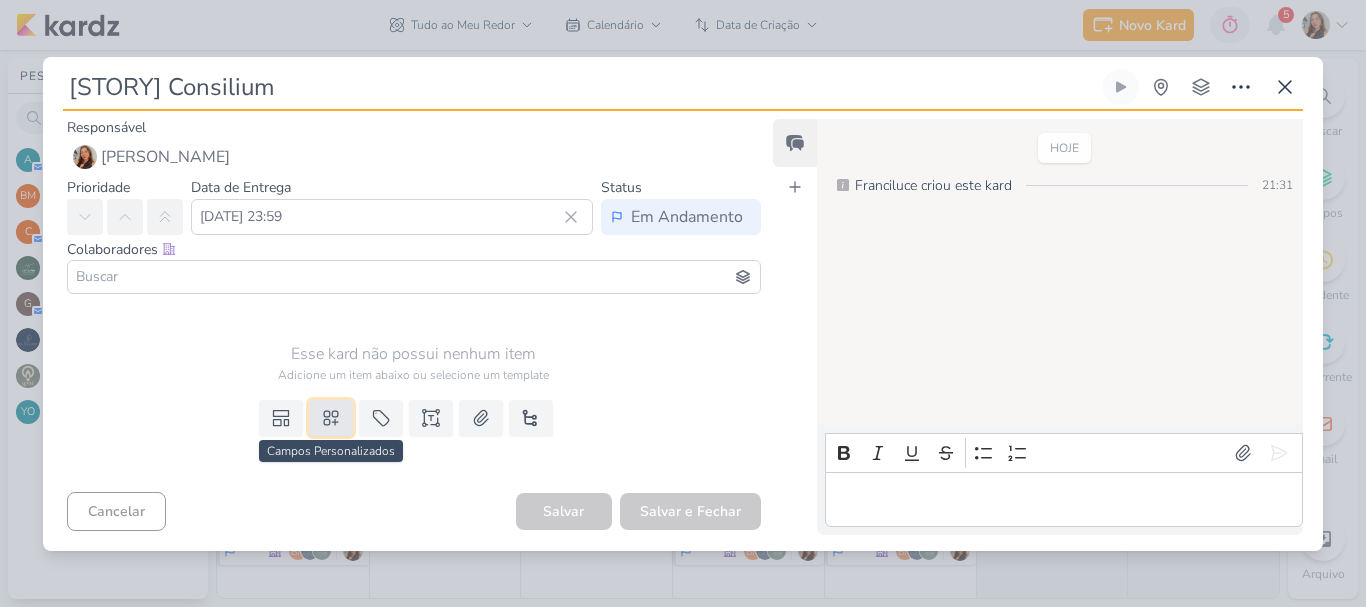 click 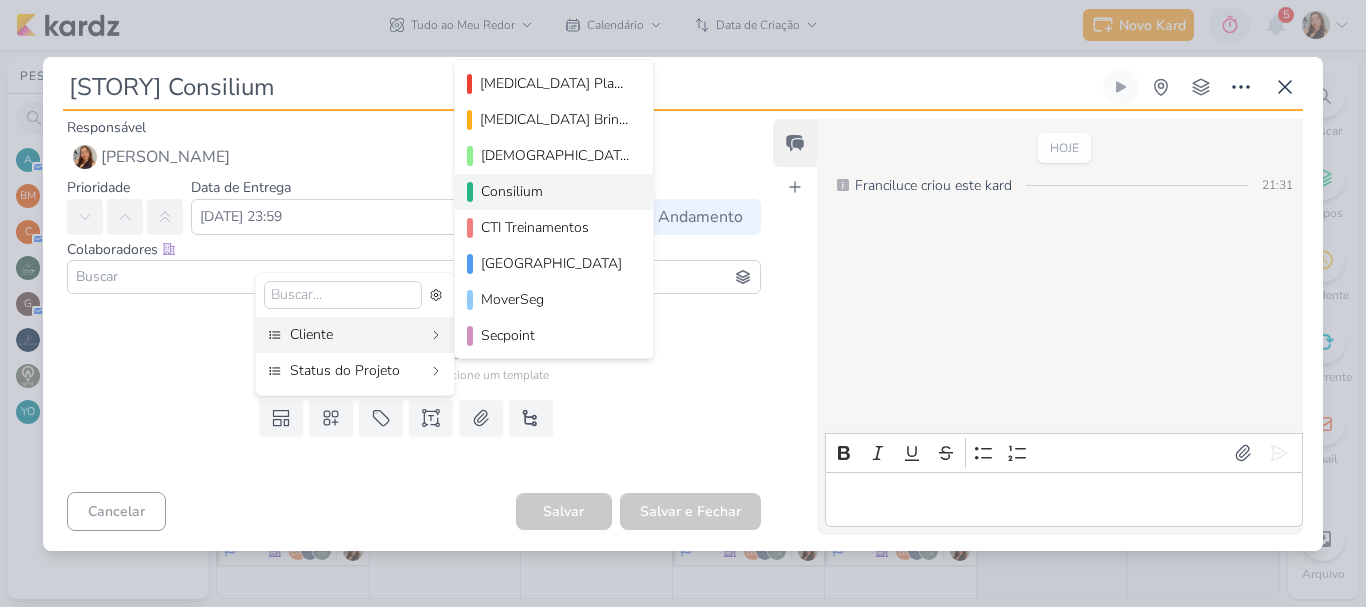 click on "Consilium" at bounding box center [555, 191] 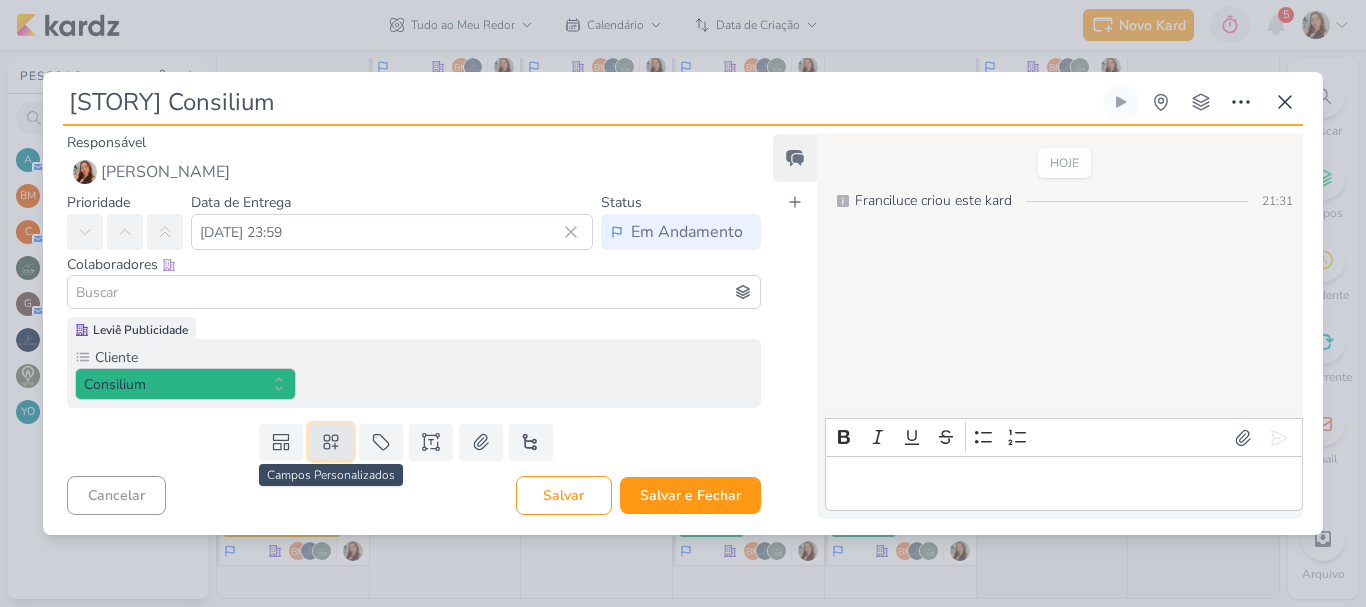 click 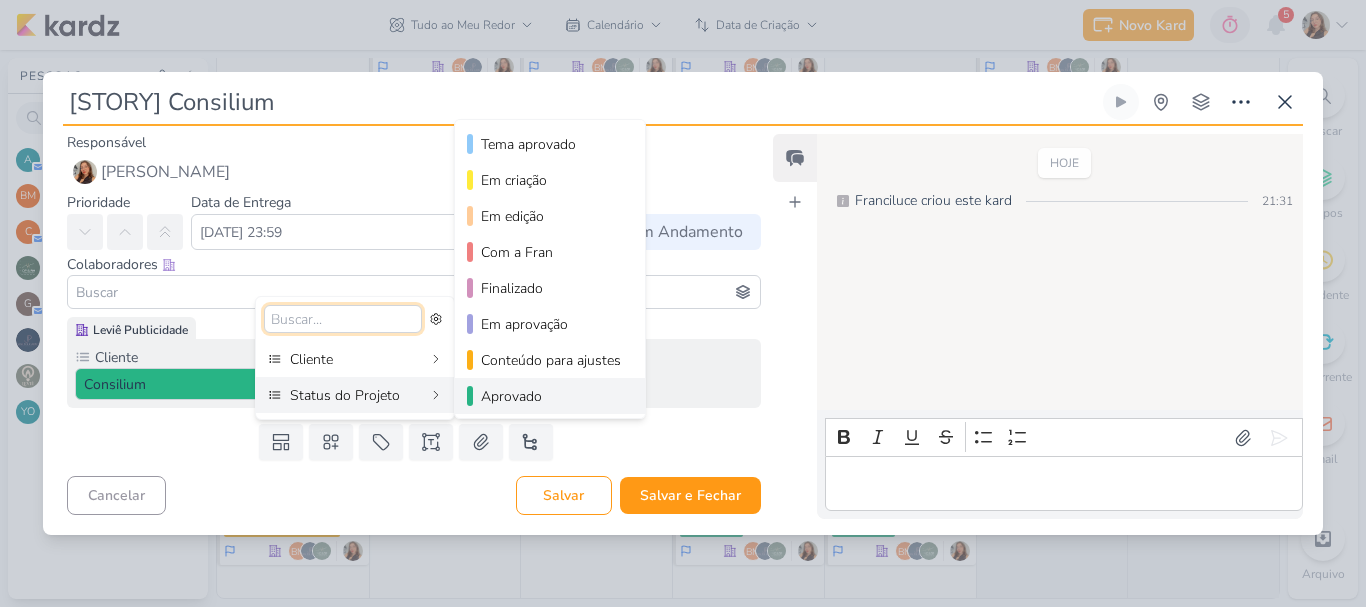 scroll, scrollTop: 182, scrollLeft: 0, axis: vertical 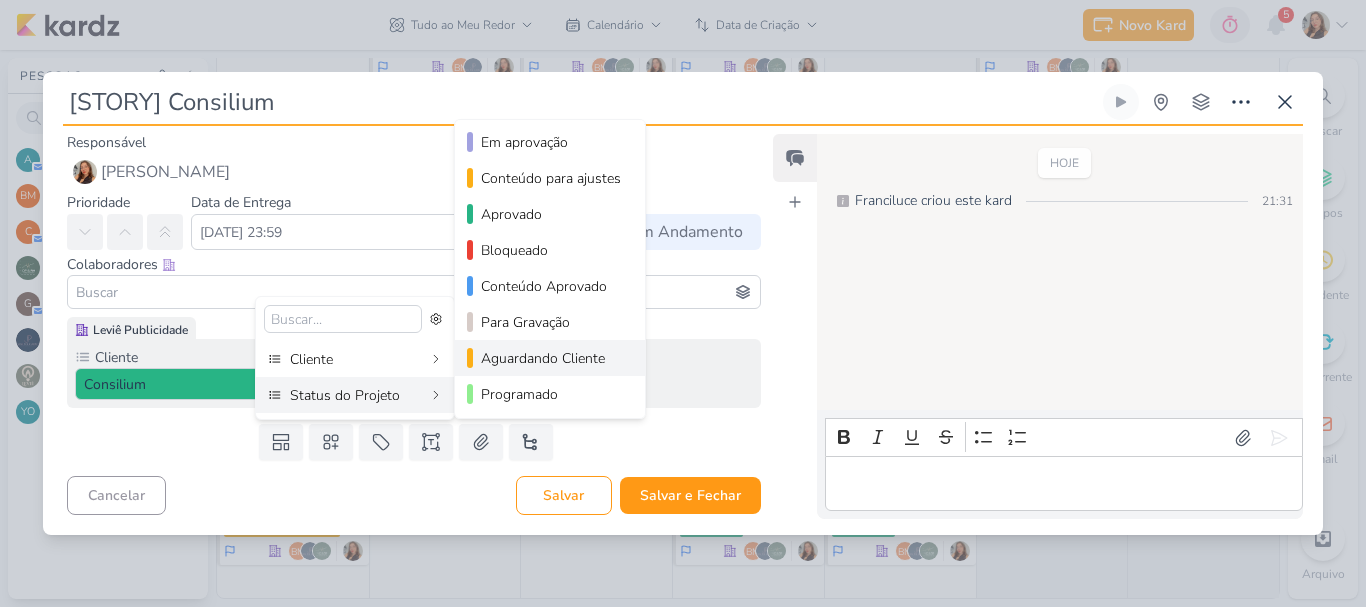click on "Aguardando Cliente" at bounding box center (551, 358) 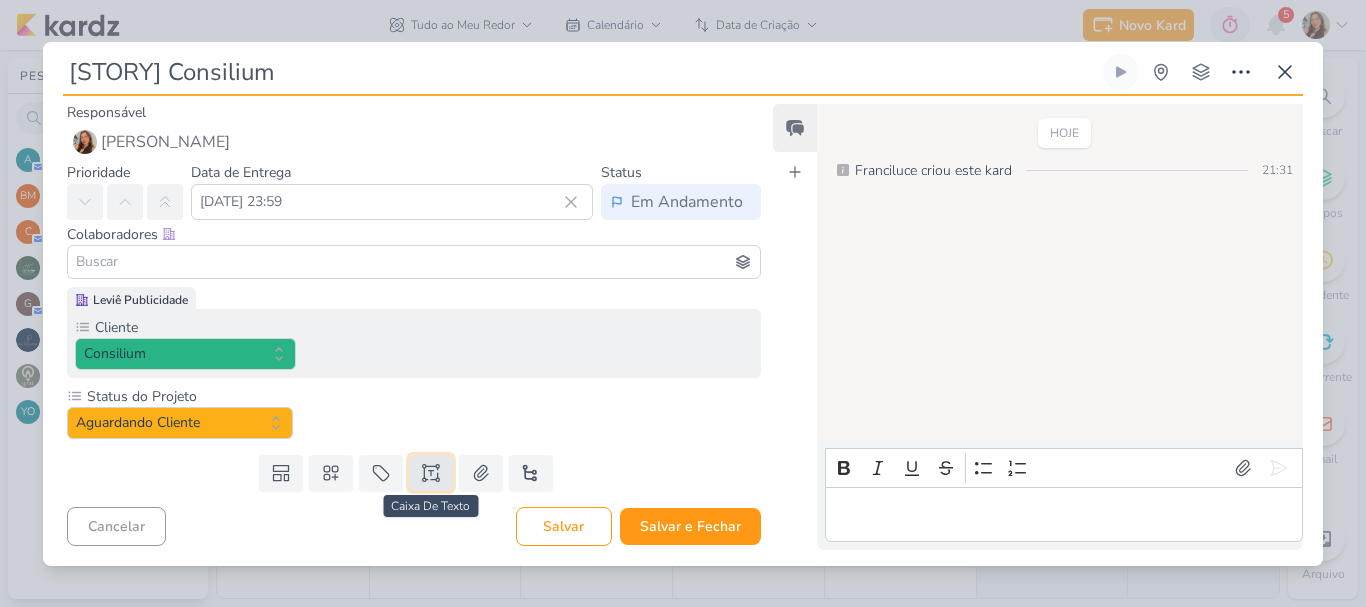 click 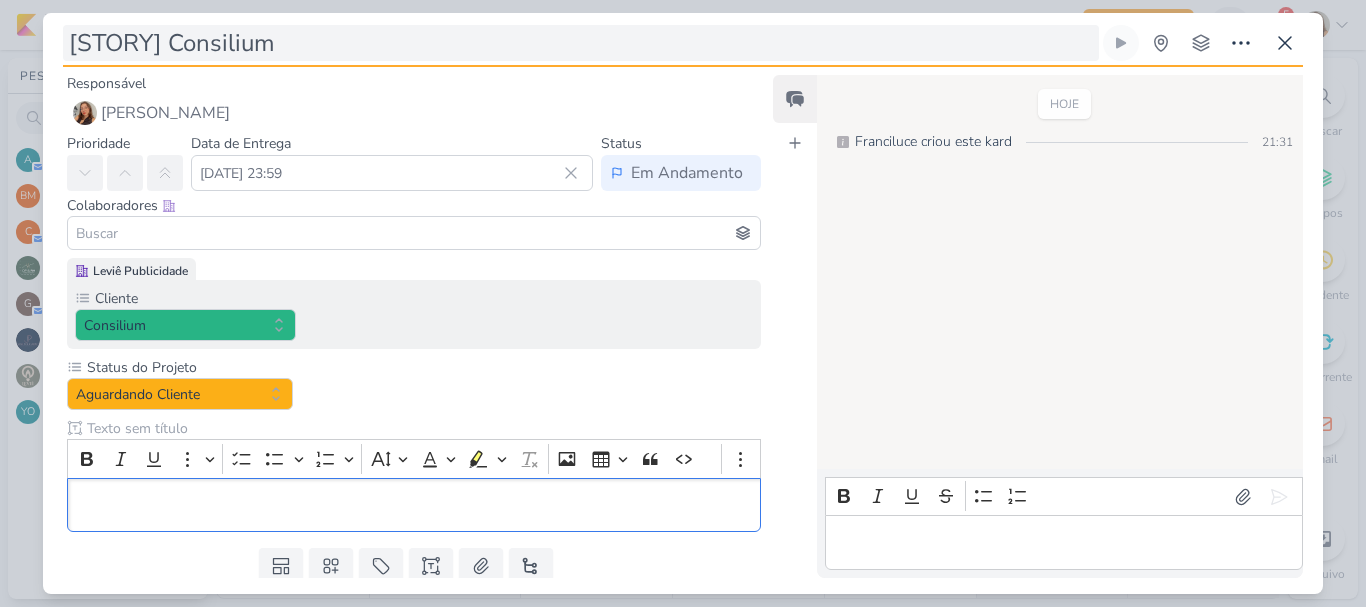 click on "[STORY] Consilium" at bounding box center (581, 43) 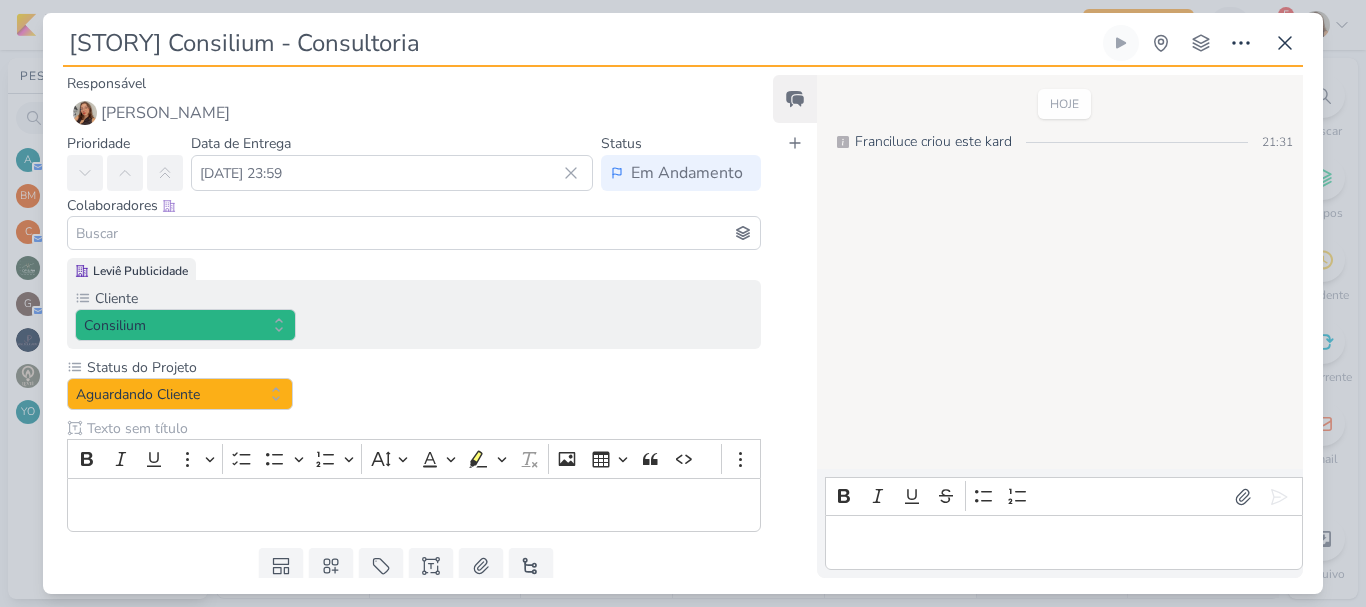 scroll, scrollTop: 65, scrollLeft: 0, axis: vertical 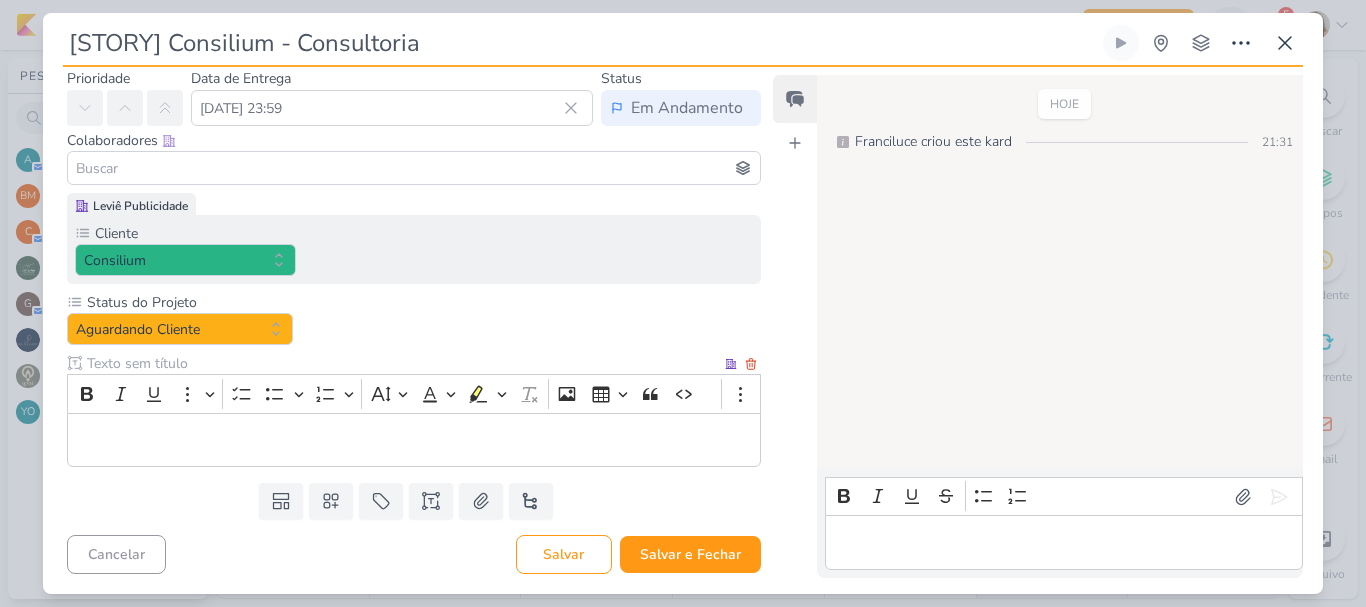 type on "[STORY] Consilium - Consultoria" 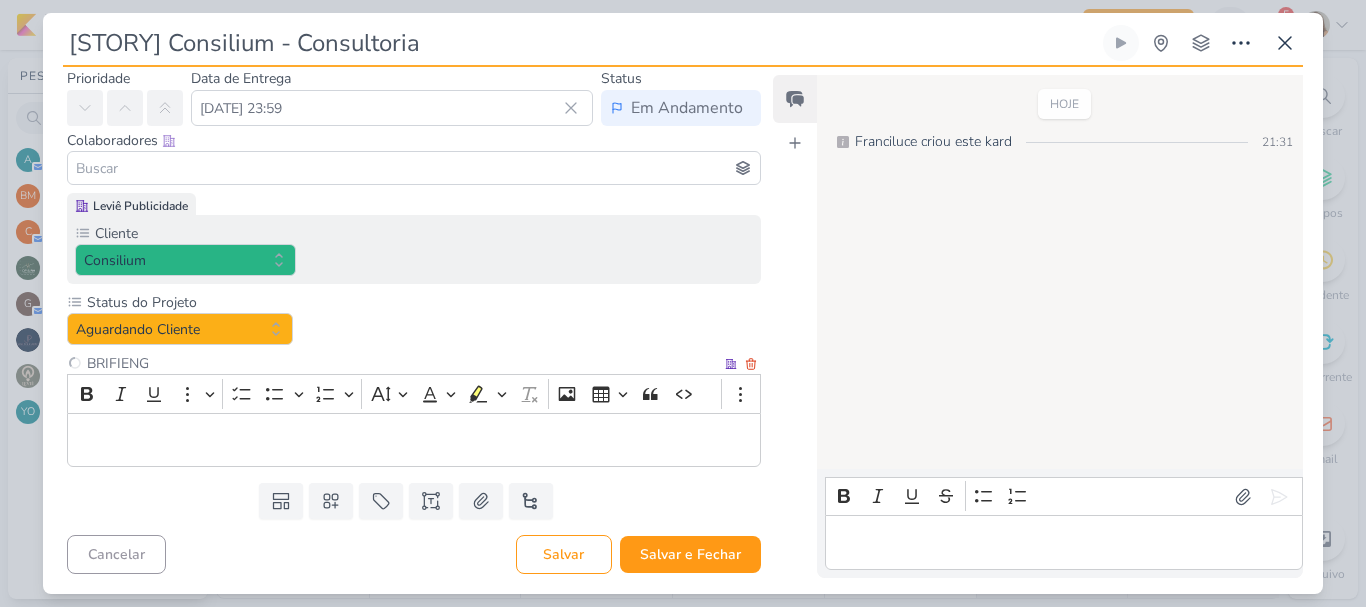 type on "BRIFIENG" 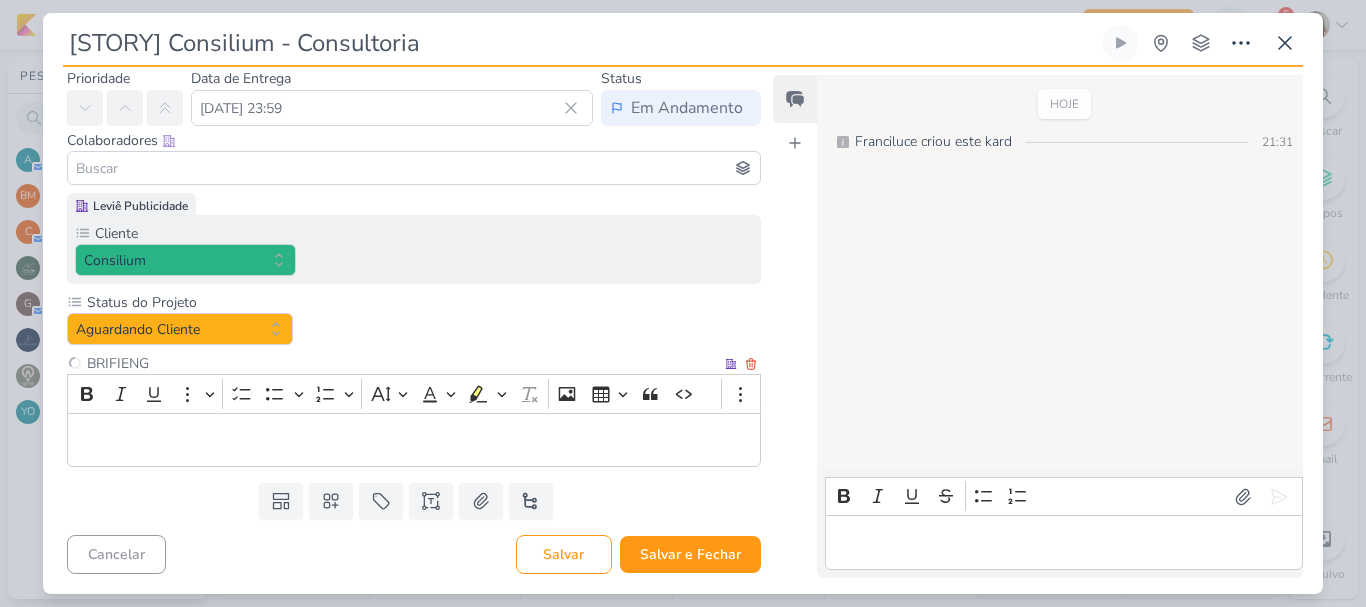 click at bounding box center [414, 440] 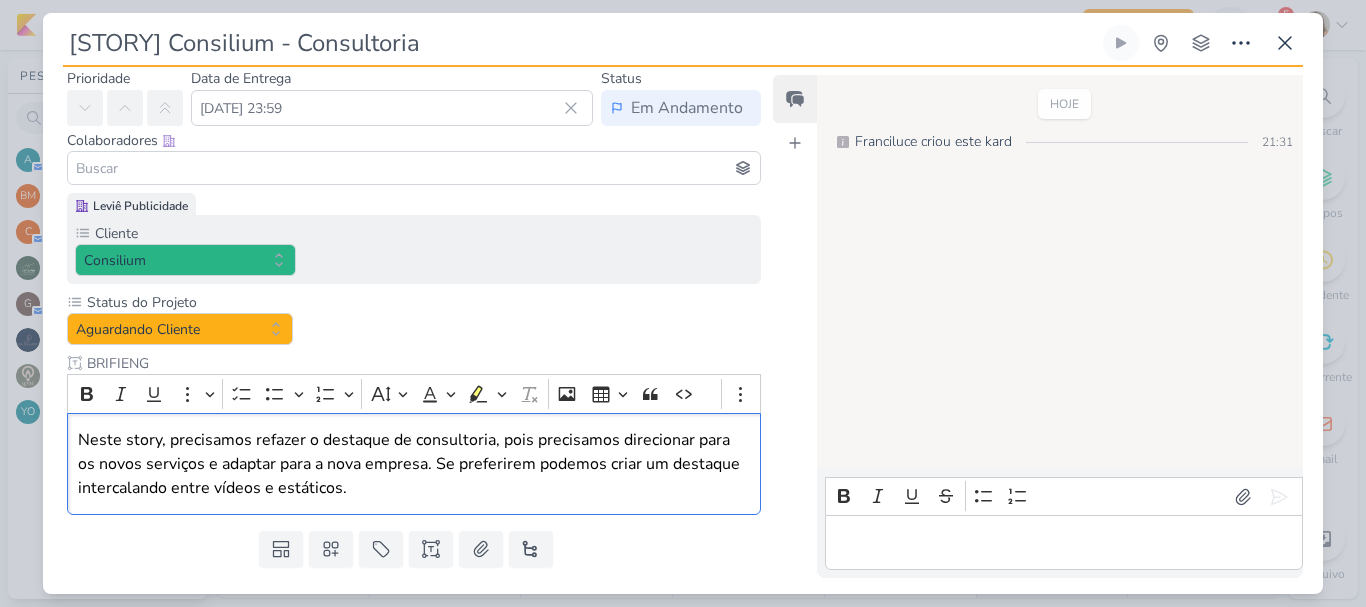 click at bounding box center (414, 168) 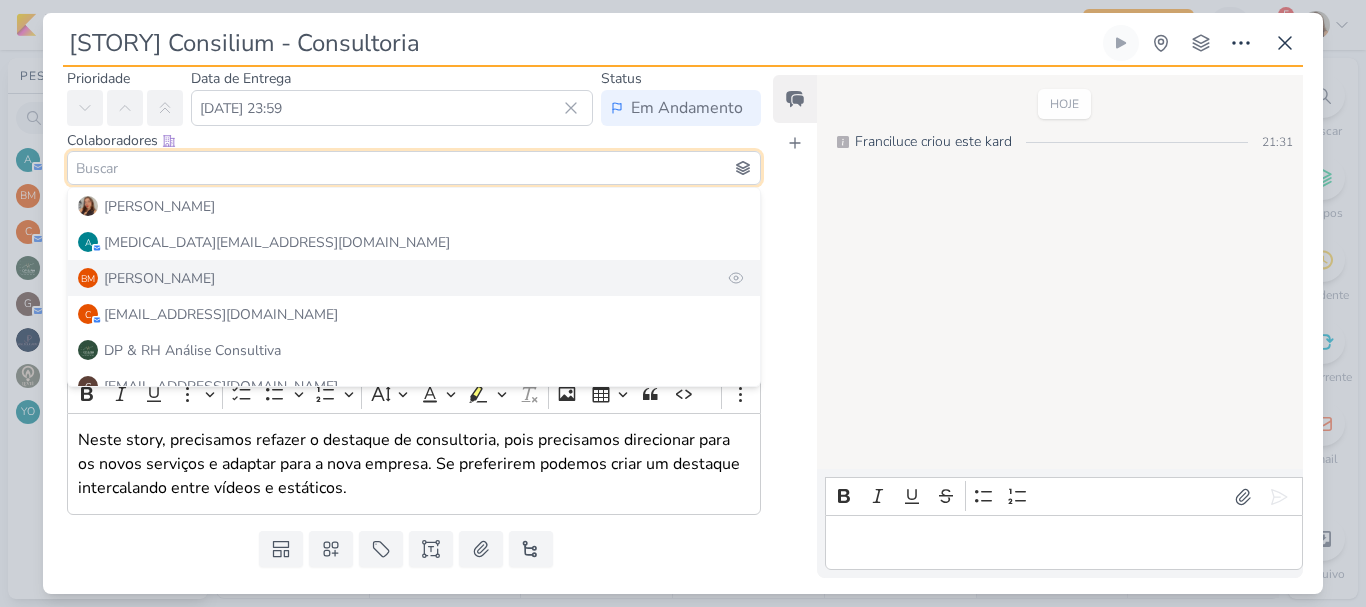 click on "BM
[GEOGRAPHIC_DATA]" at bounding box center (414, 278) 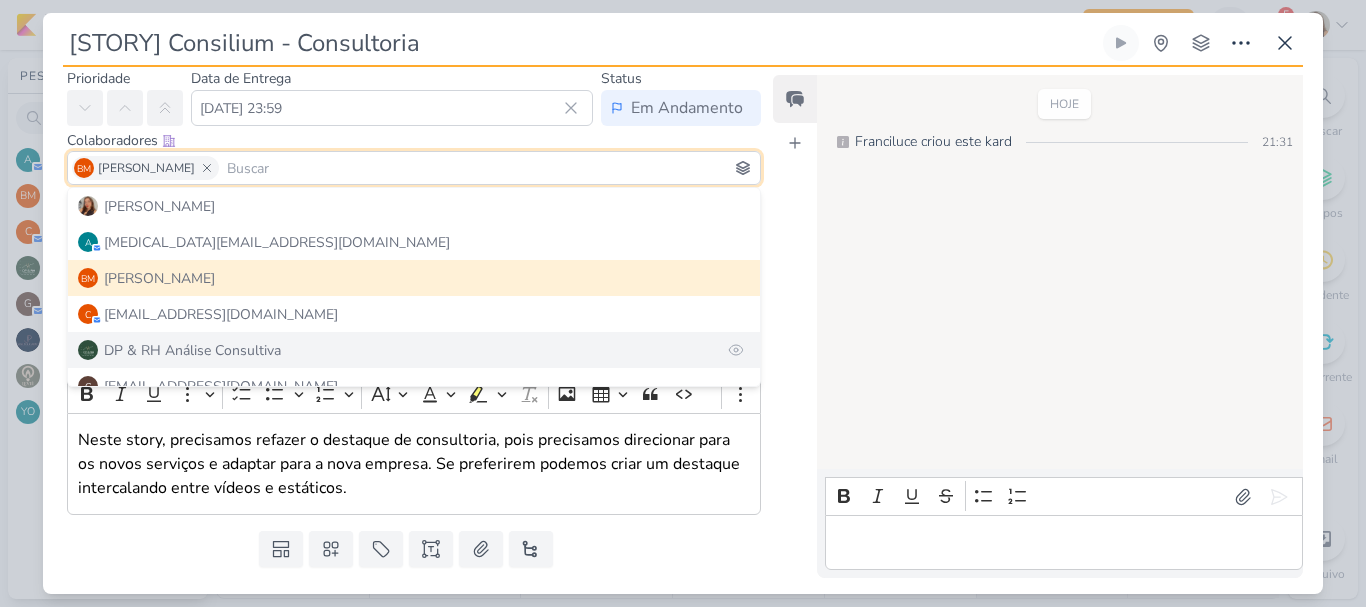 click on "DP & RH Análise Consultiva" at bounding box center [192, 350] 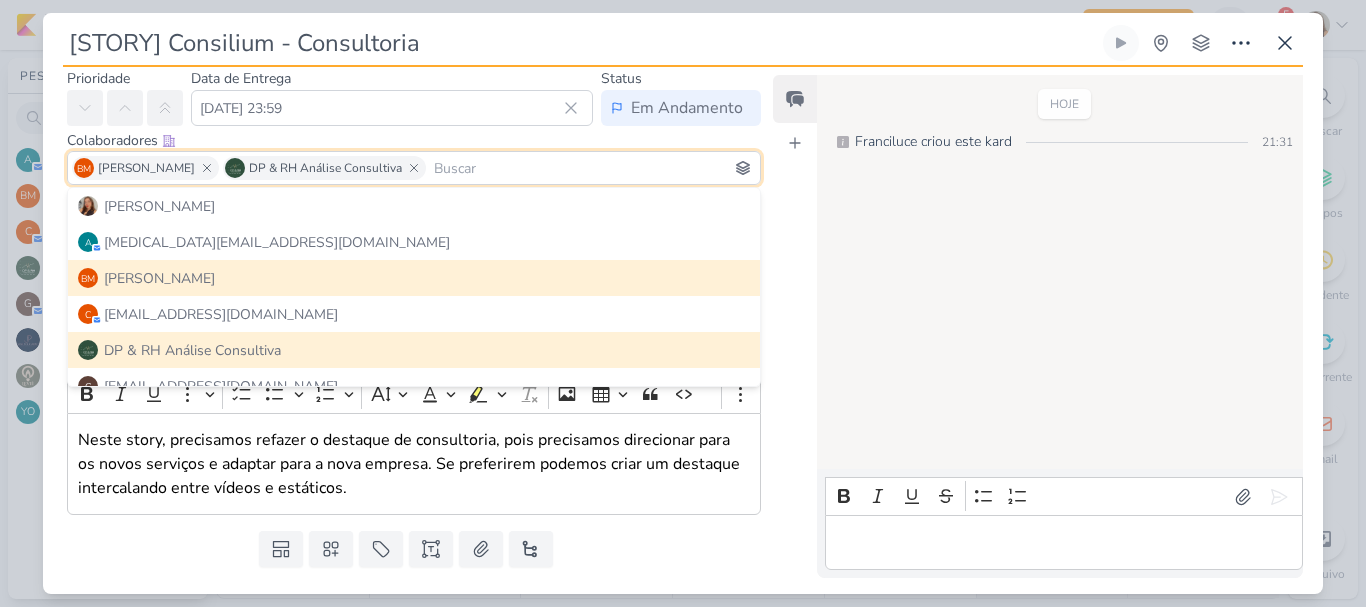 scroll, scrollTop: 100, scrollLeft: 0, axis: vertical 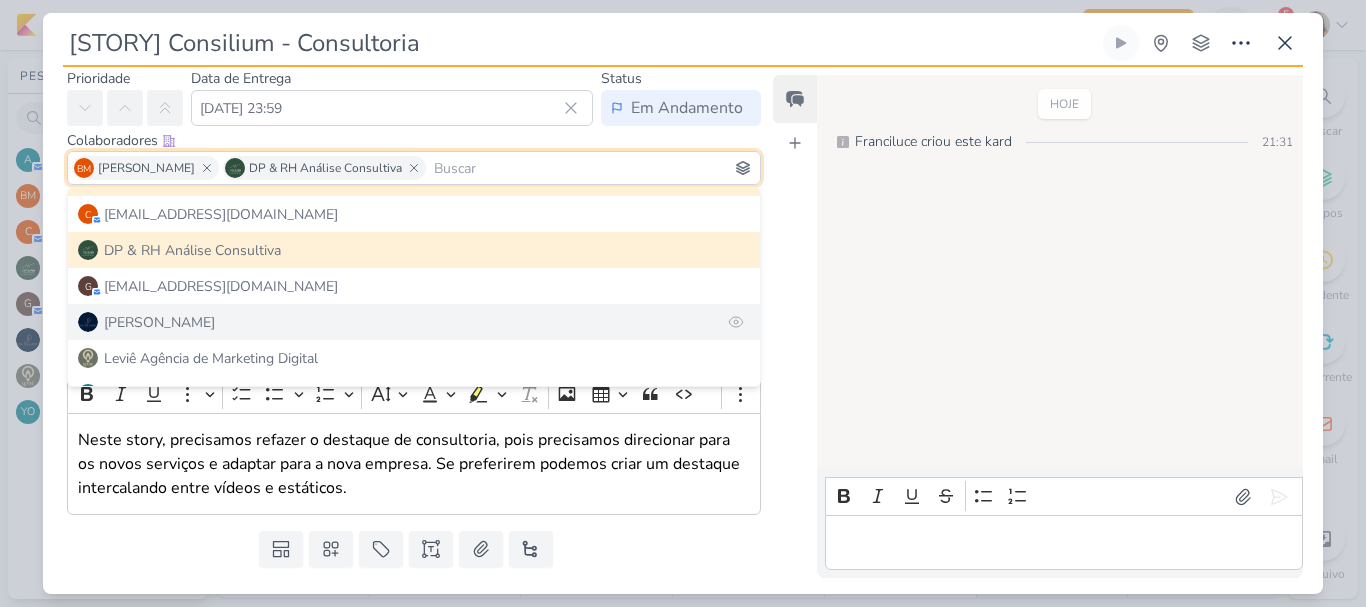 click on "[PERSON_NAME]" at bounding box center (414, 322) 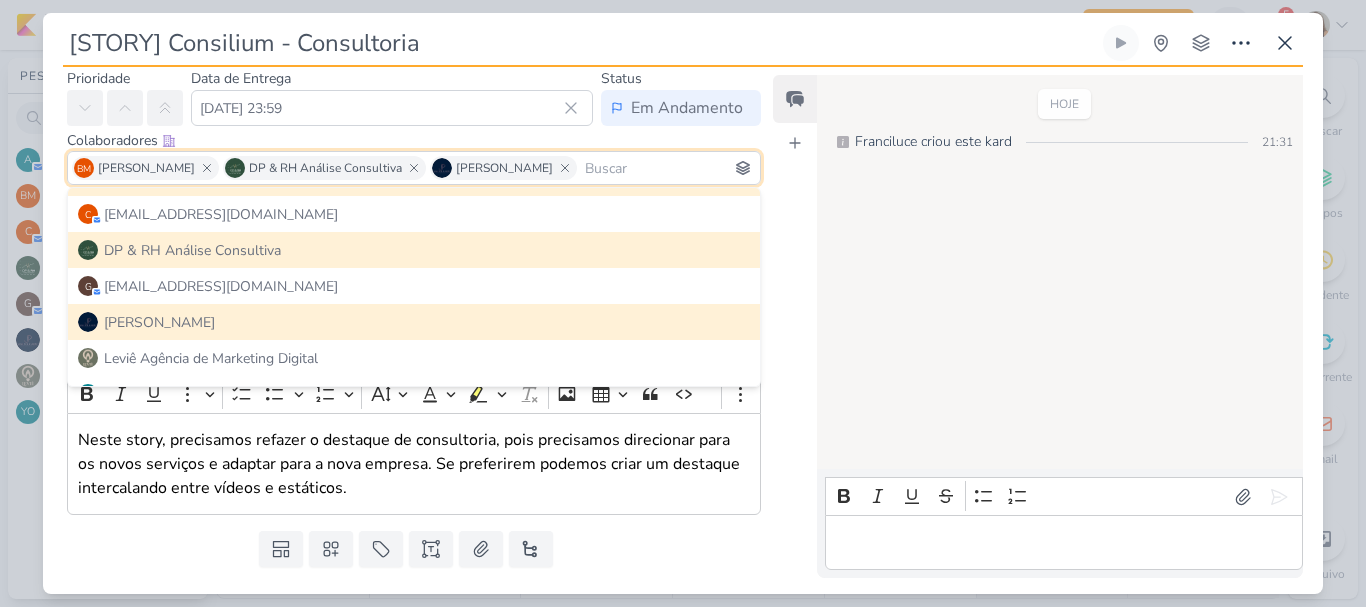 scroll, scrollTop: 126, scrollLeft: 0, axis: vertical 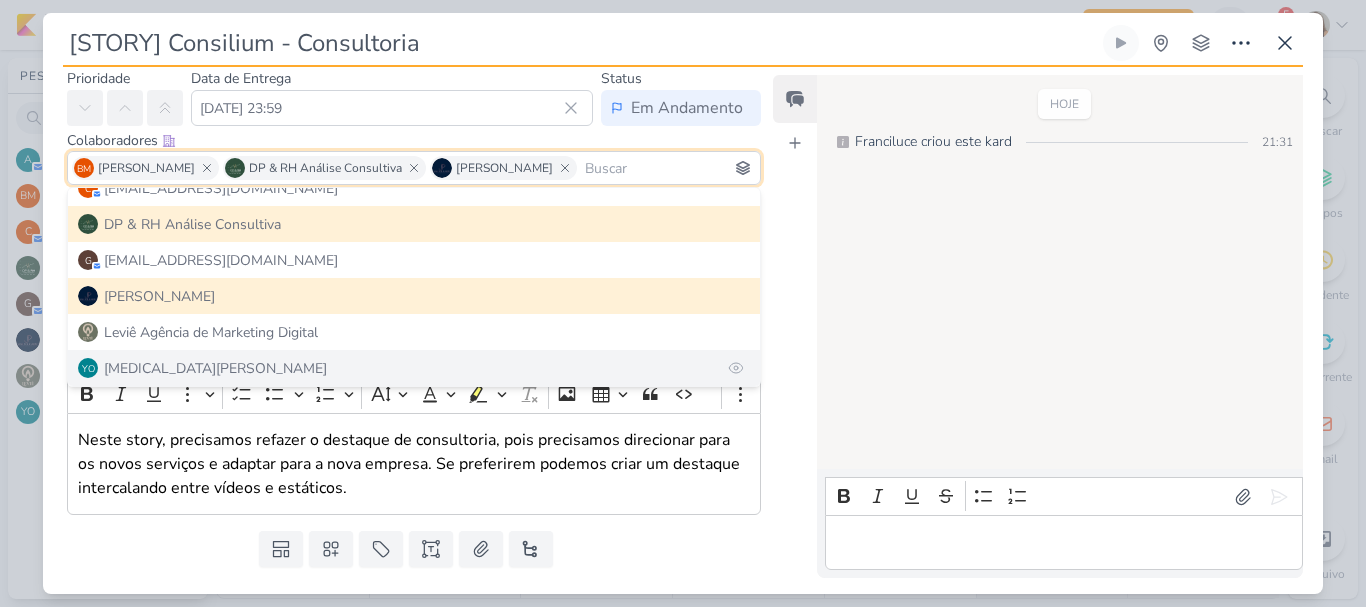 click on "YO
[MEDICAL_DATA][PERSON_NAME]" at bounding box center (414, 368) 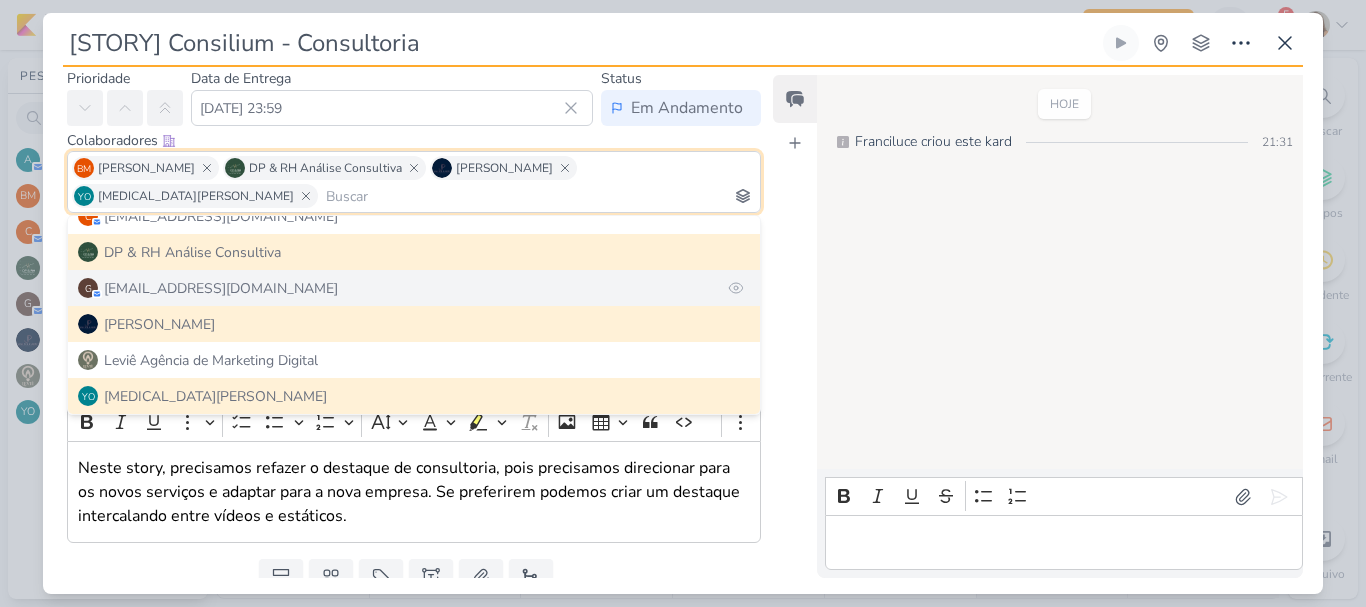 click on "[EMAIL_ADDRESS][DOMAIN_NAME]" at bounding box center (221, 288) 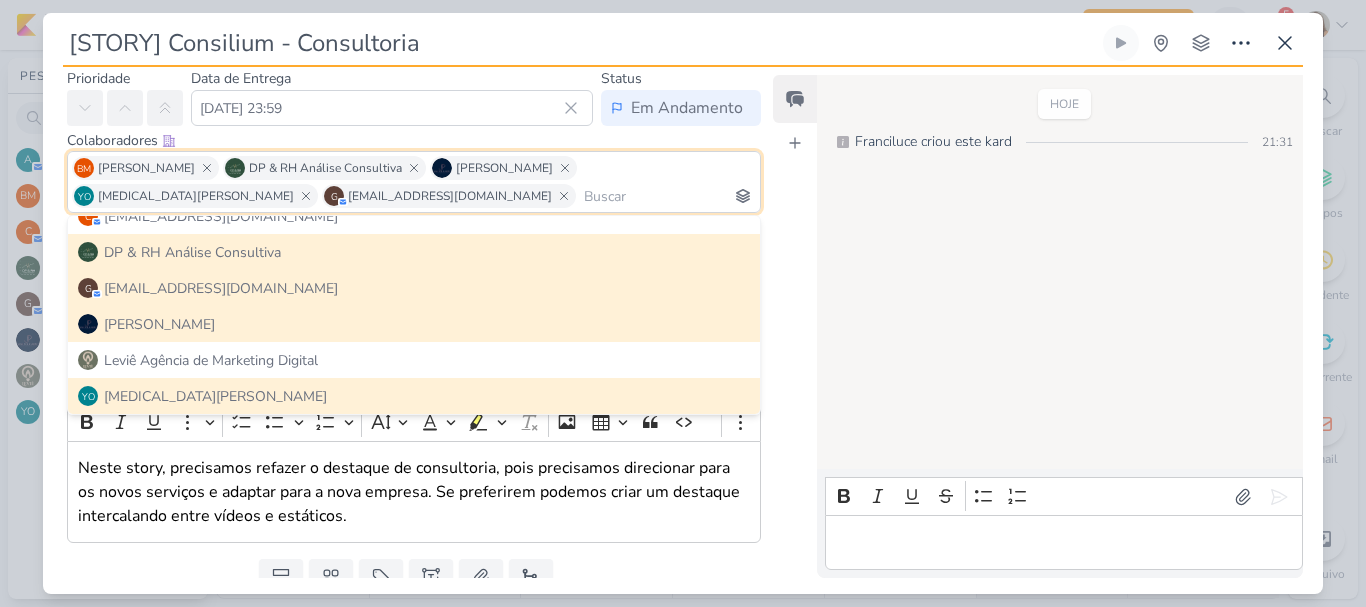 click on "Templates
Campos Personalizados
Cliente
[DEMOGRAPHIC_DATA]" at bounding box center [406, 577] 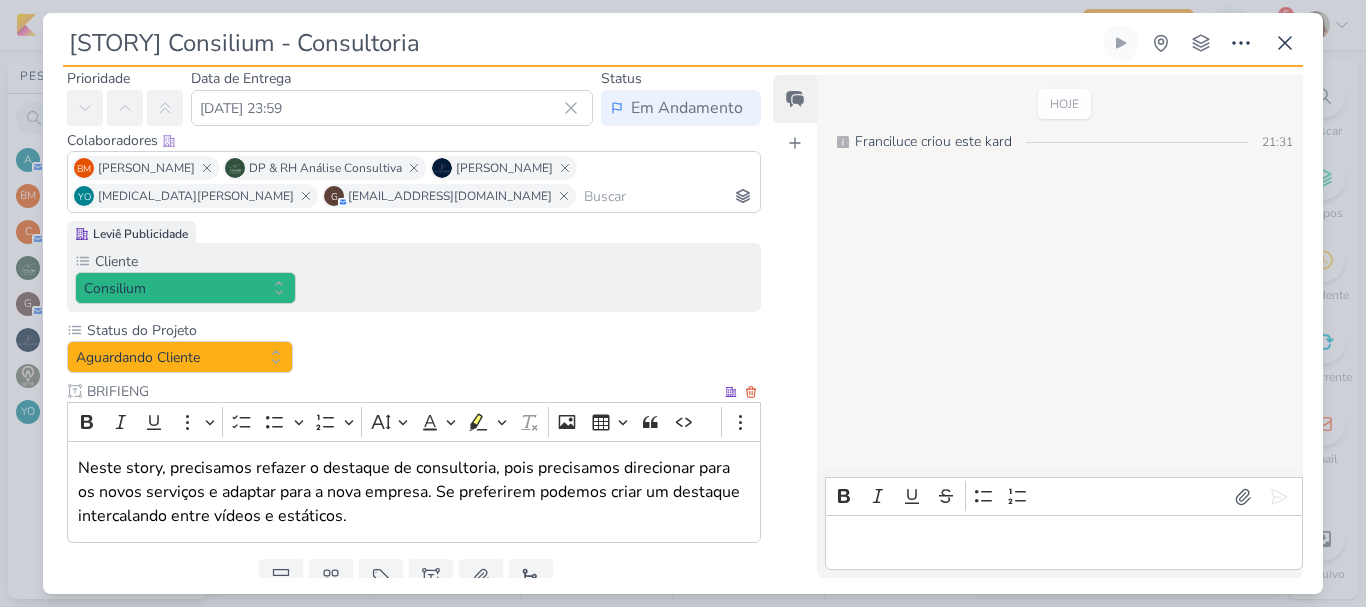 scroll, scrollTop: 141, scrollLeft: 0, axis: vertical 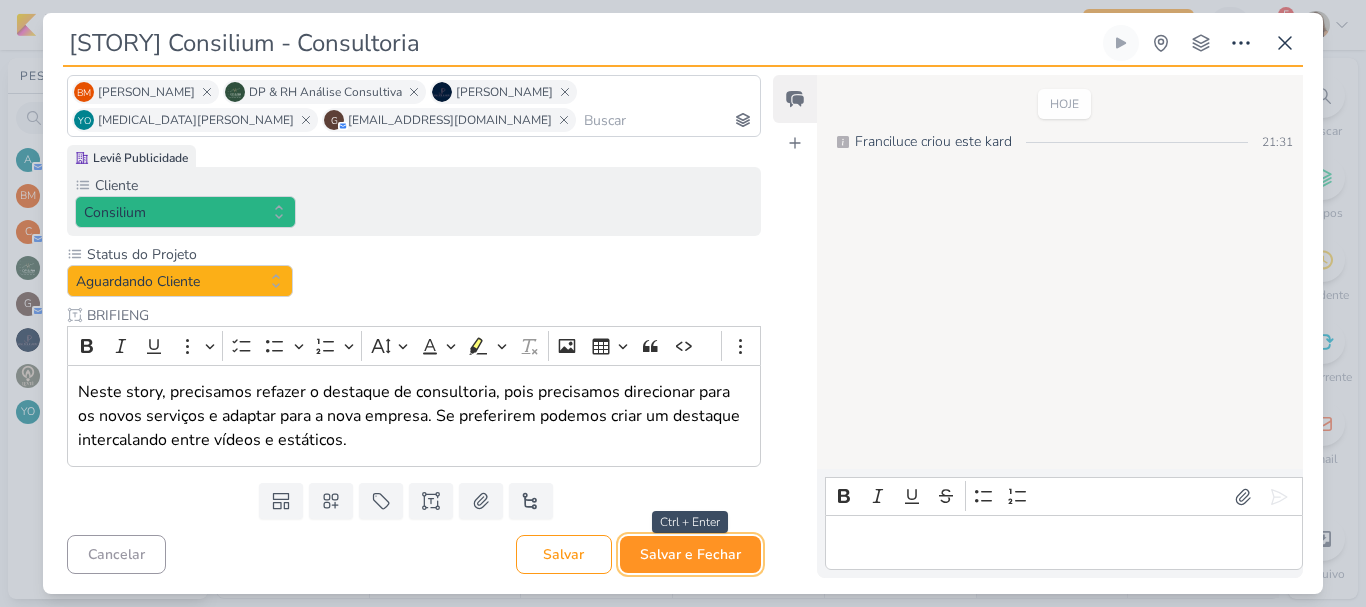click on "Salvar e Fechar" at bounding box center (690, 554) 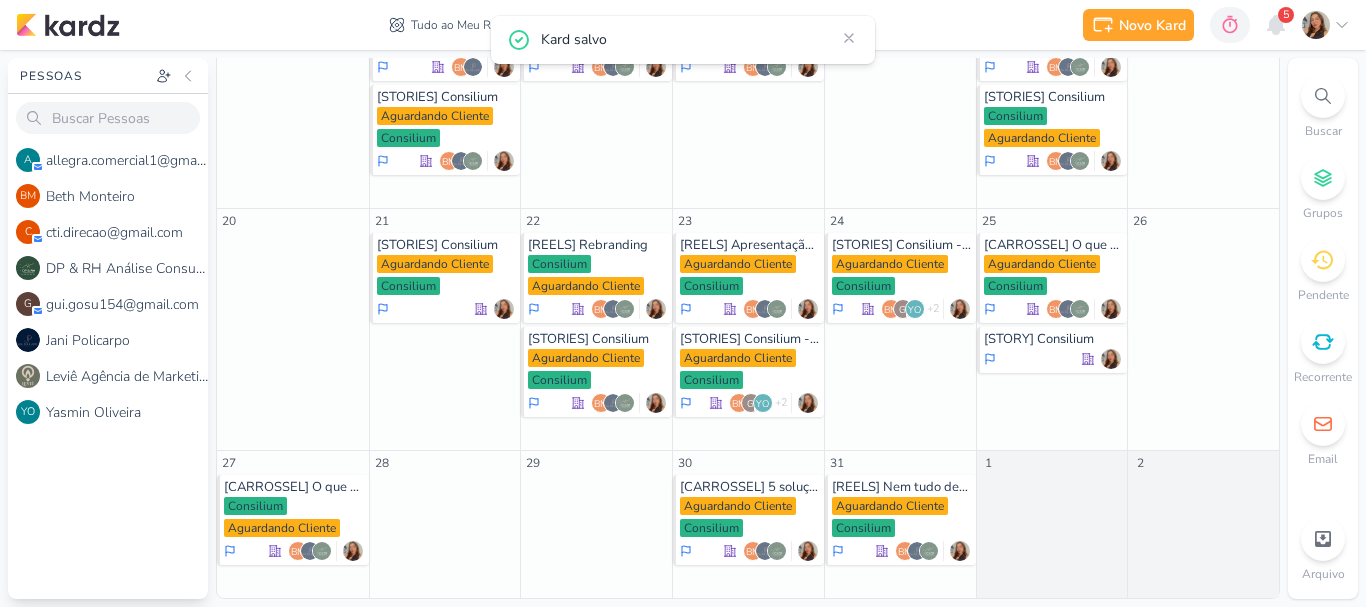 scroll, scrollTop: 0, scrollLeft: 0, axis: both 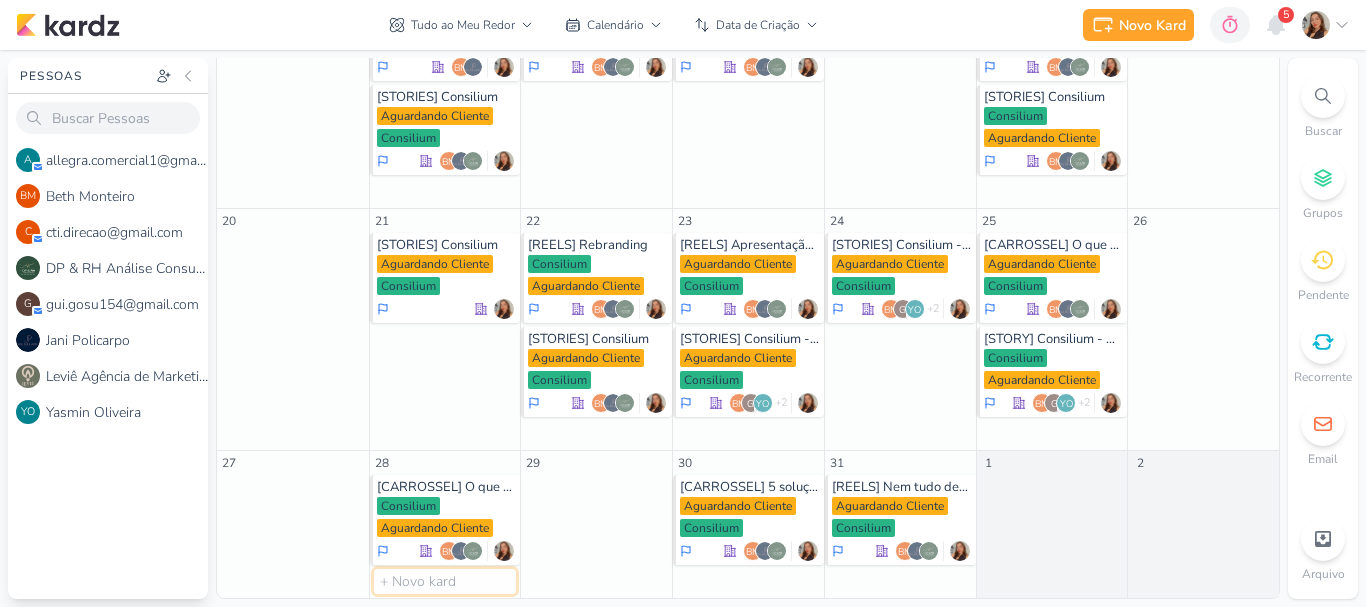 click at bounding box center [445, 581] 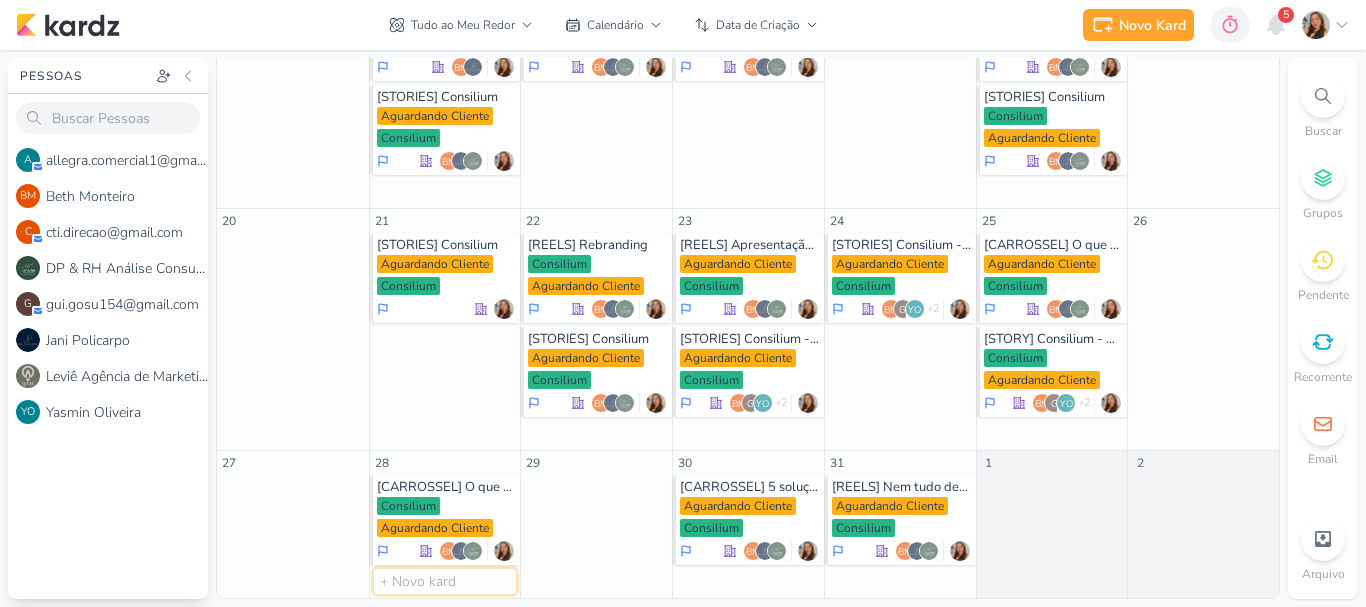 click at bounding box center [445, 581] 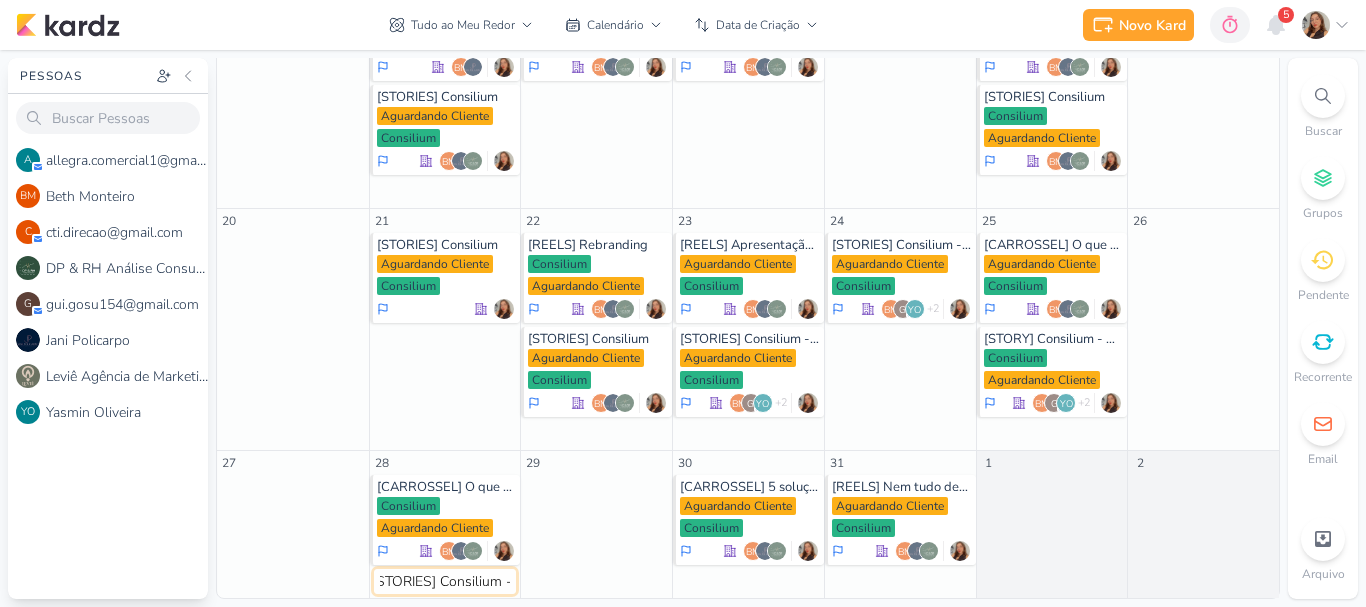scroll, scrollTop: 0, scrollLeft: 11, axis: horizontal 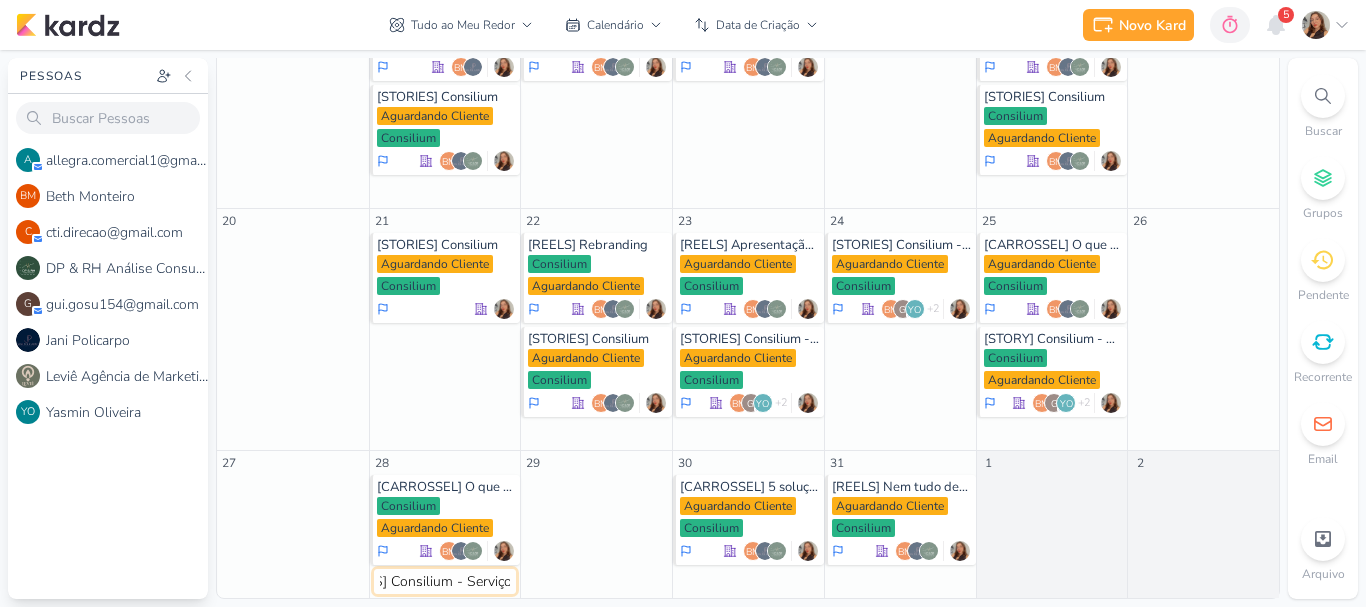 type on "[STORIES] Consilium - Serviços" 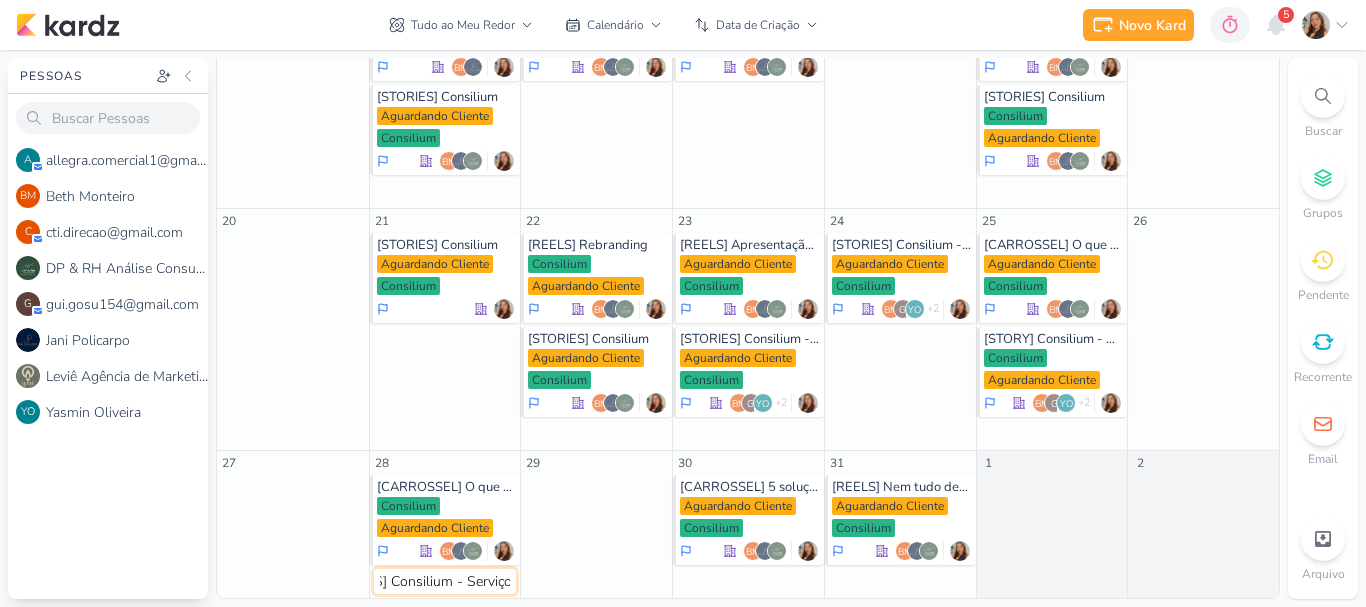 scroll, scrollTop: 0, scrollLeft: 63, axis: horizontal 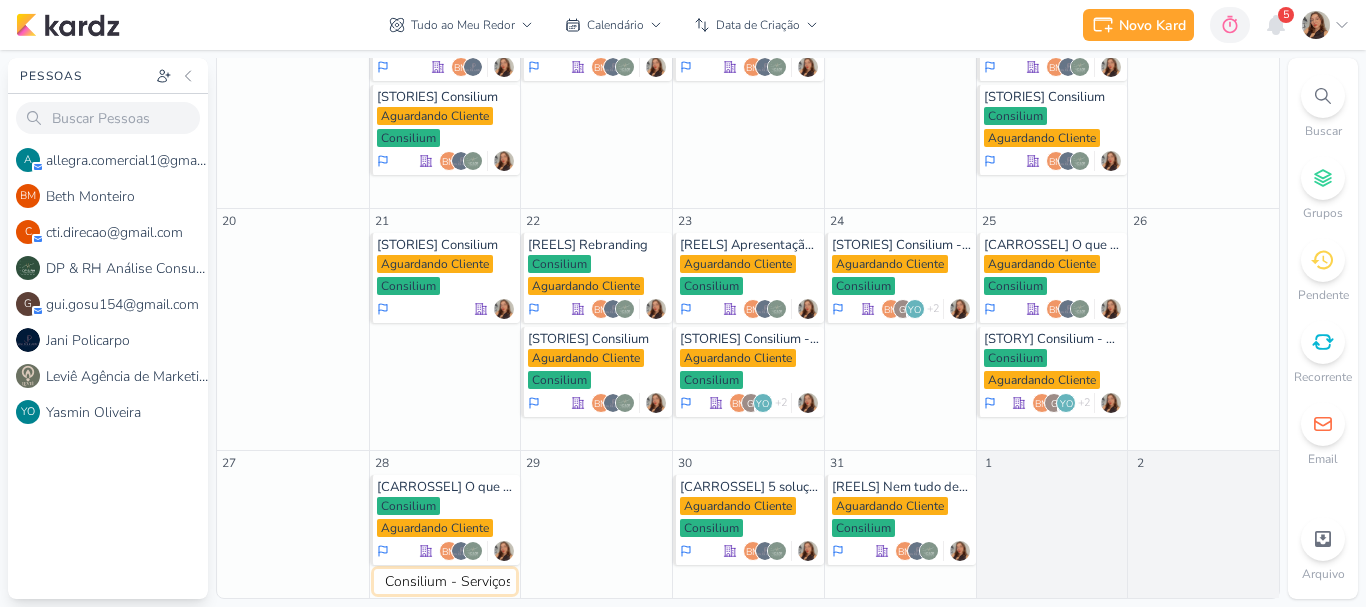 type 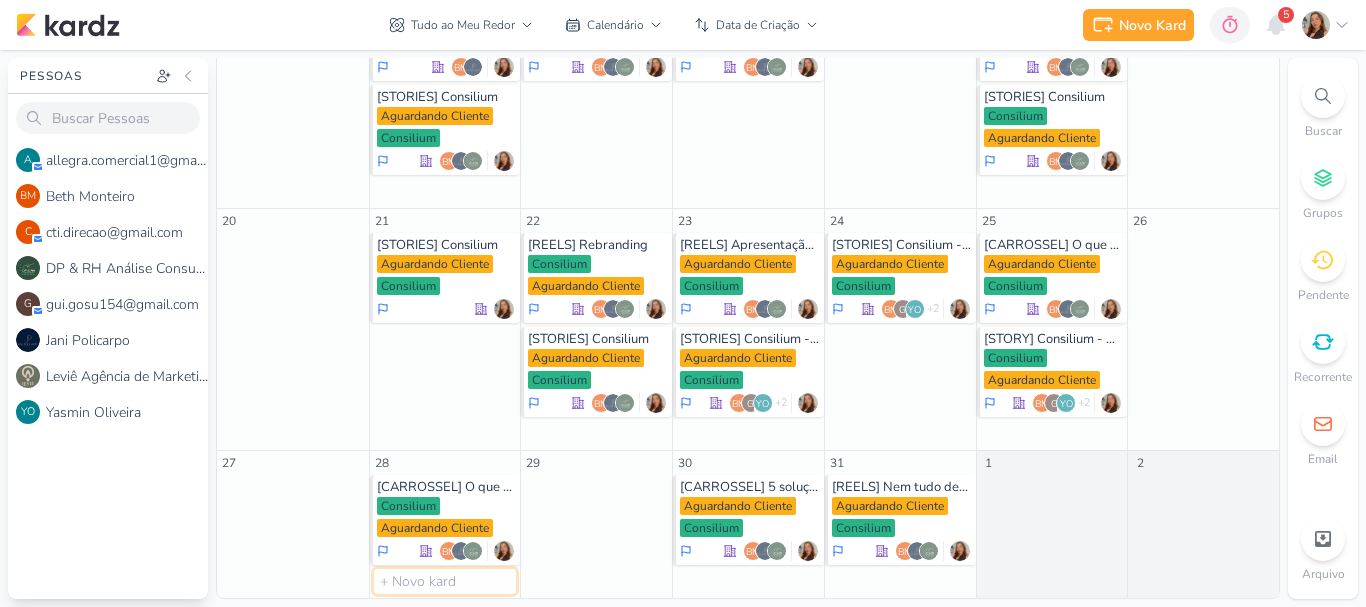 scroll, scrollTop: 0, scrollLeft: 0, axis: both 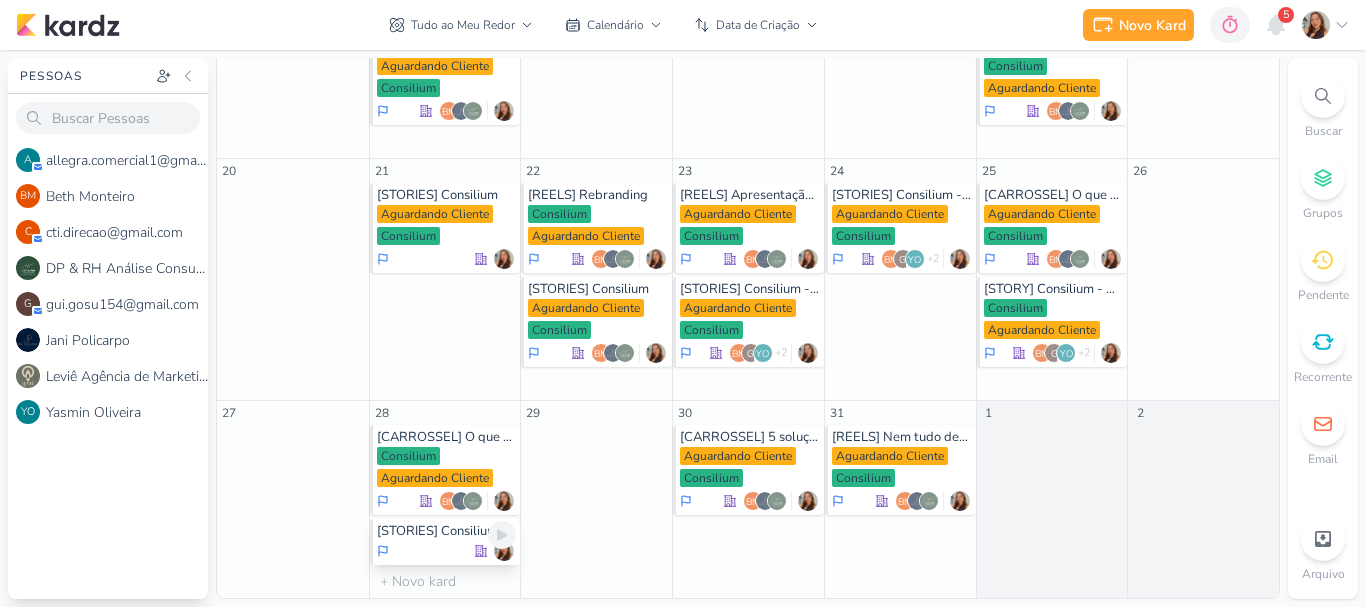 click on "[STORIES] Consilium - Serviços" at bounding box center (447, 531) 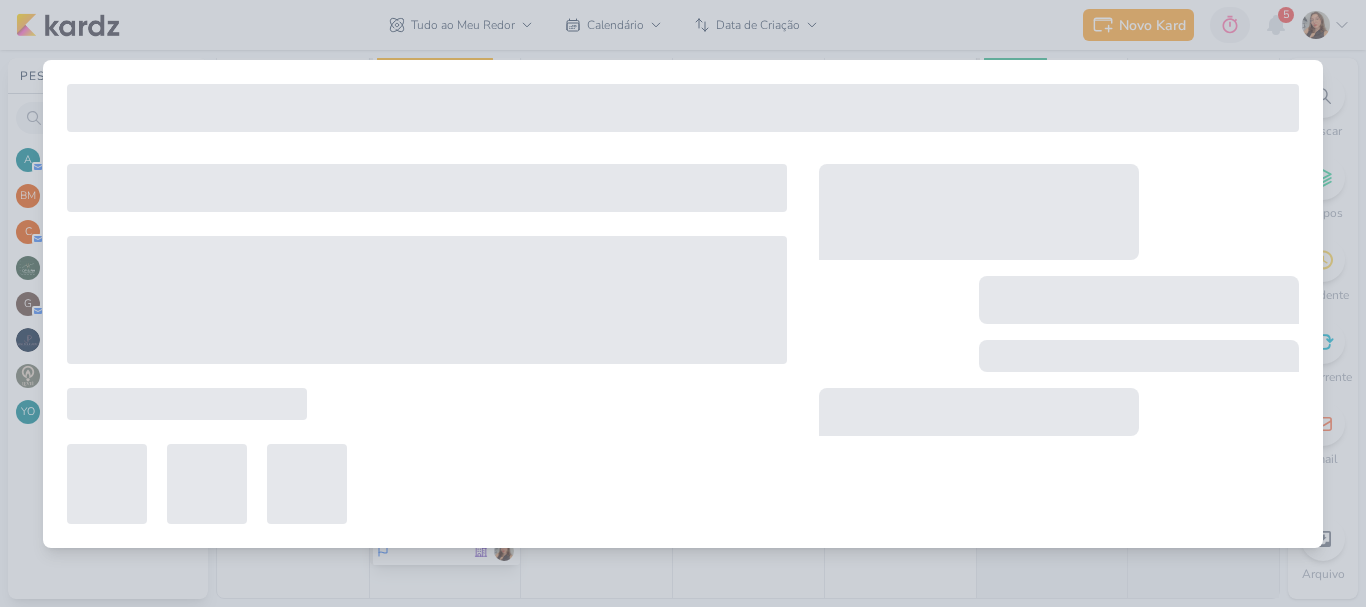 type on "[STORIES] Consilium - Serviços" 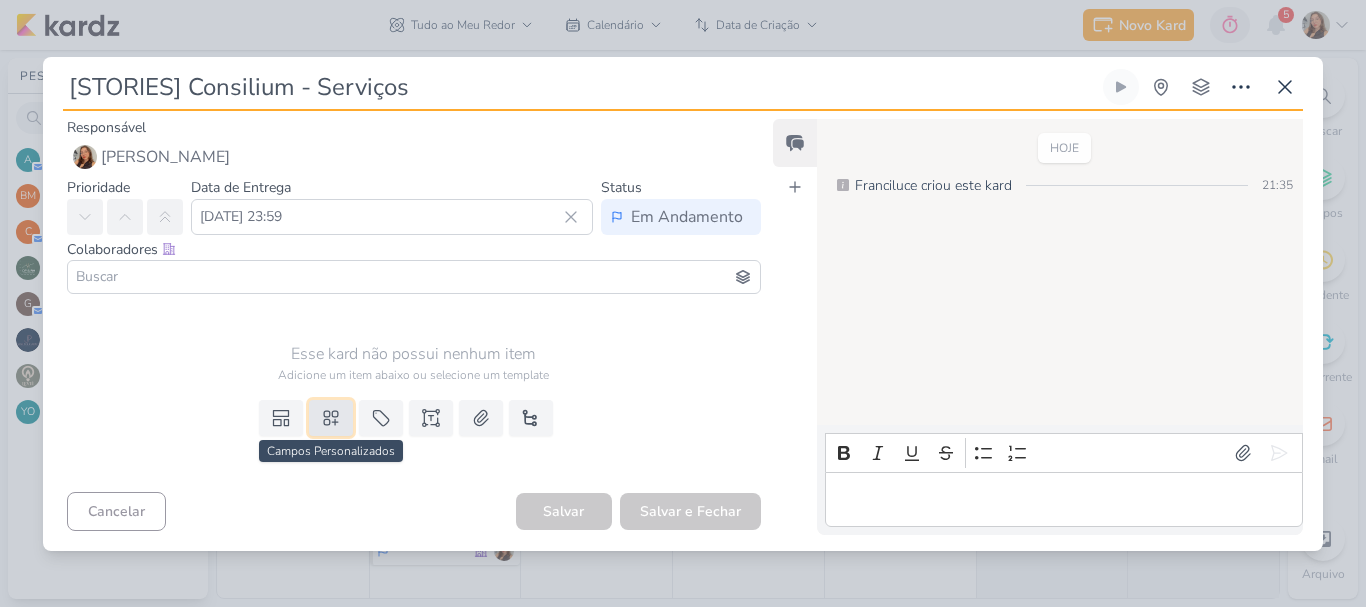 click at bounding box center [331, 418] 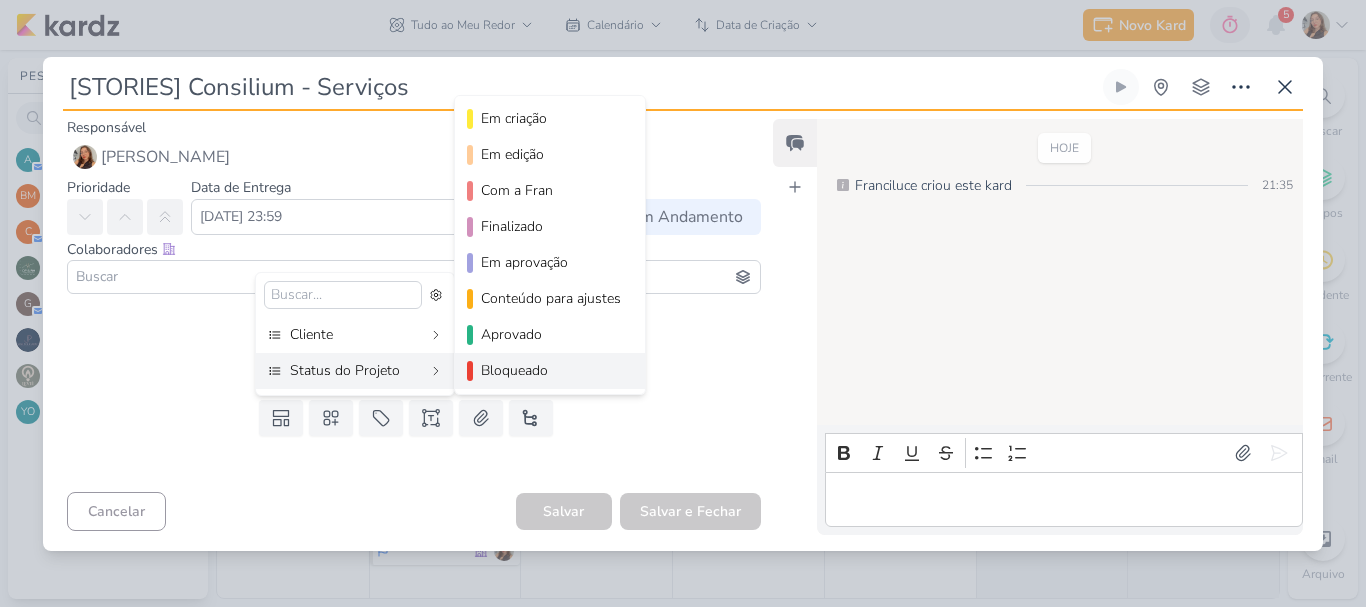 scroll, scrollTop: 182, scrollLeft: 0, axis: vertical 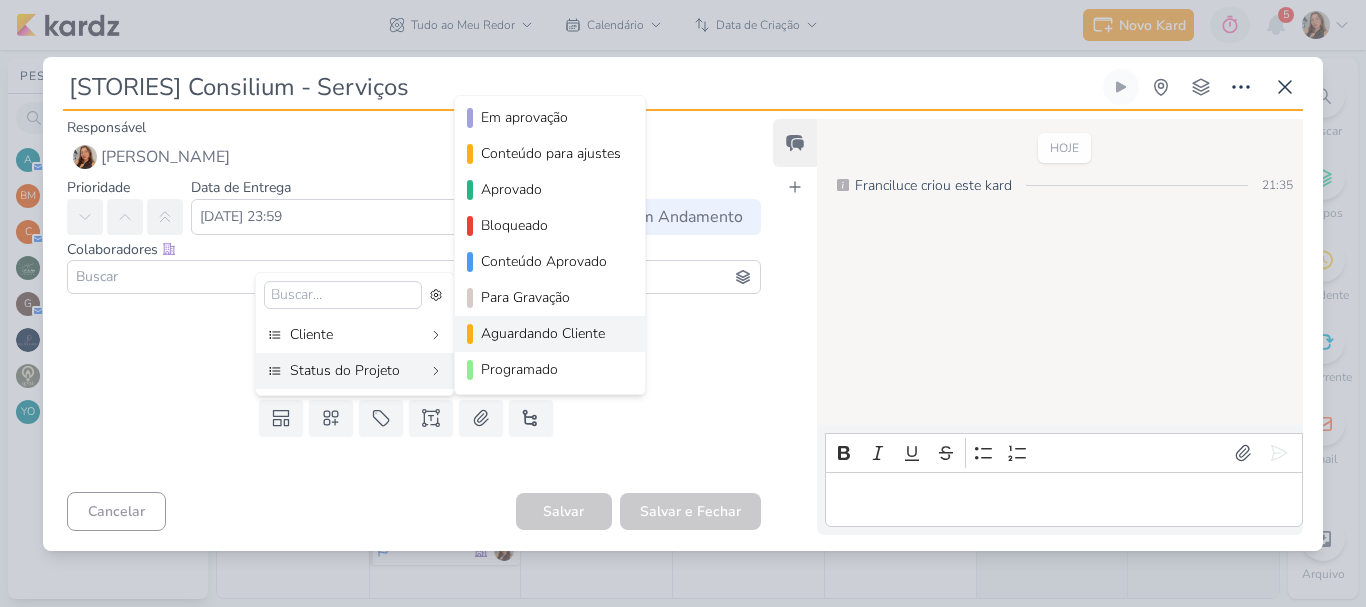 click on "Aguardando Cliente" at bounding box center (551, 333) 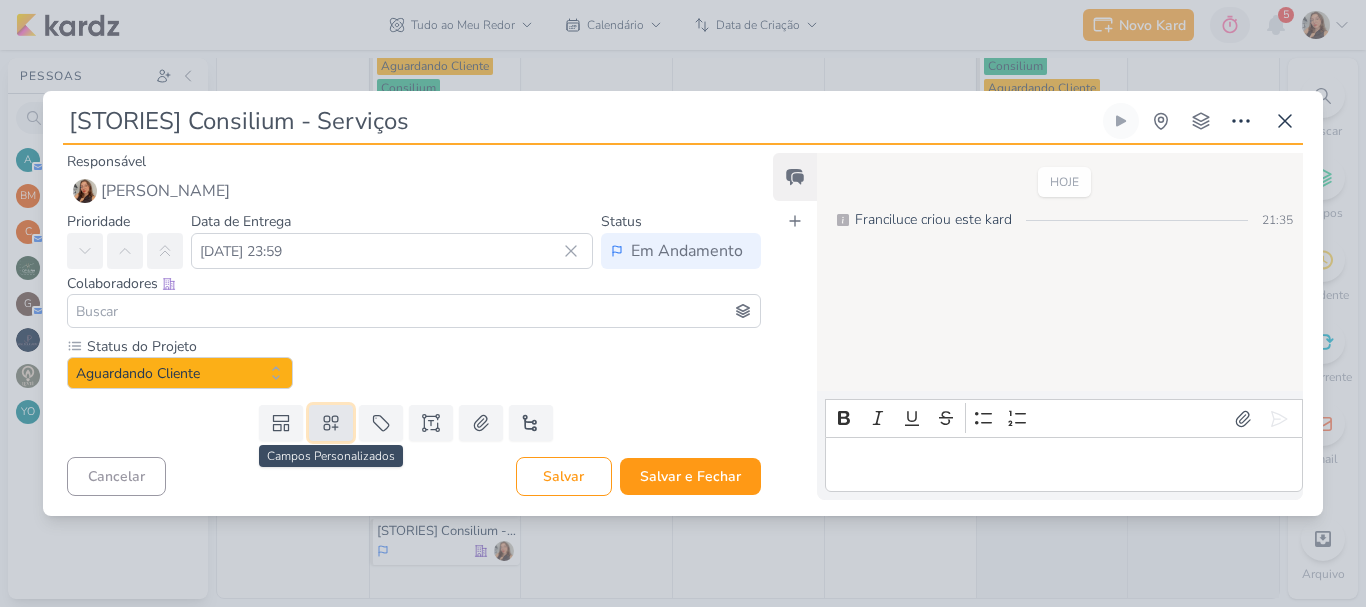 click 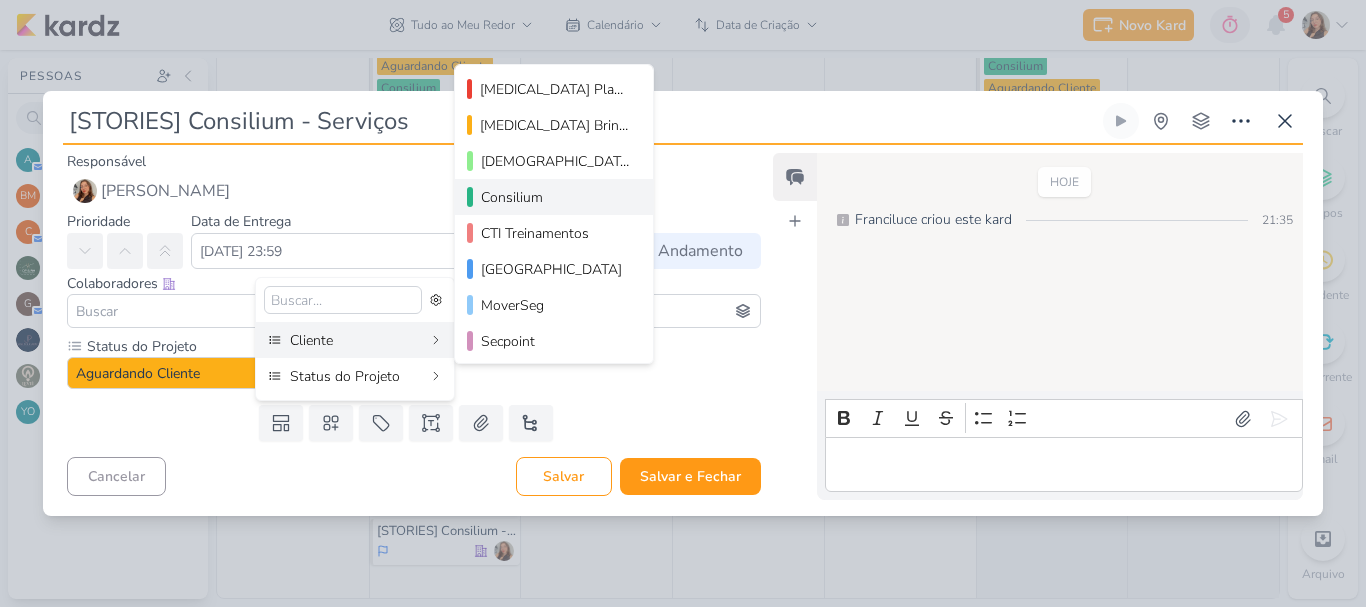 click on "Consilium" at bounding box center (555, 197) 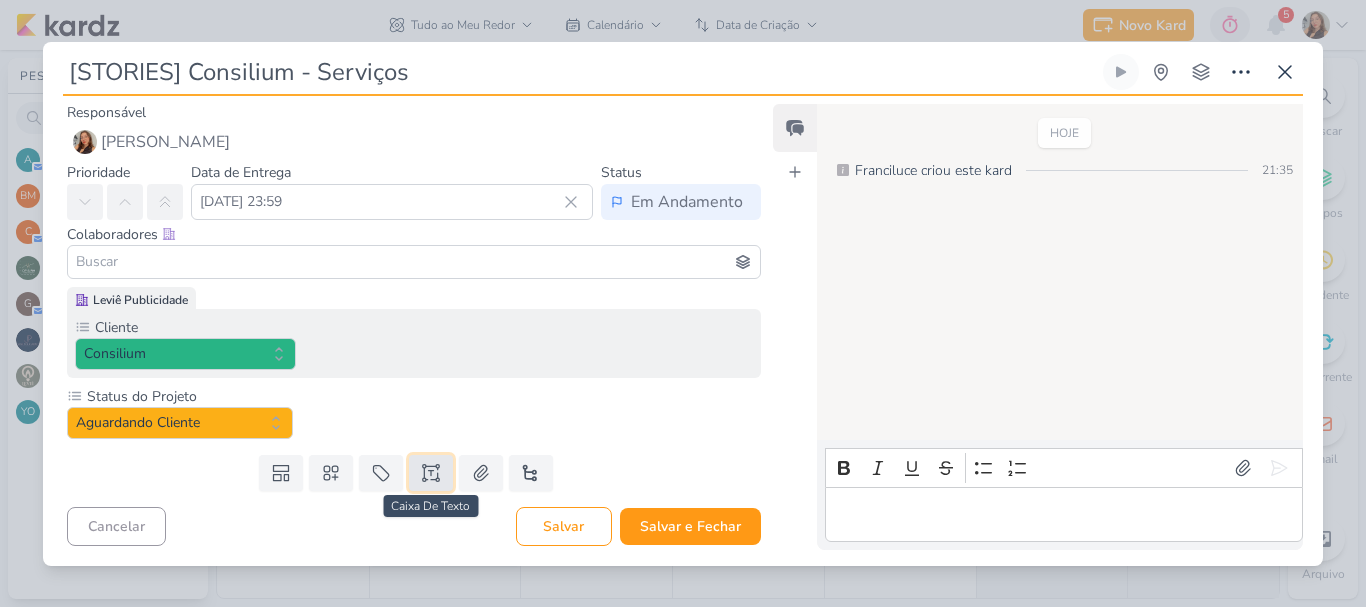 click 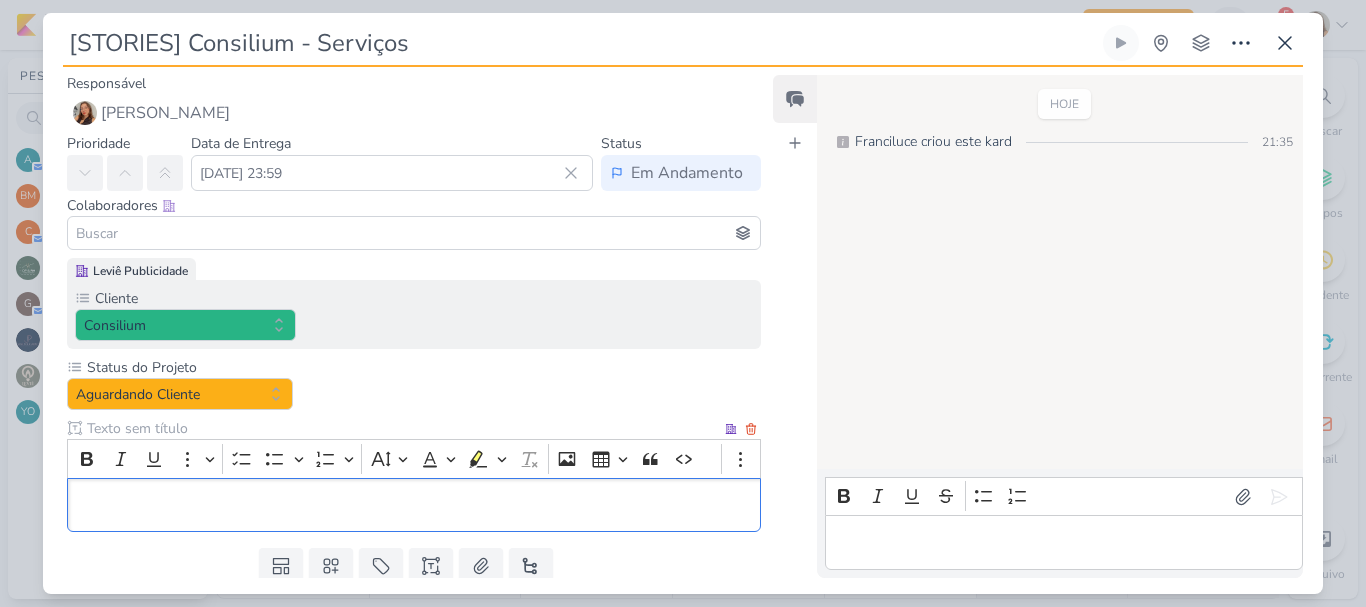 click at bounding box center [402, 428] 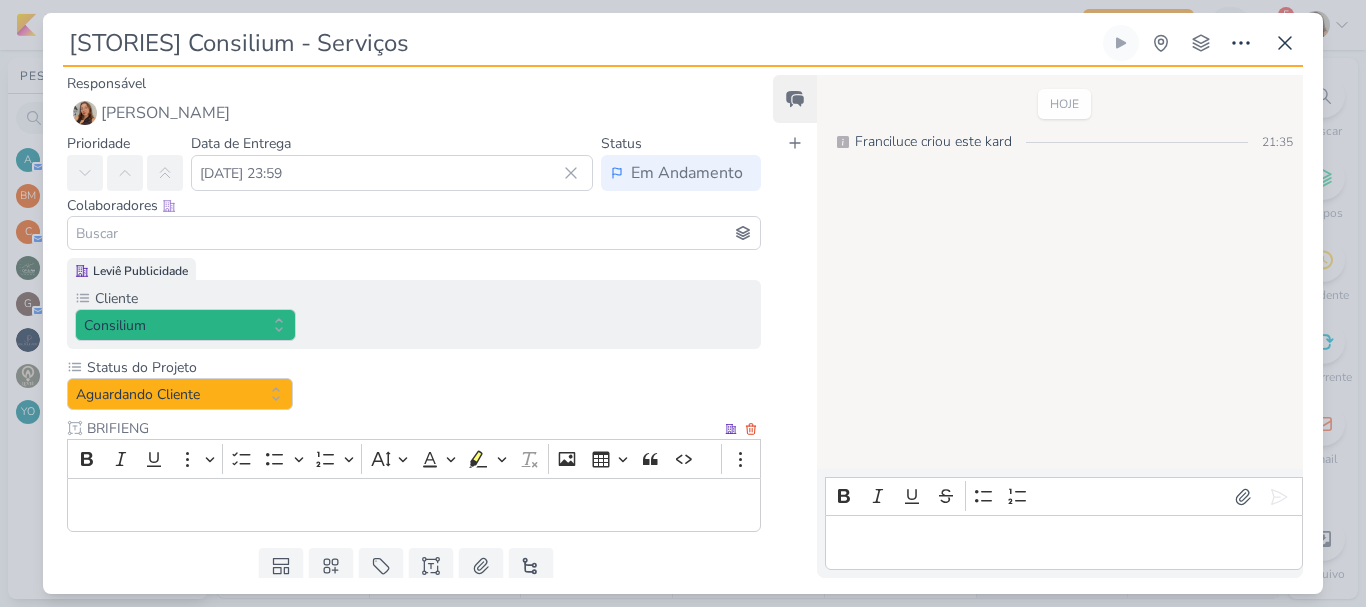 type on "BRIFIENG" 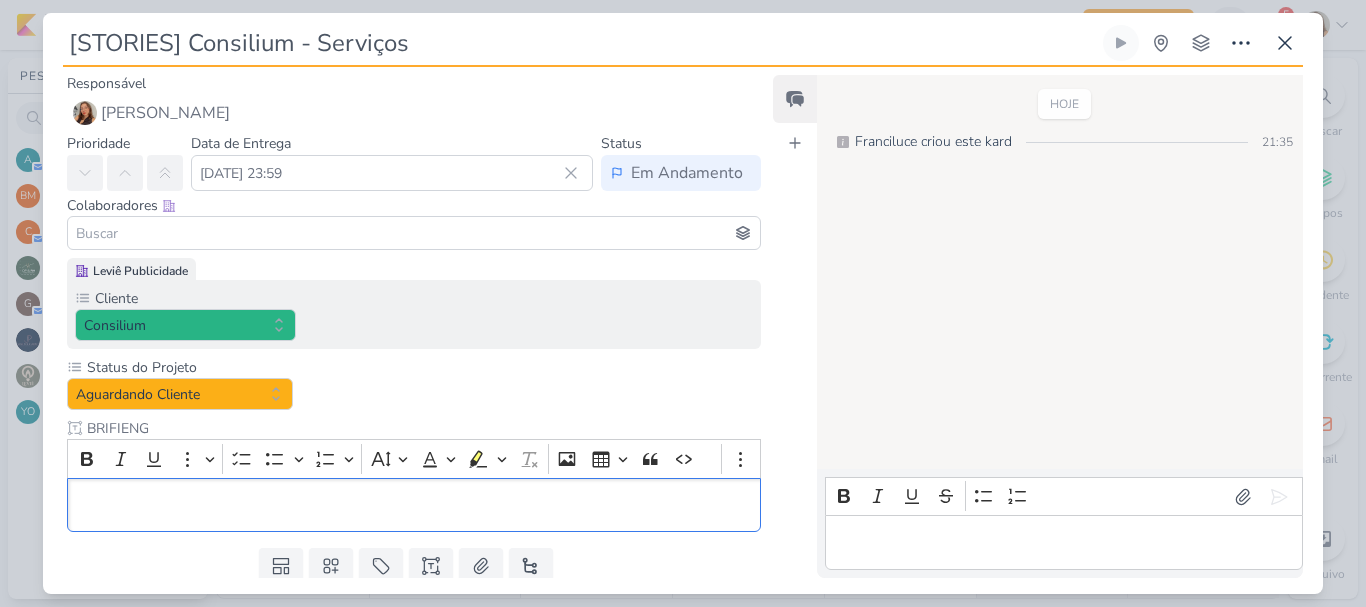 scroll, scrollTop: 65, scrollLeft: 0, axis: vertical 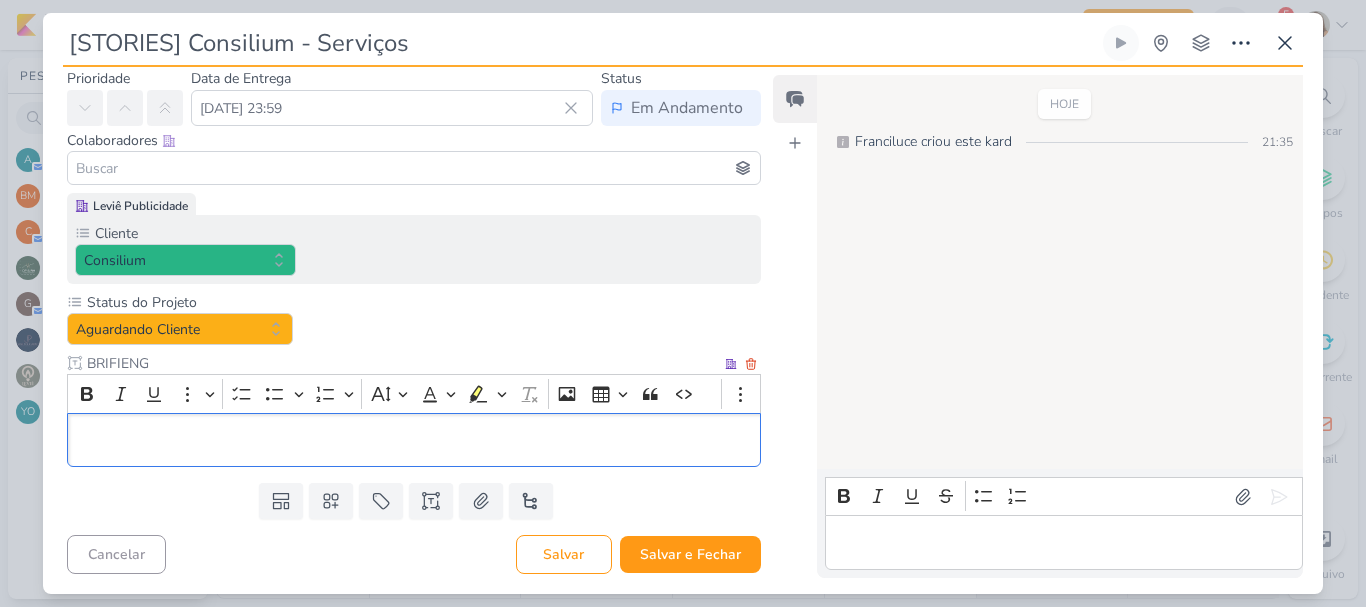 click at bounding box center (414, 440) 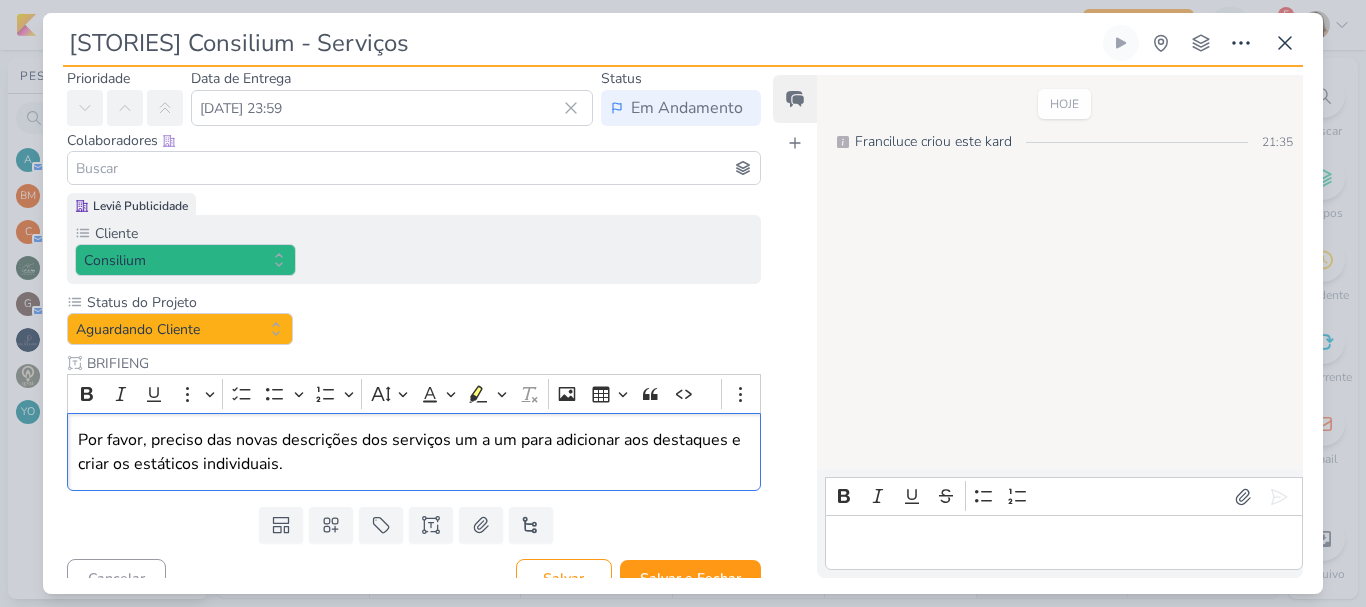 click at bounding box center [414, 168] 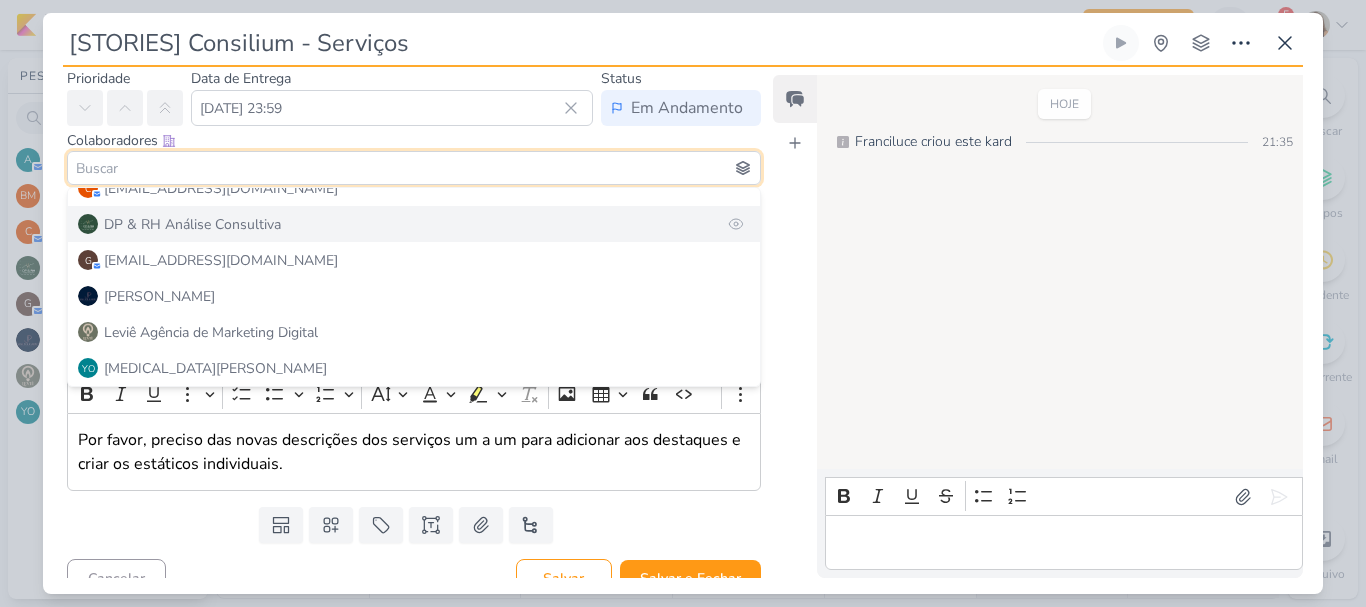 click on "DP & RH Análise Consultiva" at bounding box center (192, 224) 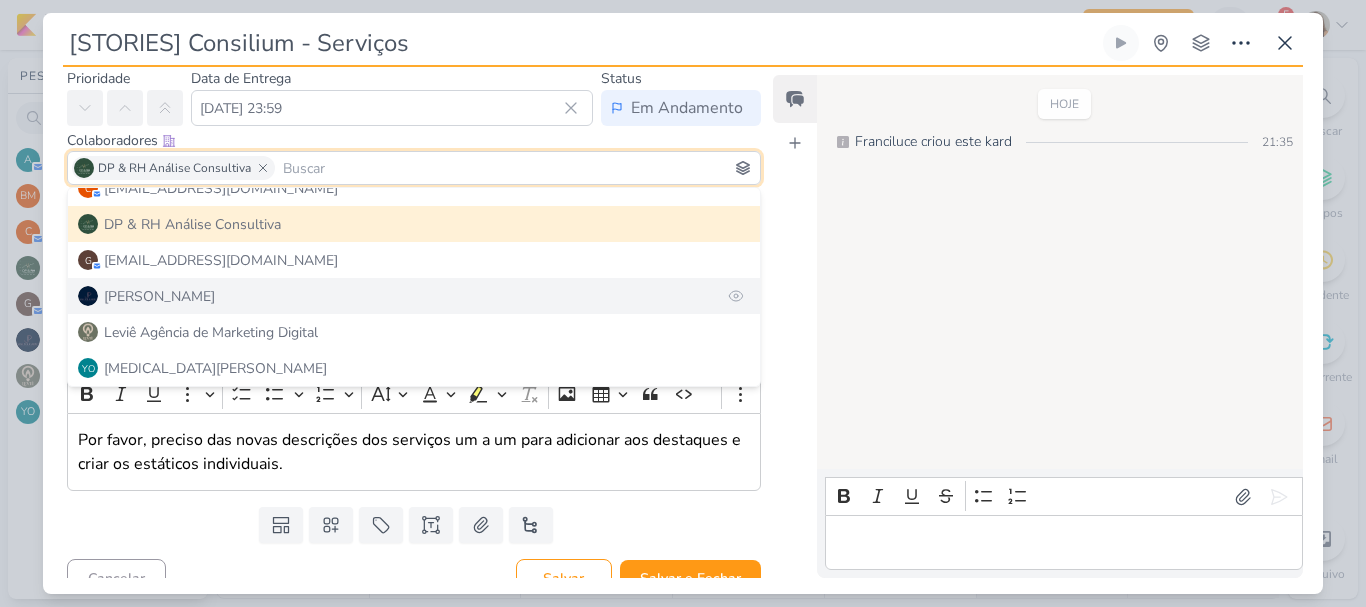 click on "[PERSON_NAME]" at bounding box center (414, 296) 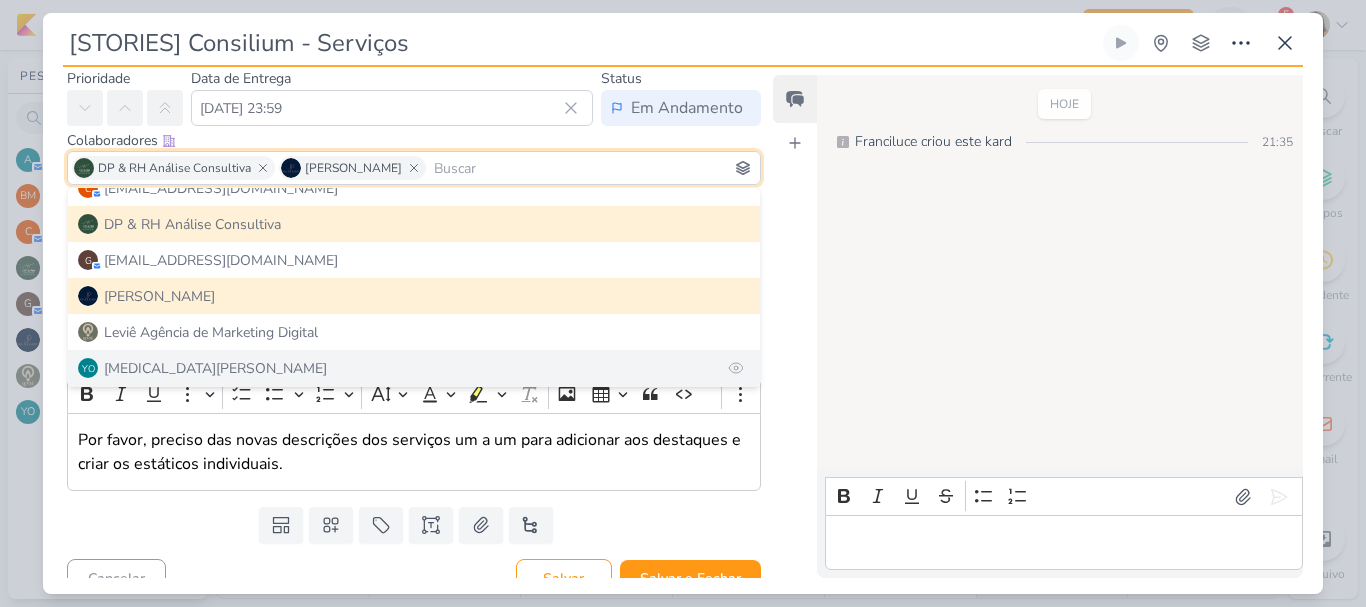 click on "[MEDICAL_DATA][PERSON_NAME]" at bounding box center [215, 368] 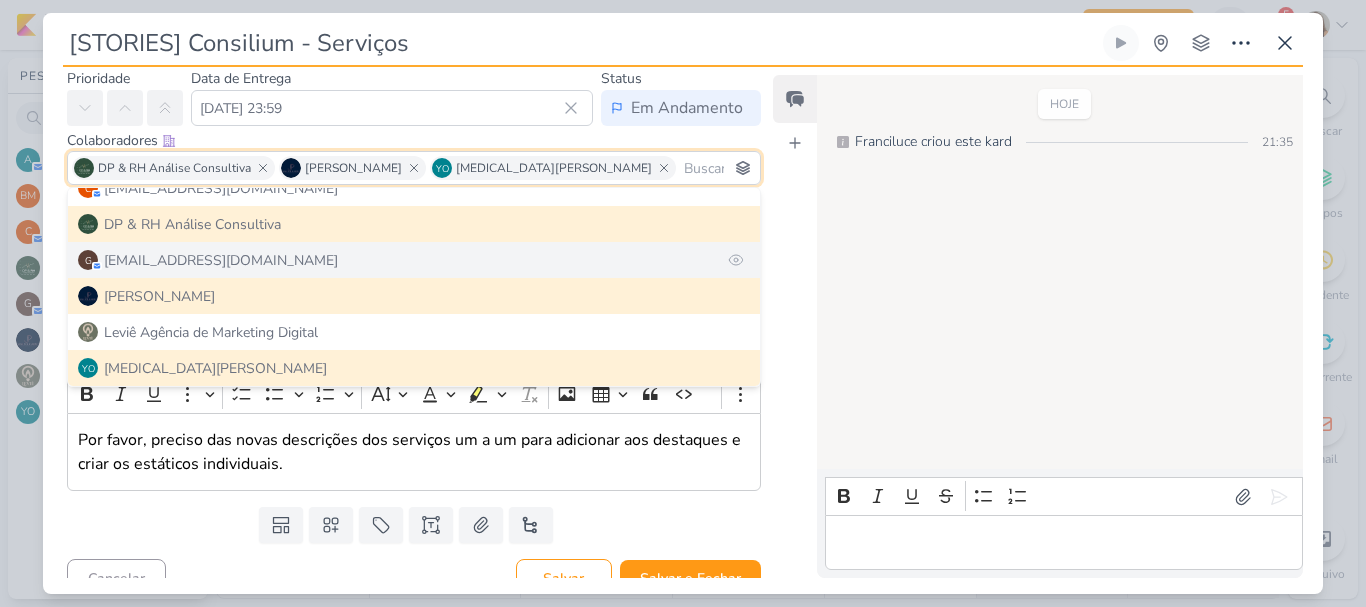 click on "[EMAIL_ADDRESS][DOMAIN_NAME]" at bounding box center (221, 260) 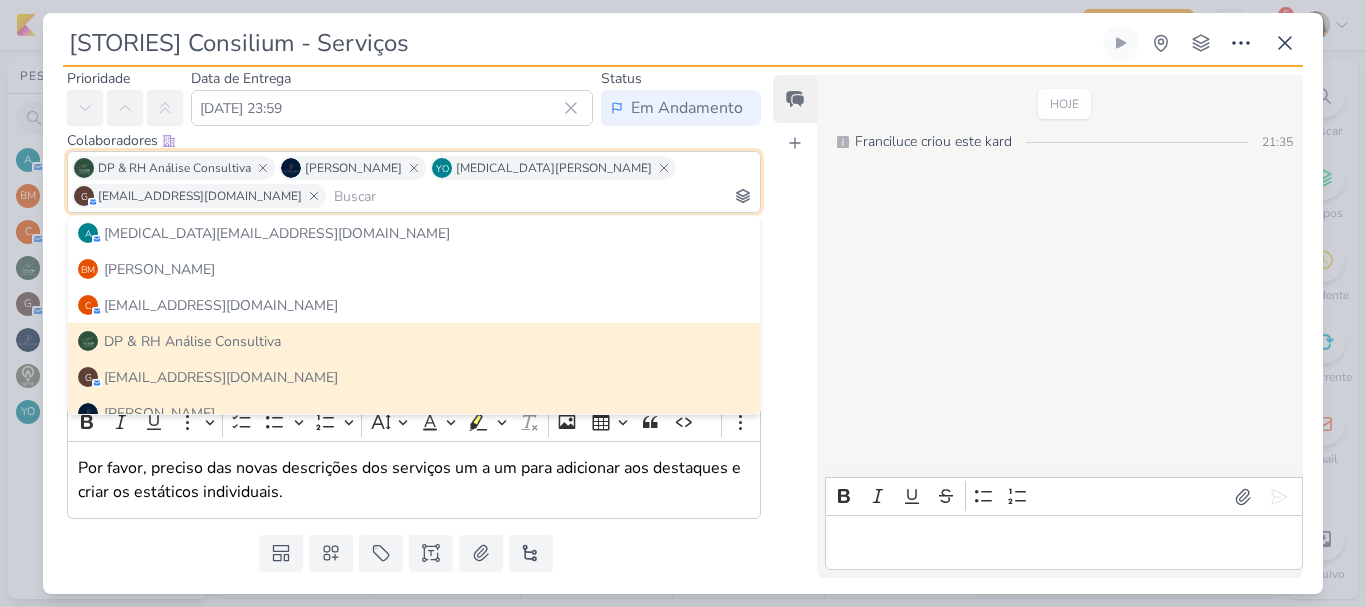 scroll, scrollTop: 26, scrollLeft: 0, axis: vertical 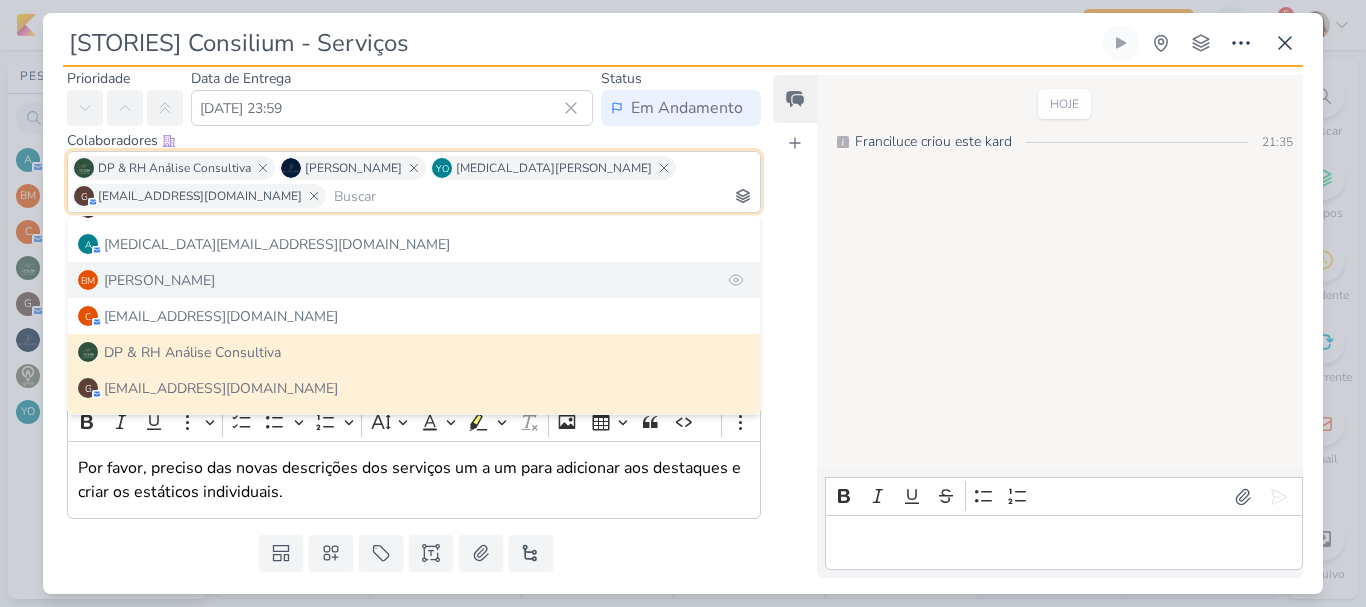 click on "[PERSON_NAME]" at bounding box center [159, 280] 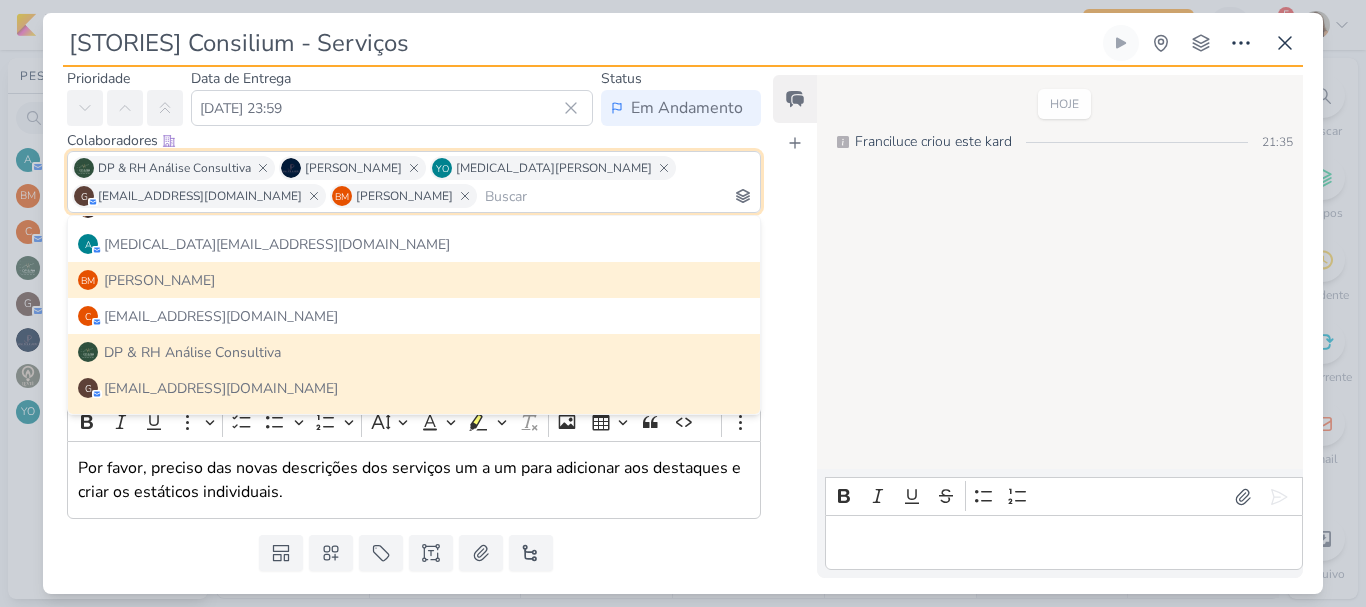 click on "Por favor, preciso das novas descrições dos serviços um a um para adicionar aos destaques e criar os estáticos individuais." at bounding box center [414, 480] 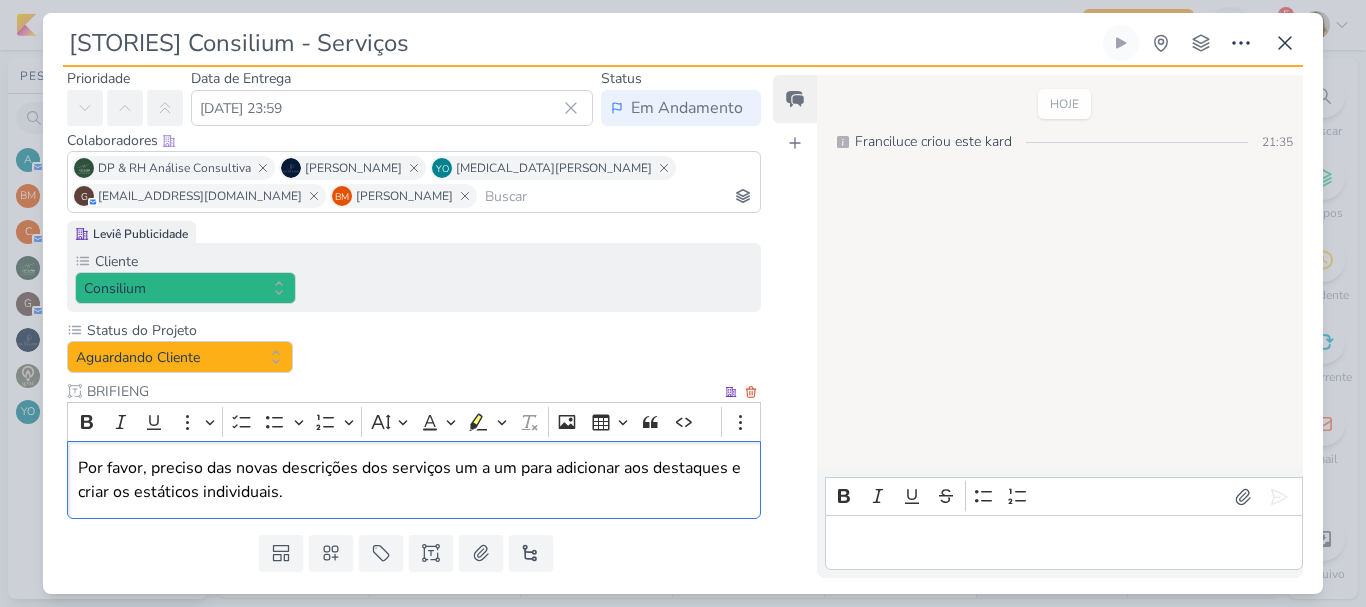 click on "Por favor, preciso das novas descrições dos serviços um a um para adicionar aos destaques e criar os estáticos individuais." at bounding box center [414, 480] 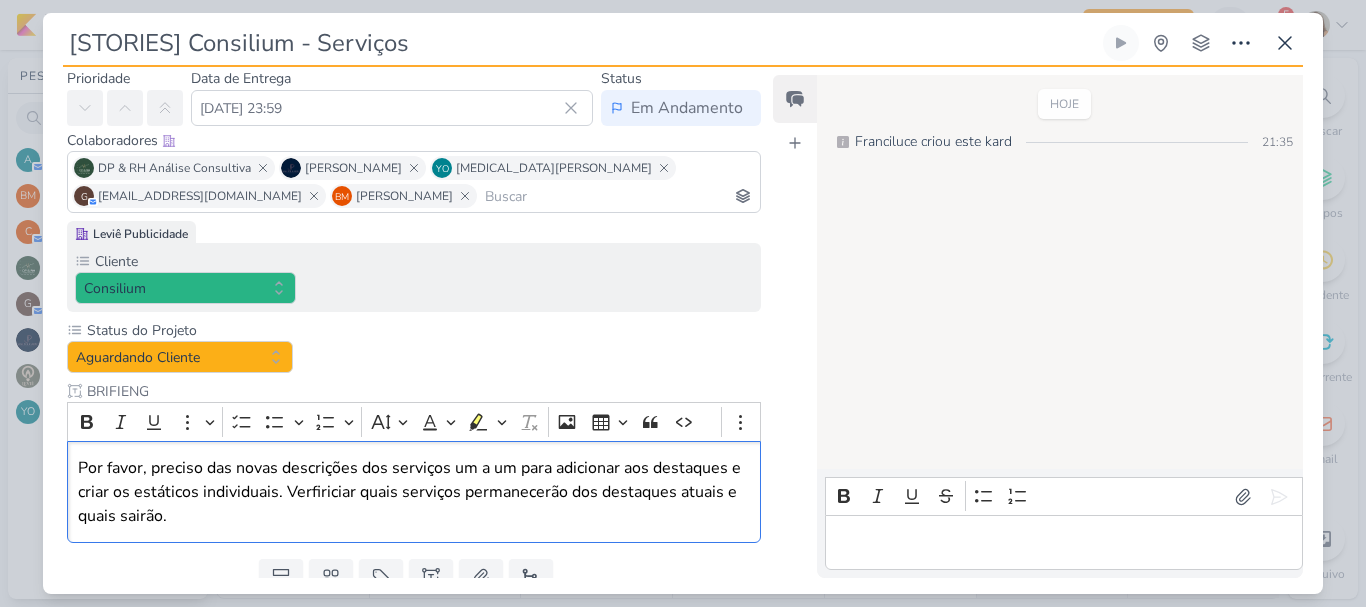 scroll, scrollTop: 141, scrollLeft: 0, axis: vertical 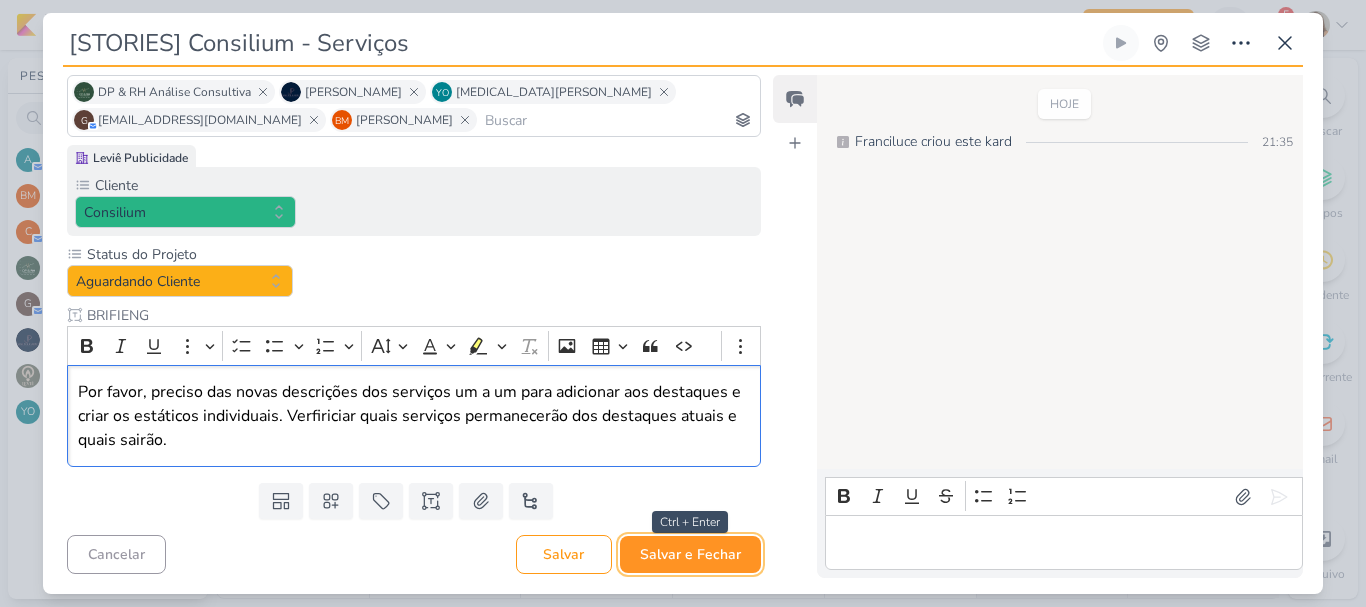 click on "Salvar e Fechar" at bounding box center [690, 554] 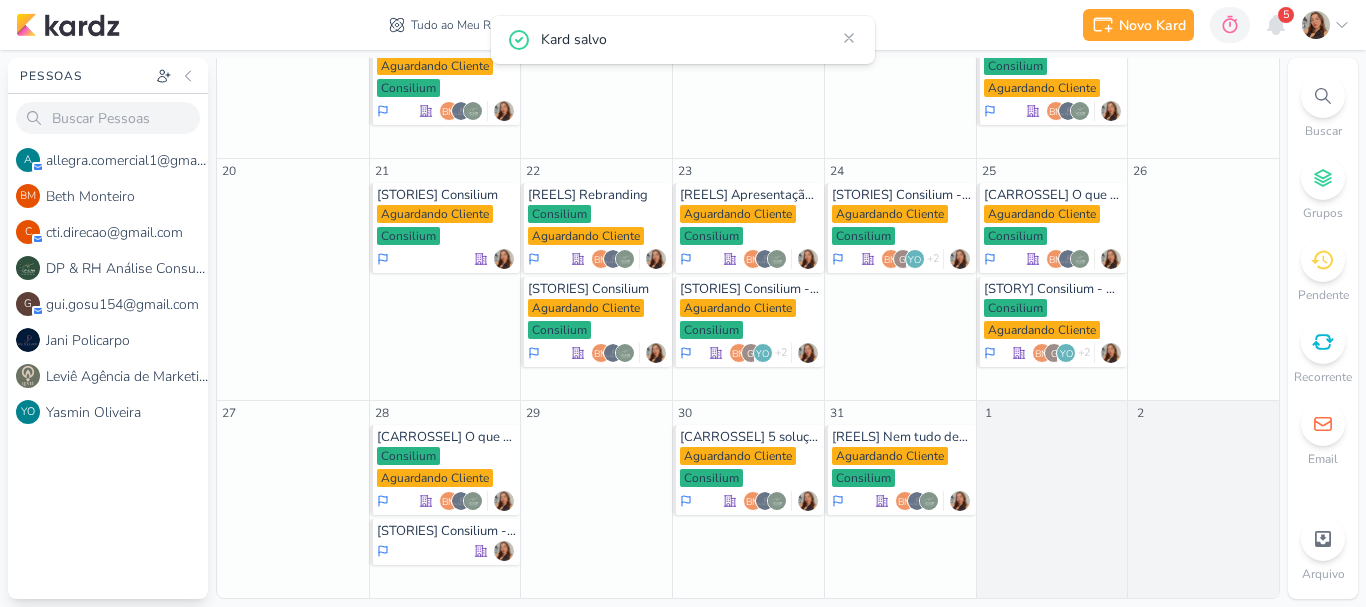scroll, scrollTop: 0, scrollLeft: 0, axis: both 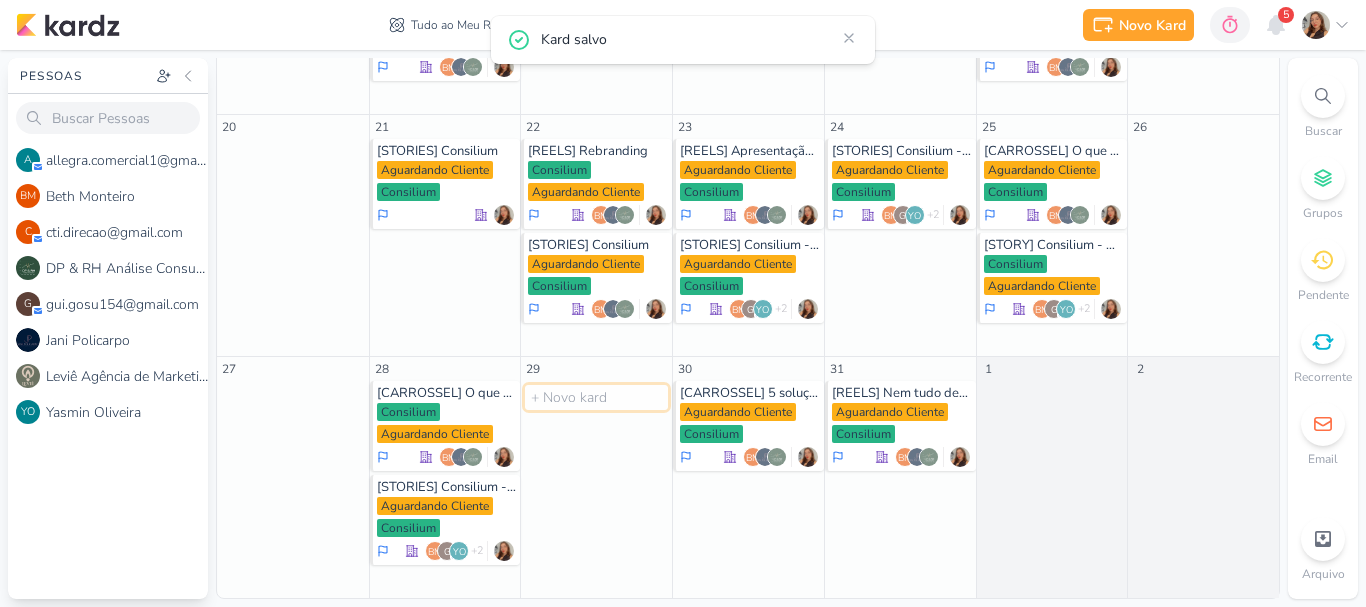 click at bounding box center (596, 397) 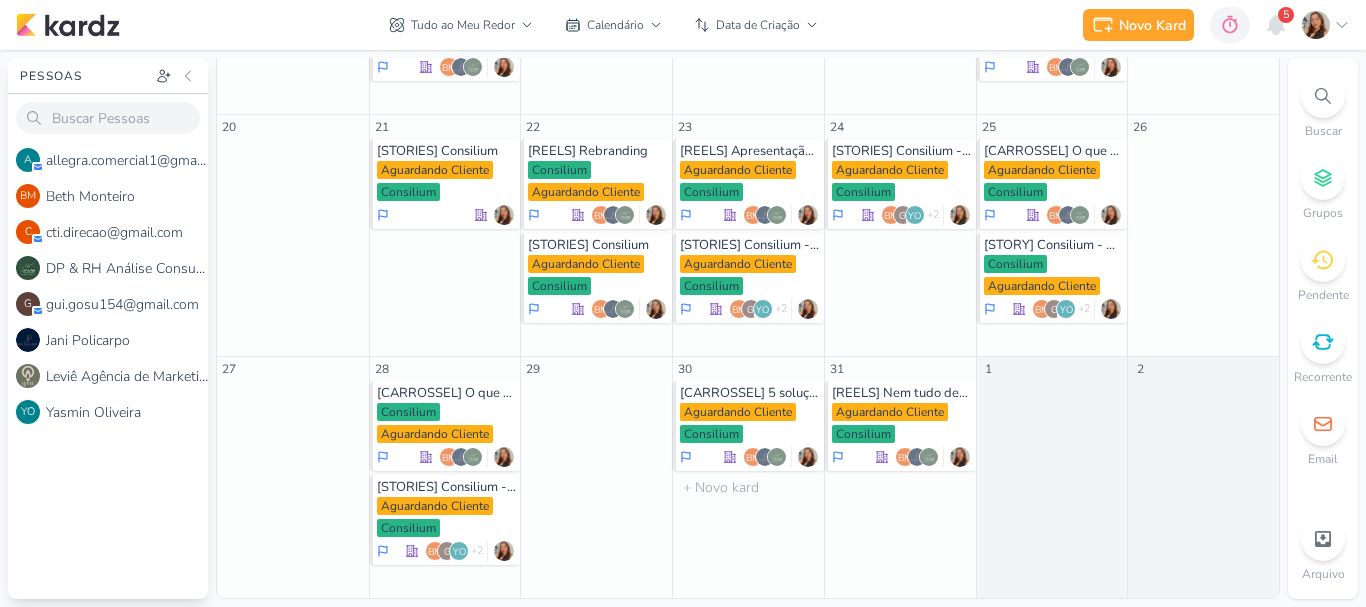 scroll, scrollTop: 0, scrollLeft: 0, axis: both 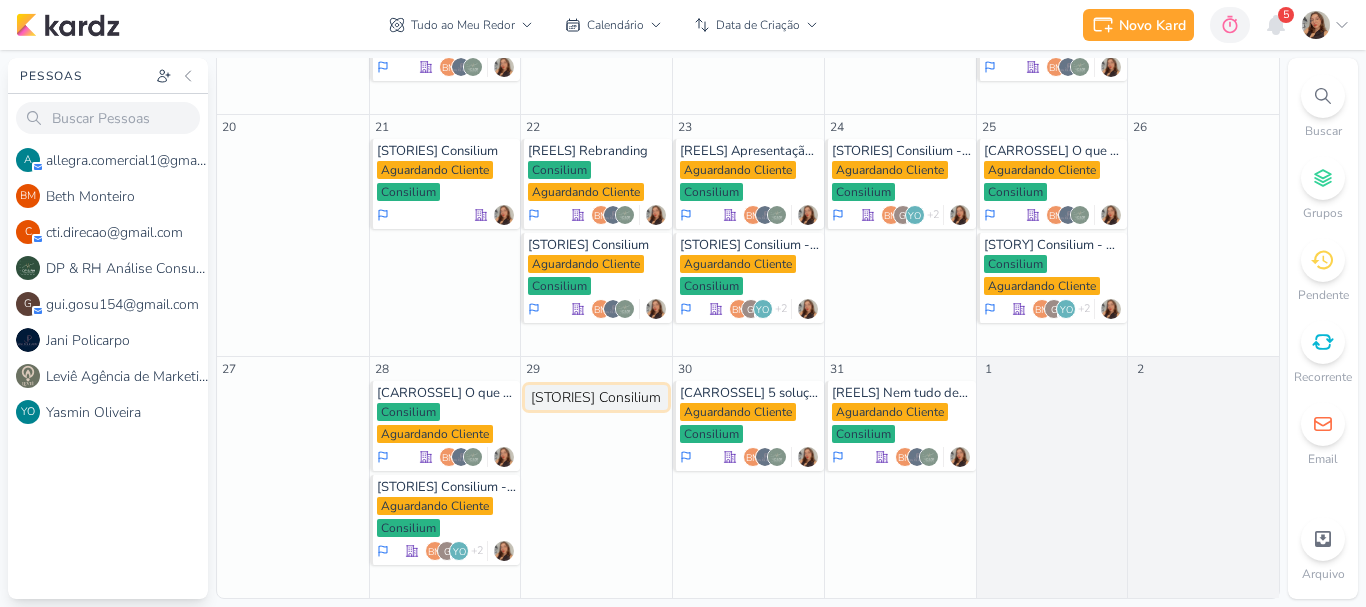 click on "[STORIES] Consilium - Feedb" at bounding box center [596, 397] 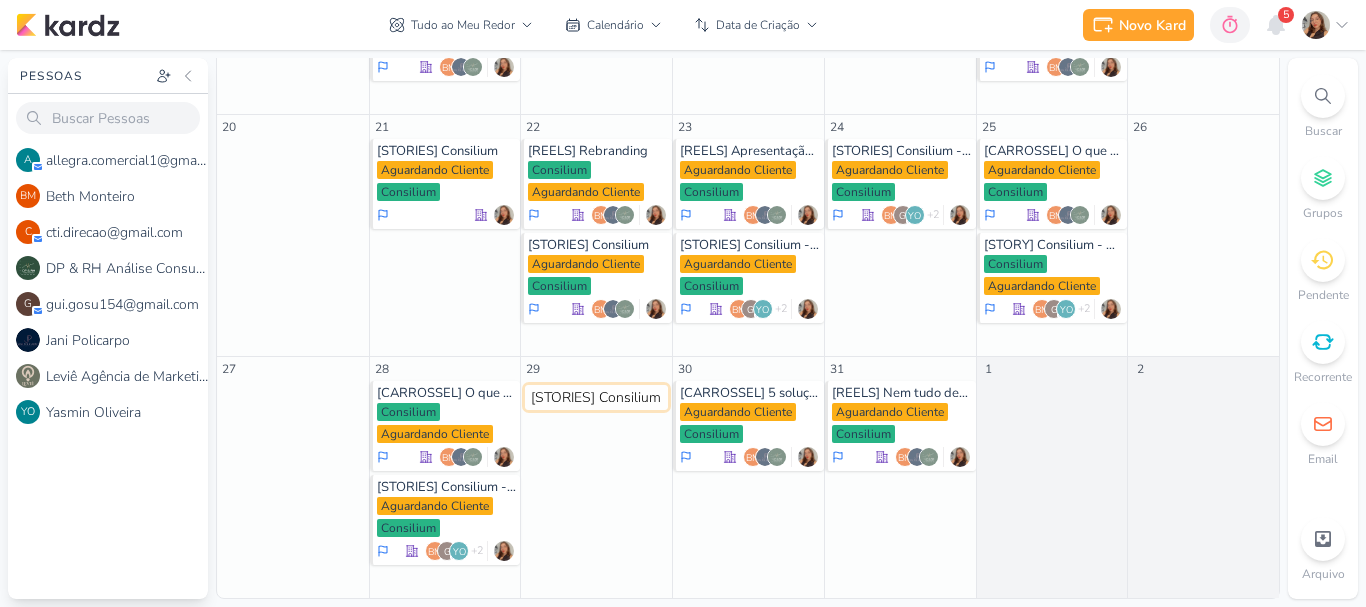 click on "[STORIES] Consilium - Feedb" at bounding box center (596, 397) 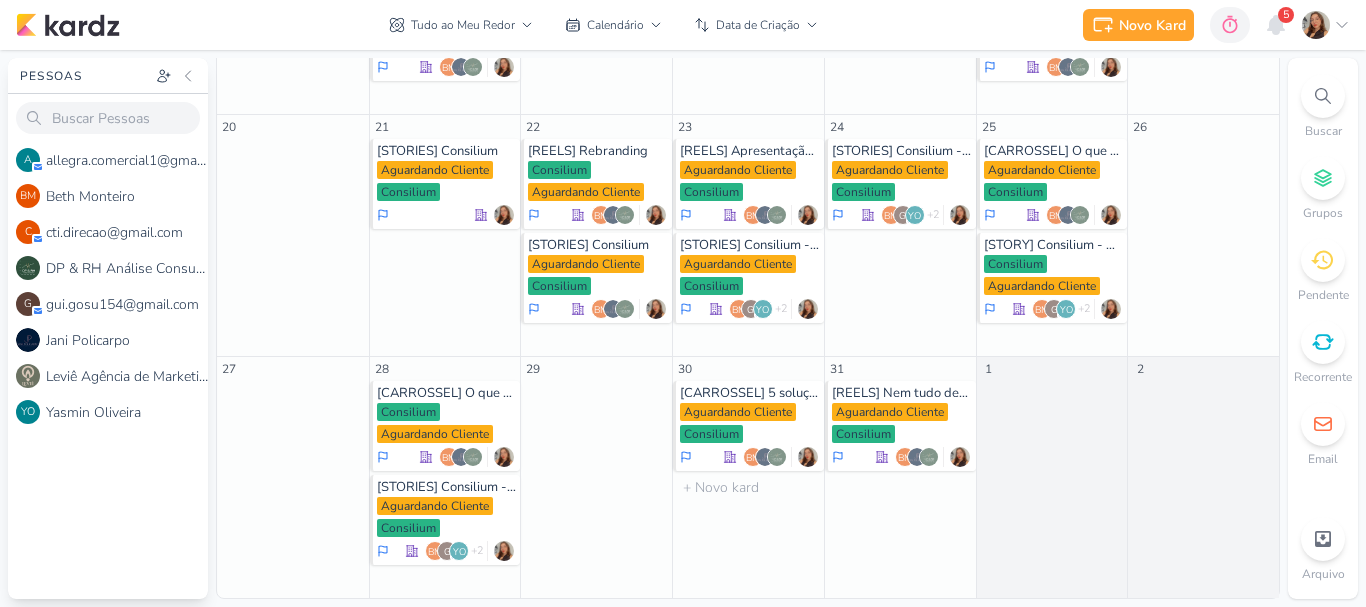 scroll, scrollTop: 0, scrollLeft: 50, axis: horizontal 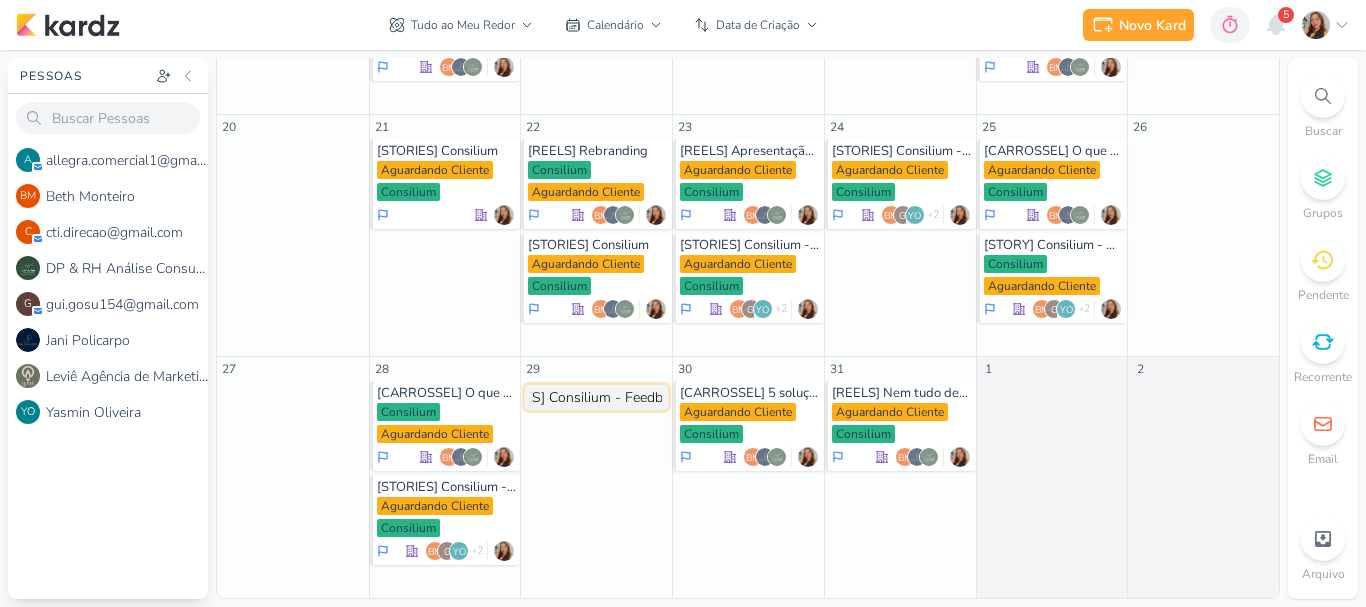 click on "[STORIES] Consilium - Feedb" at bounding box center (596, 397) 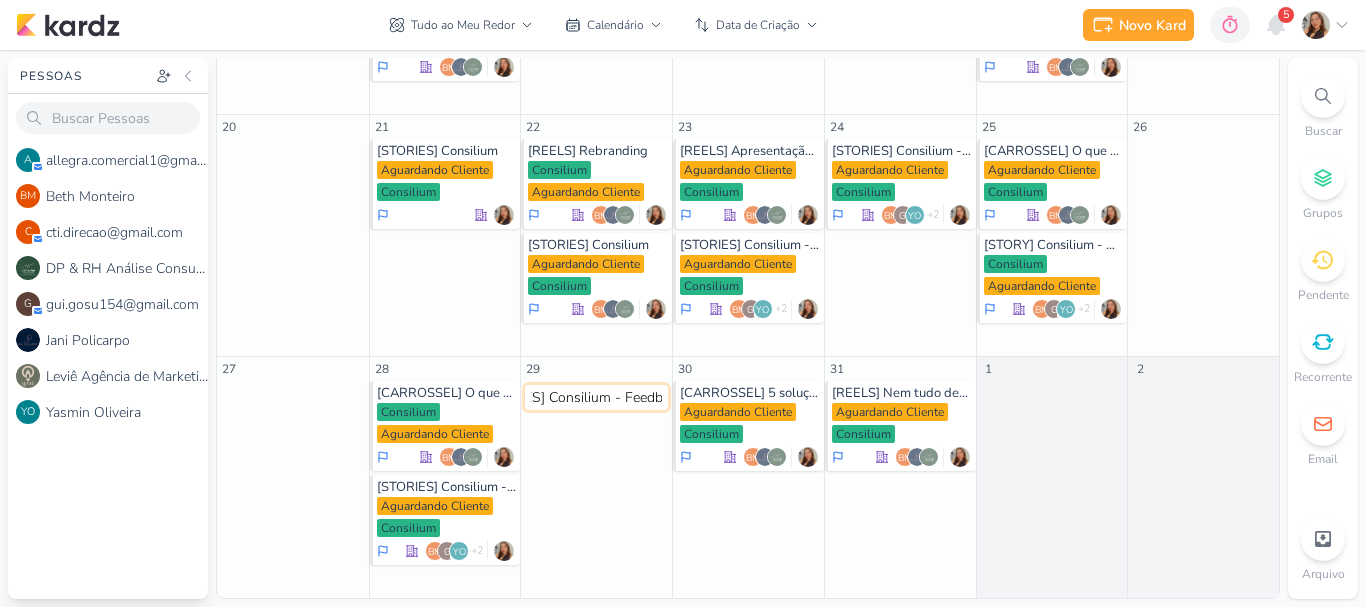 click on "[STORIES] Consilium - Feedb" at bounding box center (596, 397) 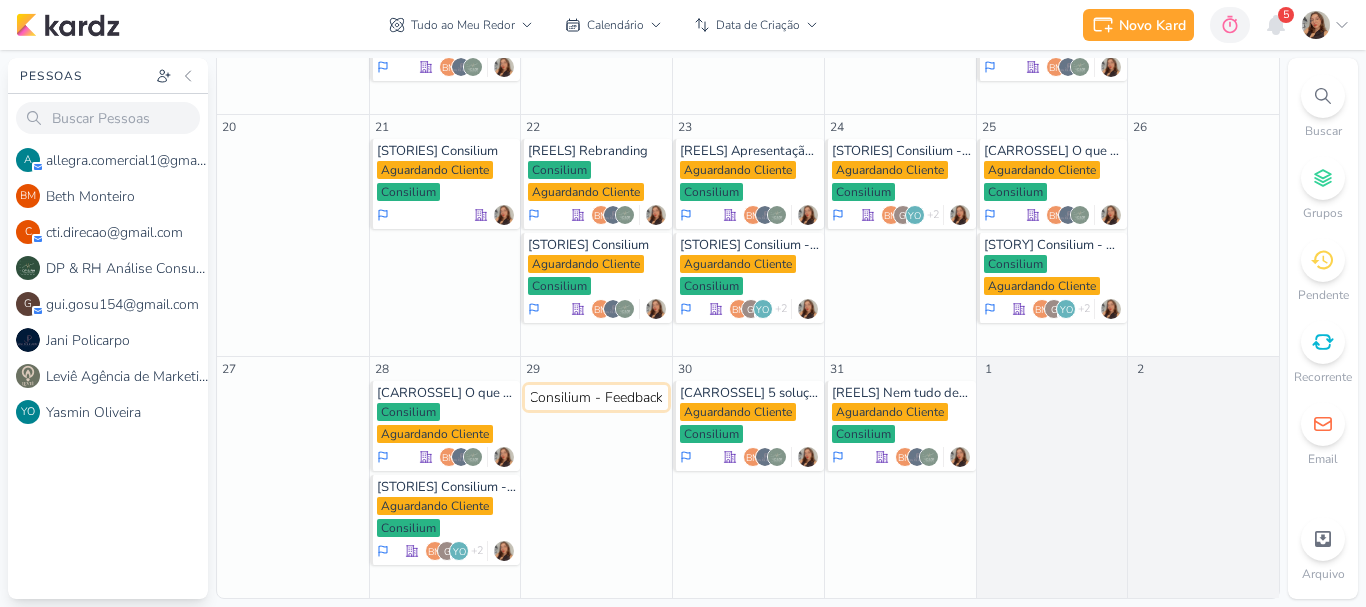 type on "[STORIES] Consilium - Feedbacks" 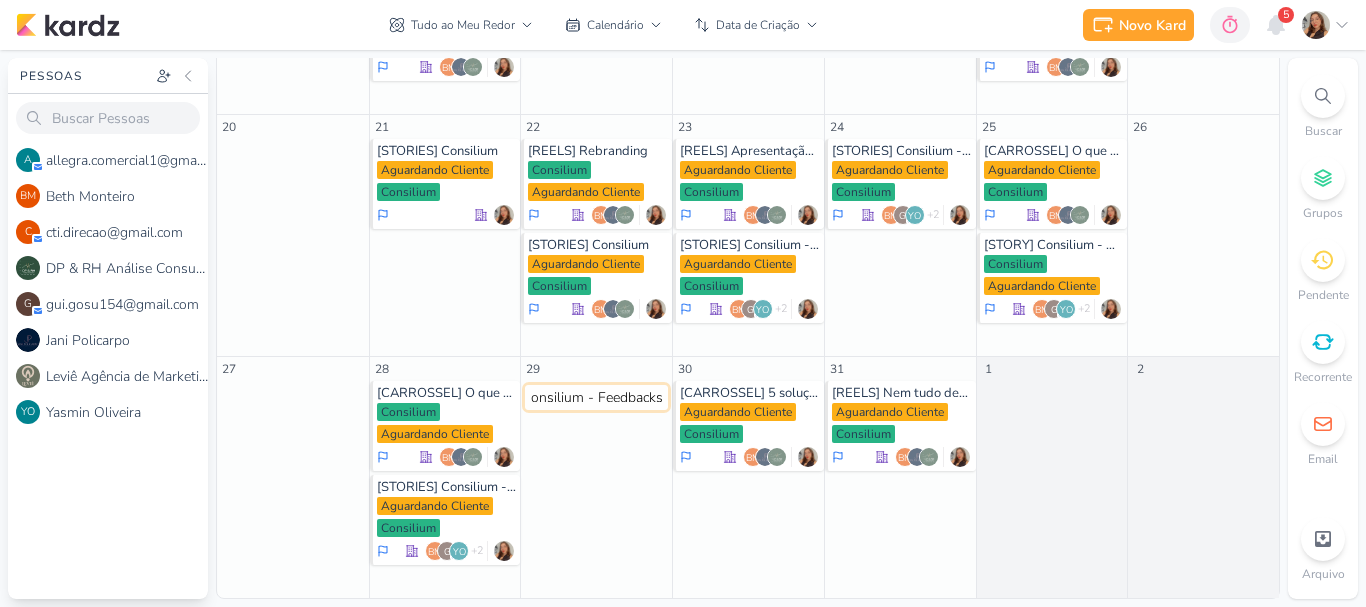 type 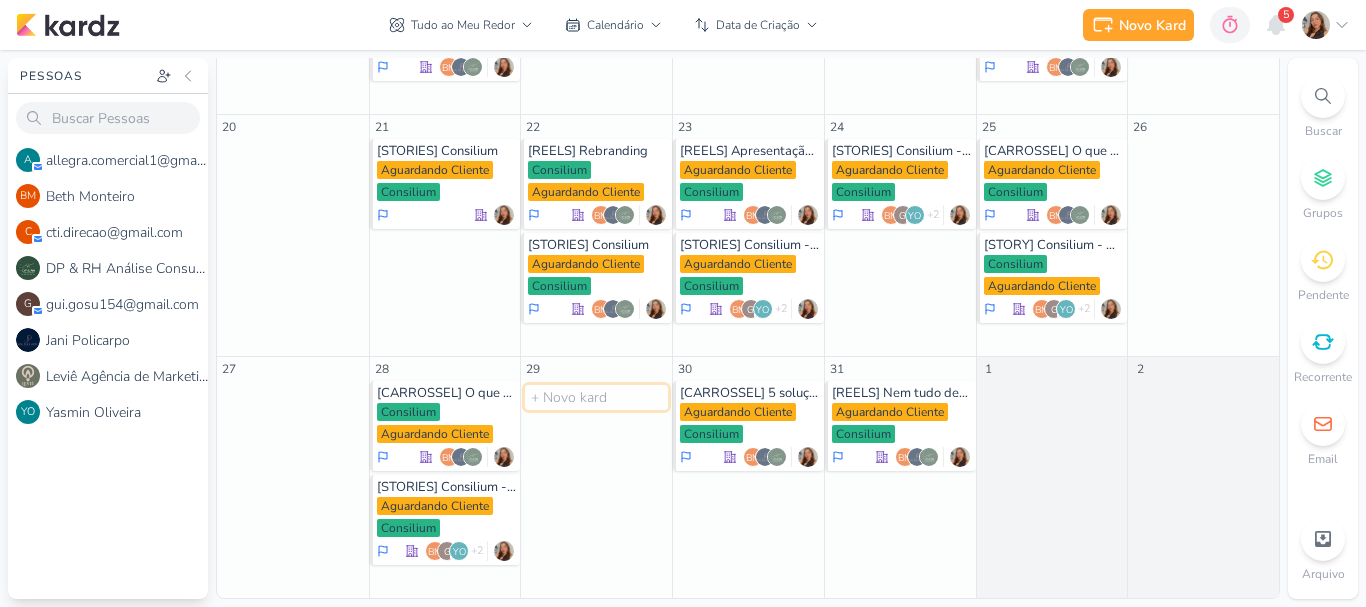 scroll, scrollTop: 0, scrollLeft: 0, axis: both 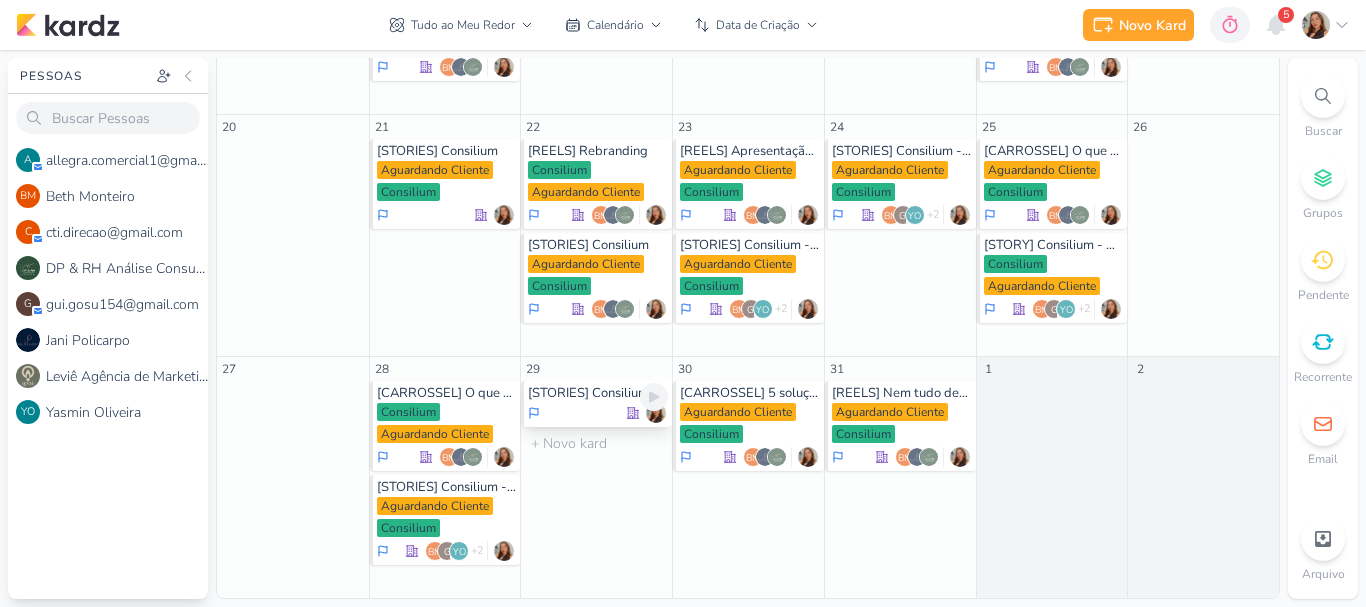 click on "[STORIES] Consilium - Feedbacks" at bounding box center [598, 393] 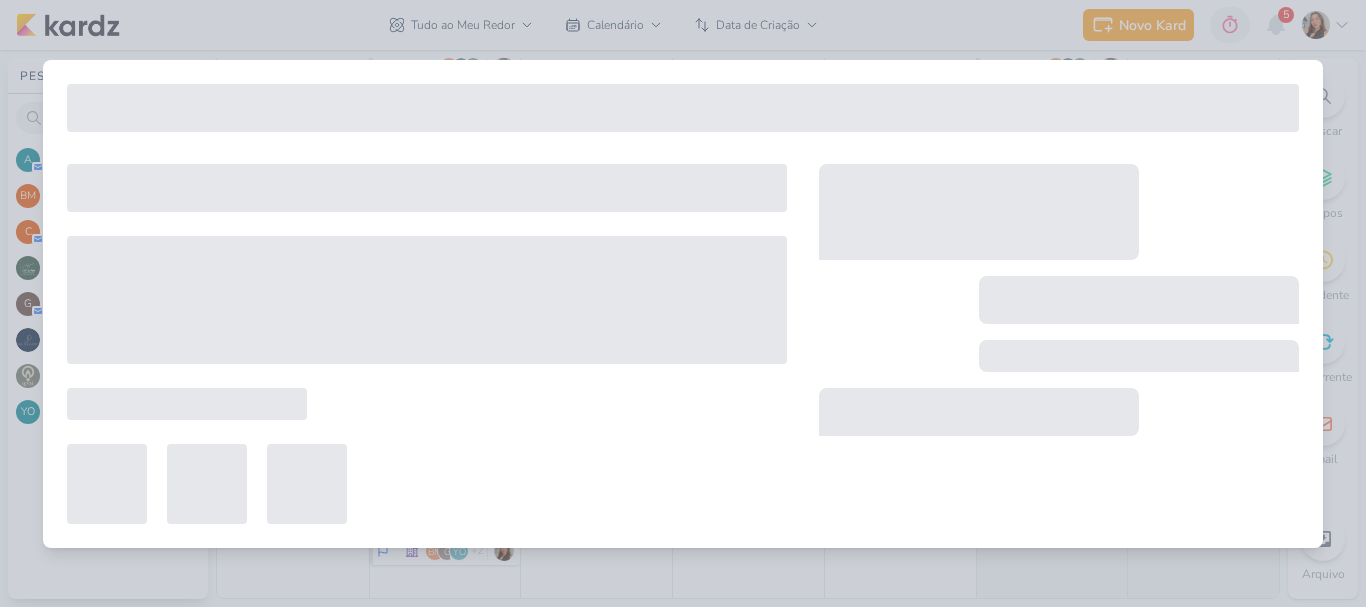 type on "[STORIES] Consilium - Feedbacks" 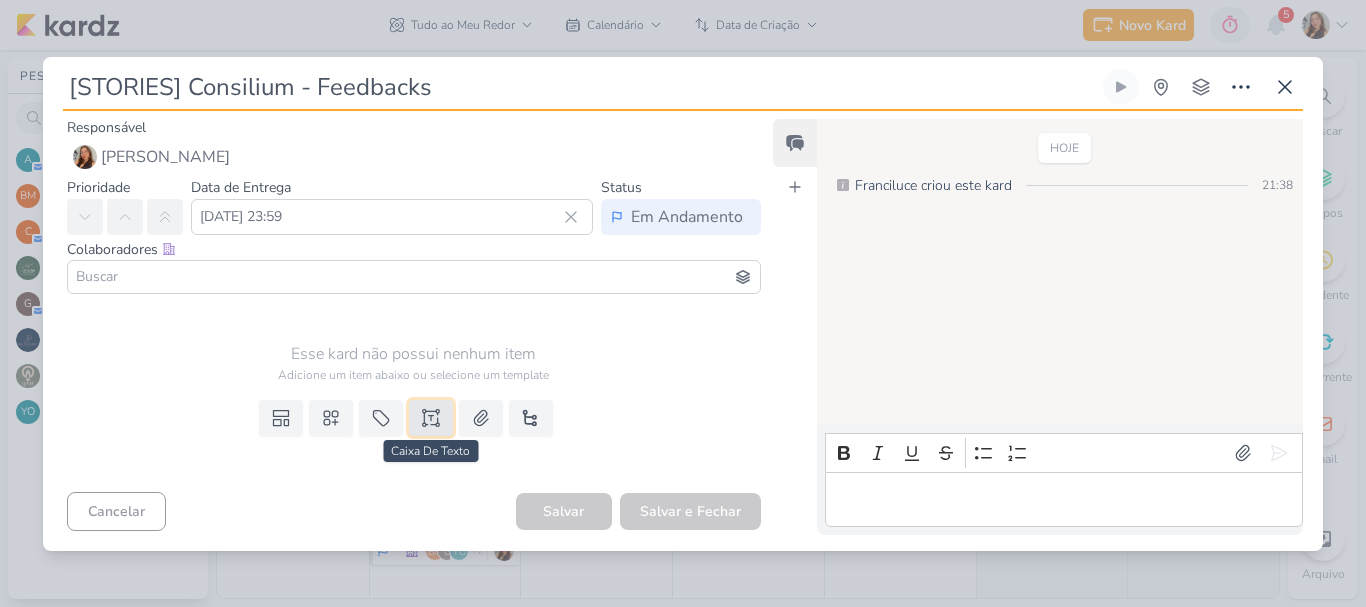 click 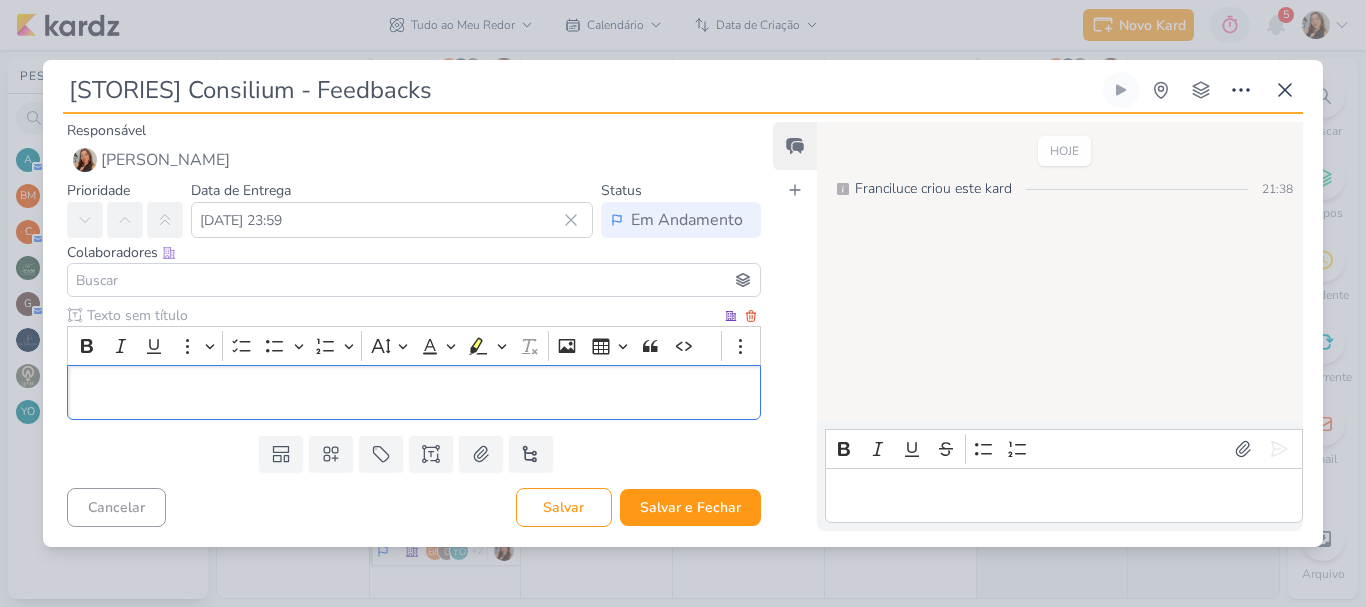 click at bounding box center [402, 315] 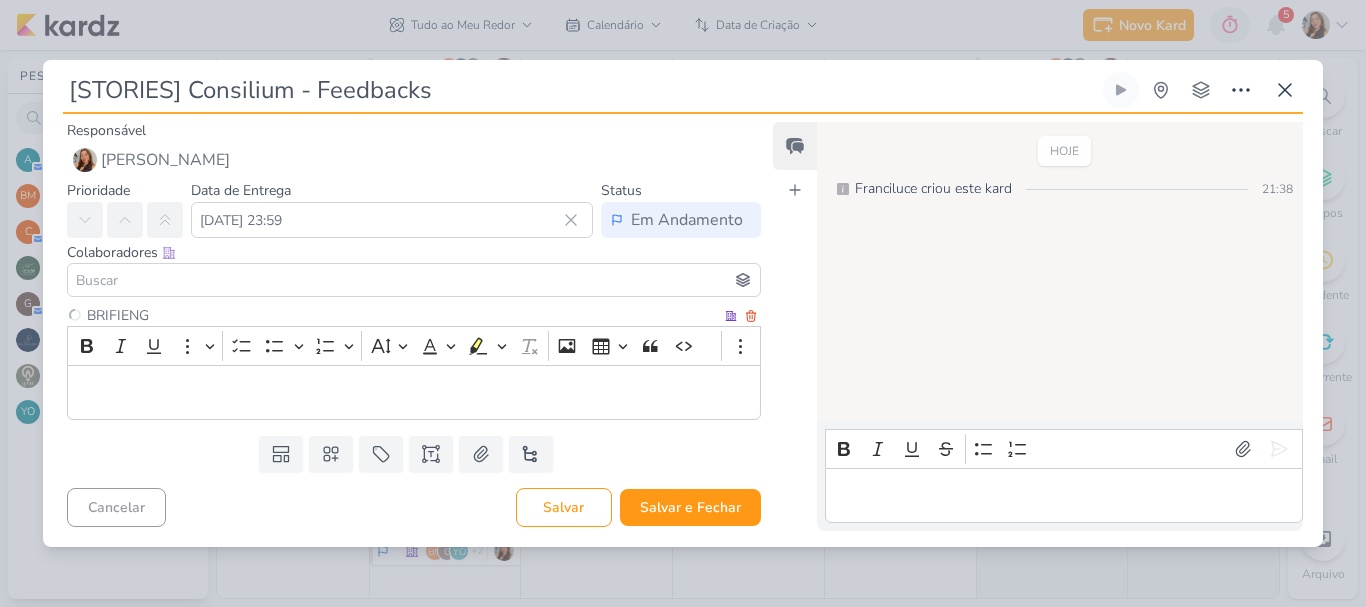 type on "BRIFIENG" 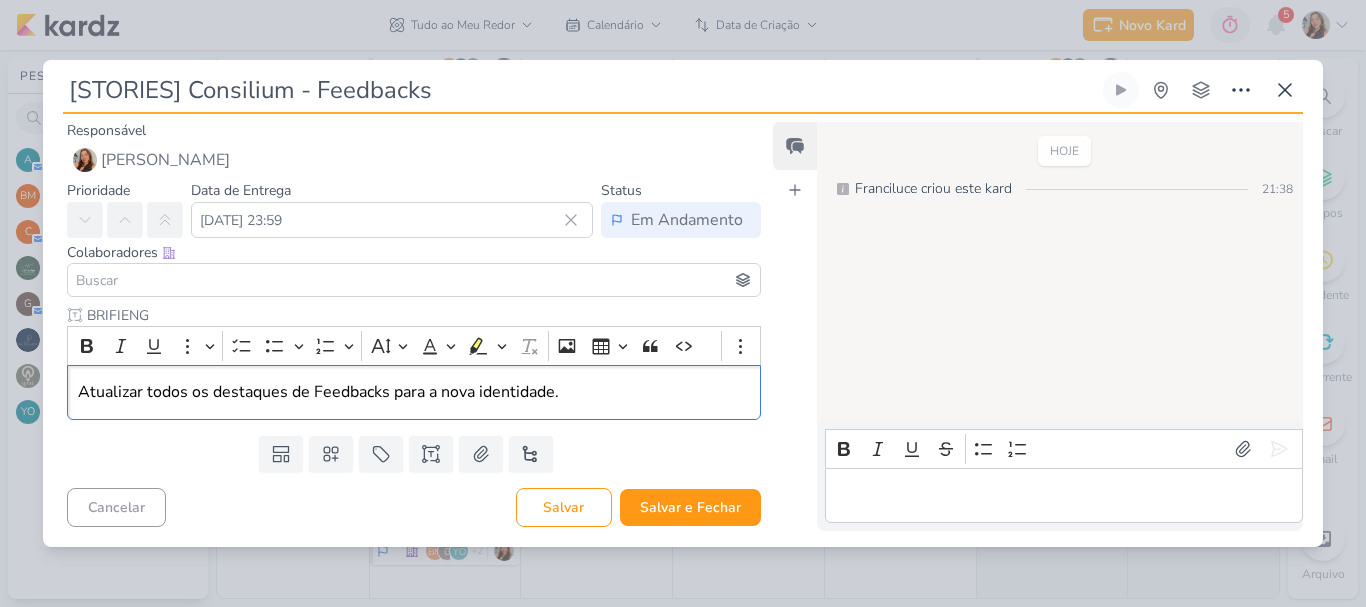 click at bounding box center (414, 280) 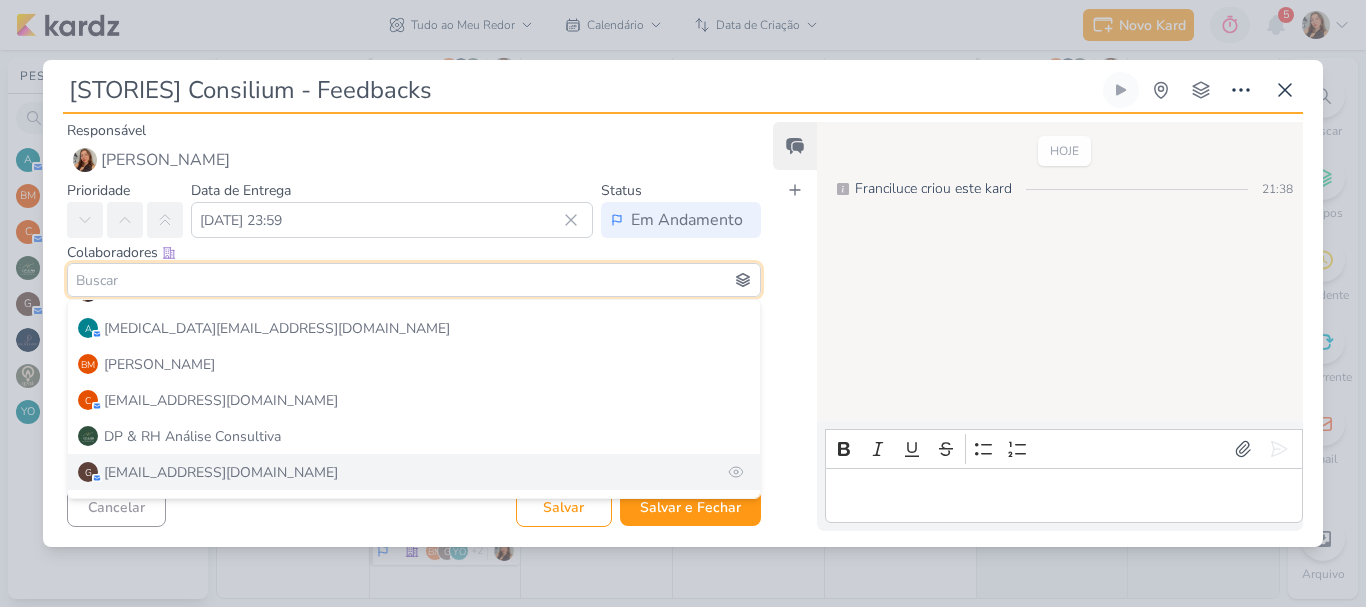 click on "[EMAIL_ADDRESS][DOMAIN_NAME]" at bounding box center (221, 472) 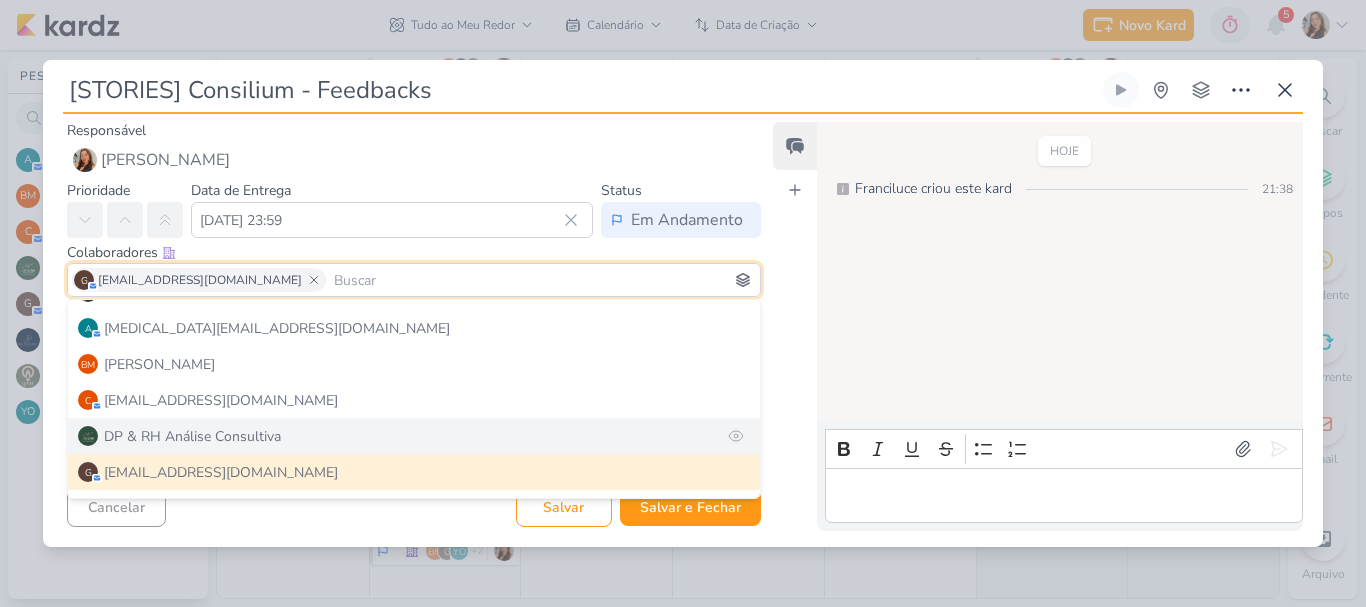 click on "DP & RH Análise Consultiva" at bounding box center [192, 436] 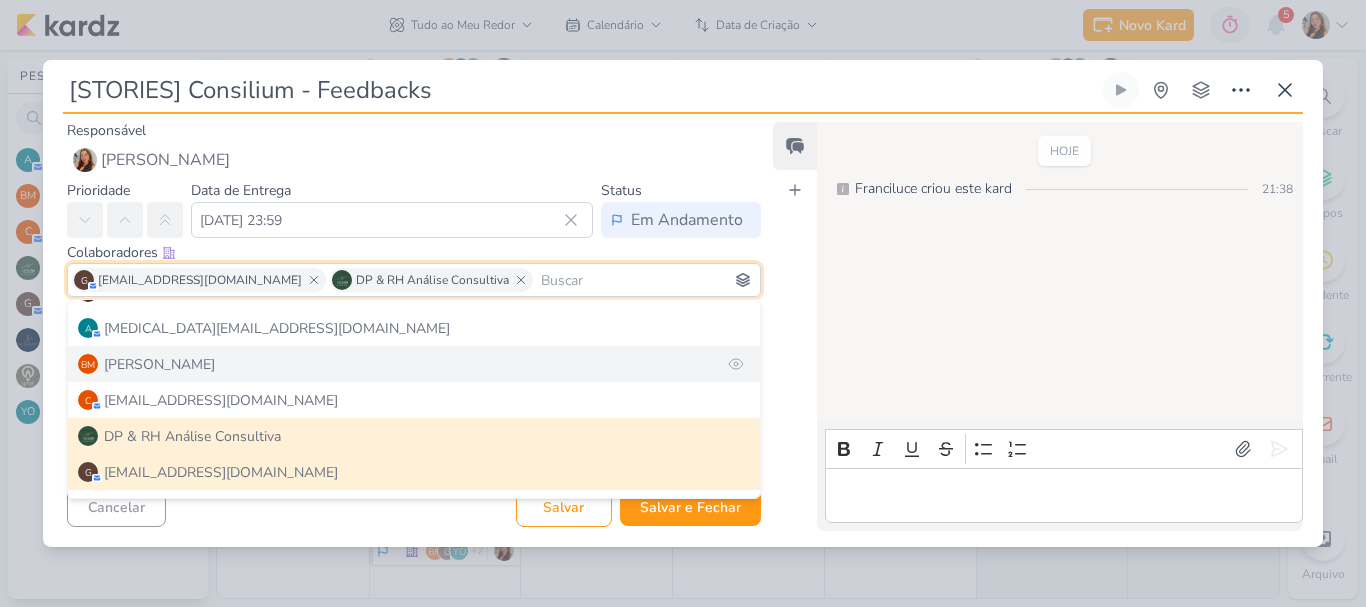 click on "[PERSON_NAME]" at bounding box center [159, 364] 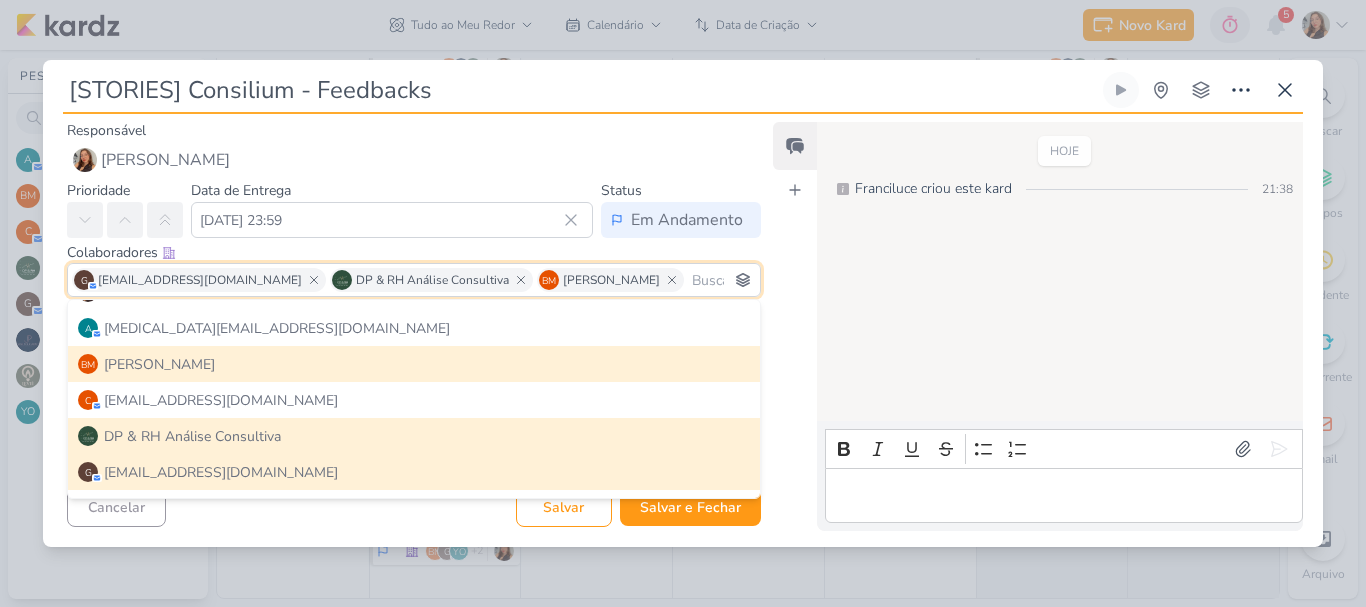 scroll, scrollTop: 126, scrollLeft: 0, axis: vertical 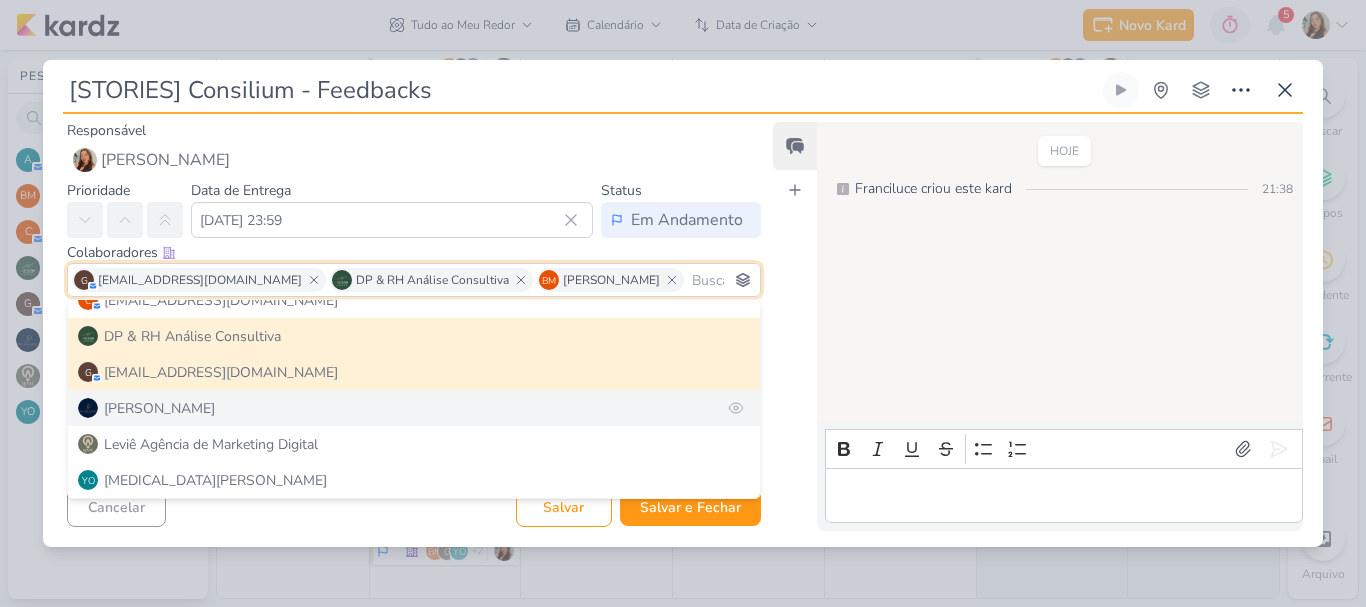 click on "[PERSON_NAME]" at bounding box center (159, 408) 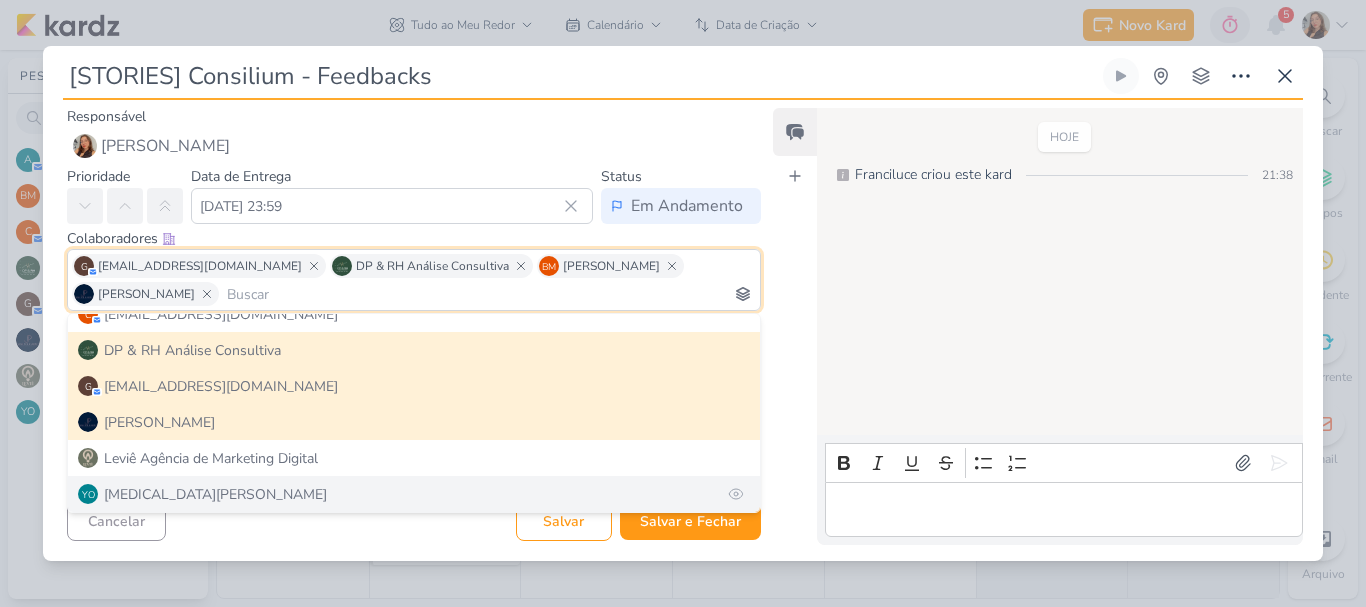 click on "YO
[MEDICAL_DATA][PERSON_NAME]" at bounding box center (414, 494) 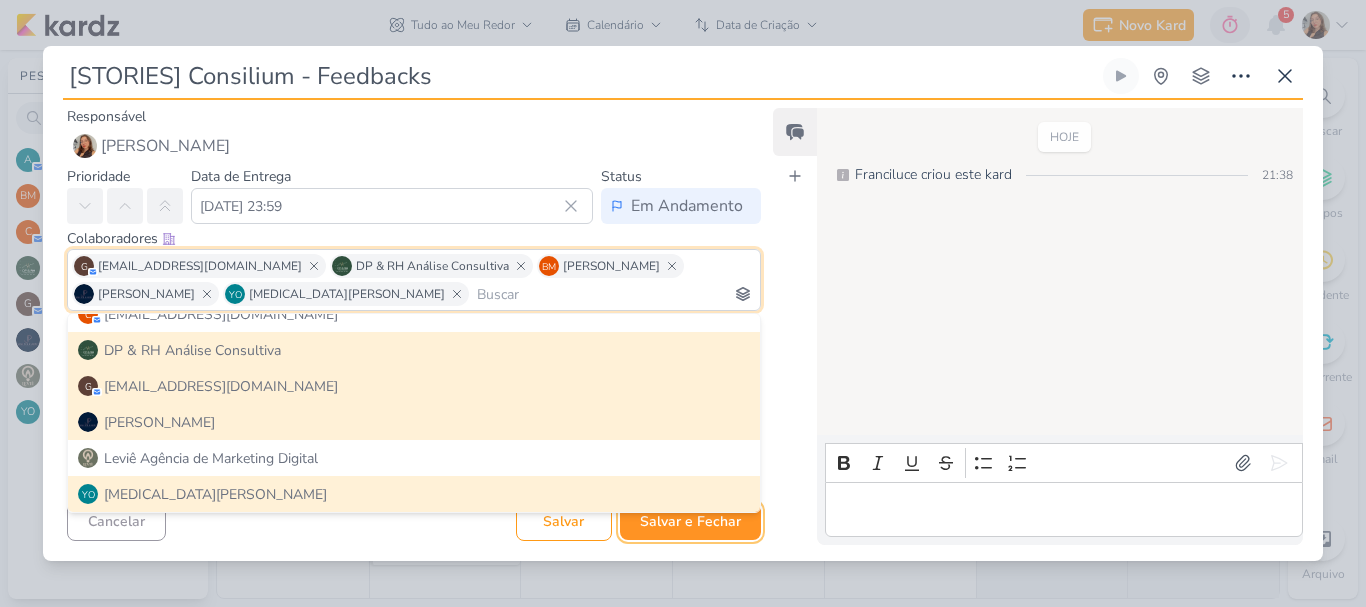 click on "Salvar e Fechar" at bounding box center [690, 521] 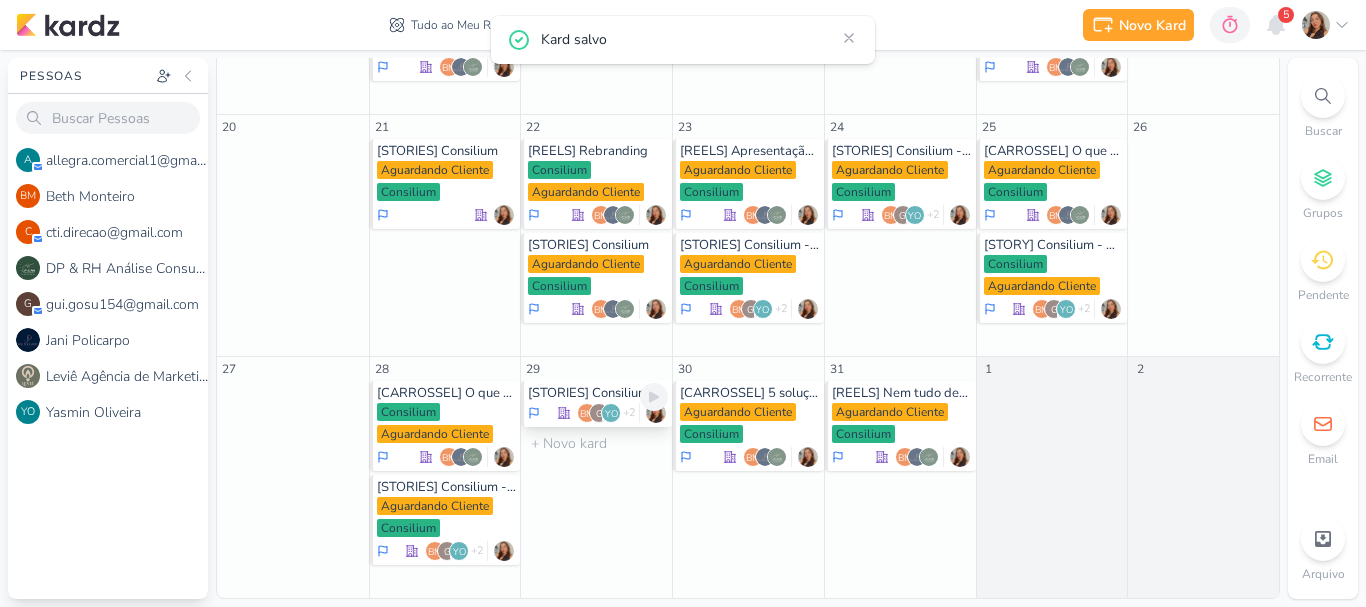 click on "[STORIES] Consilium - Feedbacks" at bounding box center [598, 393] 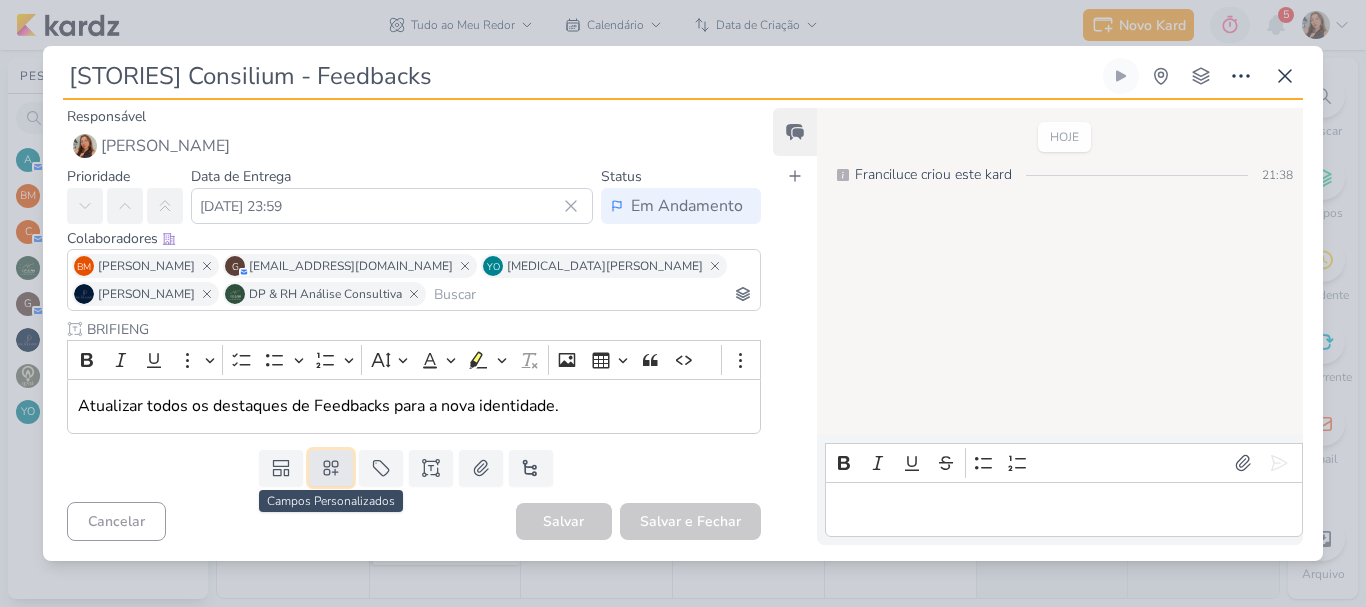 click at bounding box center [331, 468] 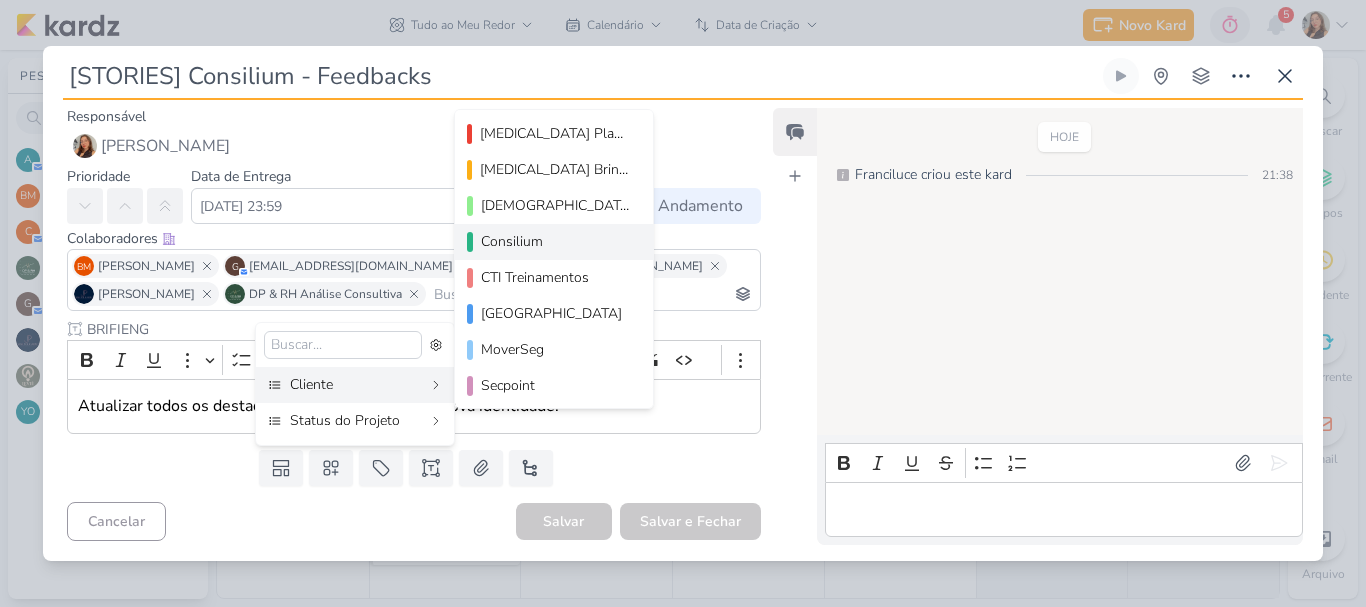 click on "Consilium" at bounding box center [555, 241] 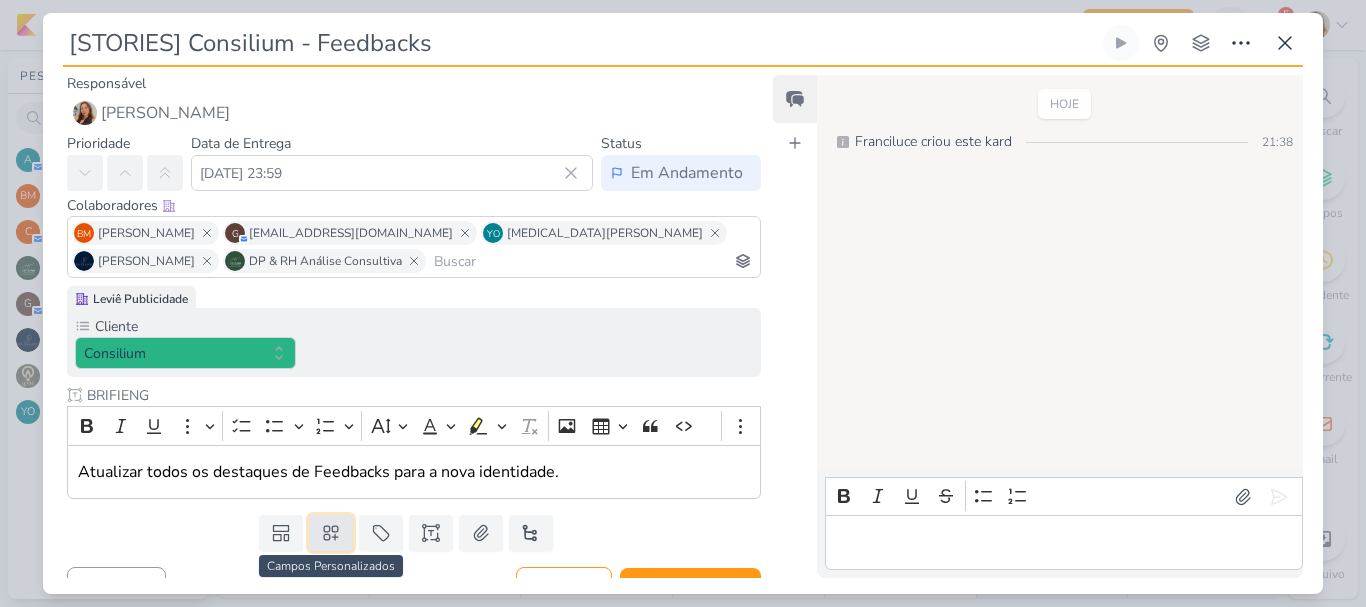click 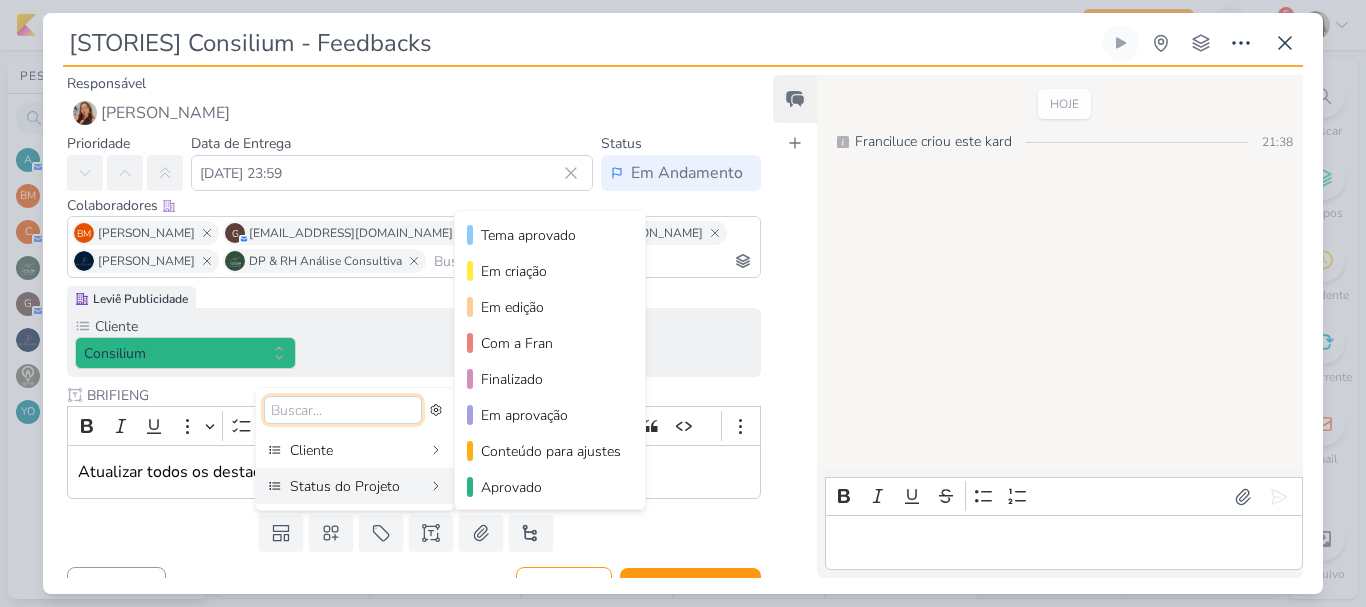 scroll, scrollTop: 182, scrollLeft: 0, axis: vertical 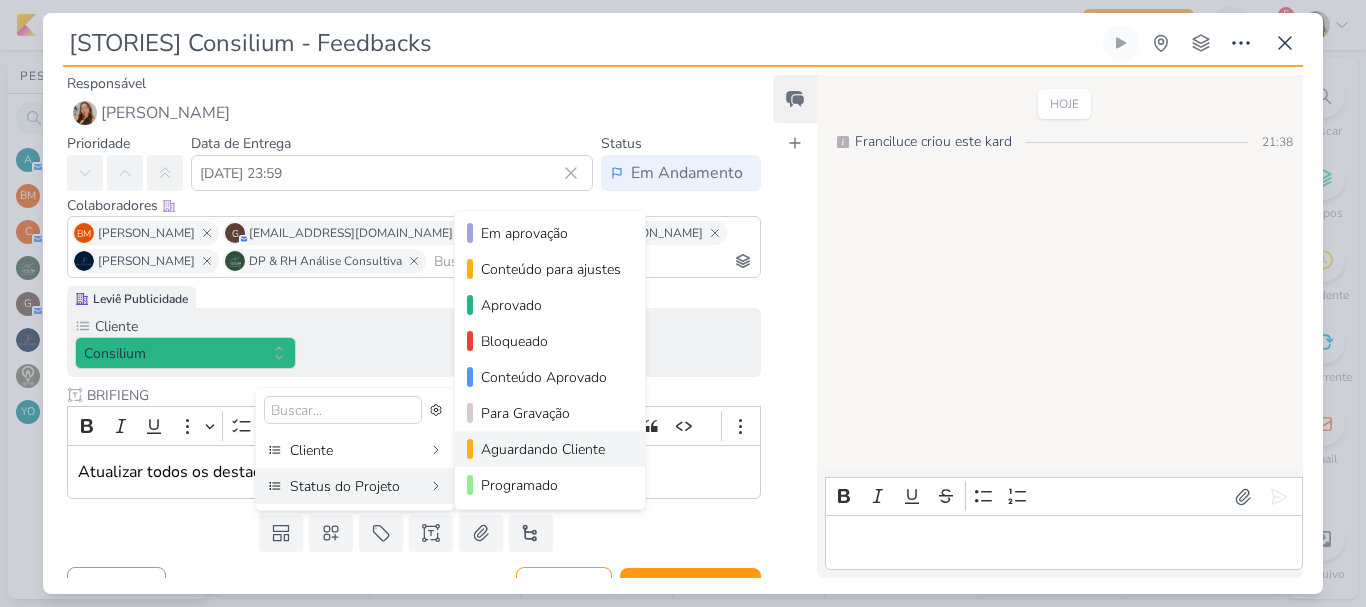 click on "Aguardando Cliente" at bounding box center (551, 449) 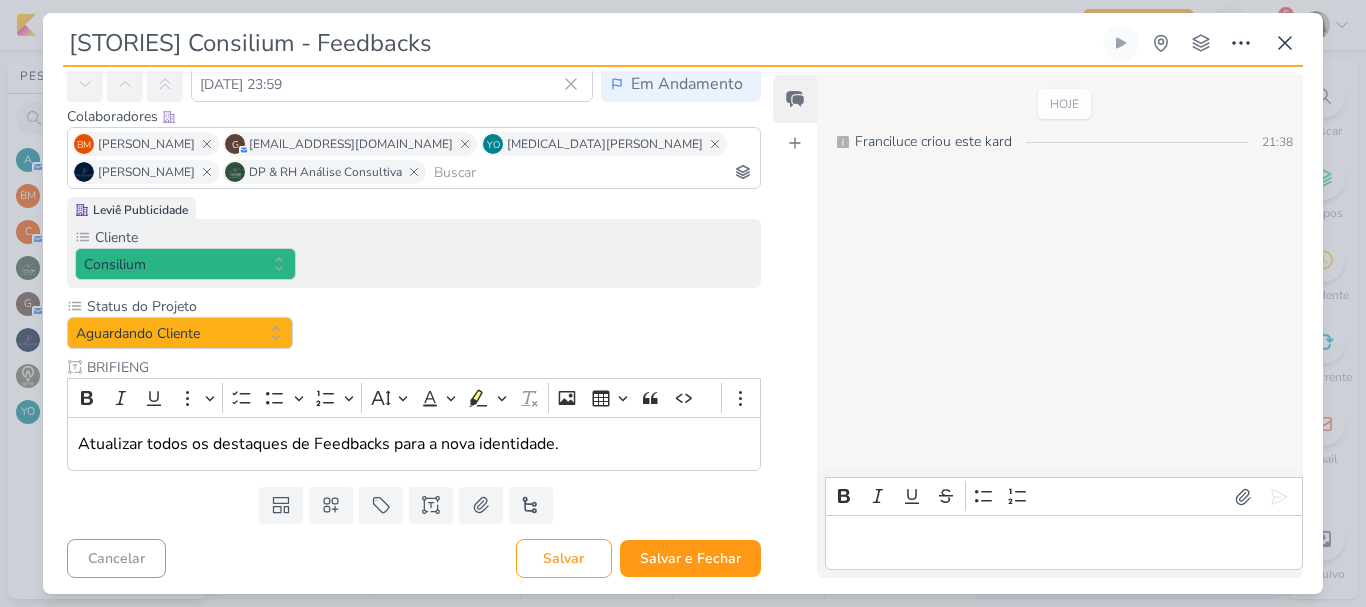 scroll, scrollTop: 93, scrollLeft: 0, axis: vertical 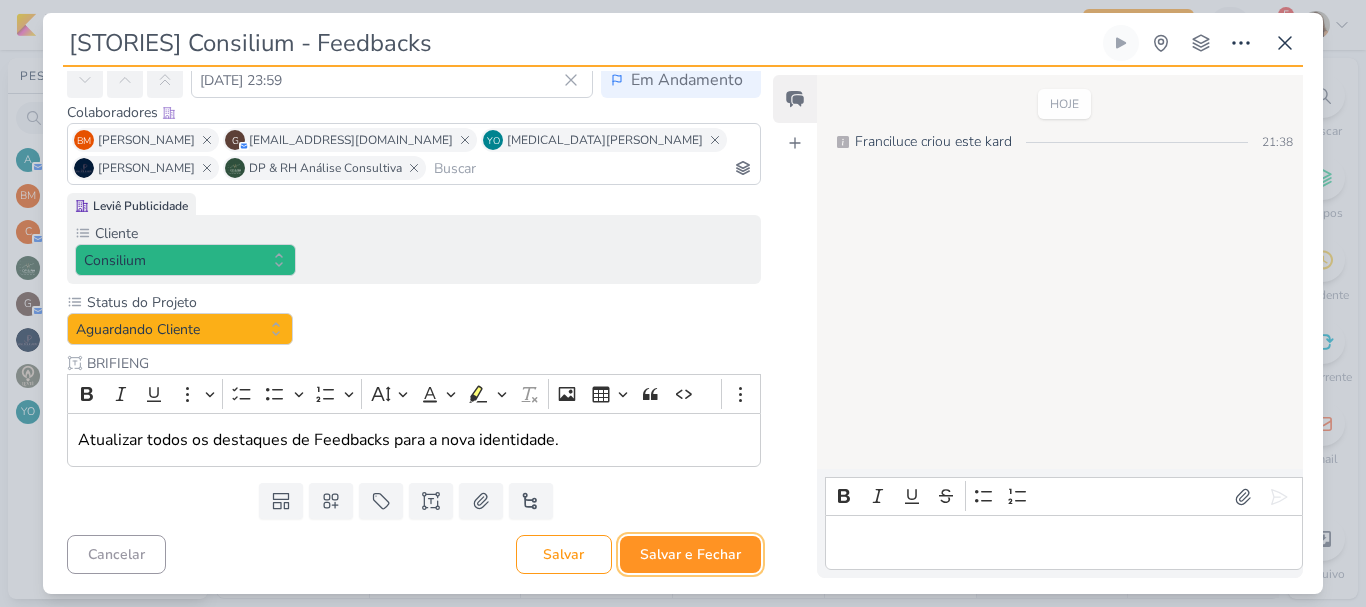 click on "Salvar e Fechar" at bounding box center (690, 554) 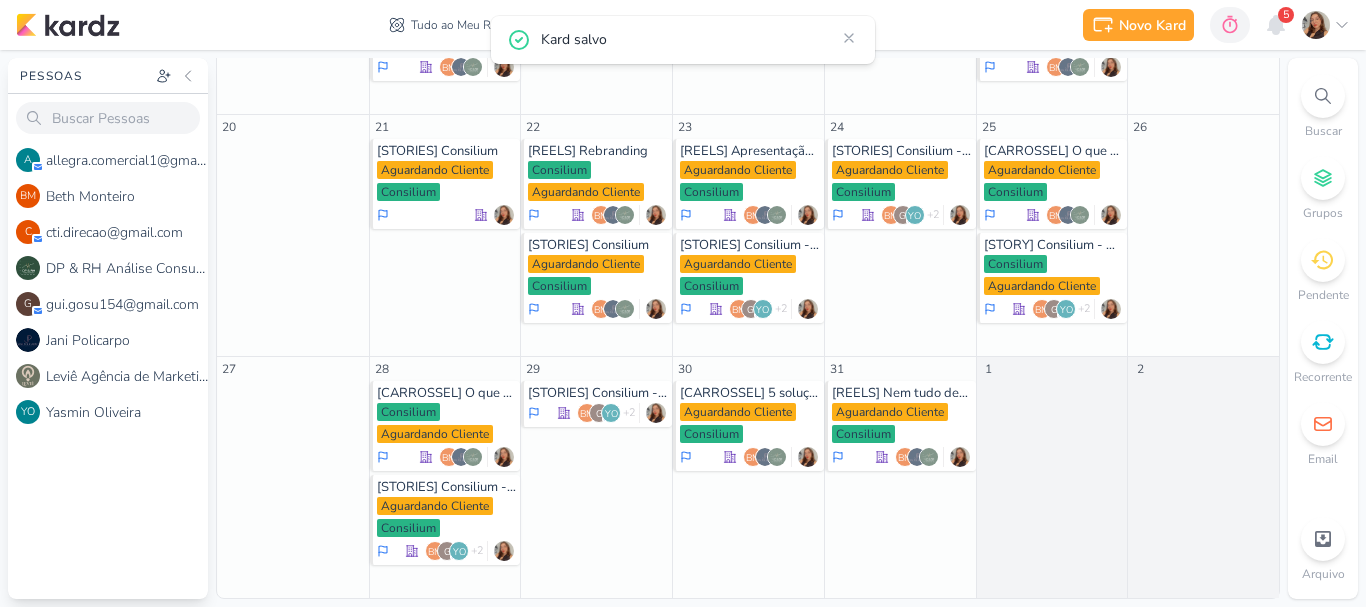 scroll, scrollTop: 0, scrollLeft: 0, axis: both 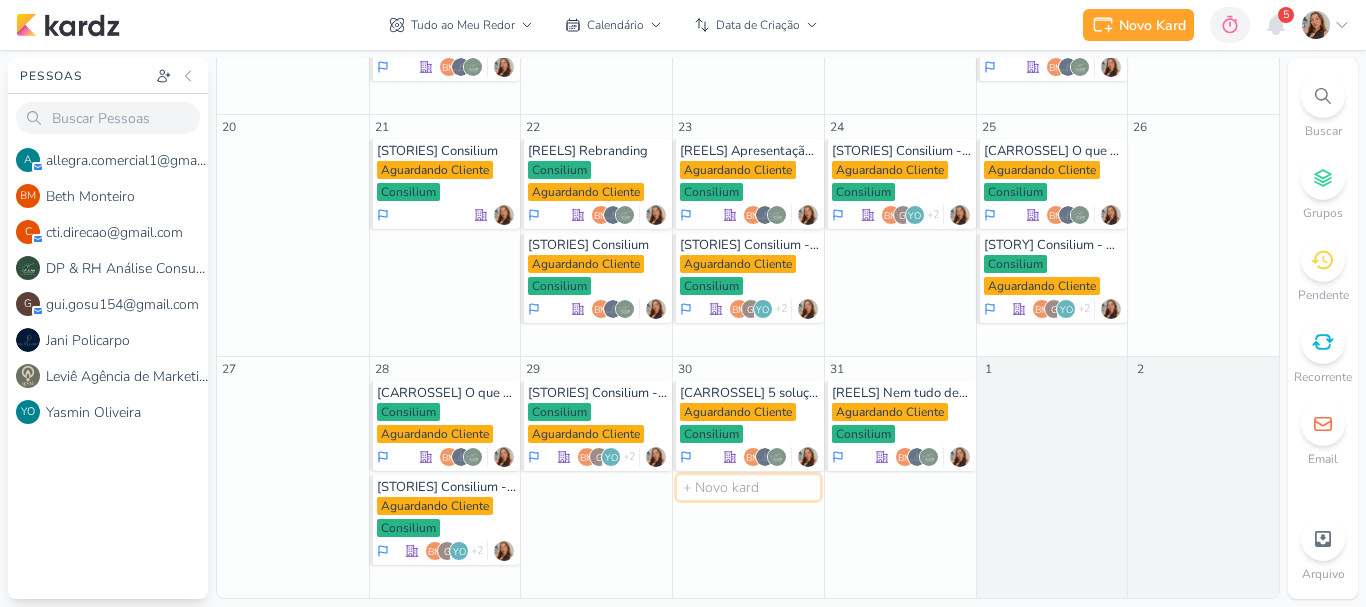 click at bounding box center [748, 487] 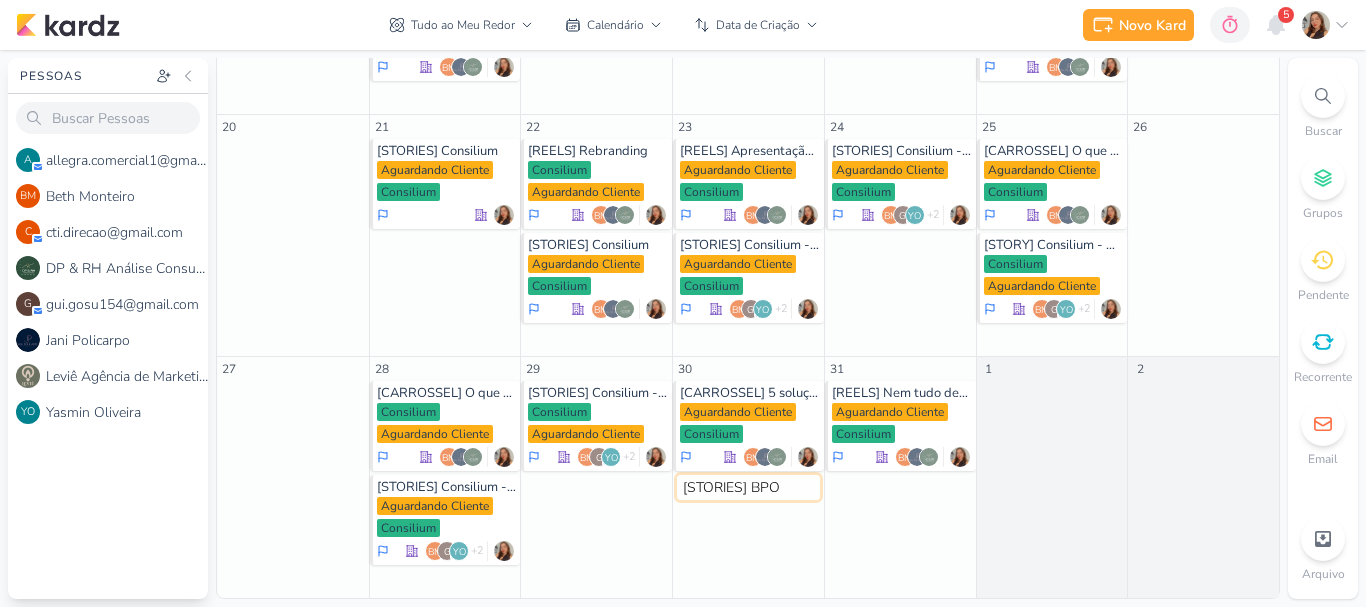 click on "[STORIES] BPO" at bounding box center [748, 487] 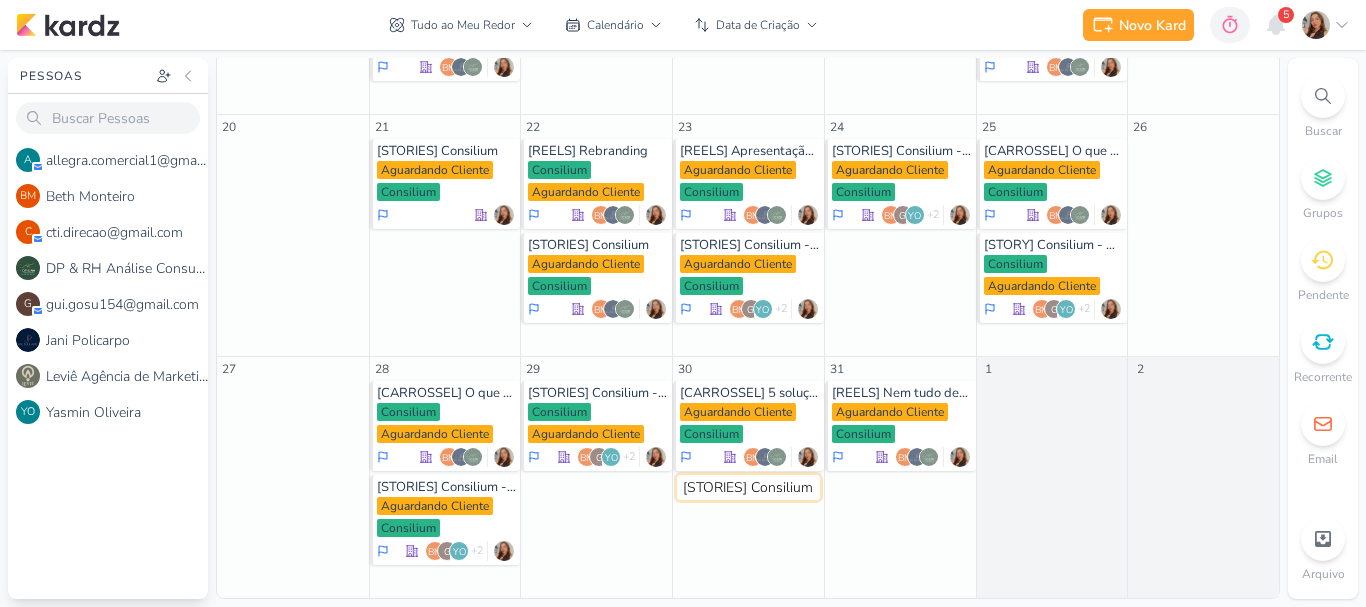 type on "[STORIES] Consilium - BPO" 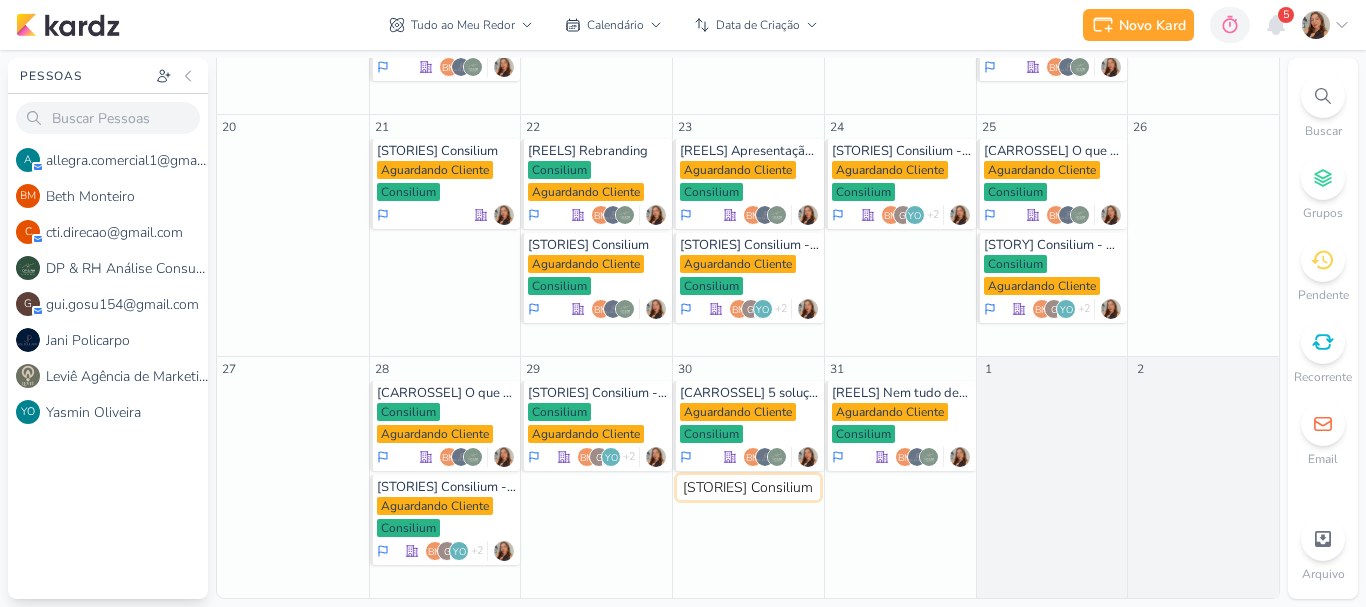 scroll, scrollTop: 0, scrollLeft: 9, axis: horizontal 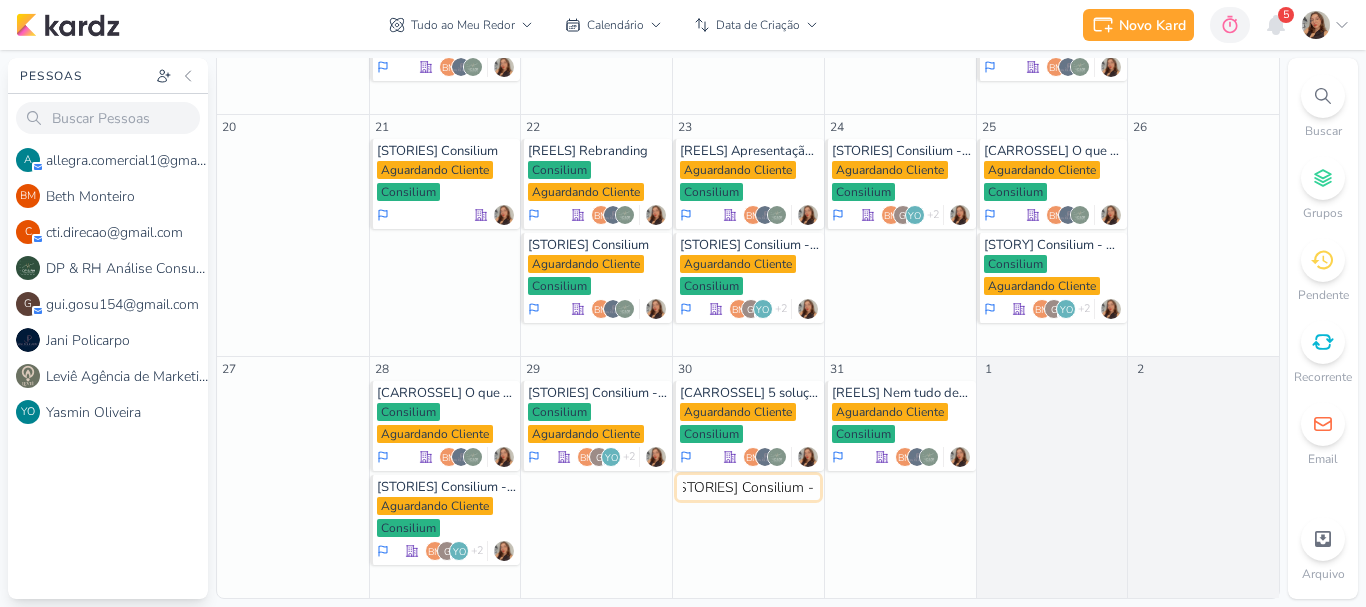 type 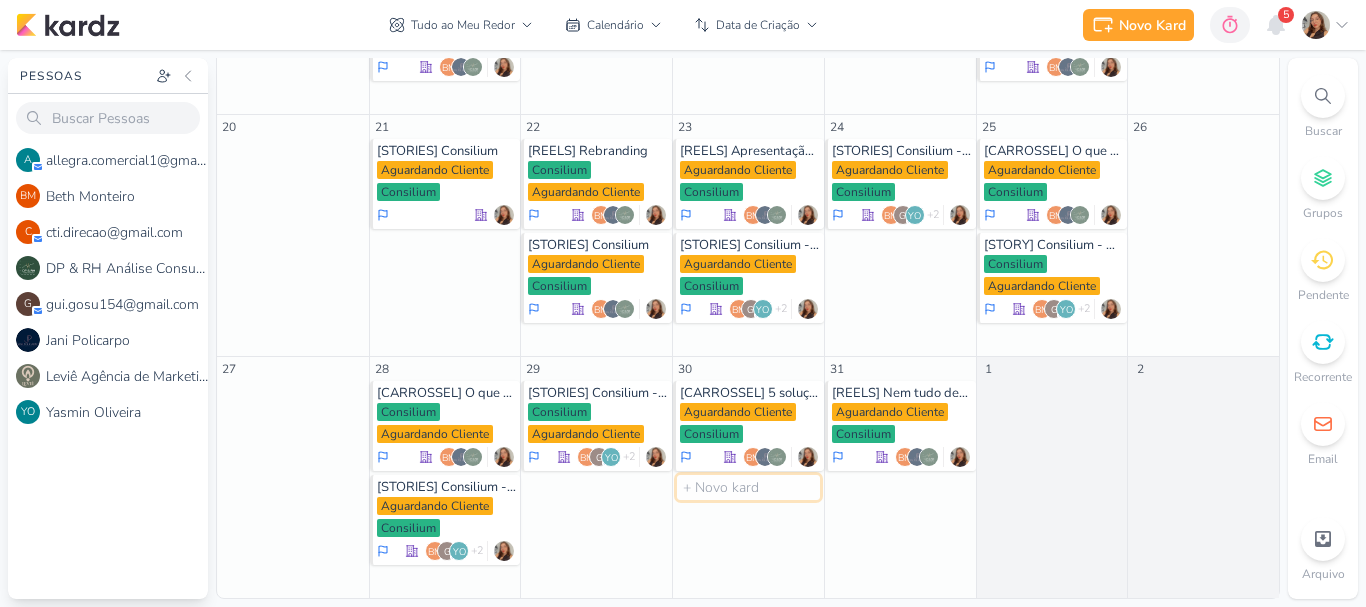 scroll, scrollTop: 0, scrollLeft: 0, axis: both 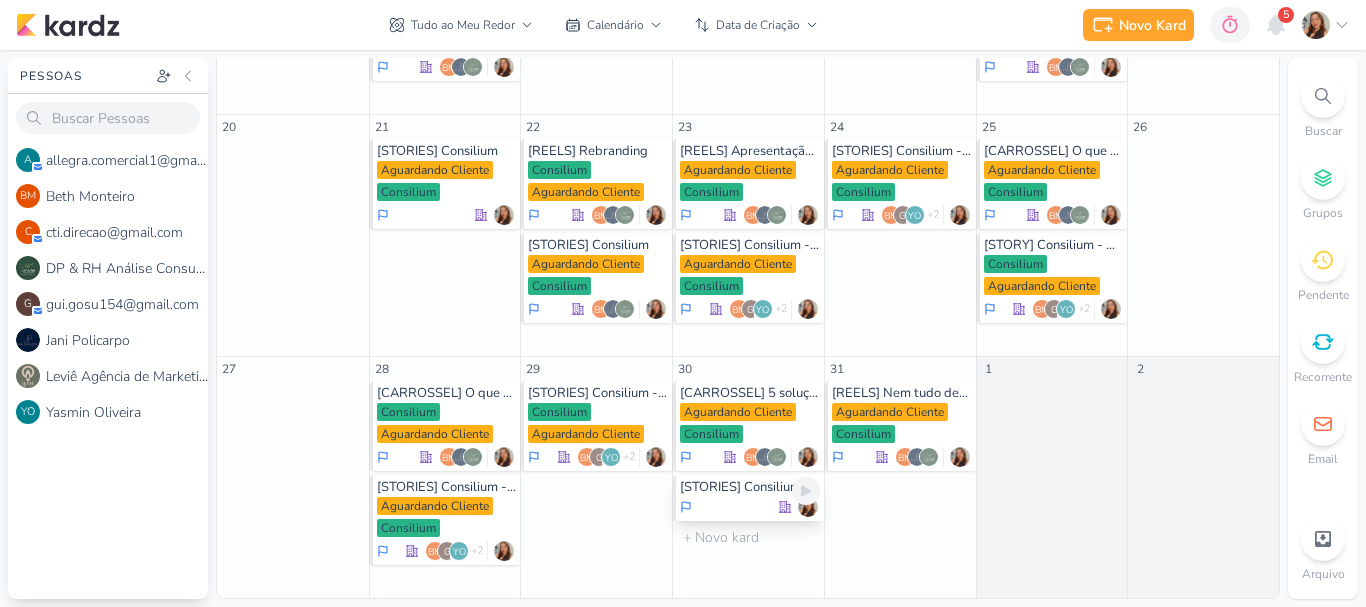 click on "[STORIES] Consilium - BPO" at bounding box center [750, 487] 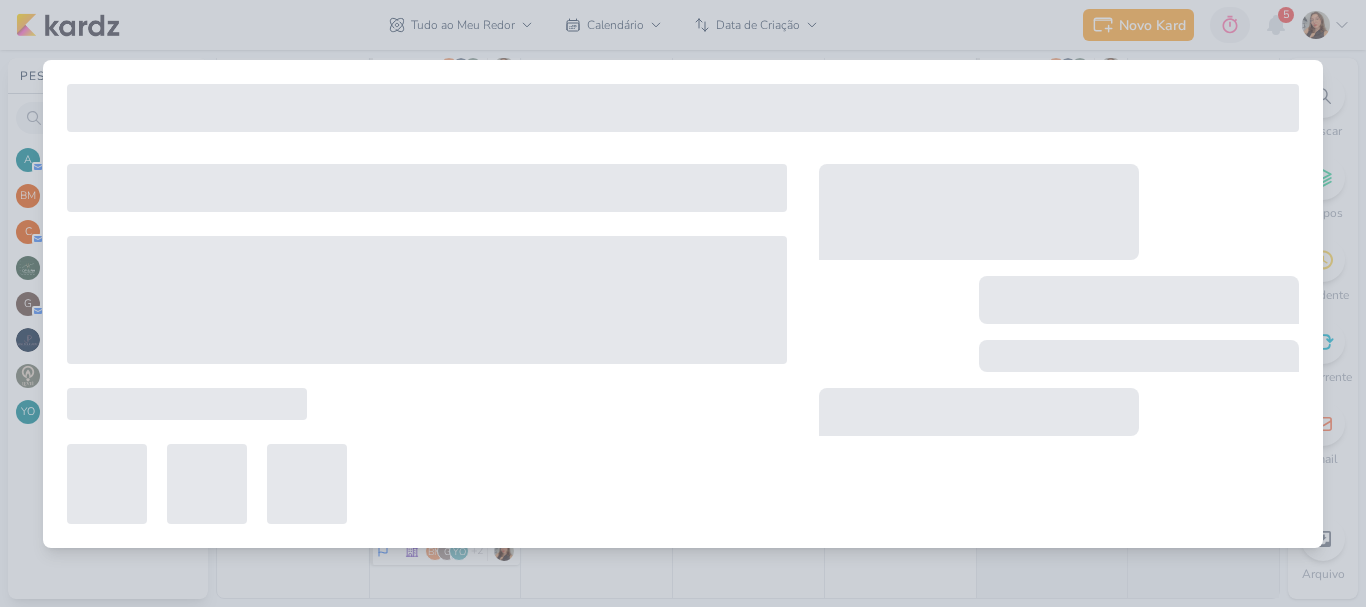 type on "[STORIES] Consilium - BPO" 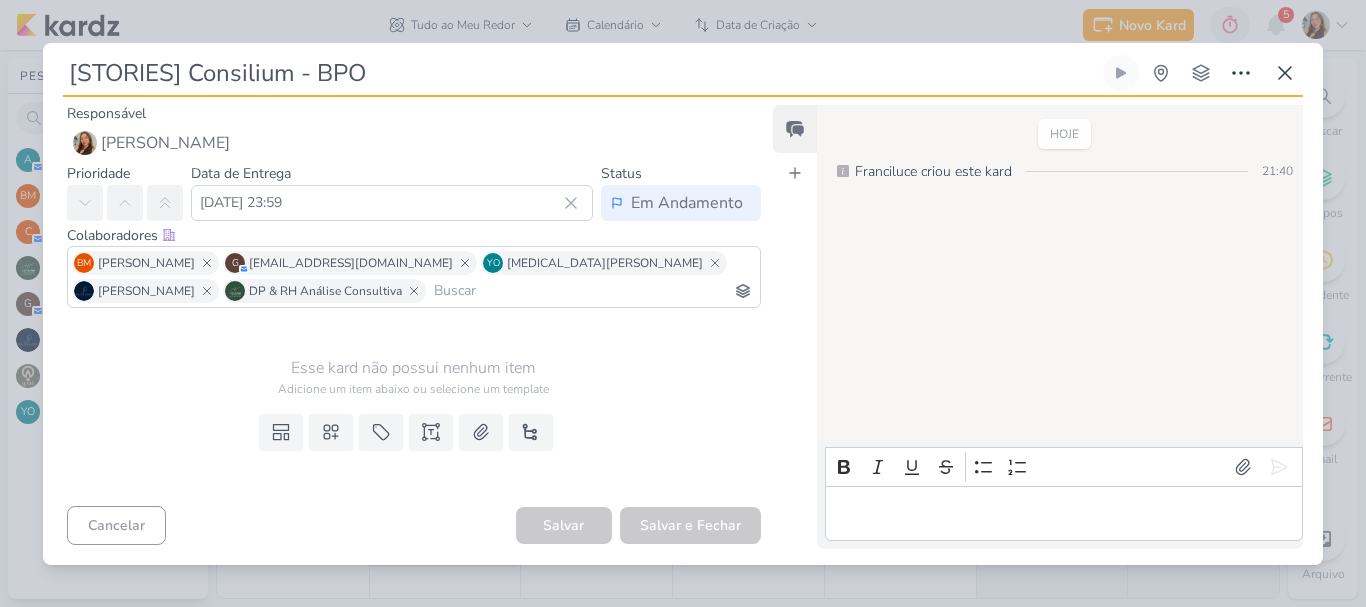 scroll, scrollTop: 0, scrollLeft: 0, axis: both 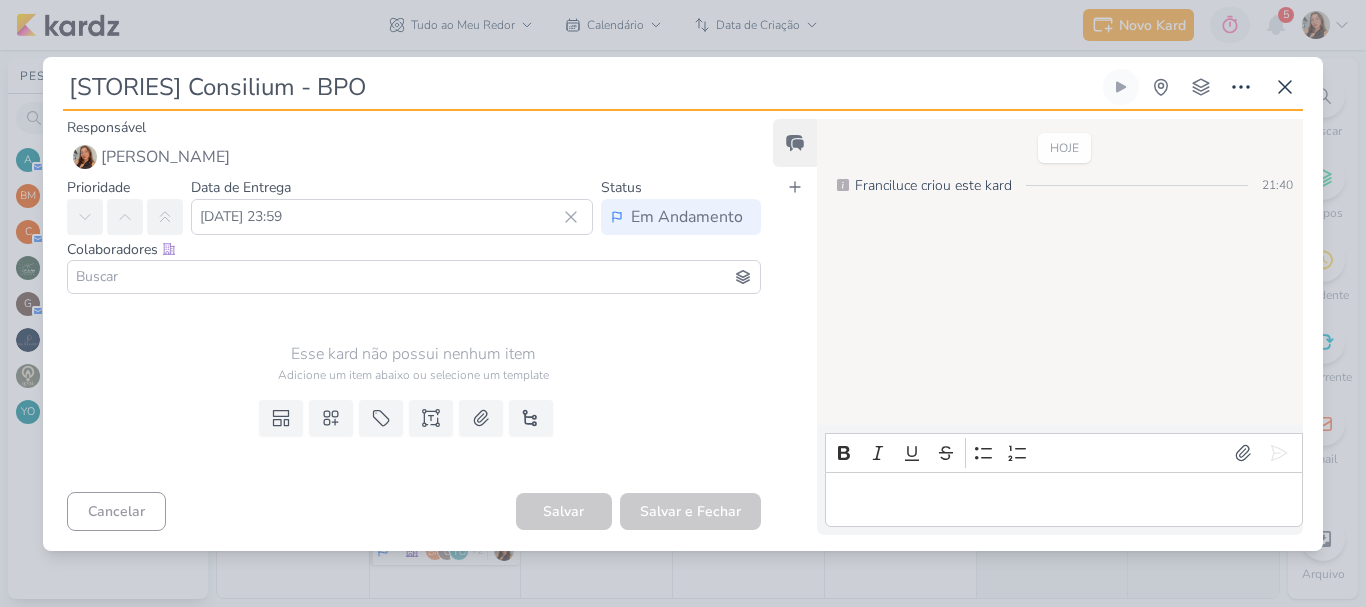 click at bounding box center [414, 277] 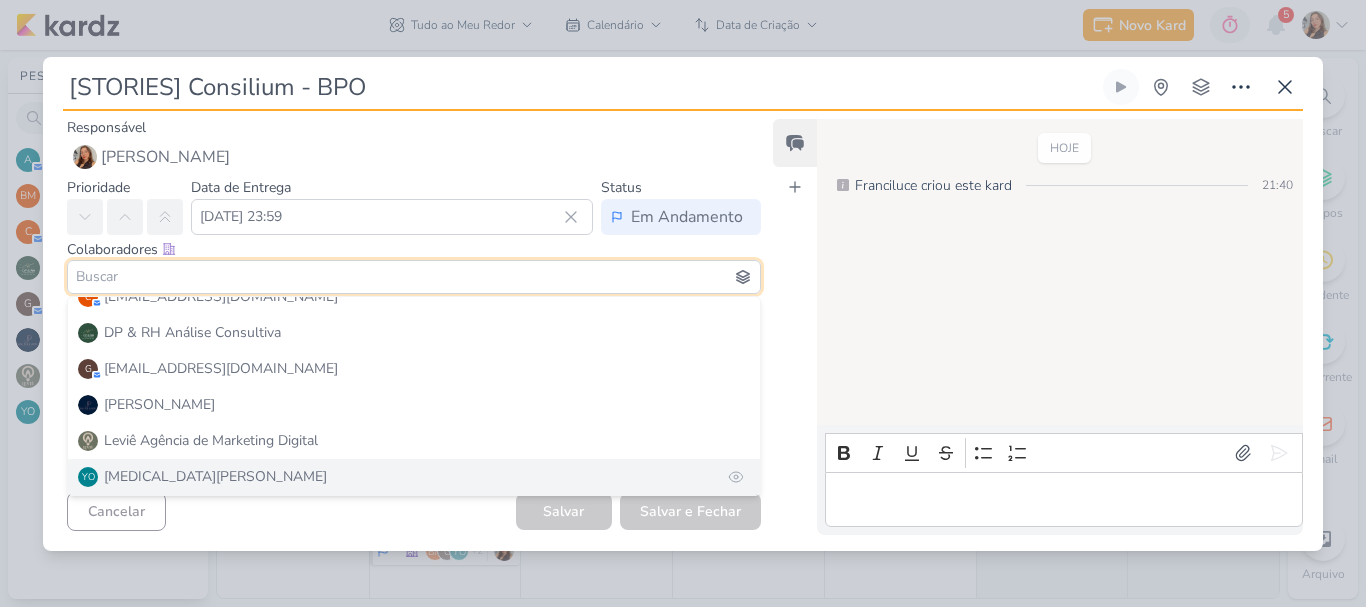 click on "YO
[MEDICAL_DATA][PERSON_NAME]" at bounding box center (414, 477) 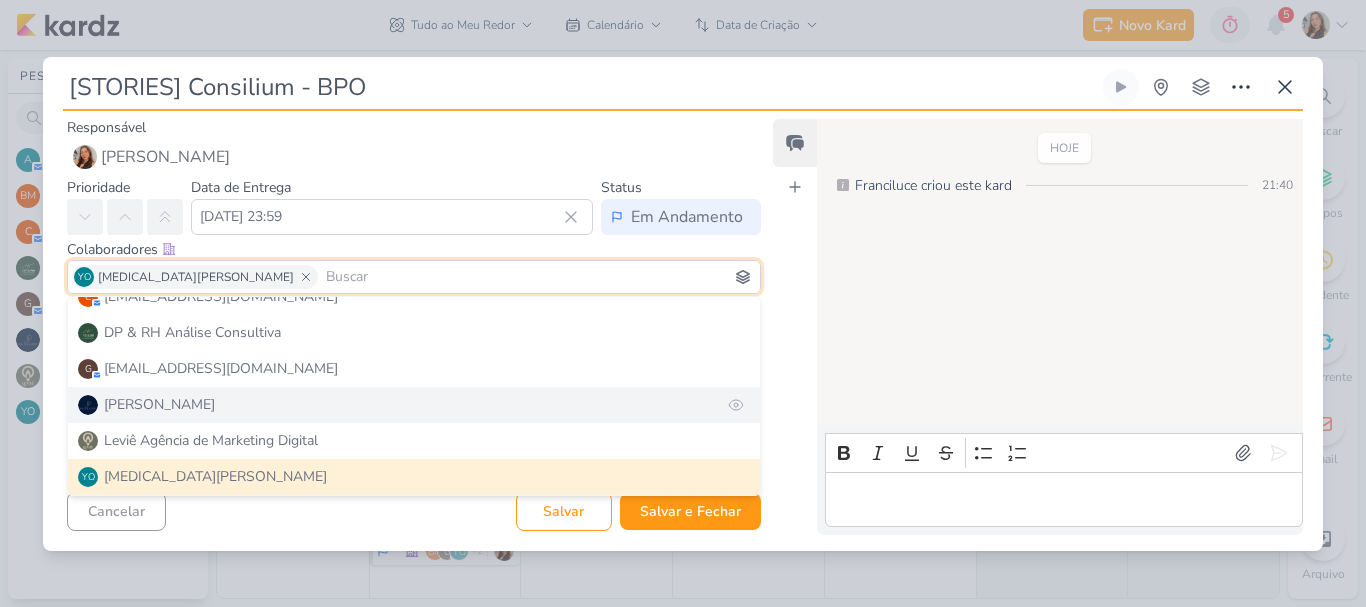 click on "[PERSON_NAME]" at bounding box center (414, 405) 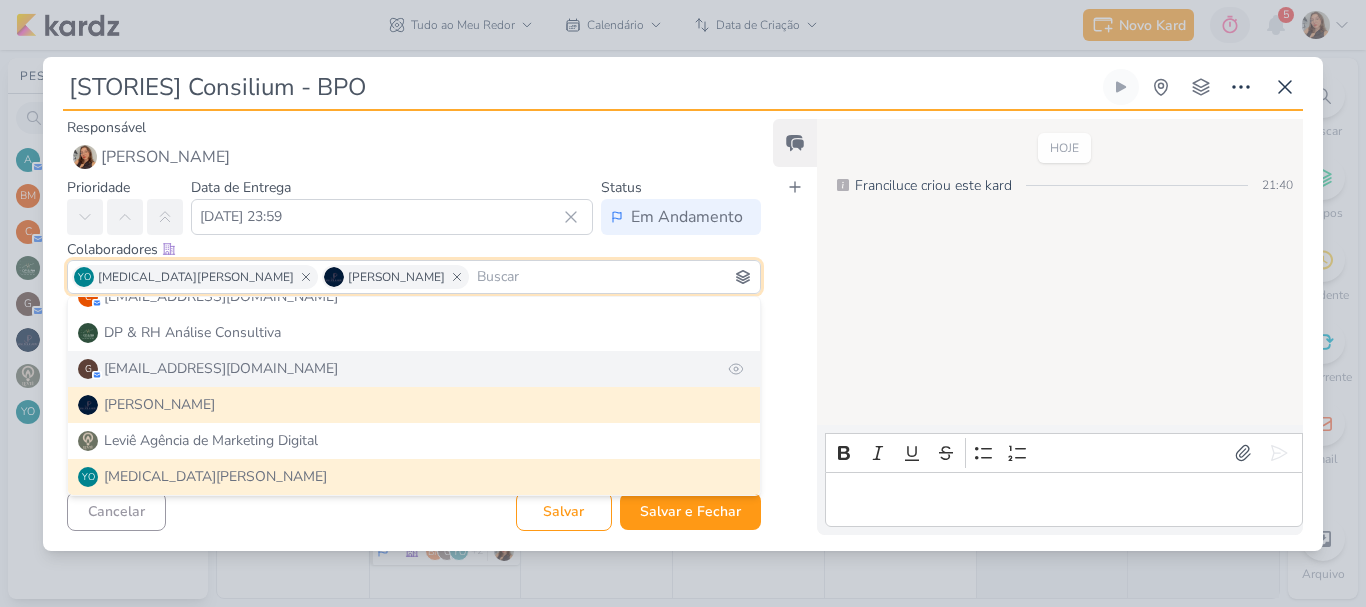 click on "[EMAIL_ADDRESS][DOMAIN_NAME]" at bounding box center (221, 368) 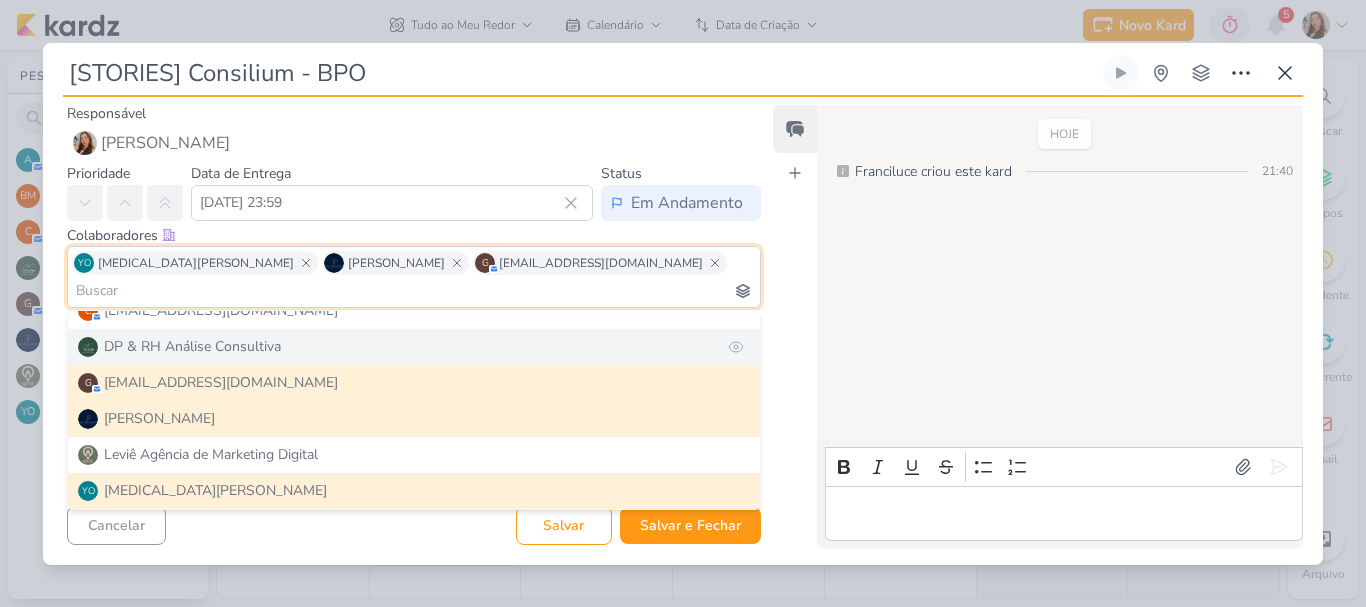 click on "DP & RH Análise Consultiva" at bounding box center [192, 346] 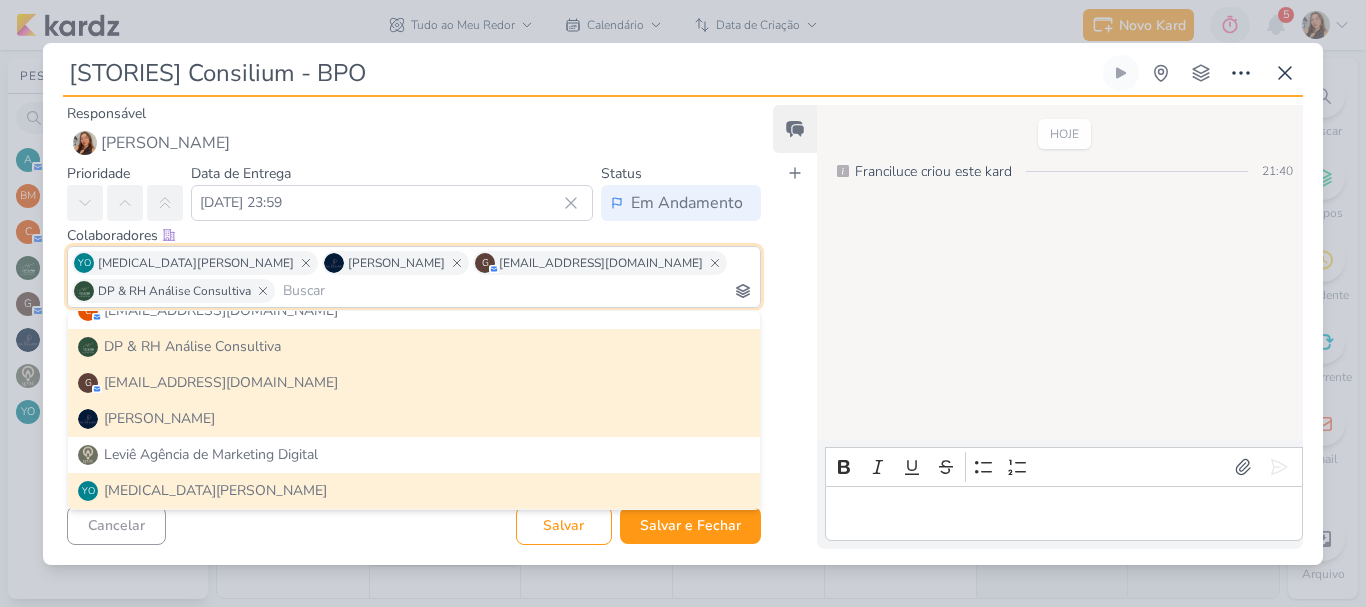 scroll, scrollTop: 26, scrollLeft: 0, axis: vertical 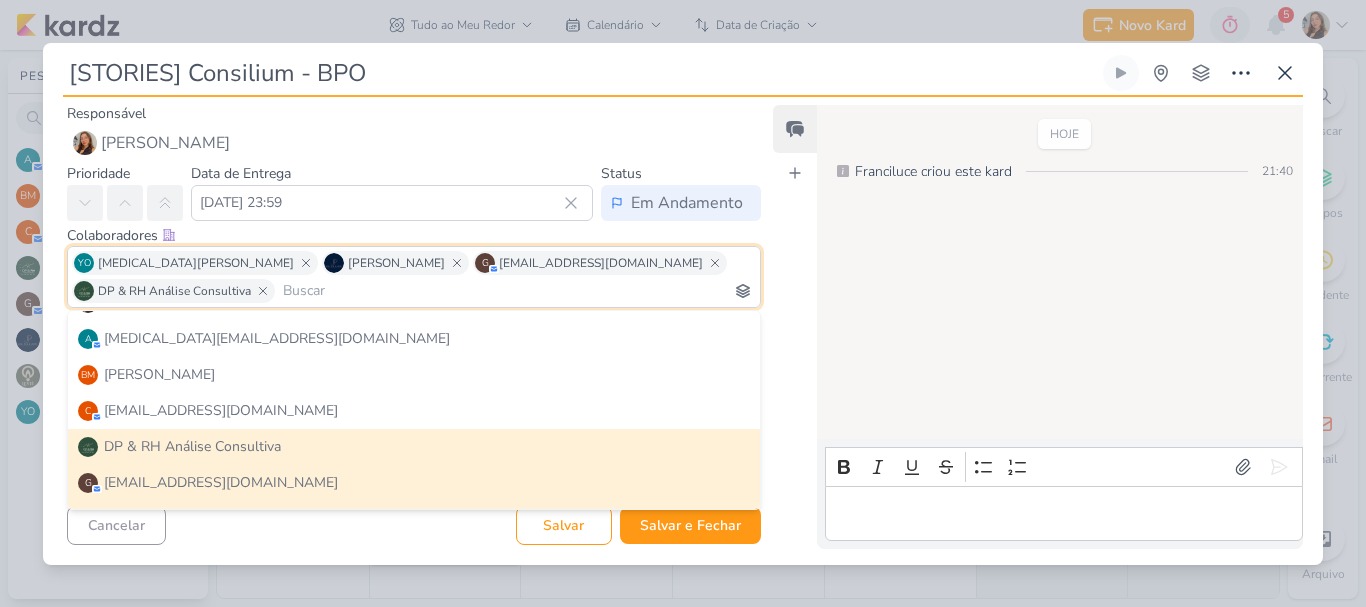click on "BM
[GEOGRAPHIC_DATA]" at bounding box center [414, 375] 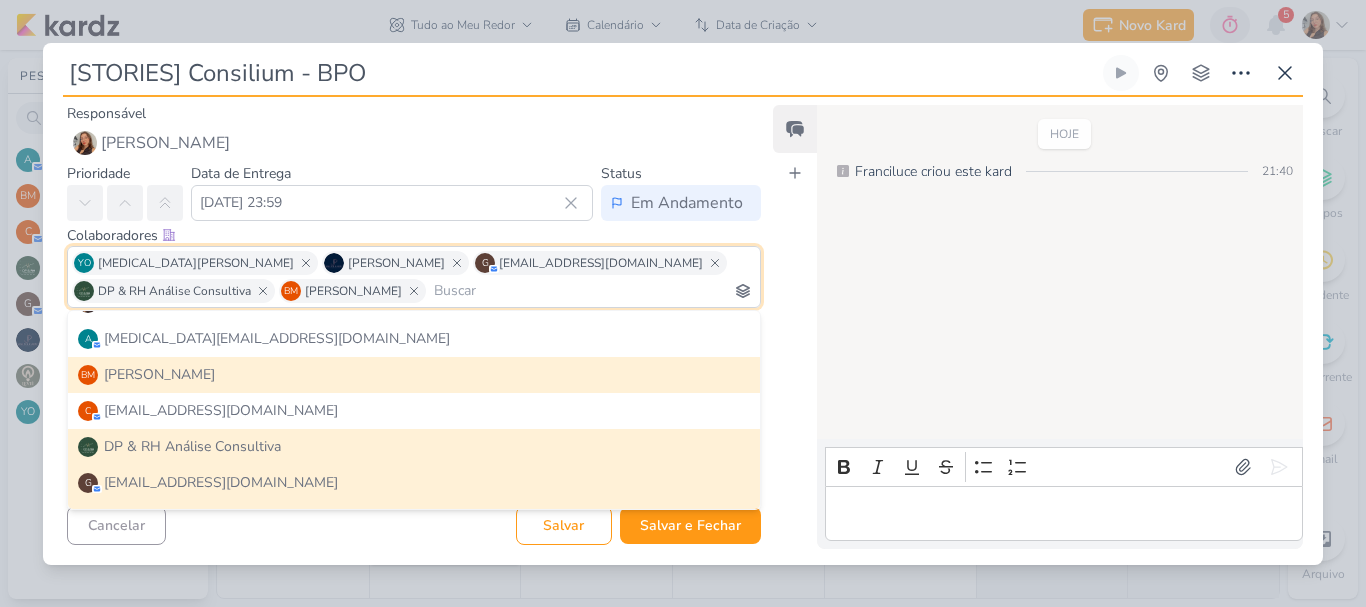 click on "Feed
Atrelar email
Solte o email para atrelar ao kard" at bounding box center (795, 327) 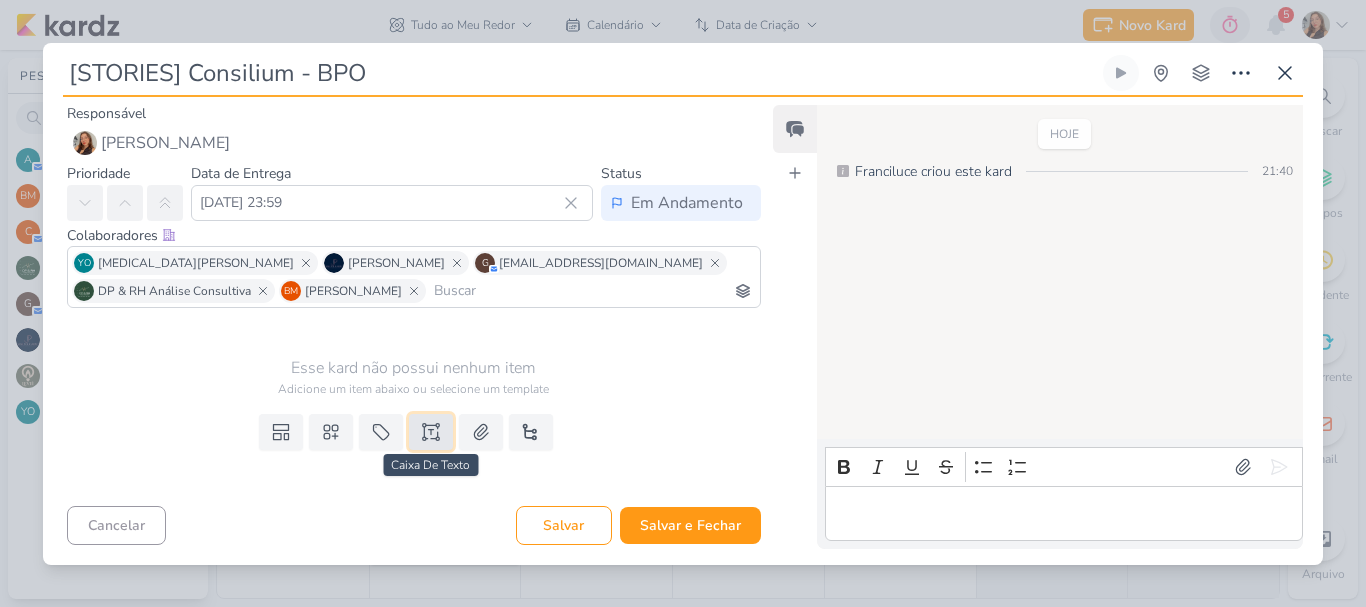 click 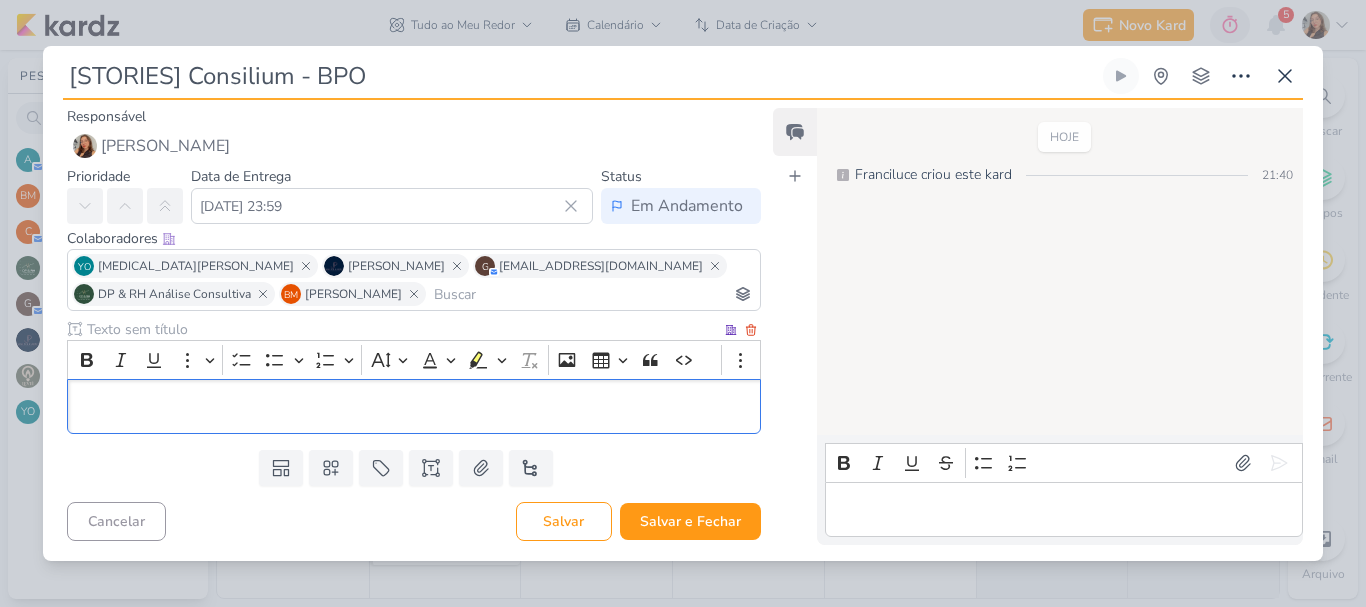 click at bounding box center (402, 329) 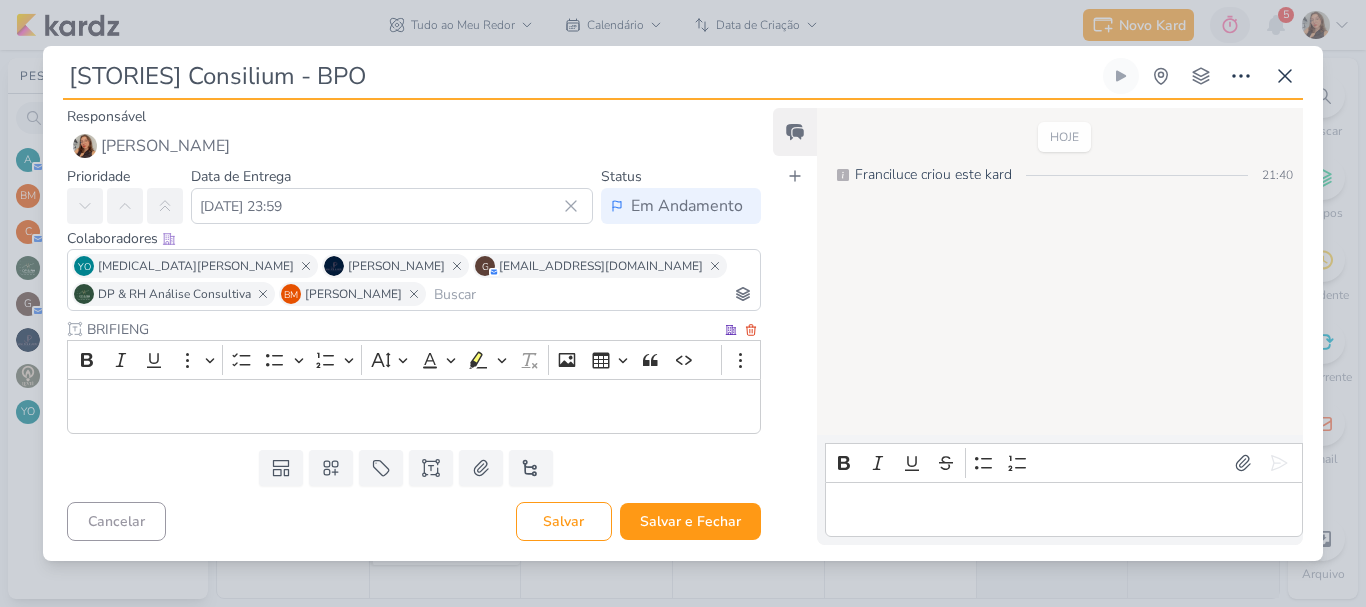 type on "BRIFIENG" 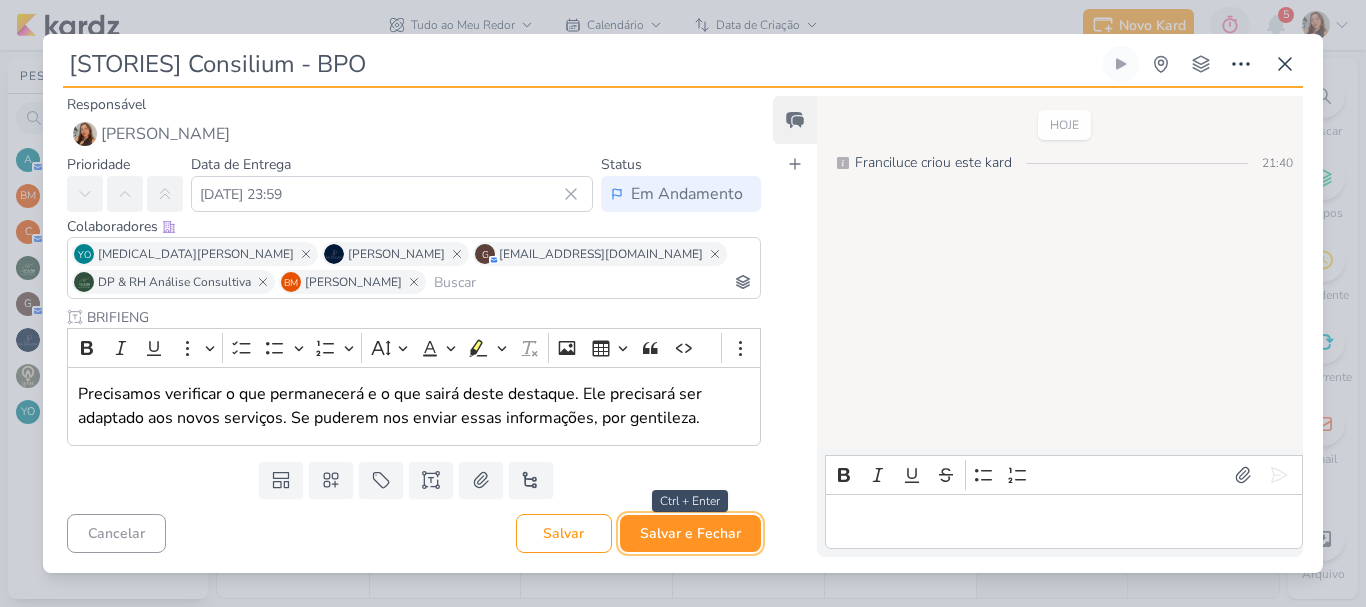 click on "Salvar e Fechar" at bounding box center (690, 533) 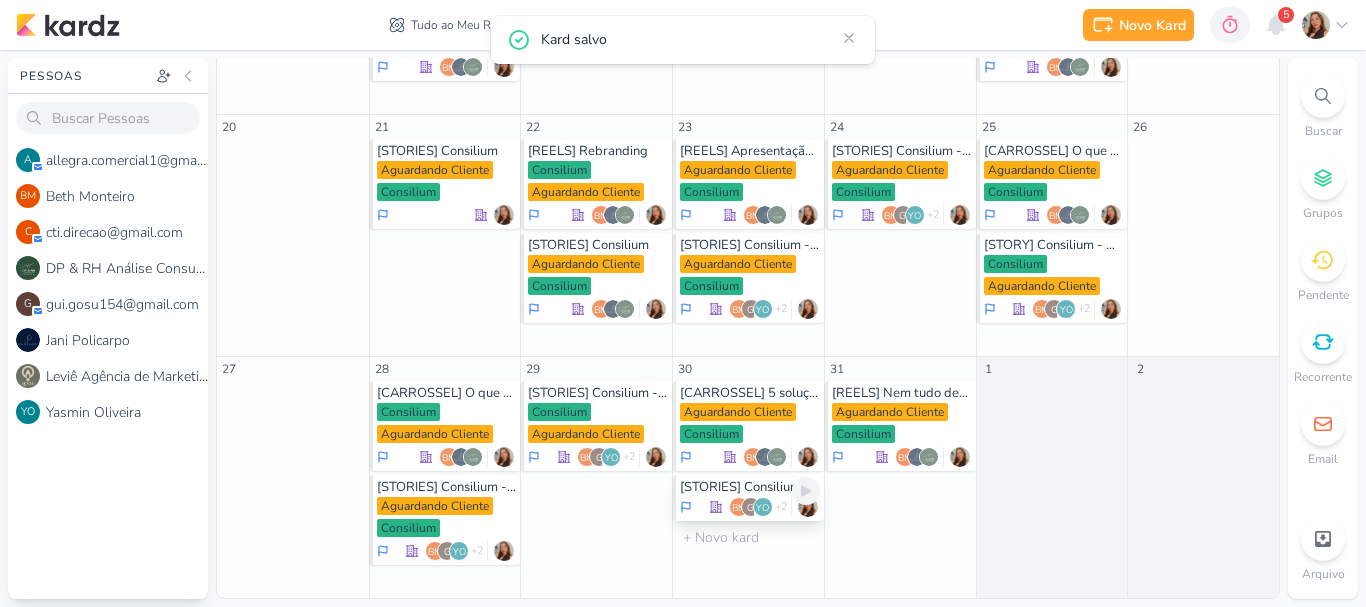 click on "BM
g
YO
+2" at bounding box center [763, 507] 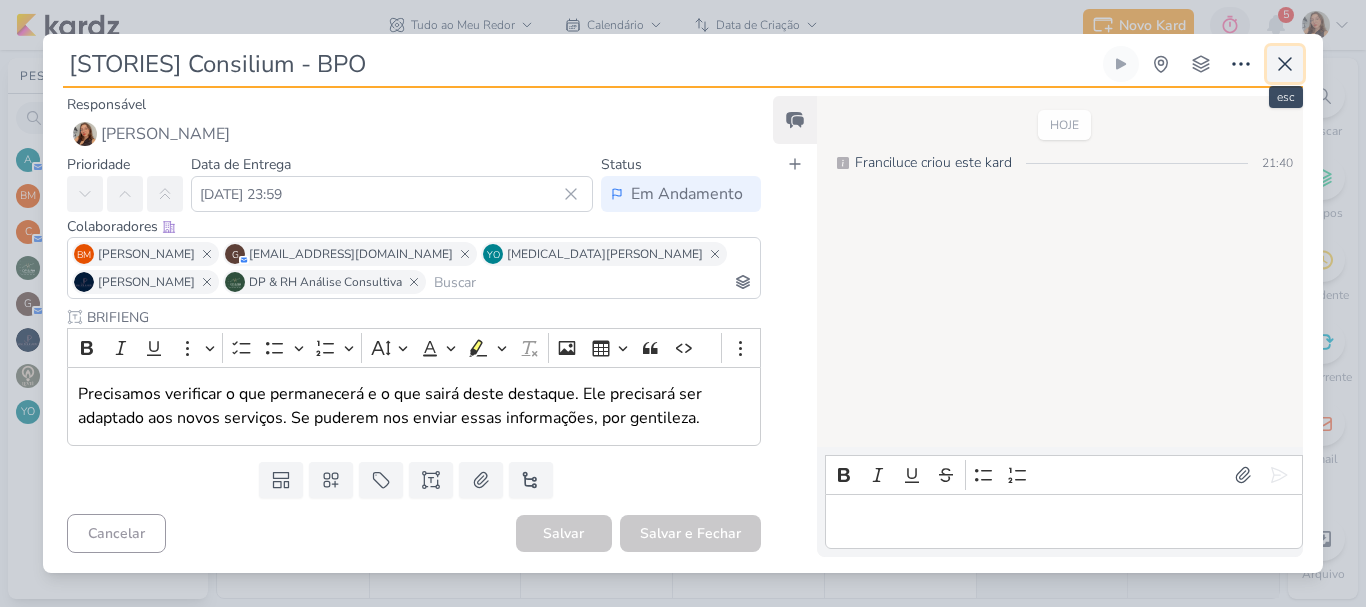 click 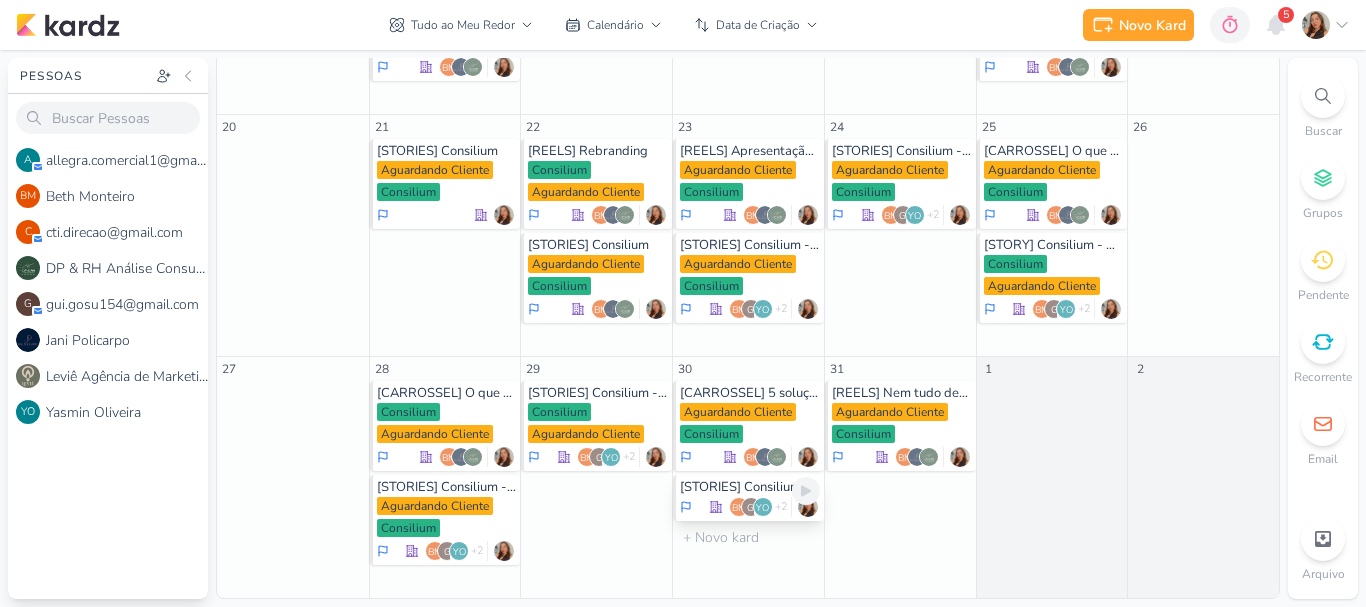 click on "BM
g
YO
+2" at bounding box center (763, 507) 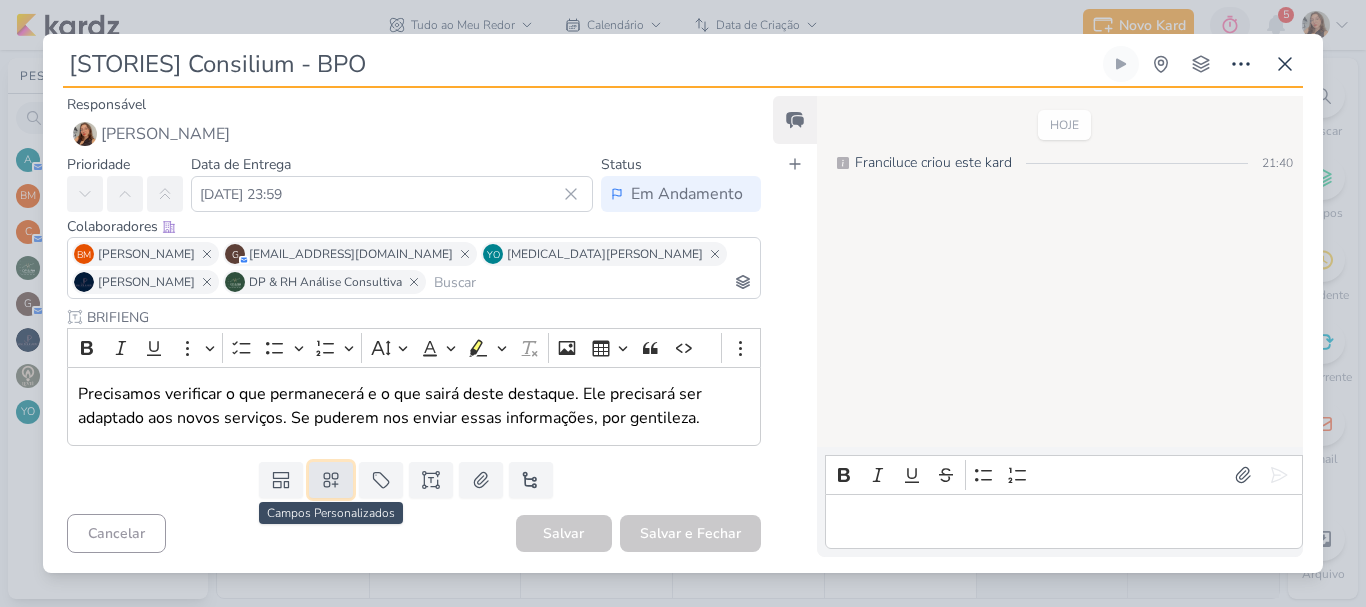 click 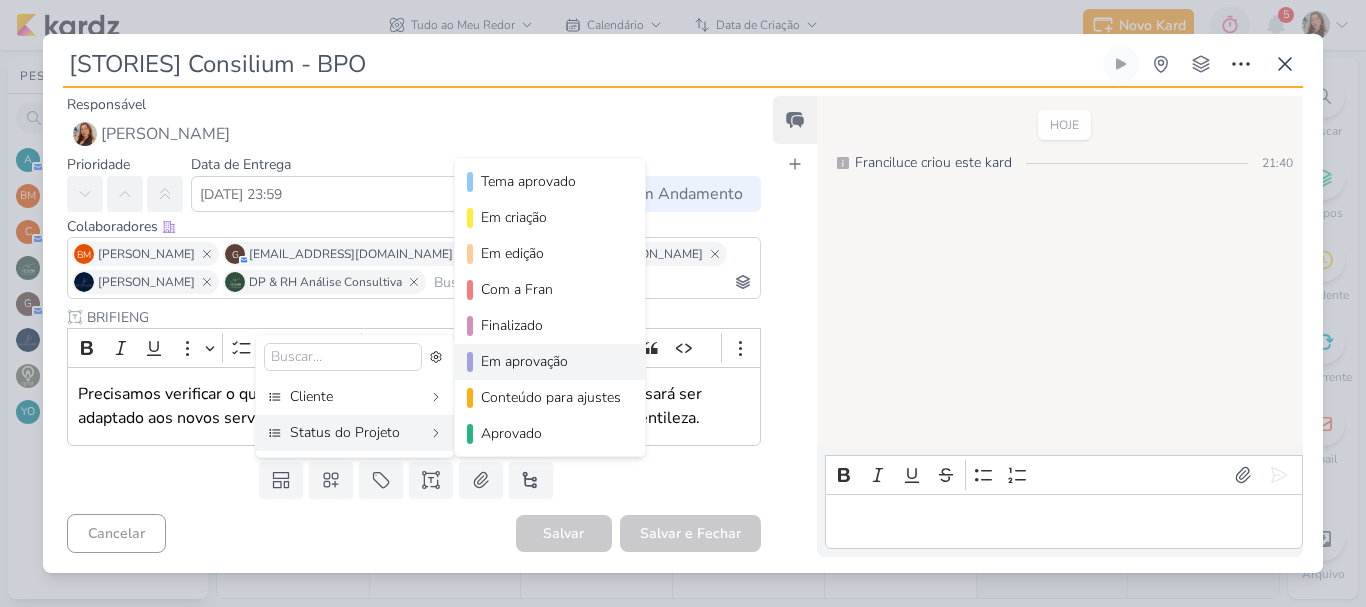 scroll, scrollTop: 182, scrollLeft: 0, axis: vertical 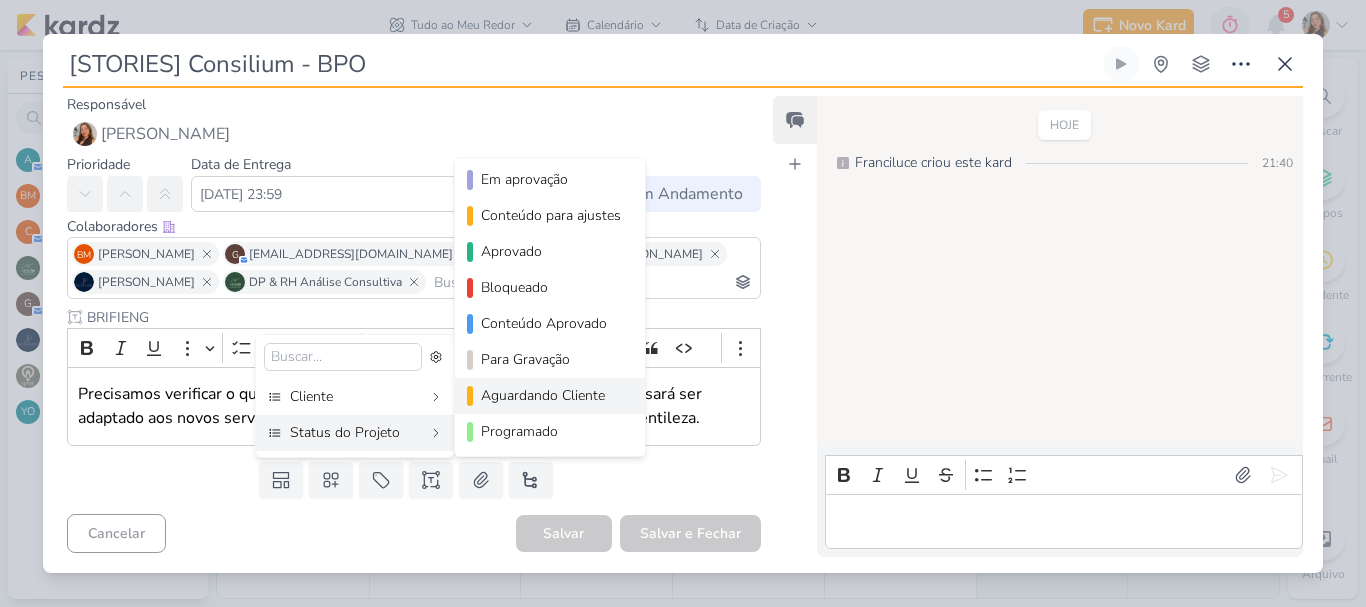 click on "Aguardando Cliente" at bounding box center [551, 395] 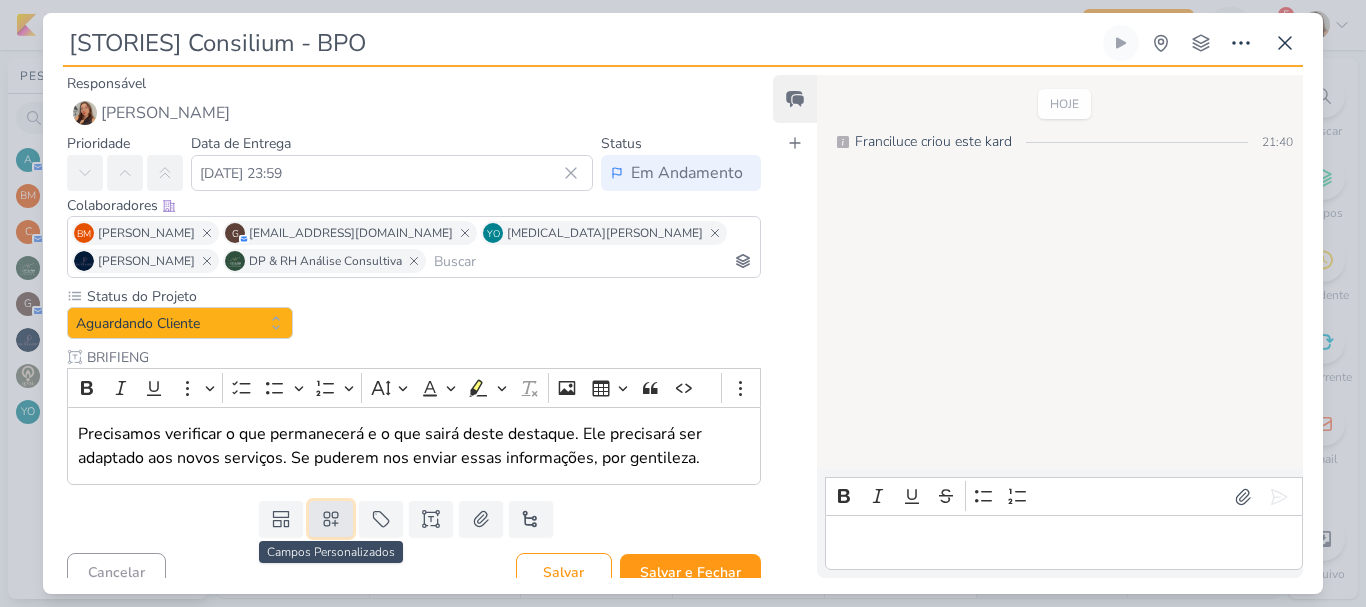 click at bounding box center [331, 519] 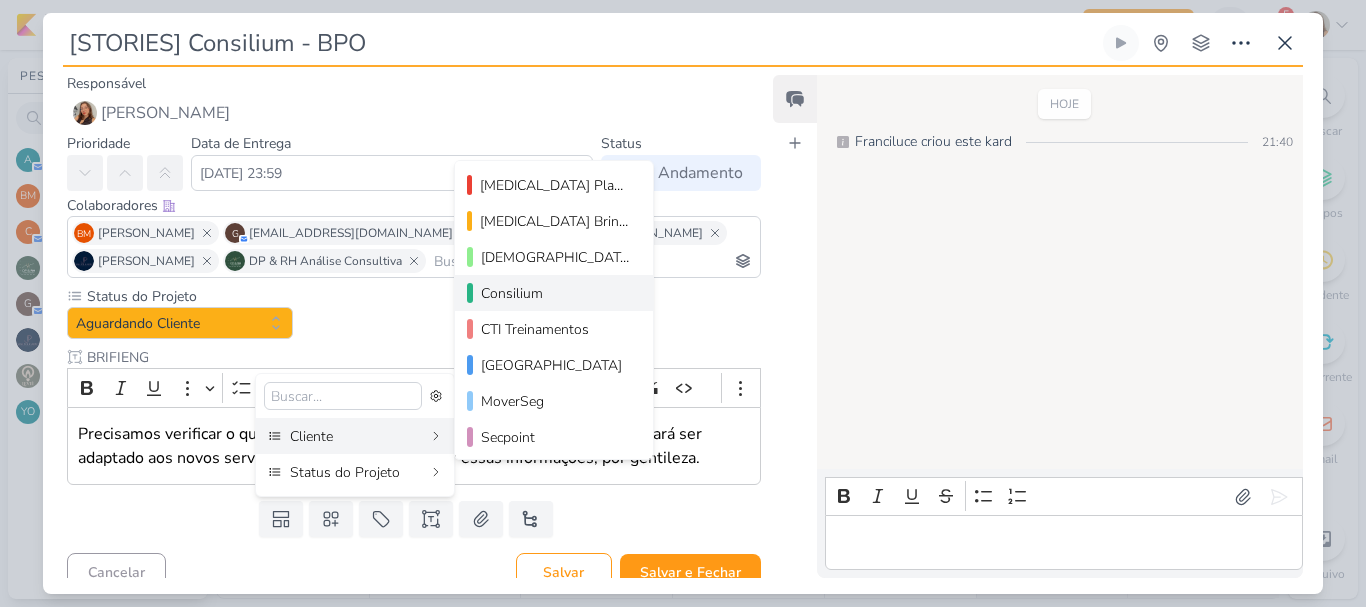 click on "Consilium" at bounding box center [554, 293] 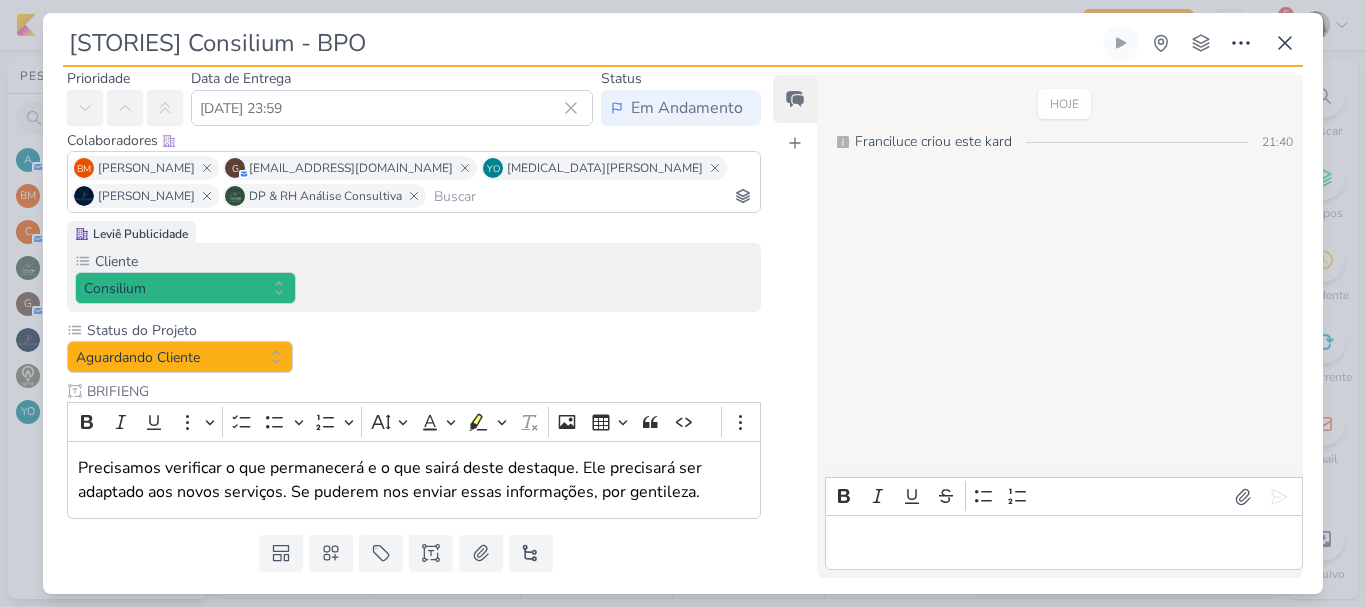 scroll, scrollTop: 117, scrollLeft: 0, axis: vertical 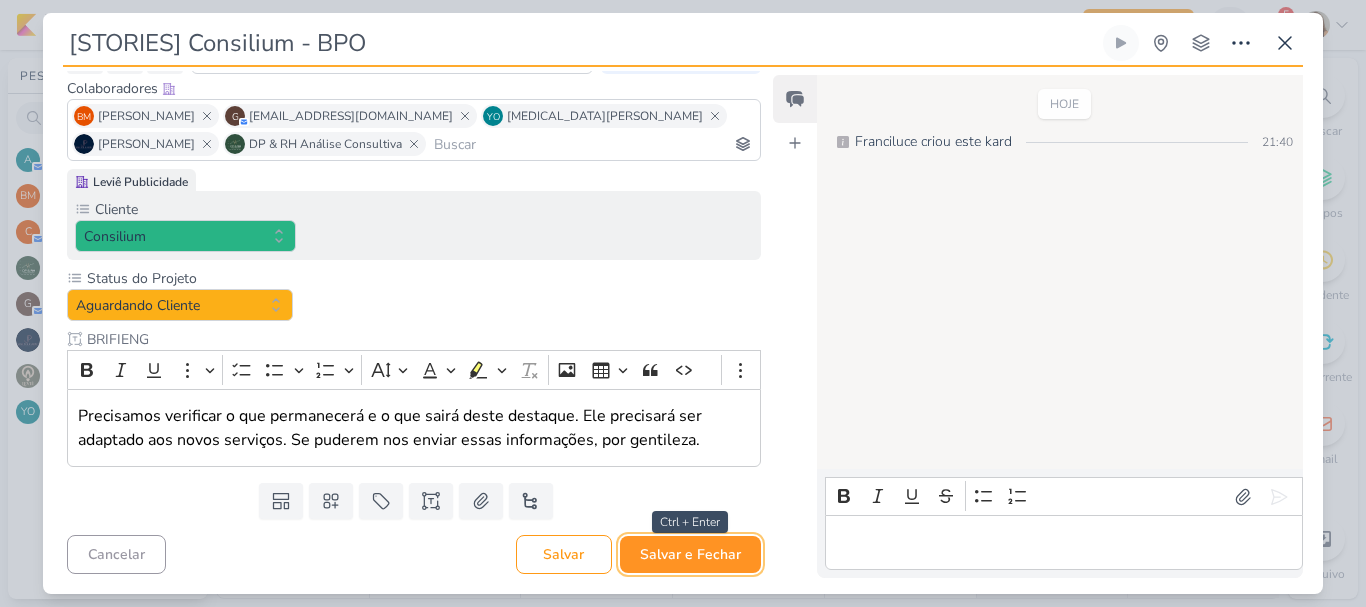 click on "Salvar e Fechar" at bounding box center [690, 554] 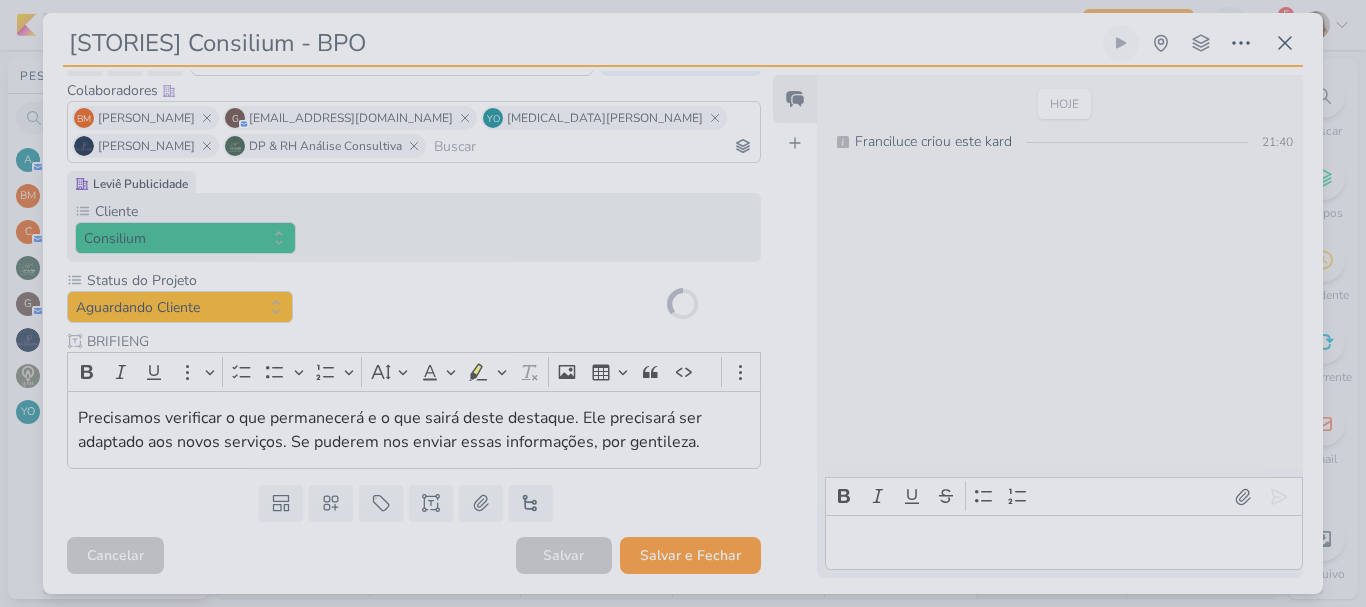 scroll, scrollTop: 0, scrollLeft: 0, axis: both 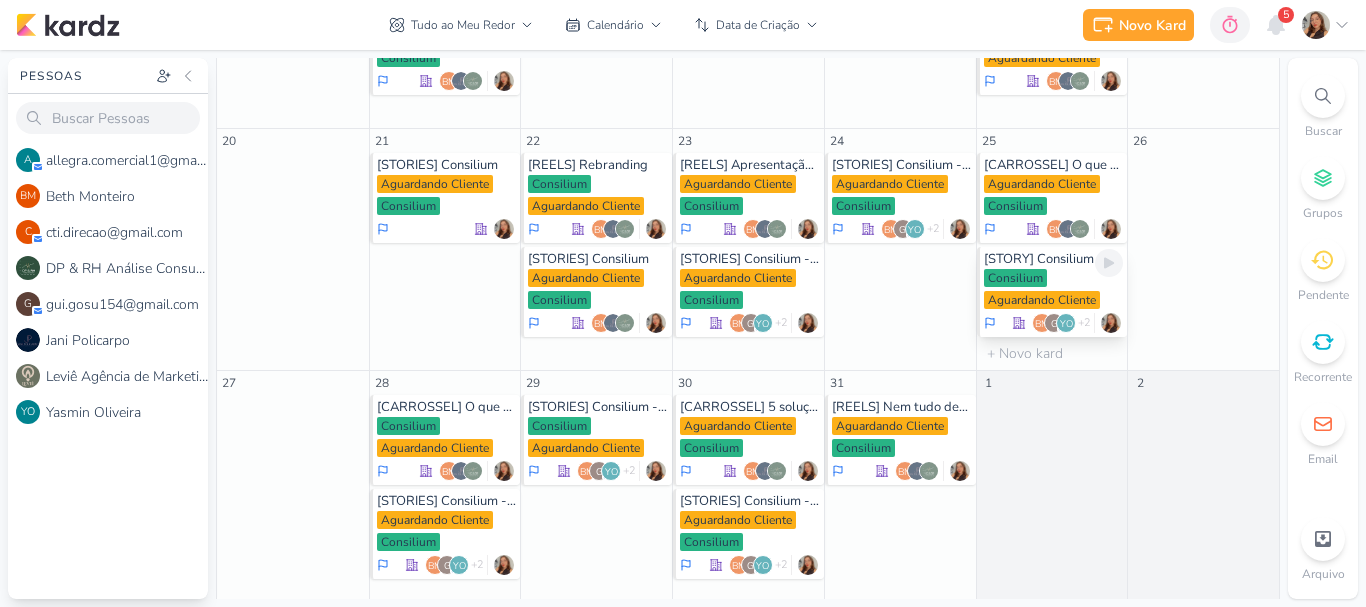 click on "[STORY] Consilium - Consultoria" at bounding box center (1054, 259) 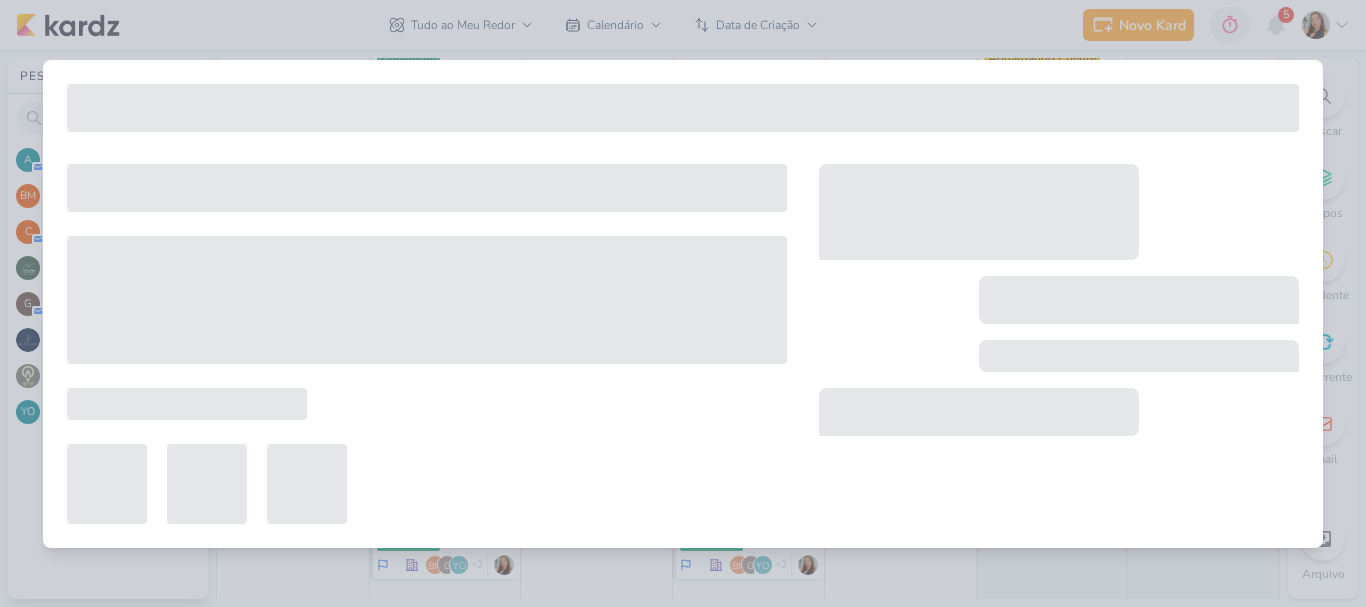 type on "[STORY] Consilium - Consultoria" 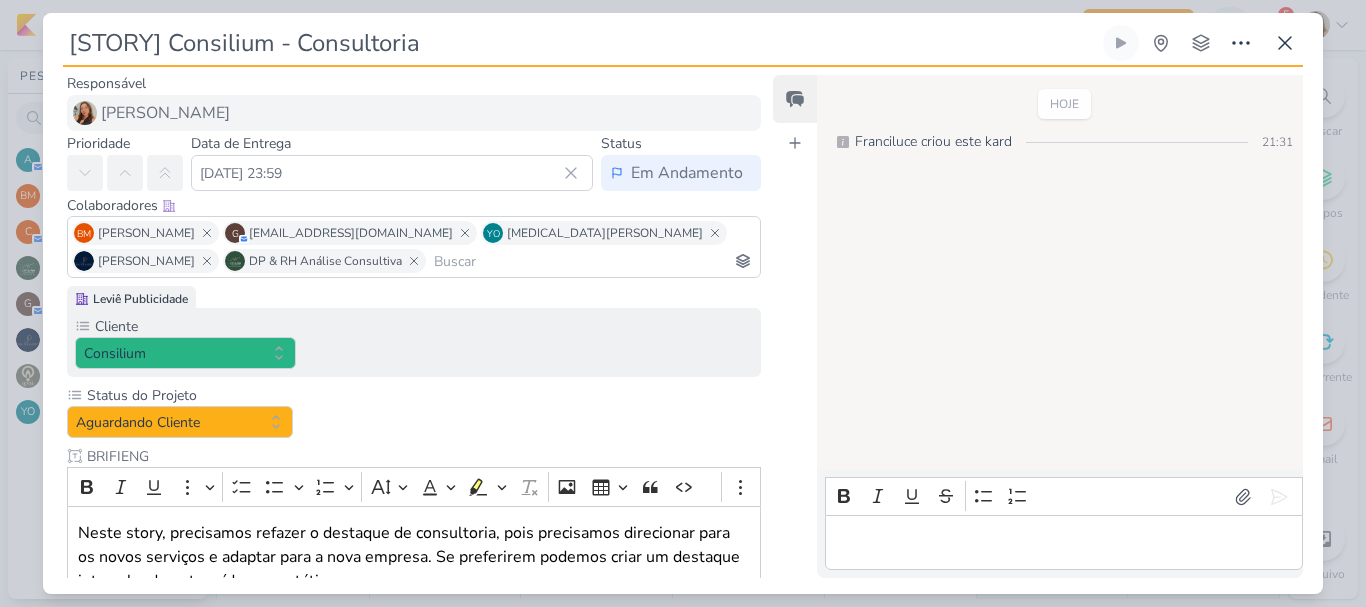 scroll, scrollTop: 0, scrollLeft: 0, axis: both 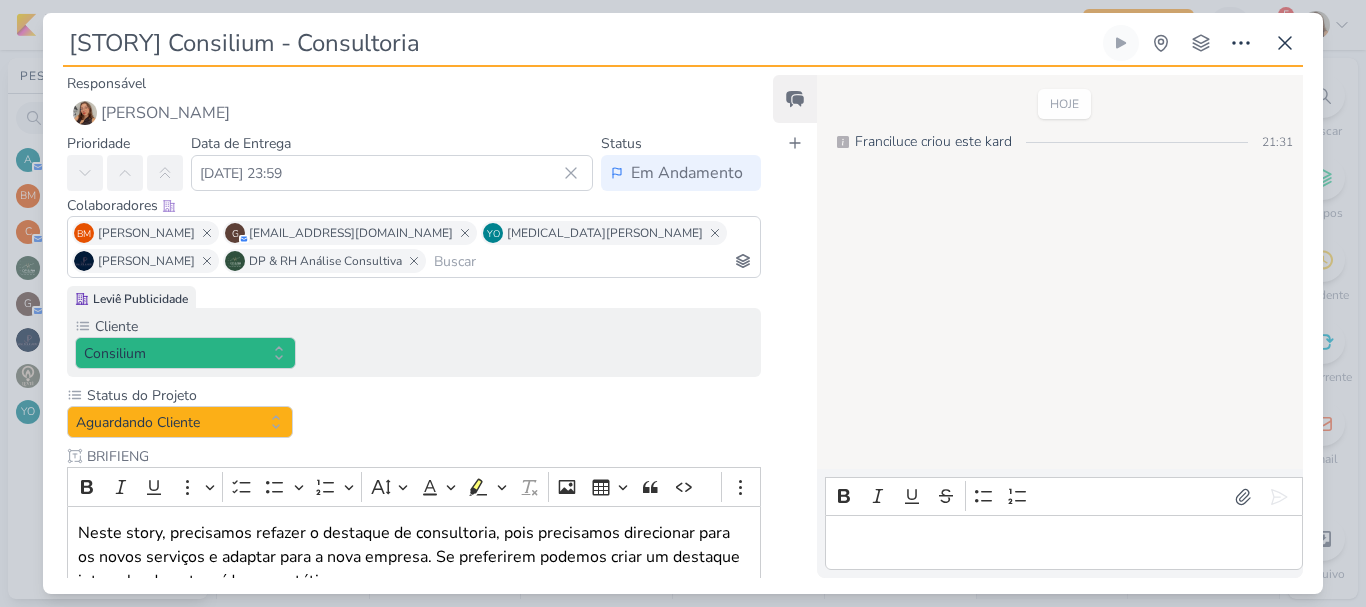 click on "[STORY] Consilium - Consultoria" at bounding box center [581, 43] 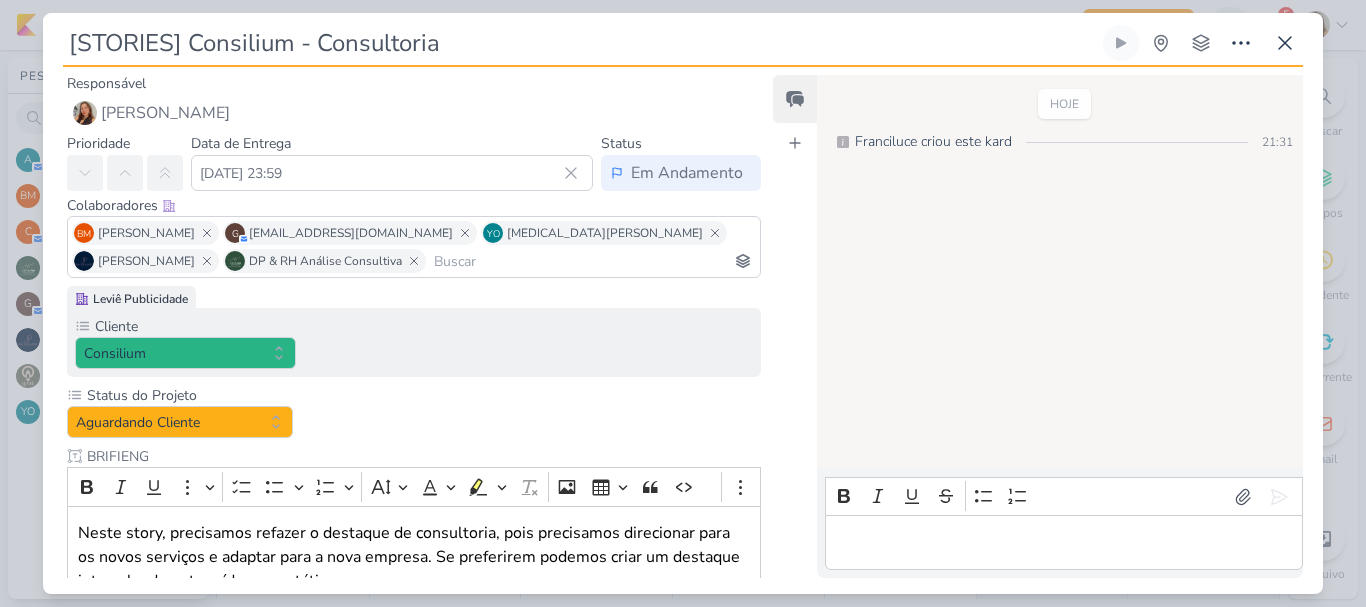 type on "[STORIES] Consilium - Consultoria" 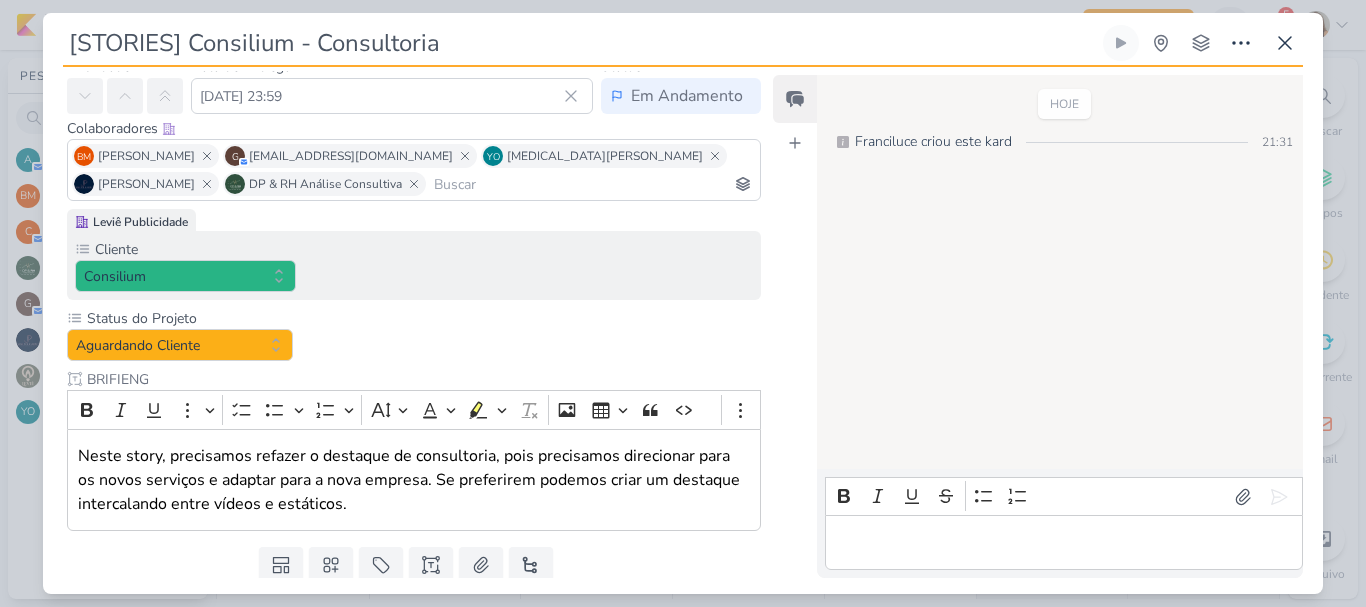 scroll, scrollTop: 141, scrollLeft: 0, axis: vertical 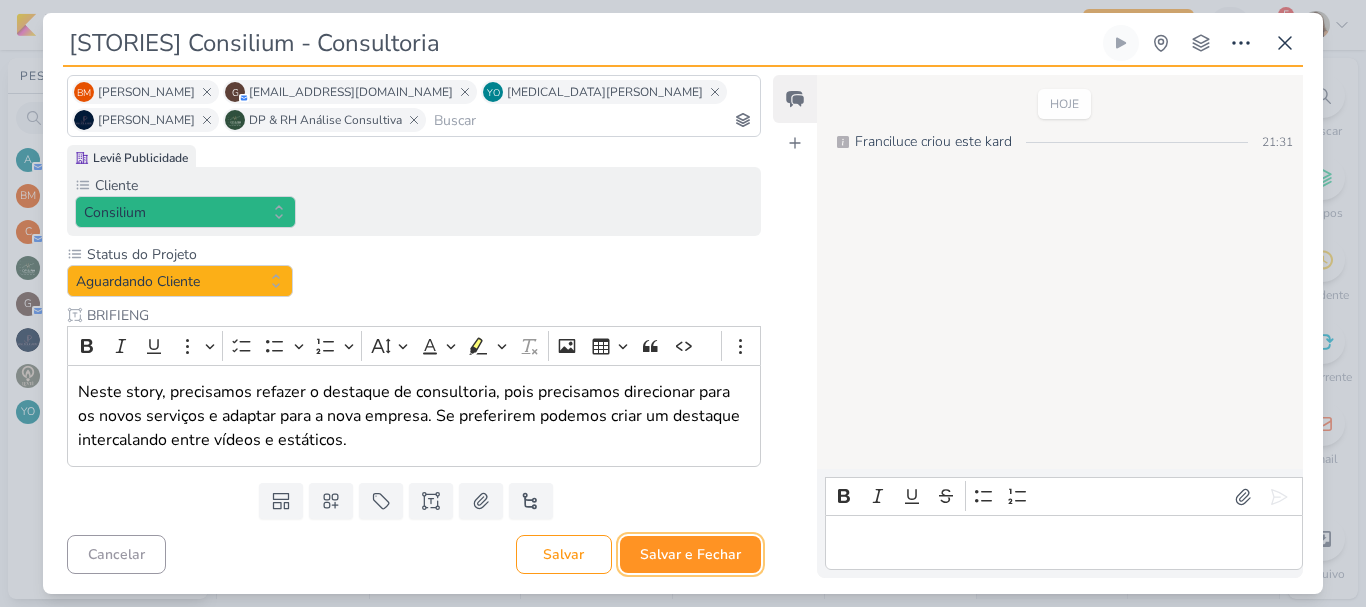 click on "Salvar e Fechar" at bounding box center [690, 554] 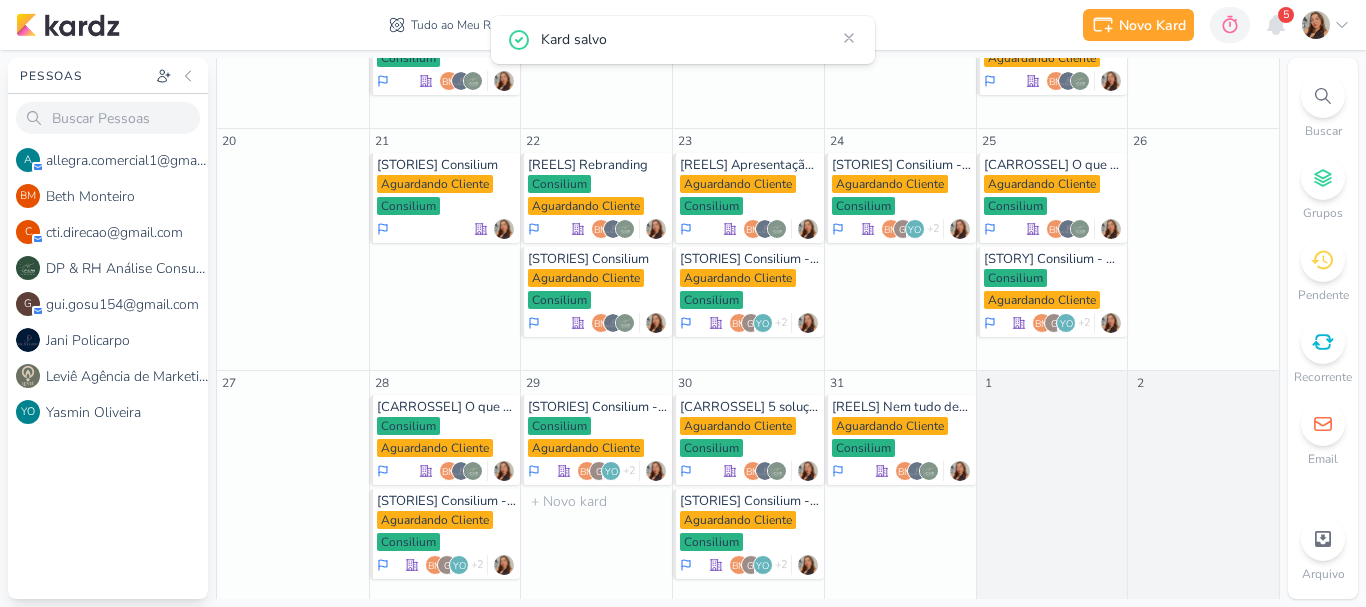 scroll, scrollTop: 0, scrollLeft: 0, axis: both 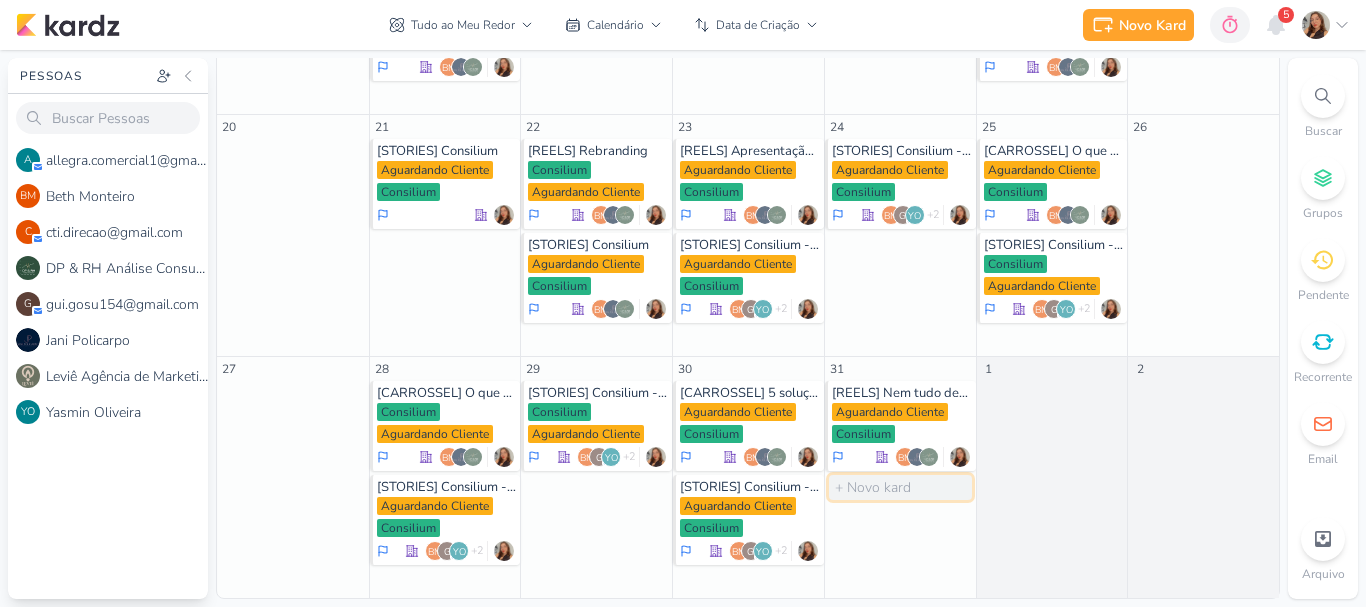 click at bounding box center (900, 487) 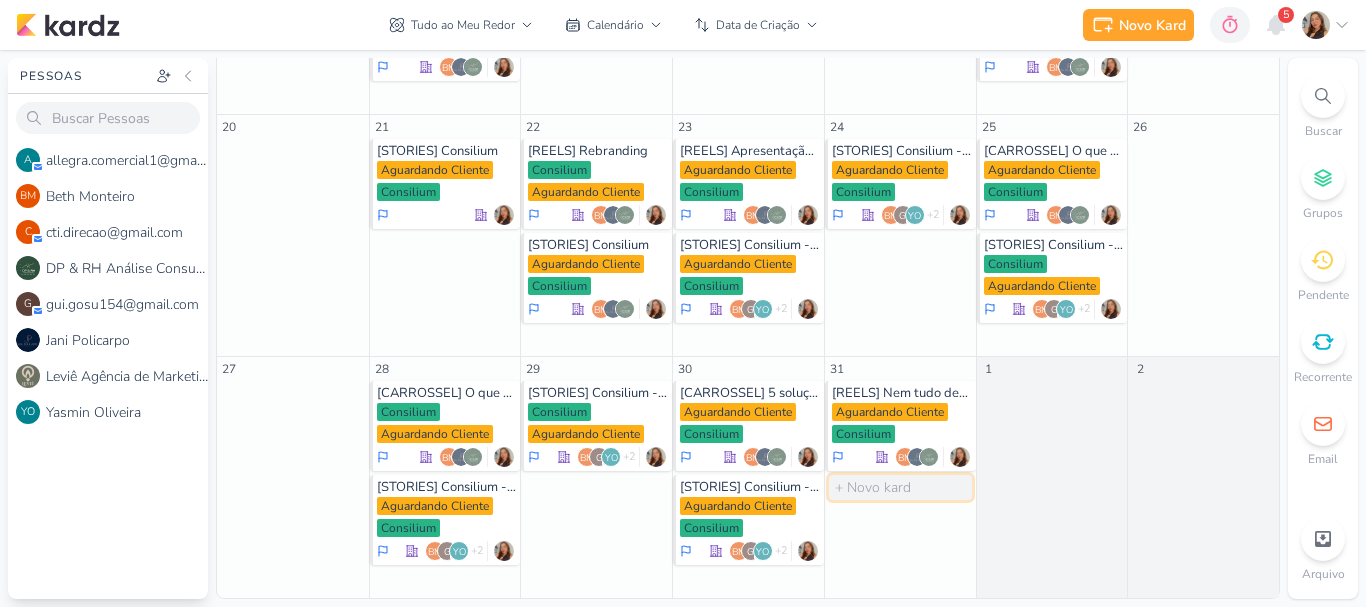 click at bounding box center [900, 487] 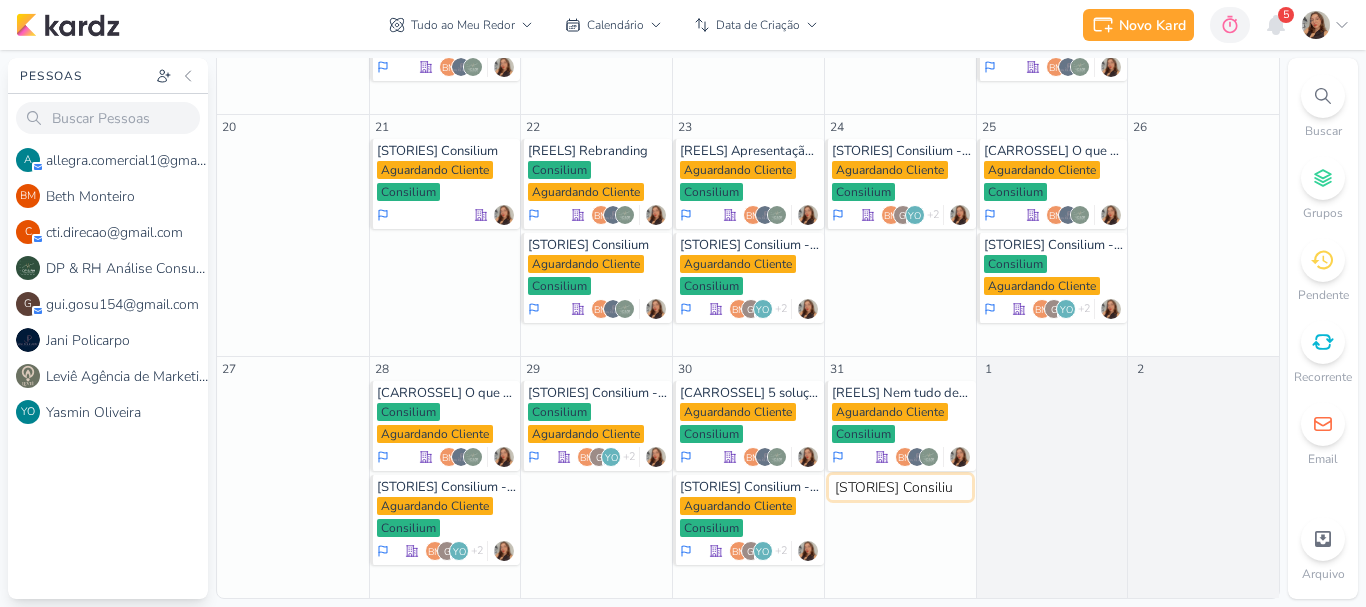 type on "[STORIES] Consilium" 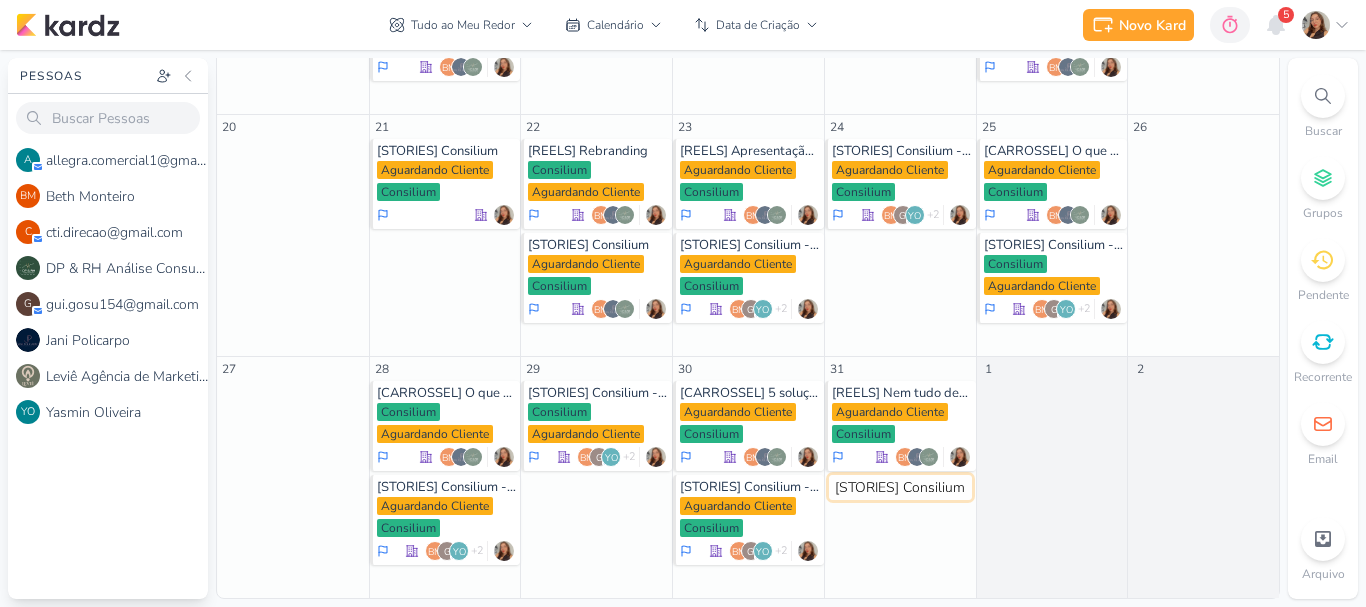 type 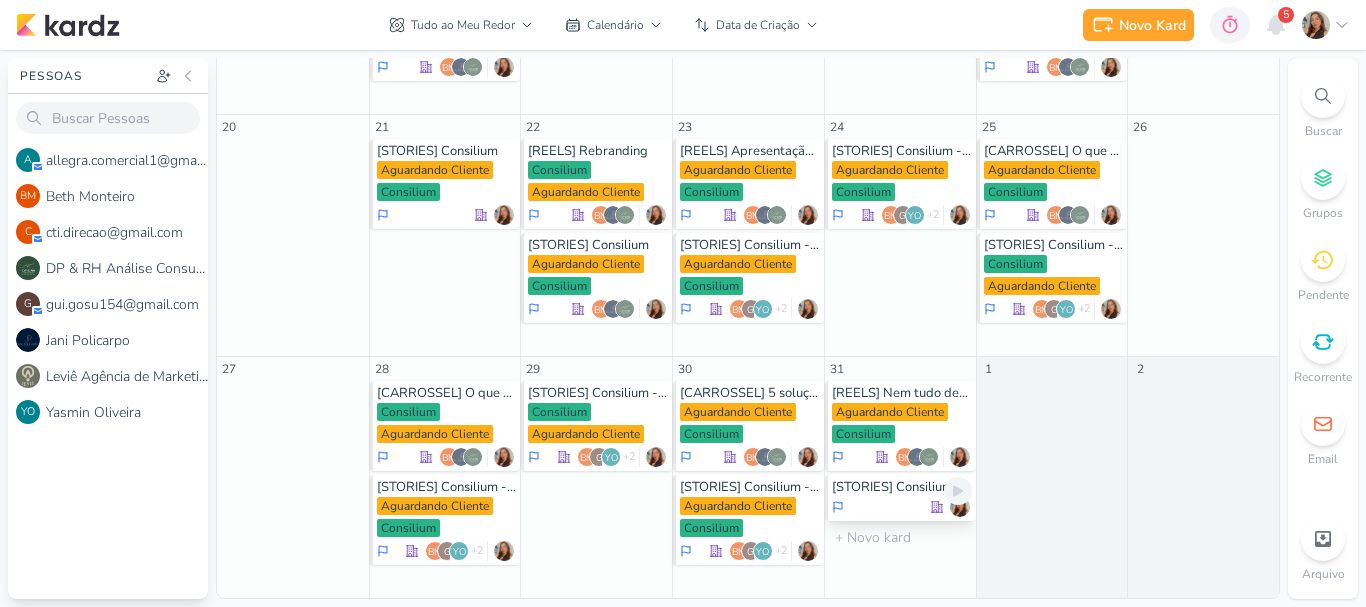 click at bounding box center (902, 507) 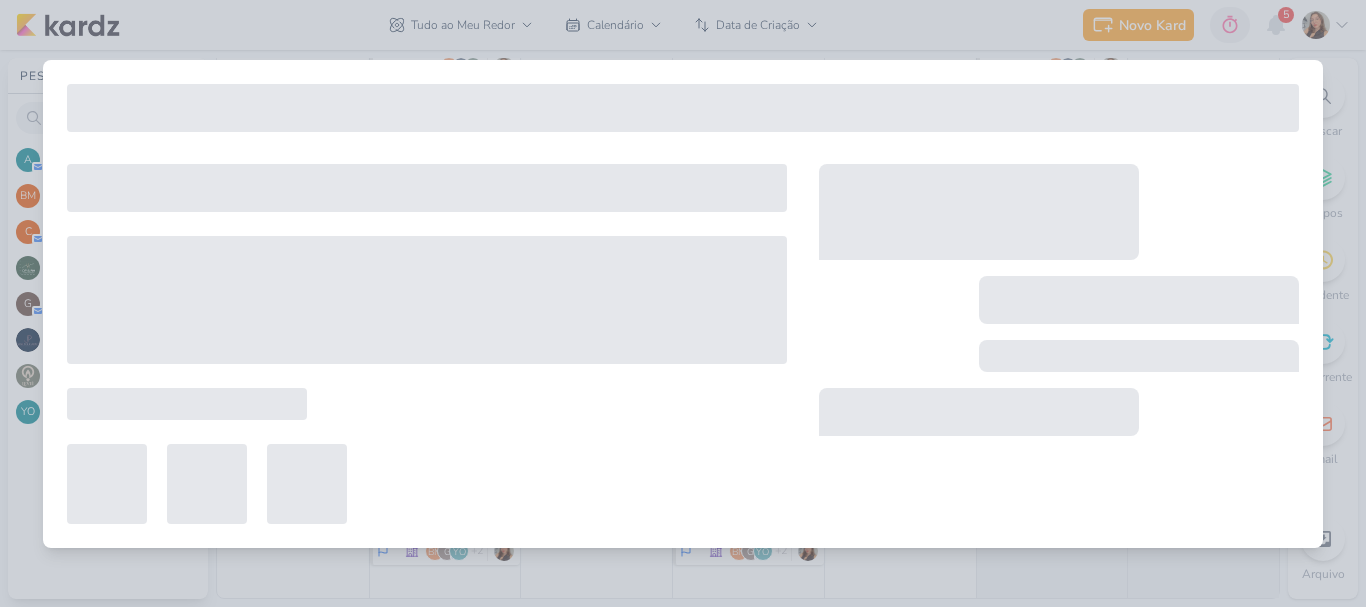 type on "[STORIES] Consilium" 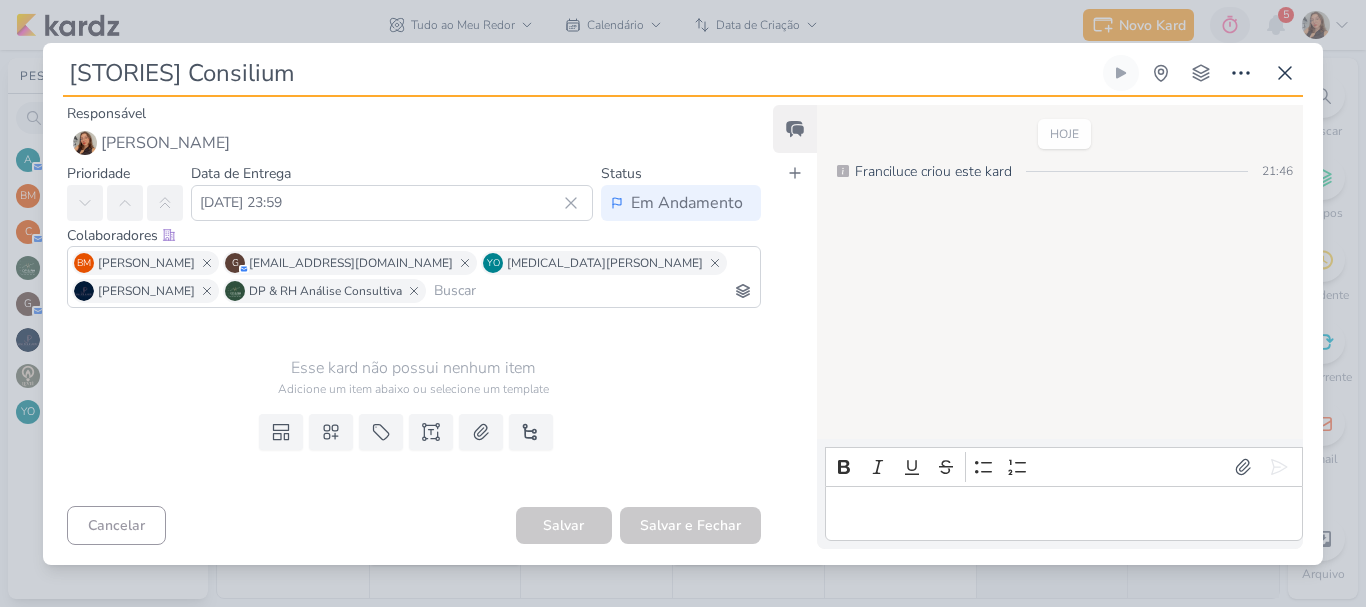 scroll, scrollTop: 0, scrollLeft: 0, axis: both 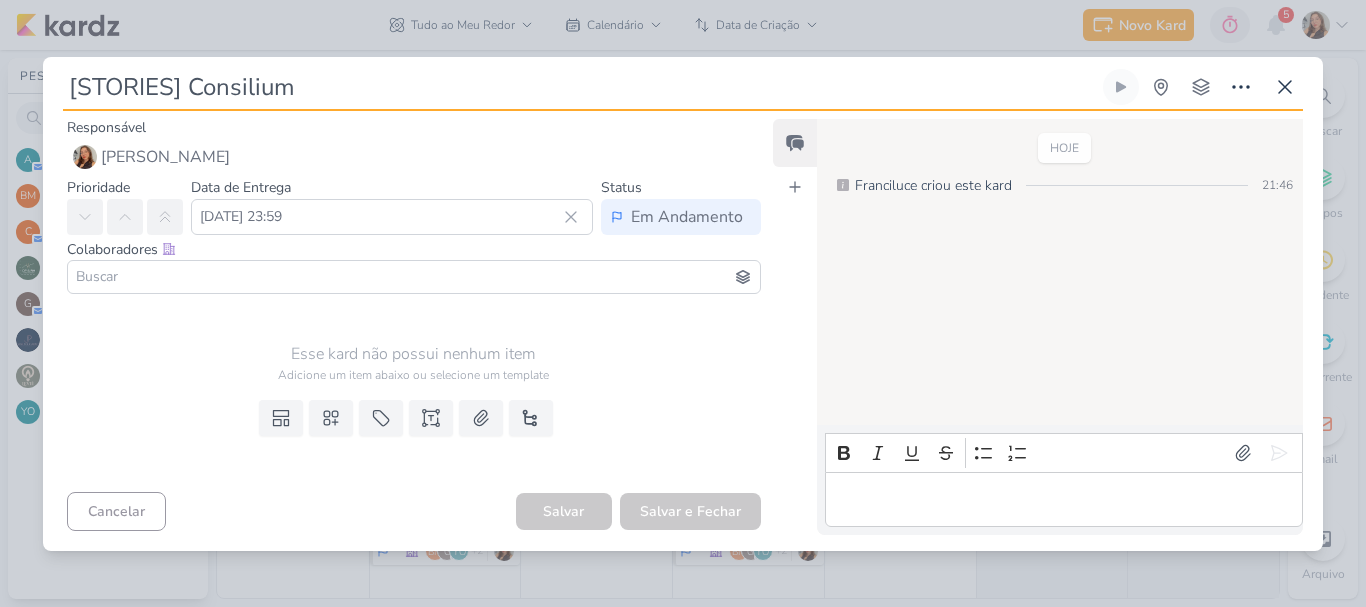 click at bounding box center (414, 277) 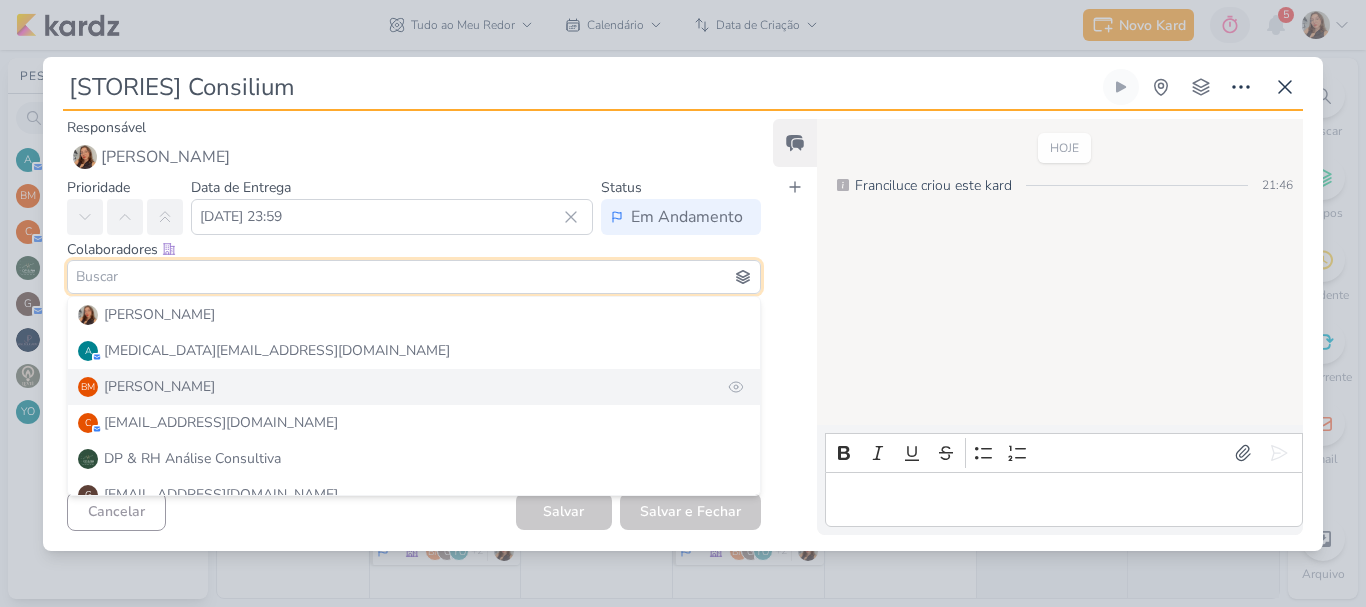 click on "BM
[GEOGRAPHIC_DATA]" at bounding box center [414, 387] 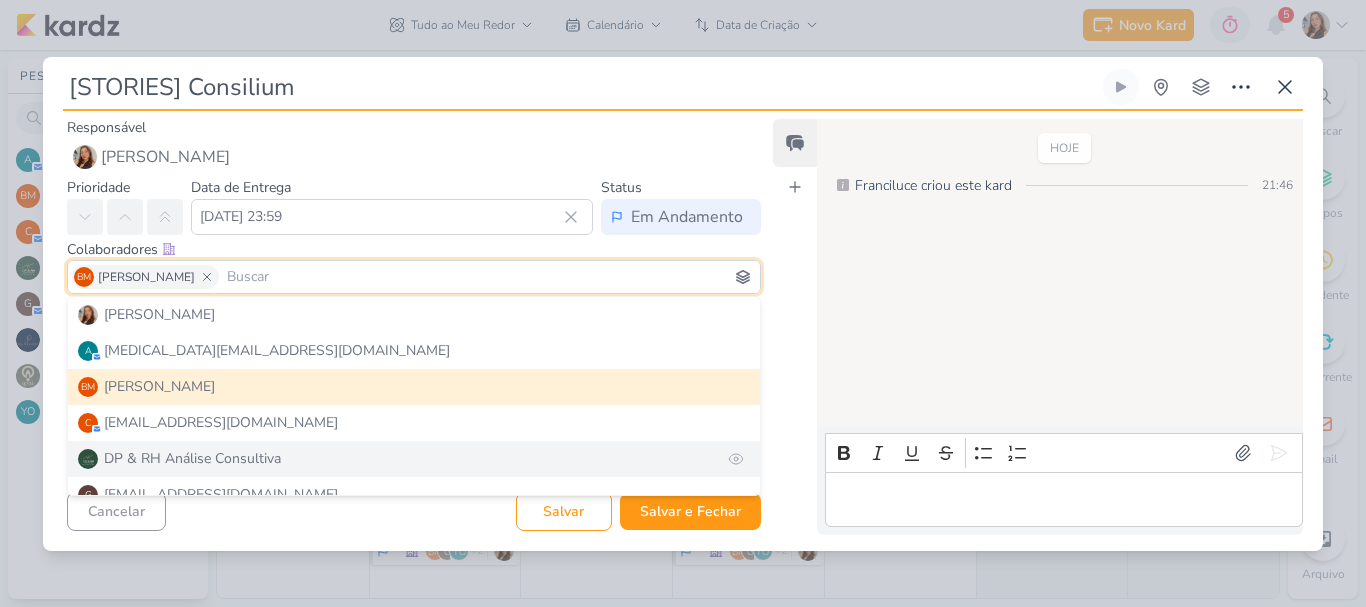 click on "DP & RH Análise Consultiva" at bounding box center (414, 459) 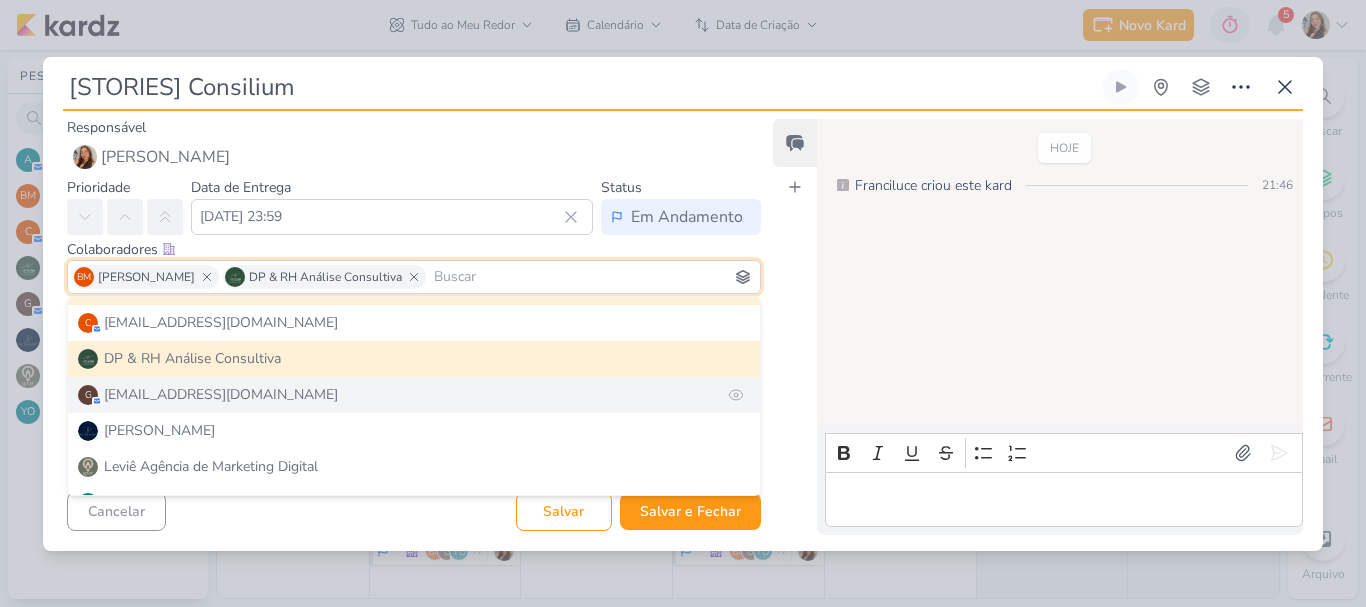 scroll, scrollTop: 126, scrollLeft: 0, axis: vertical 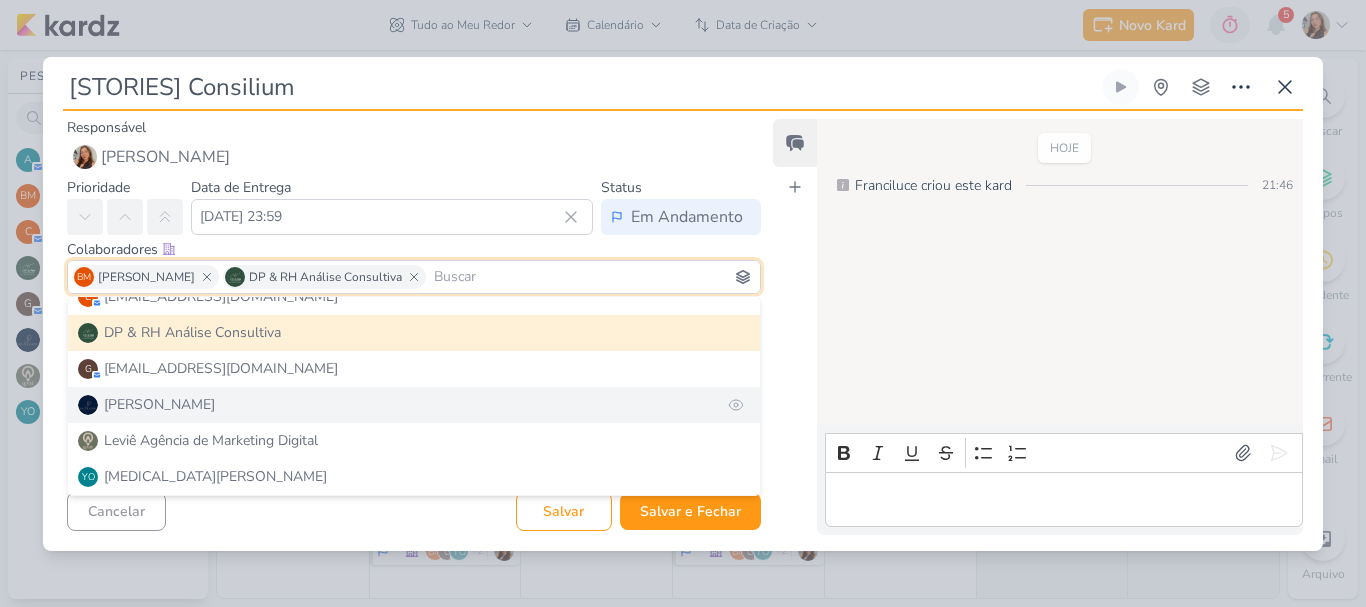 click on "[PERSON_NAME]" at bounding box center (414, 405) 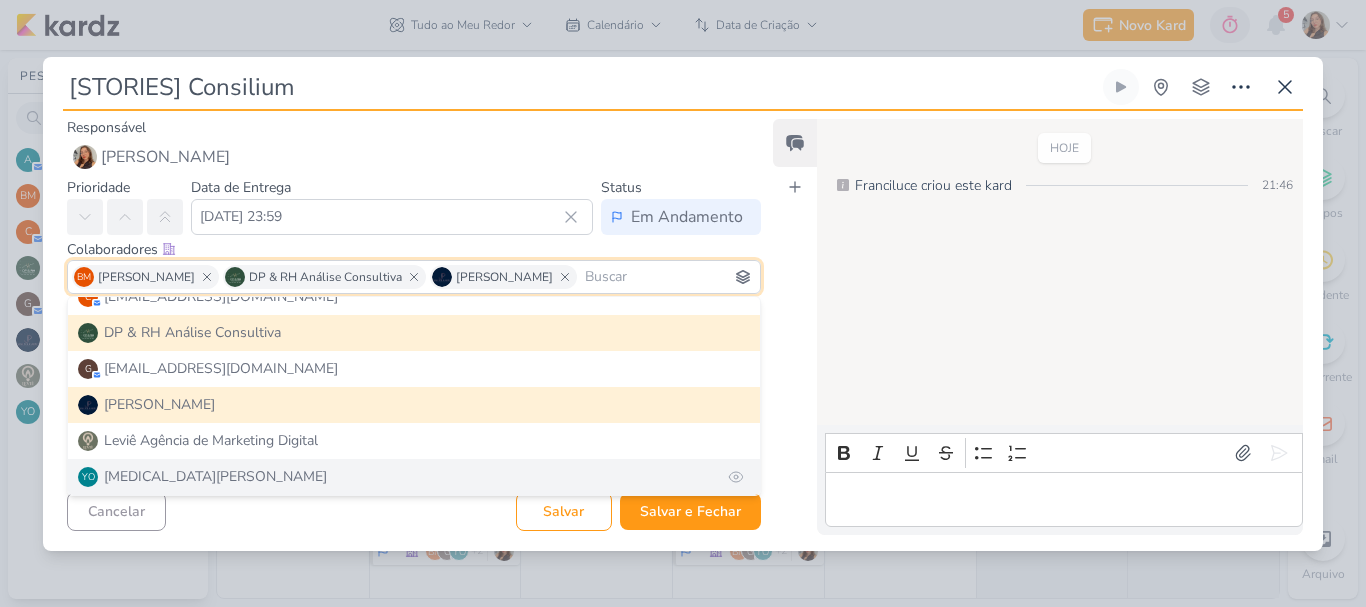 click on "YO
[MEDICAL_DATA][PERSON_NAME]" at bounding box center [414, 477] 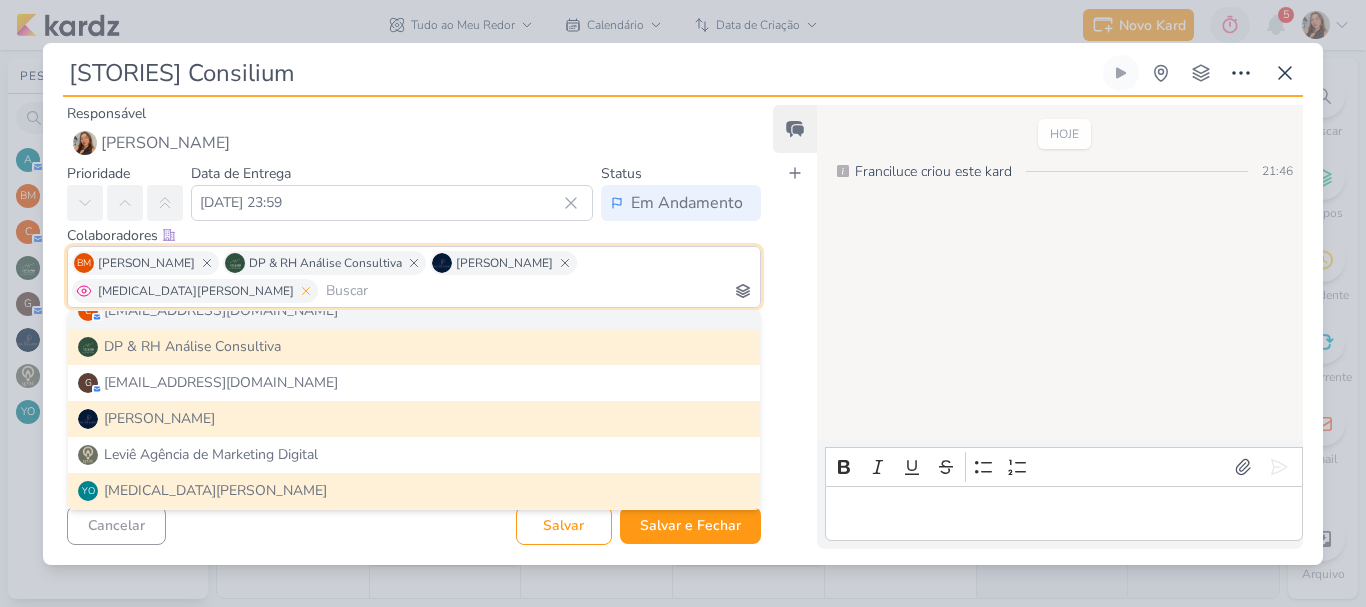 click at bounding box center [306, 291] 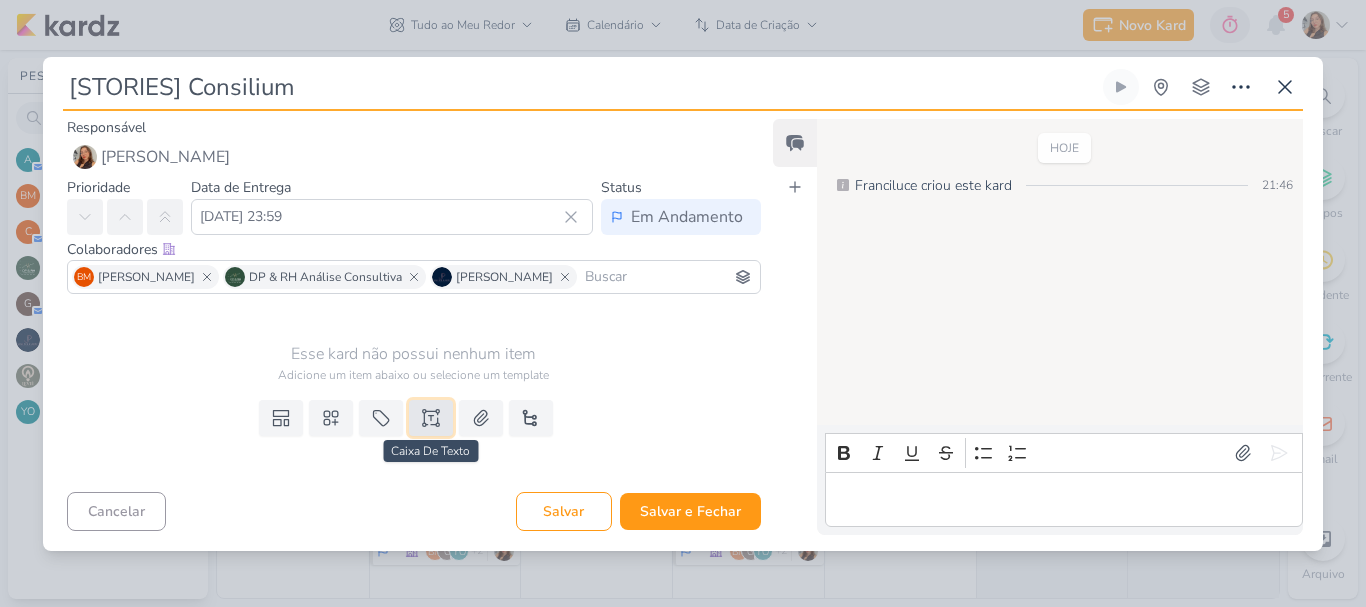 click 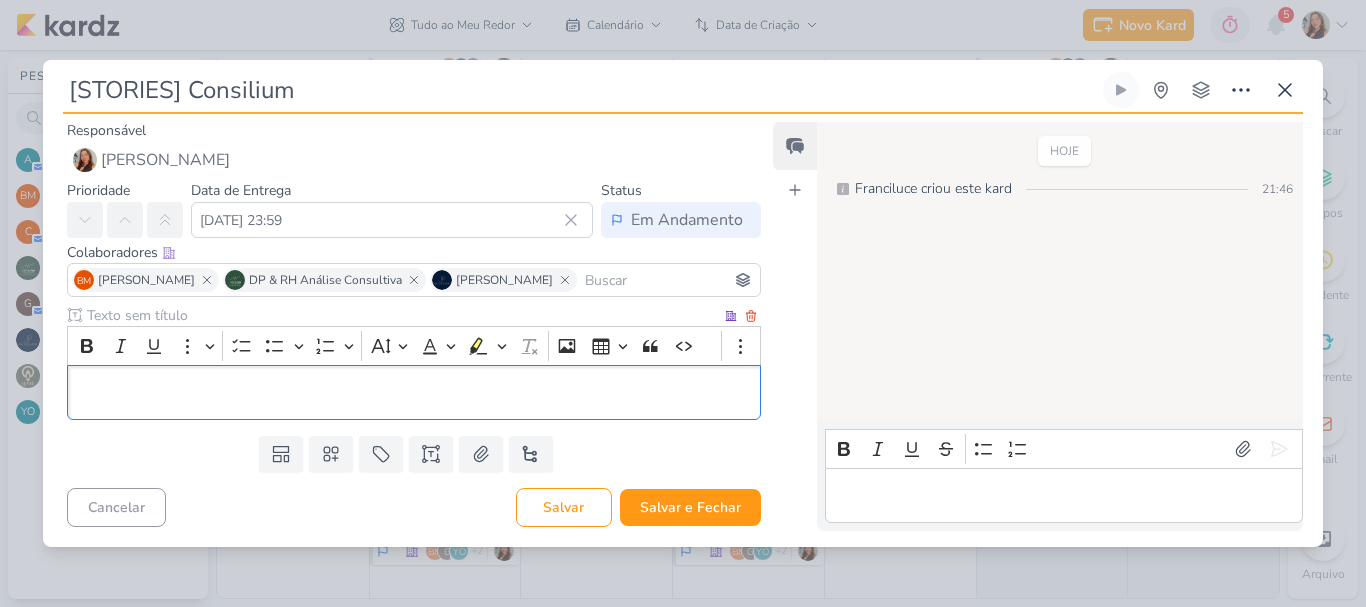 click at bounding box center (402, 315) 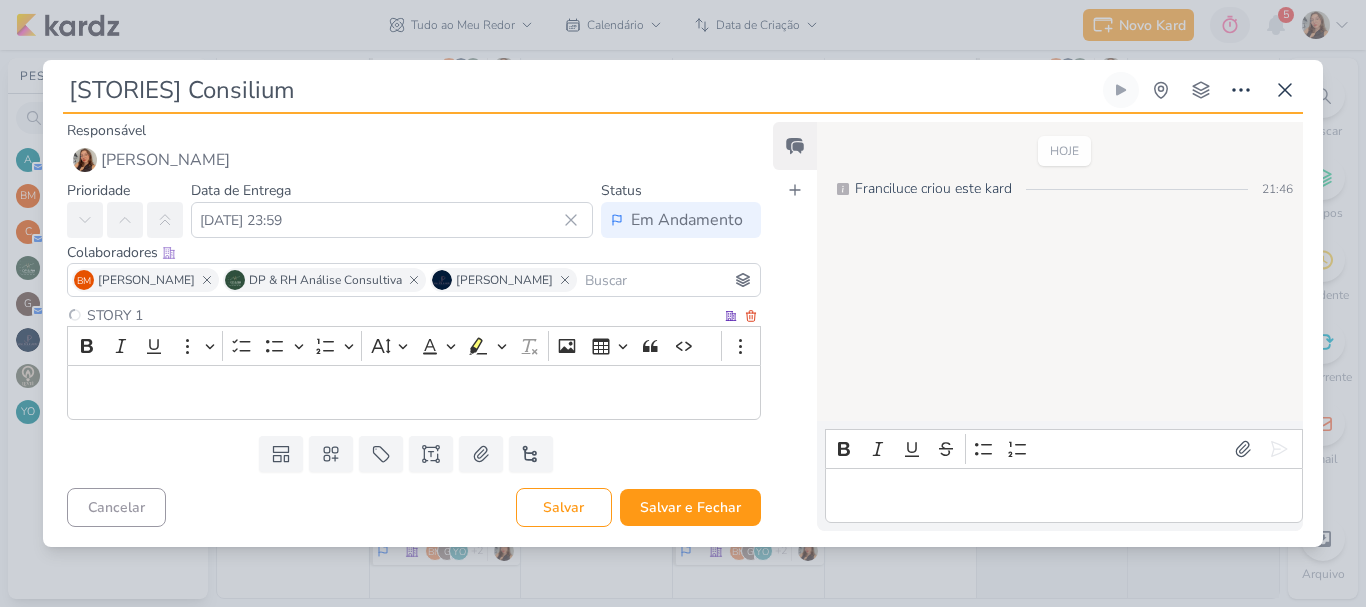 type on "STORY 1" 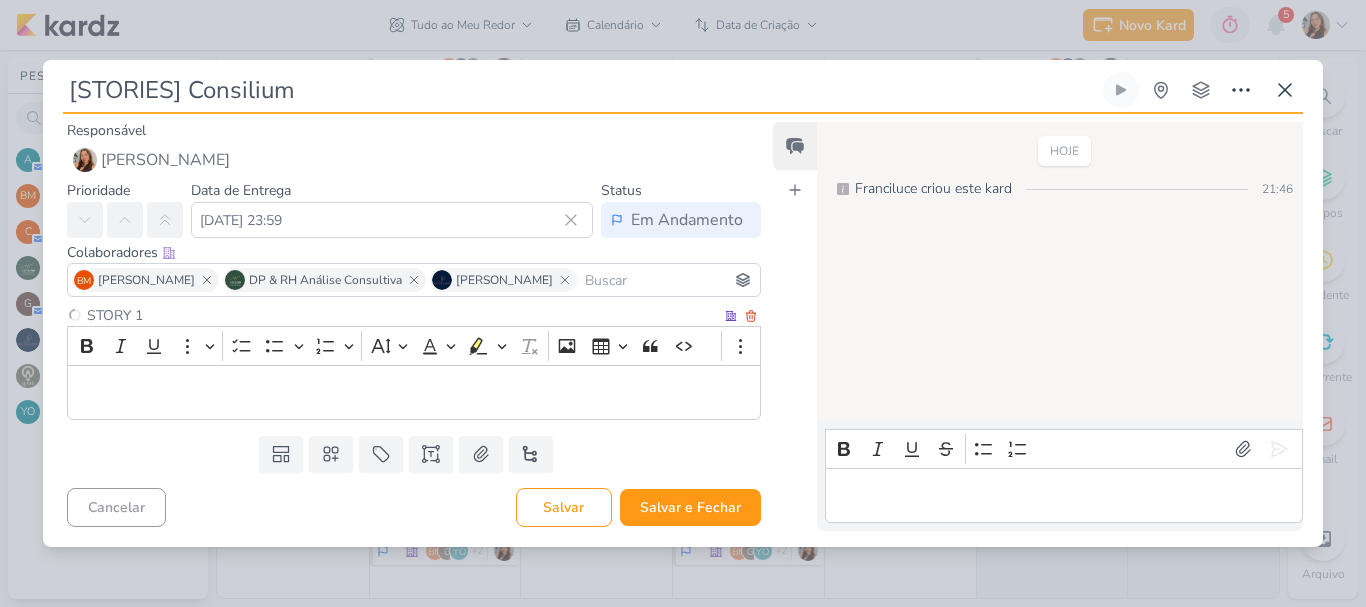 click at bounding box center [414, 392] 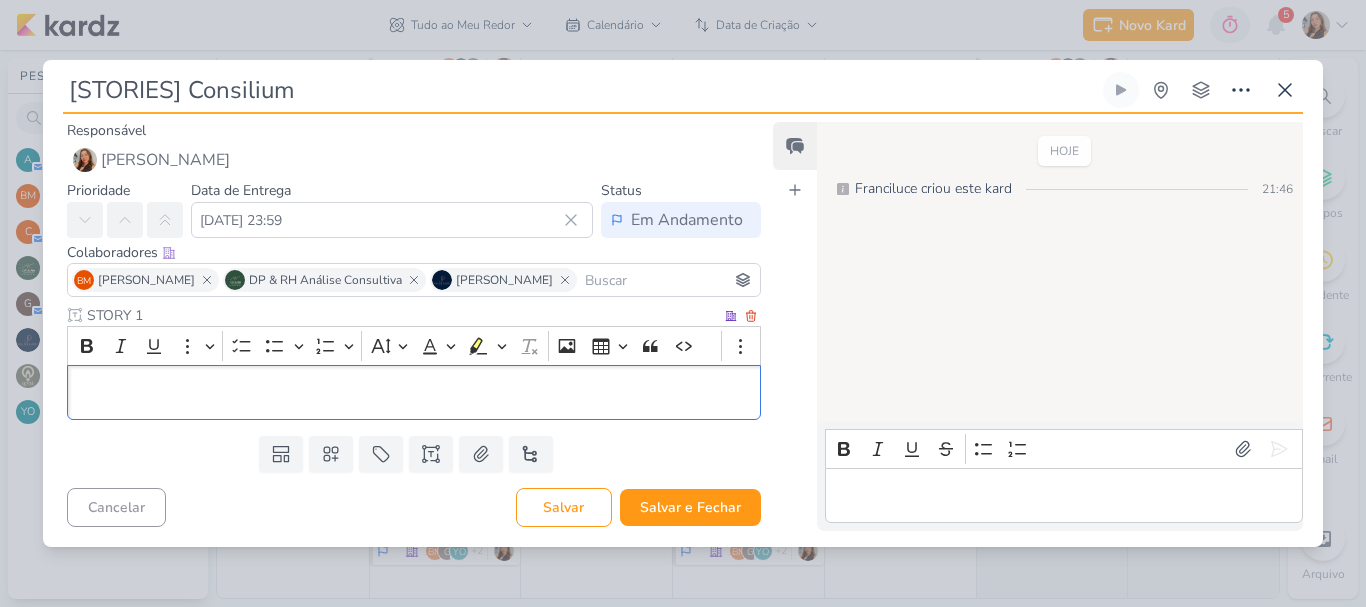 click at bounding box center [414, 392] 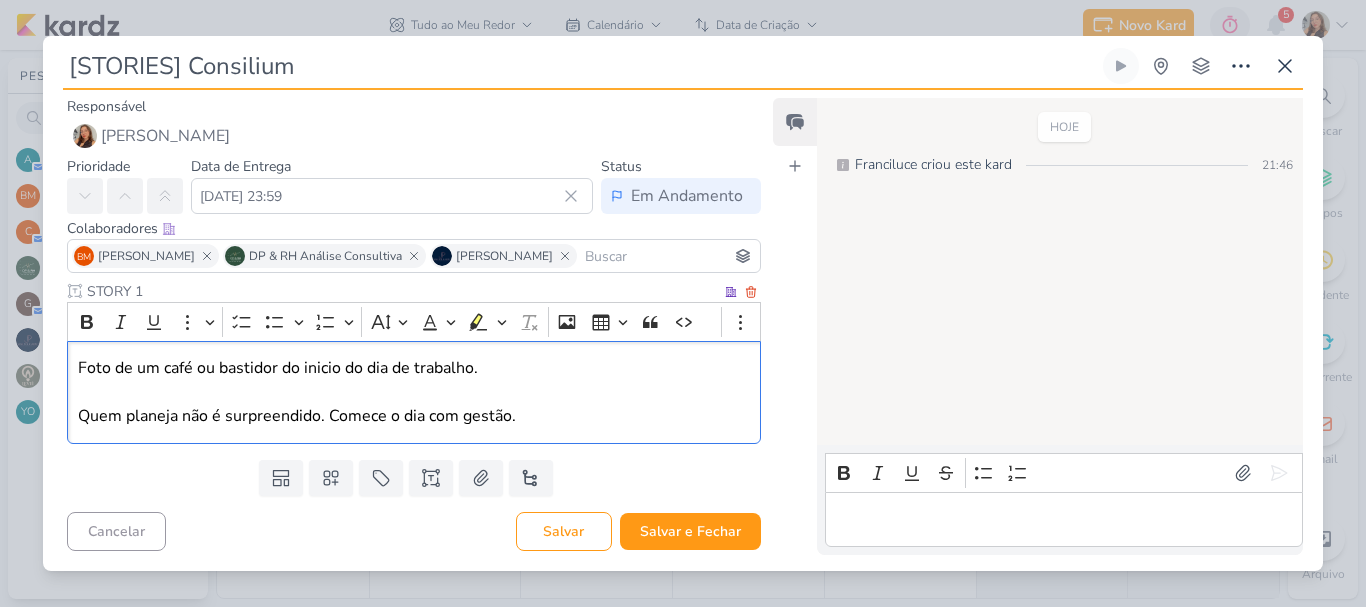 click on "Quem planeja não é surpreendido. Comece o dia com gestão." at bounding box center [414, 416] 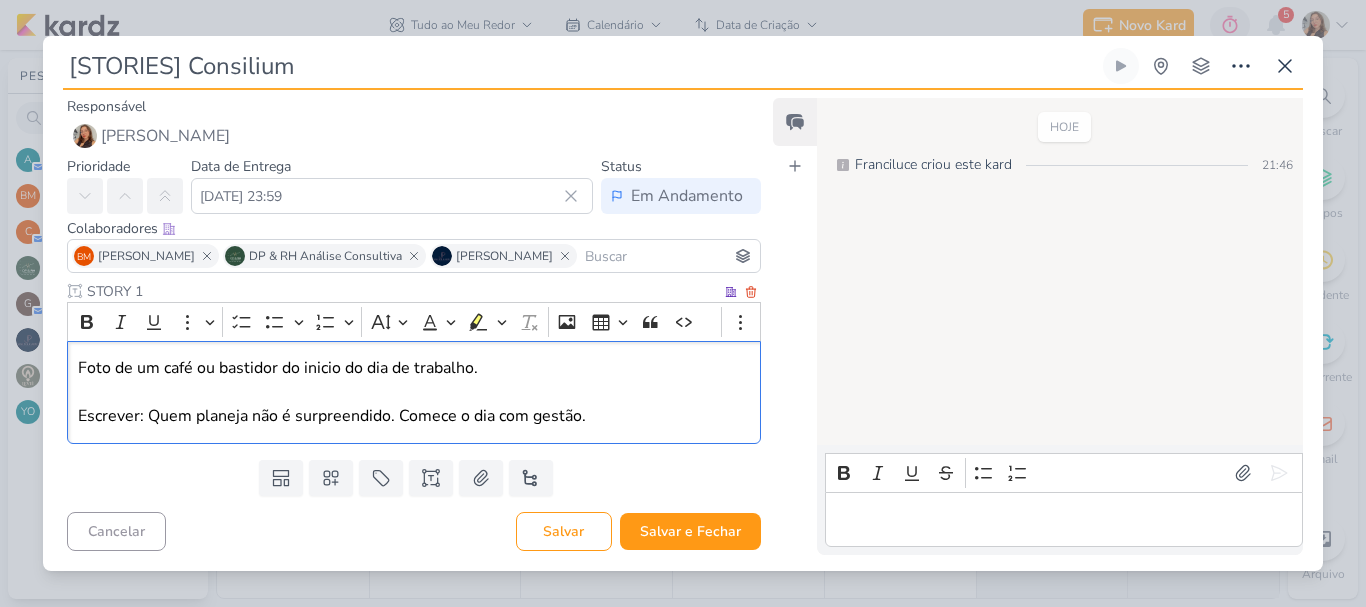 click on "Foto de um café ou bastidor do inicio do dia de trabalho." at bounding box center [414, 368] 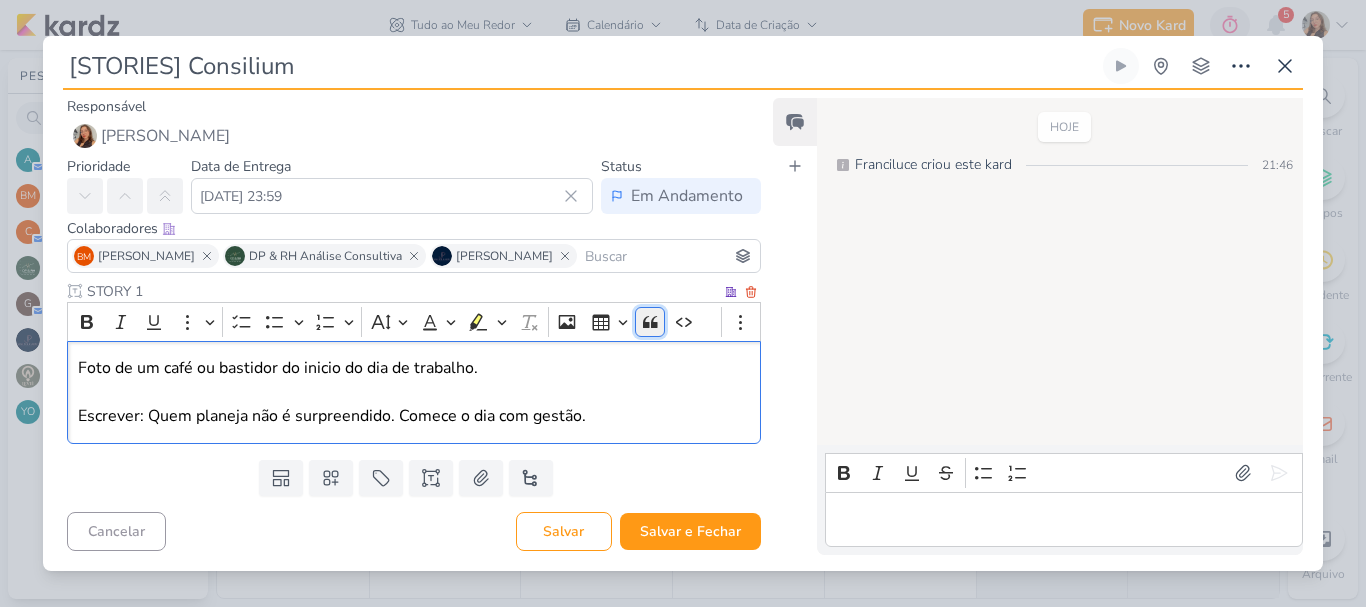 click 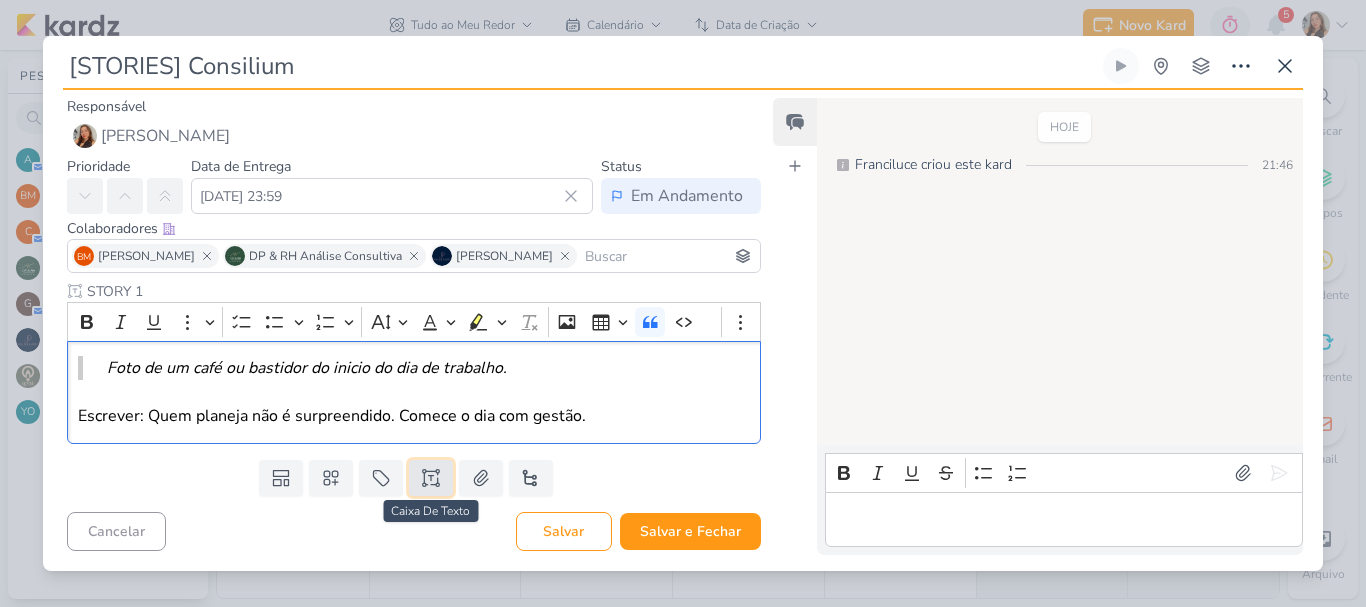 click 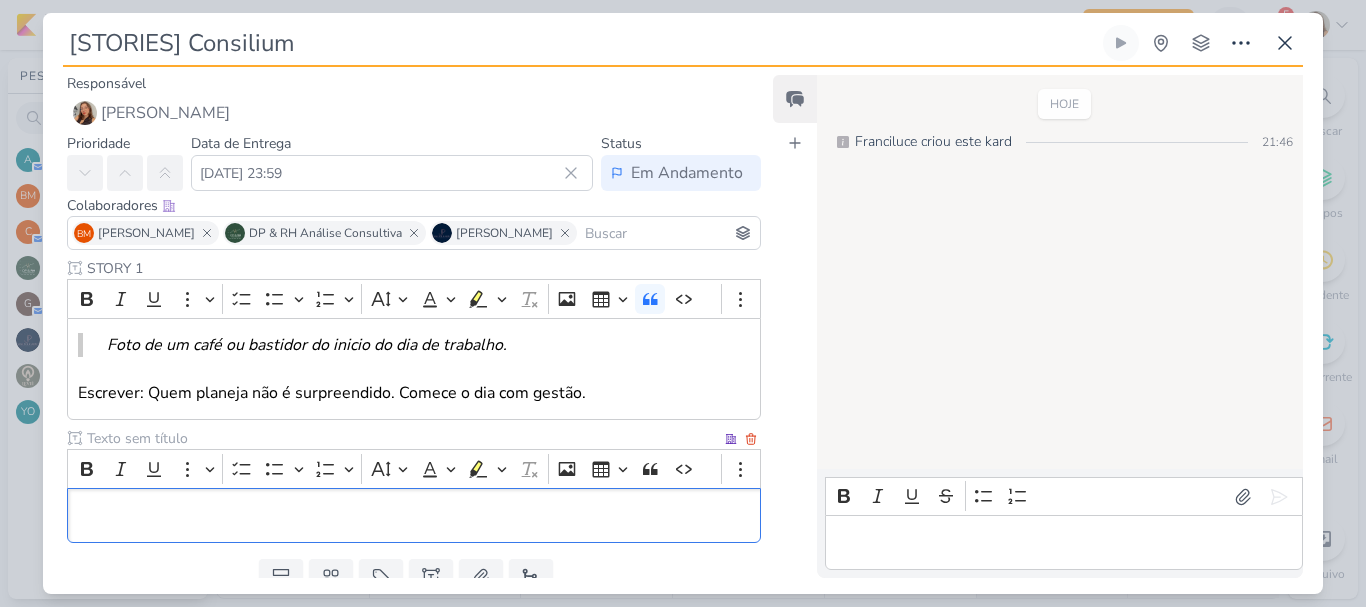 click at bounding box center [402, 438] 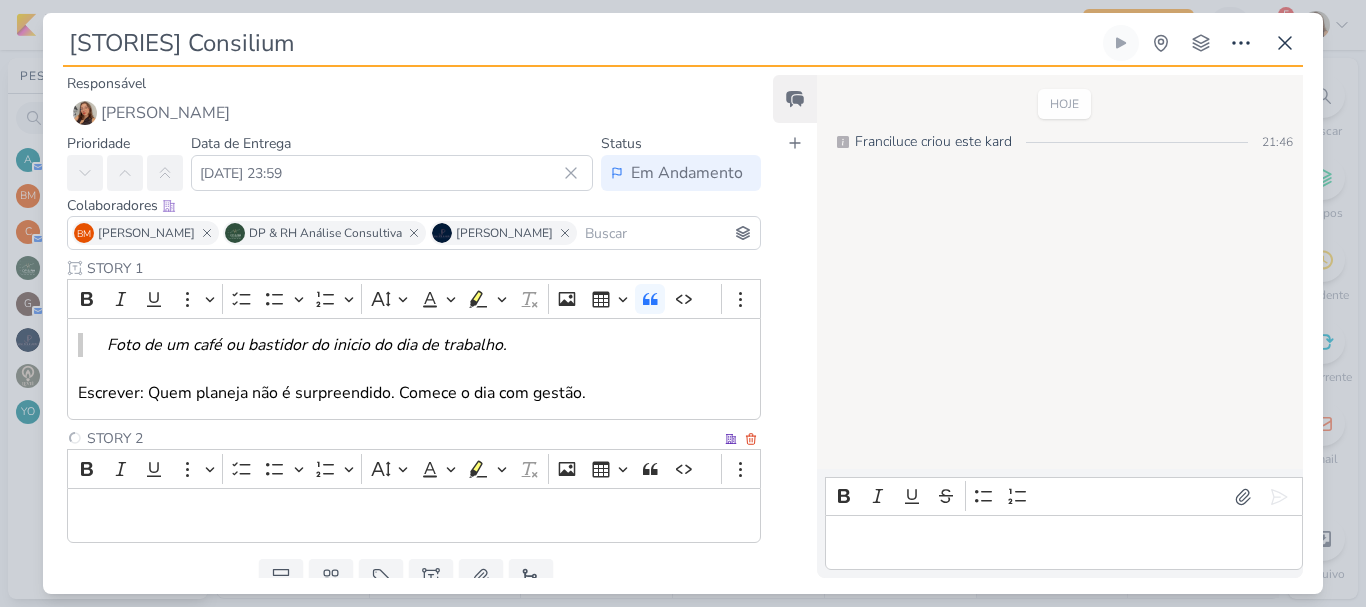 type on "STORY 2" 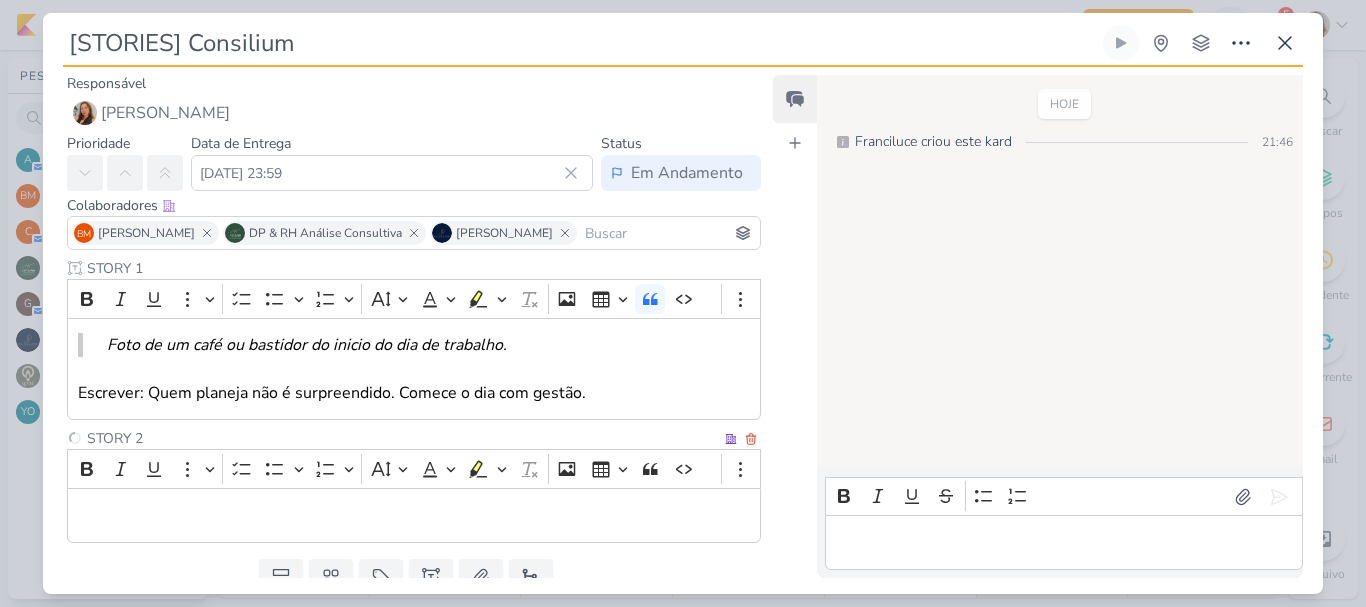 click at bounding box center [414, 515] 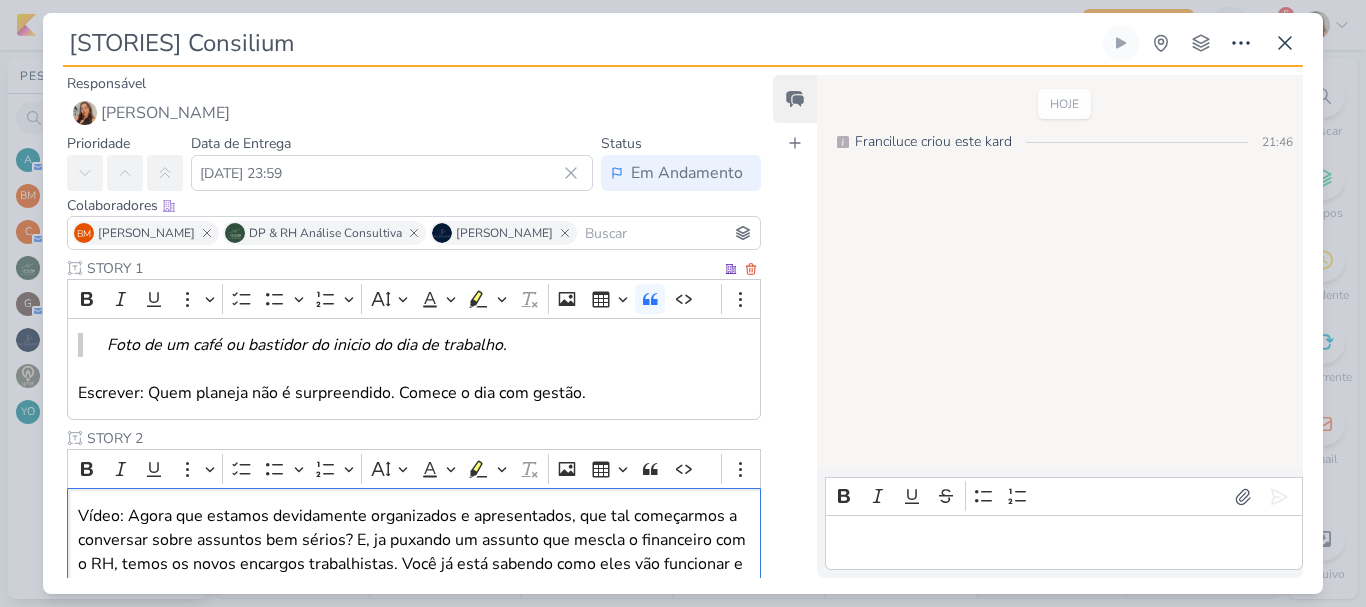 scroll, scrollTop: 148, scrollLeft: 0, axis: vertical 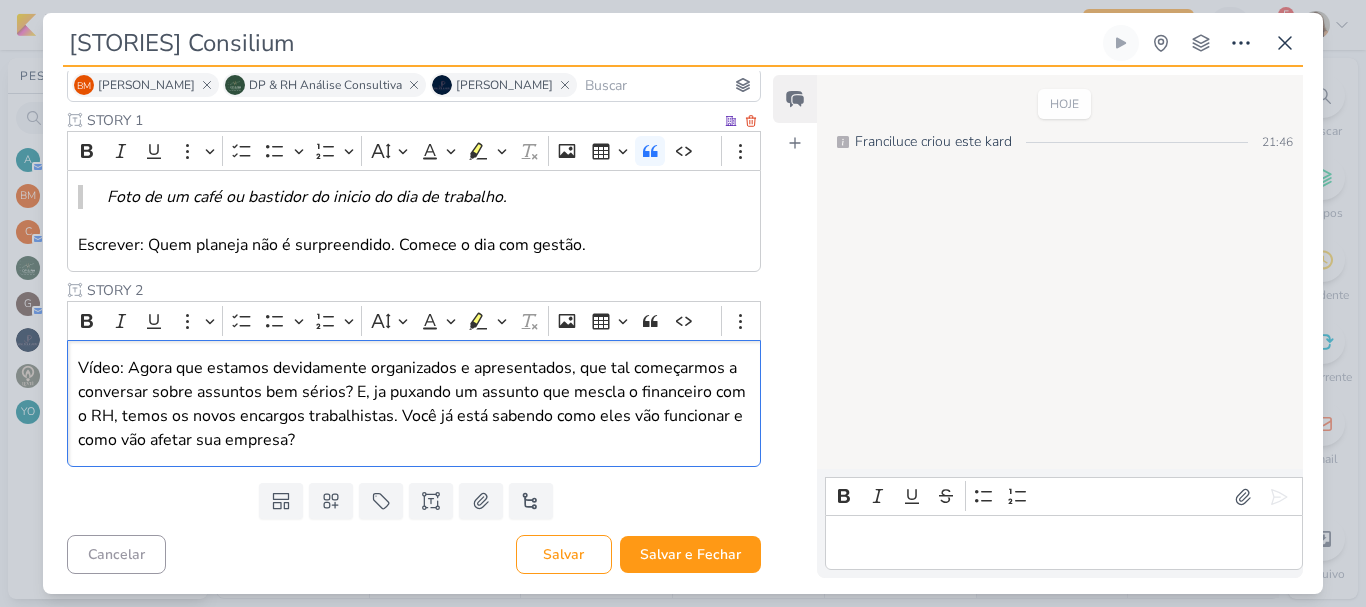 click on "Foto de um café ou bastidor do inicio do dia de trabalho." at bounding box center (416, 197) 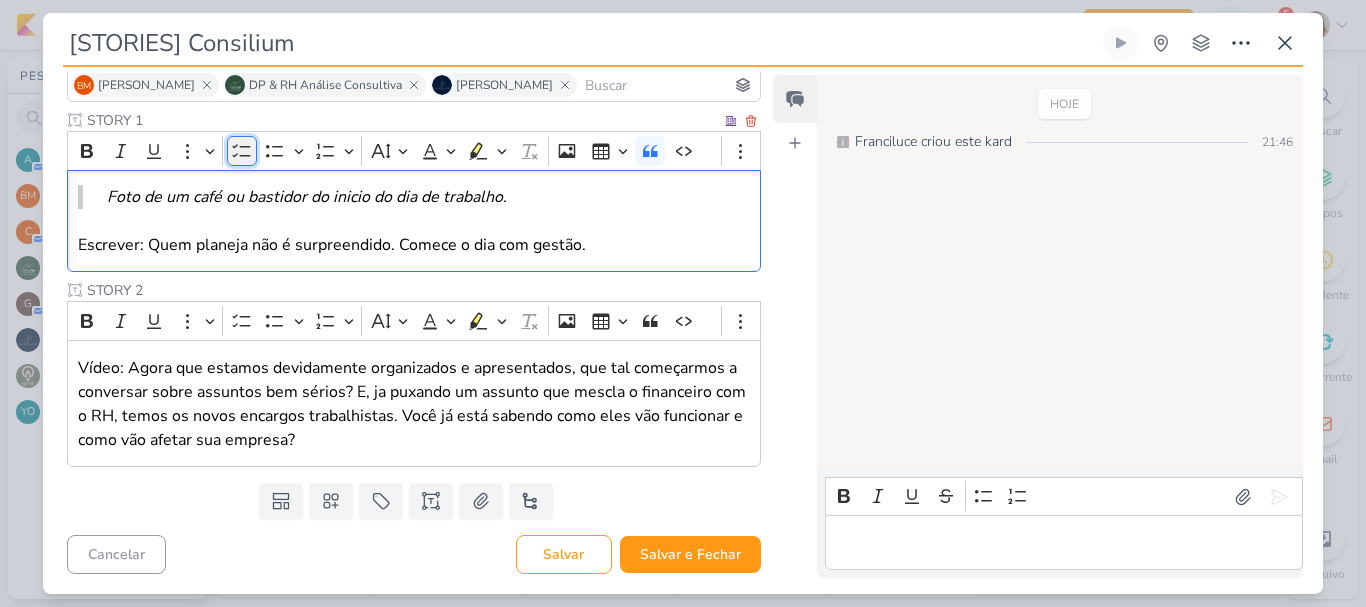 click 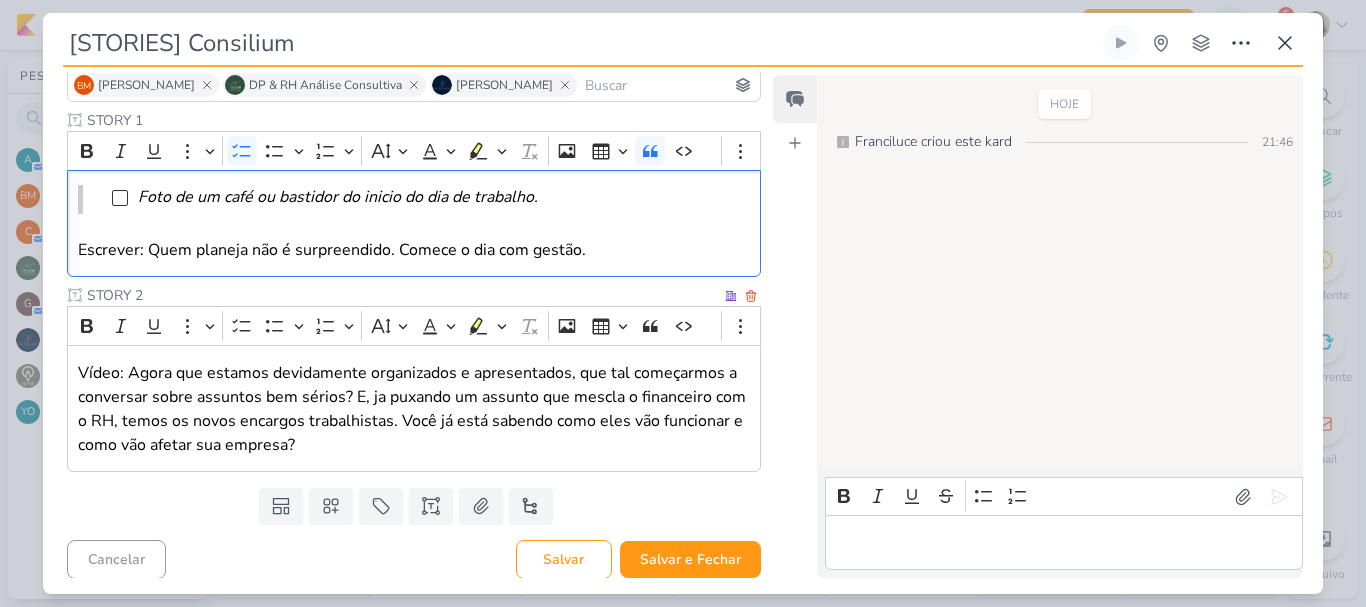 click on "Vídeo: Agora que estamos devidamente organizados e apresentados, que tal começarmos a conversar sobre assuntos bem sérios? E, ja puxando um assunto que mescla o financeiro com o RH, temos os novos encargos trabalhistas. Você já está sabendo como eles vão funcionar e como vão afetar sua empresa?" at bounding box center (414, 409) 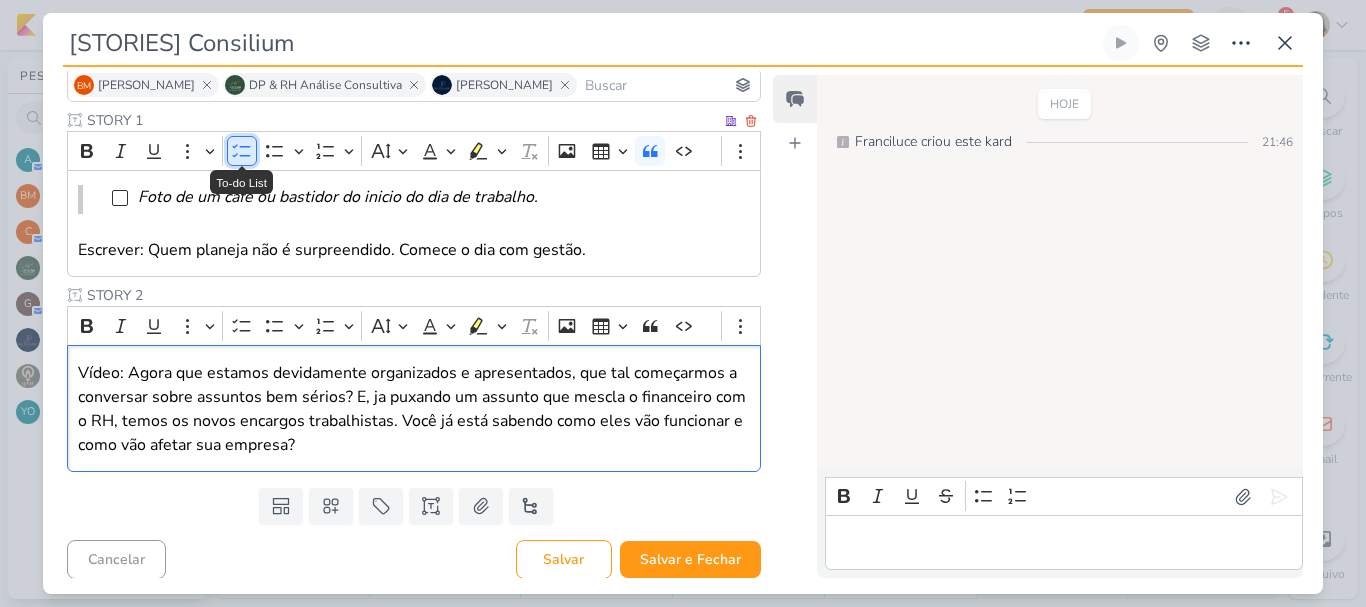 click 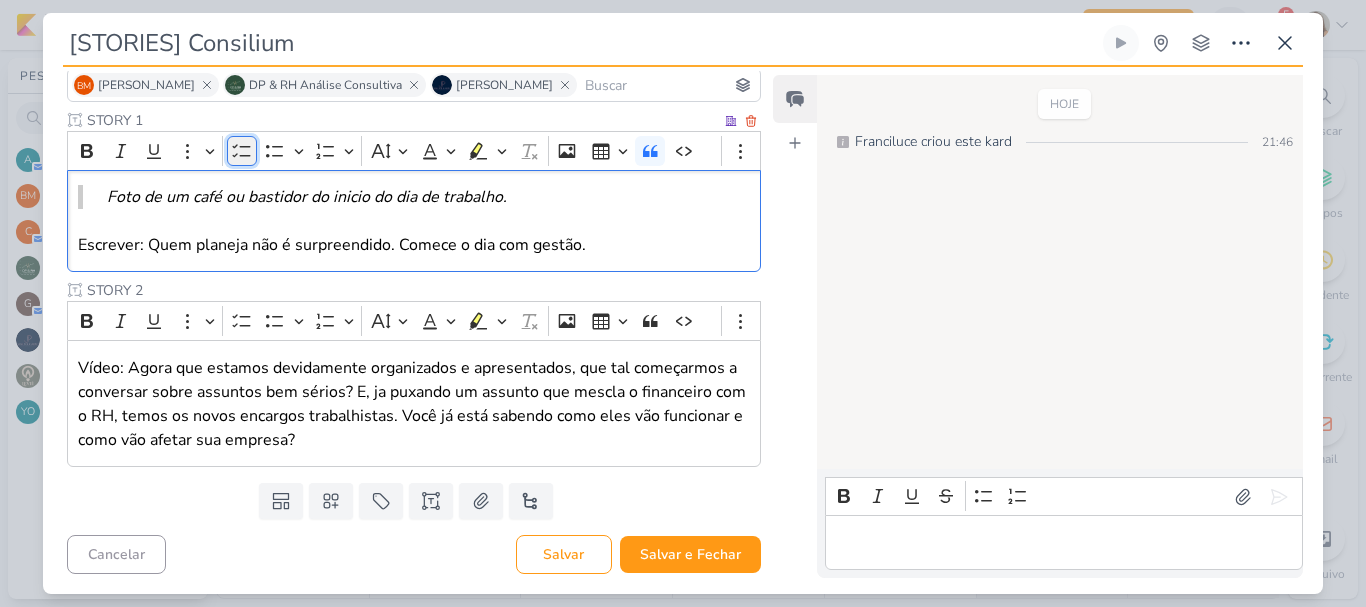 click 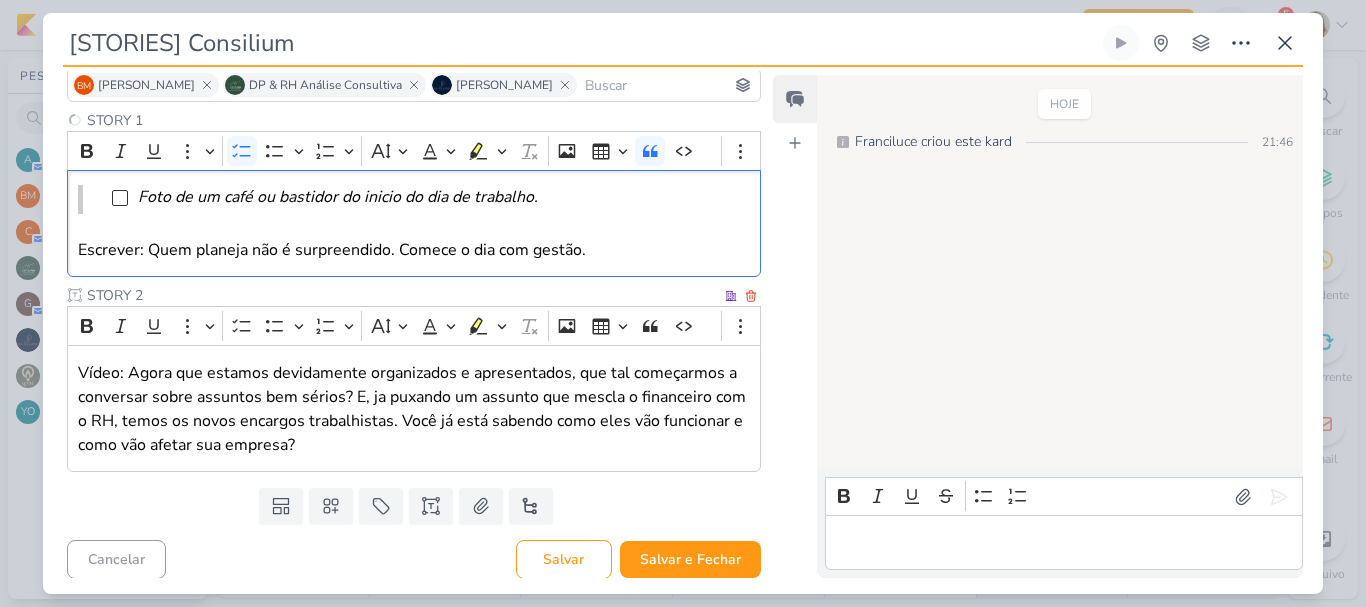 click on "Vídeo: Agora que estamos devidamente organizados e apresentados, que tal começarmos a conversar sobre assuntos bem sérios? E, ja puxando um assunto que mescla o financeiro com o RH, temos os novos encargos trabalhistas. Você já está sabendo como eles vão funcionar e como vão afetar sua empresa?" at bounding box center (414, 408) 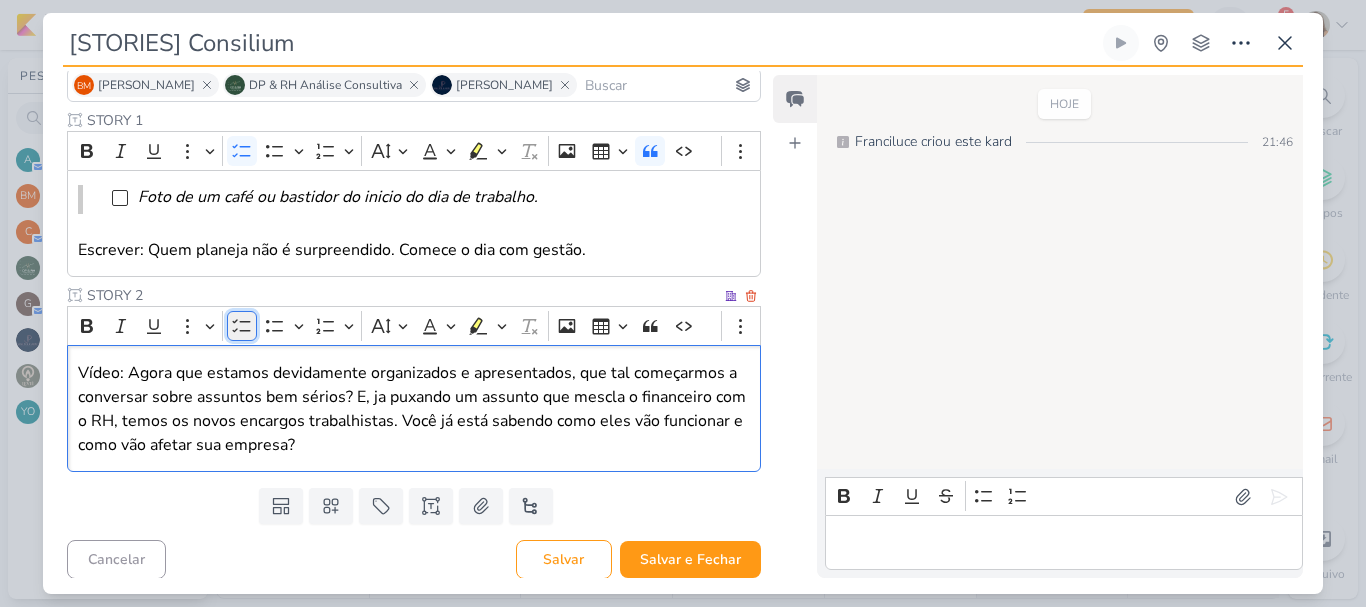 click 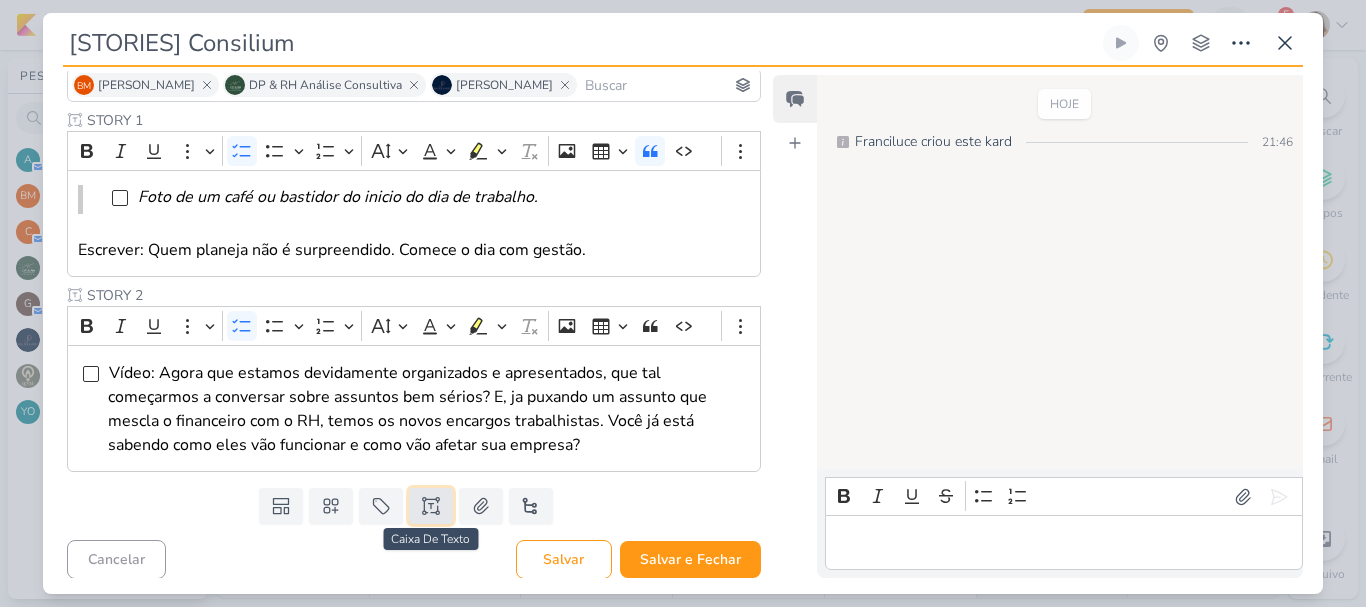 click 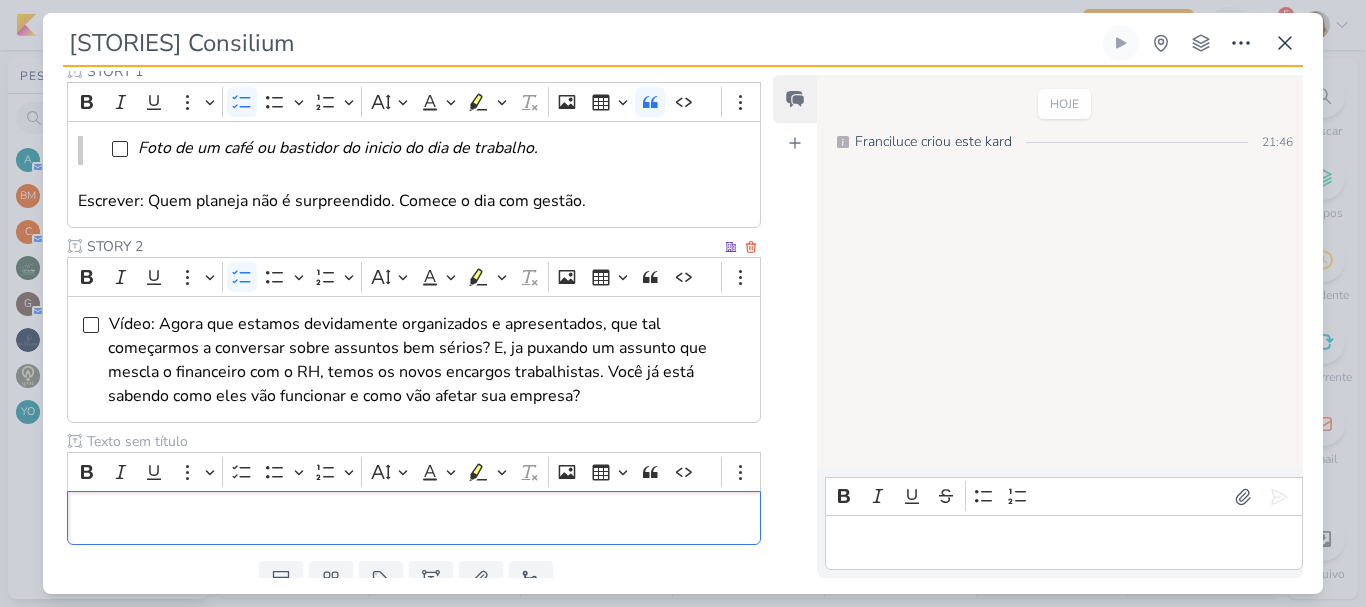 scroll, scrollTop: 275, scrollLeft: 0, axis: vertical 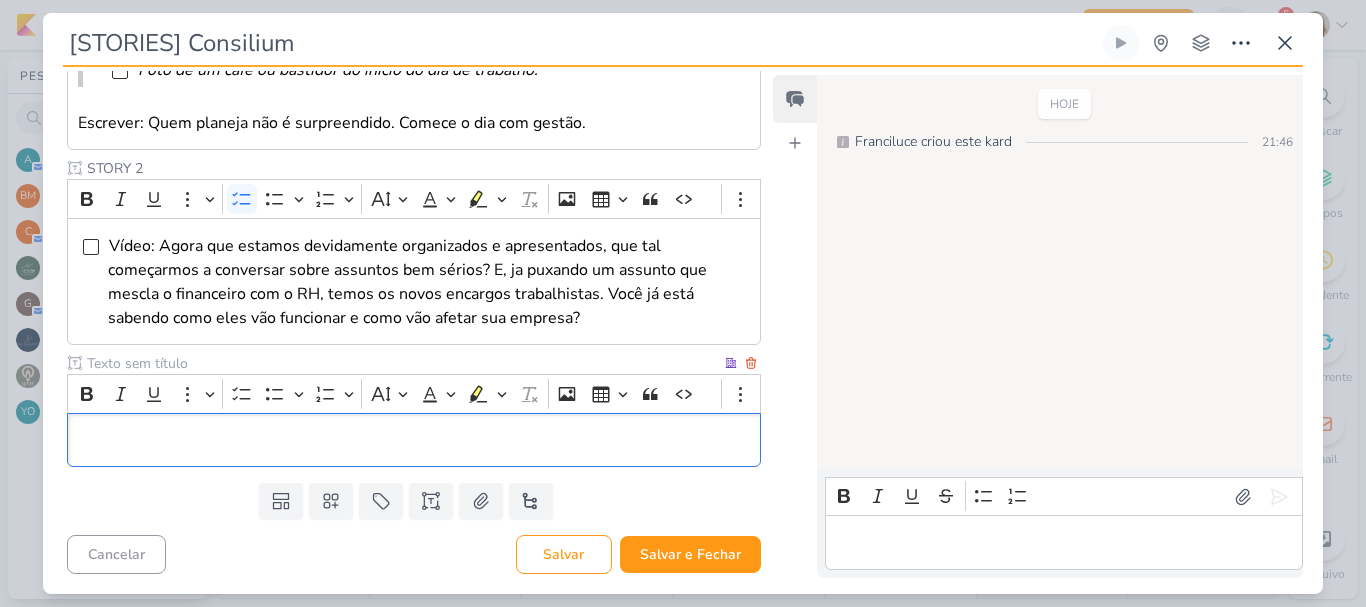 click at bounding box center [402, 363] 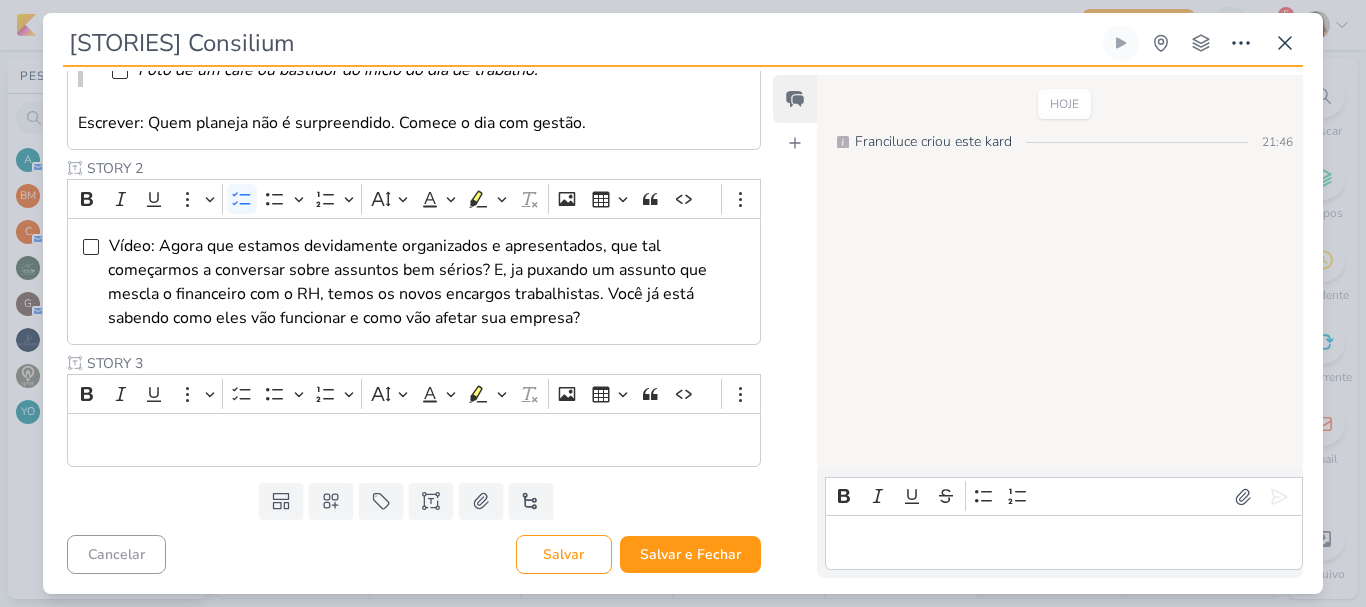 type on "STORY 3" 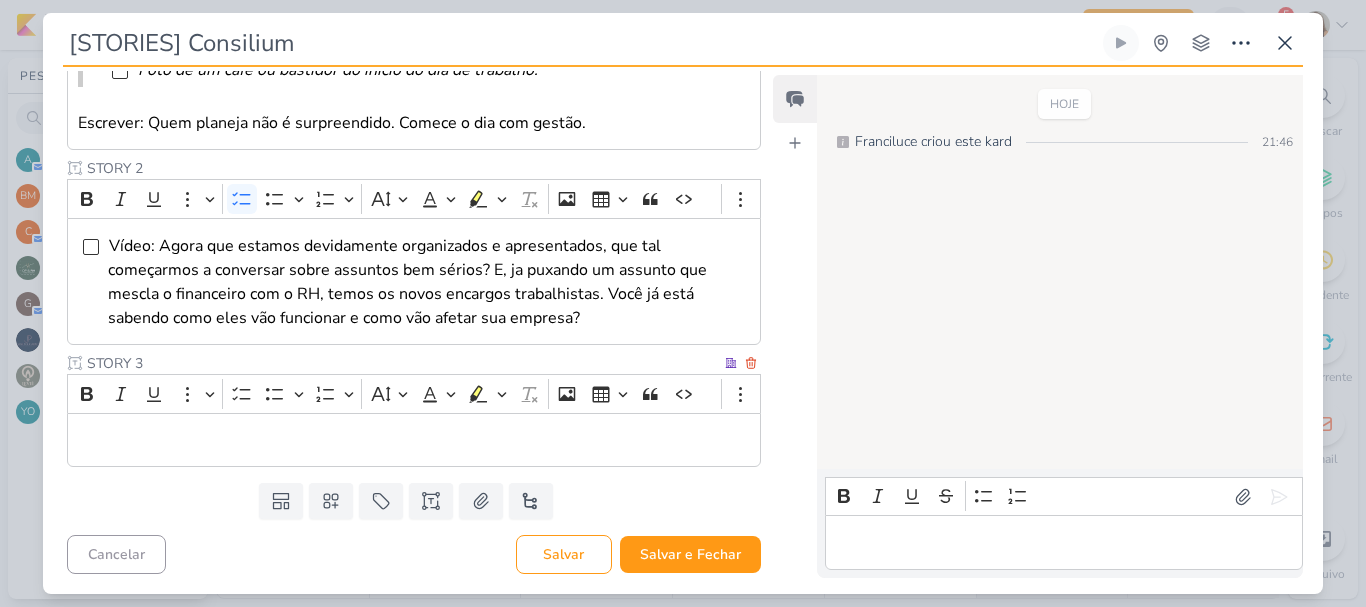 click at bounding box center [414, 440] 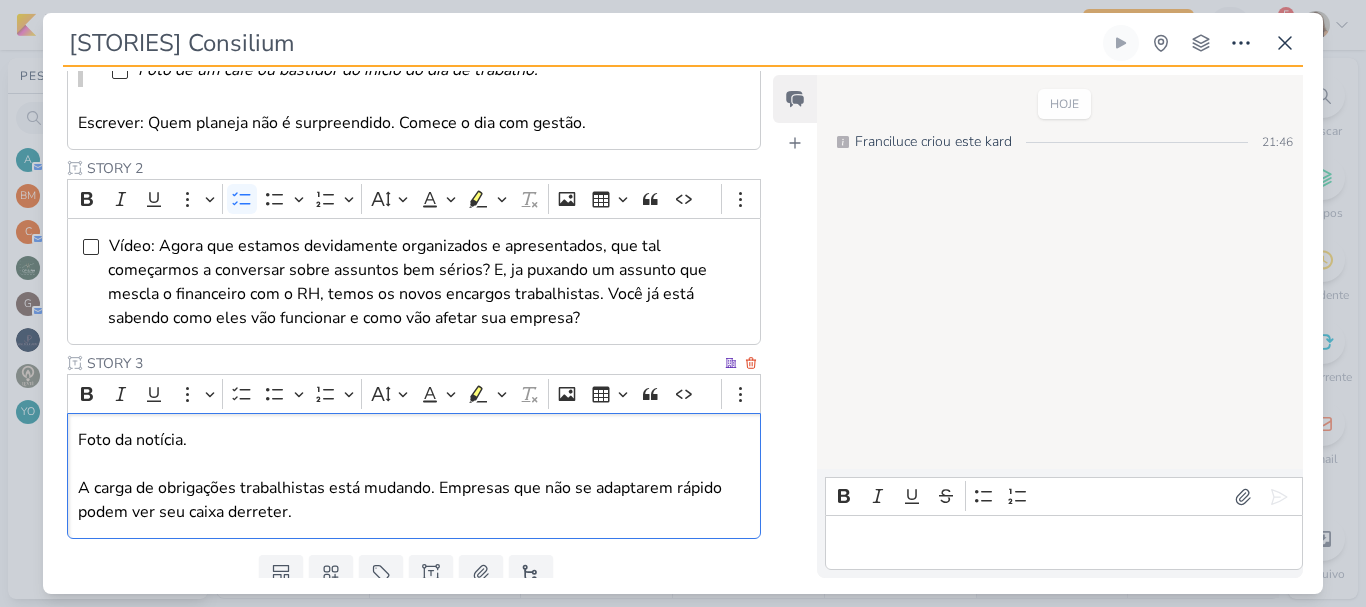 click on "A carga de obrigações trabalhistas está mudando. Empresas que não se adaptarem rápido podem ver seu caixa derreter." at bounding box center [414, 500] 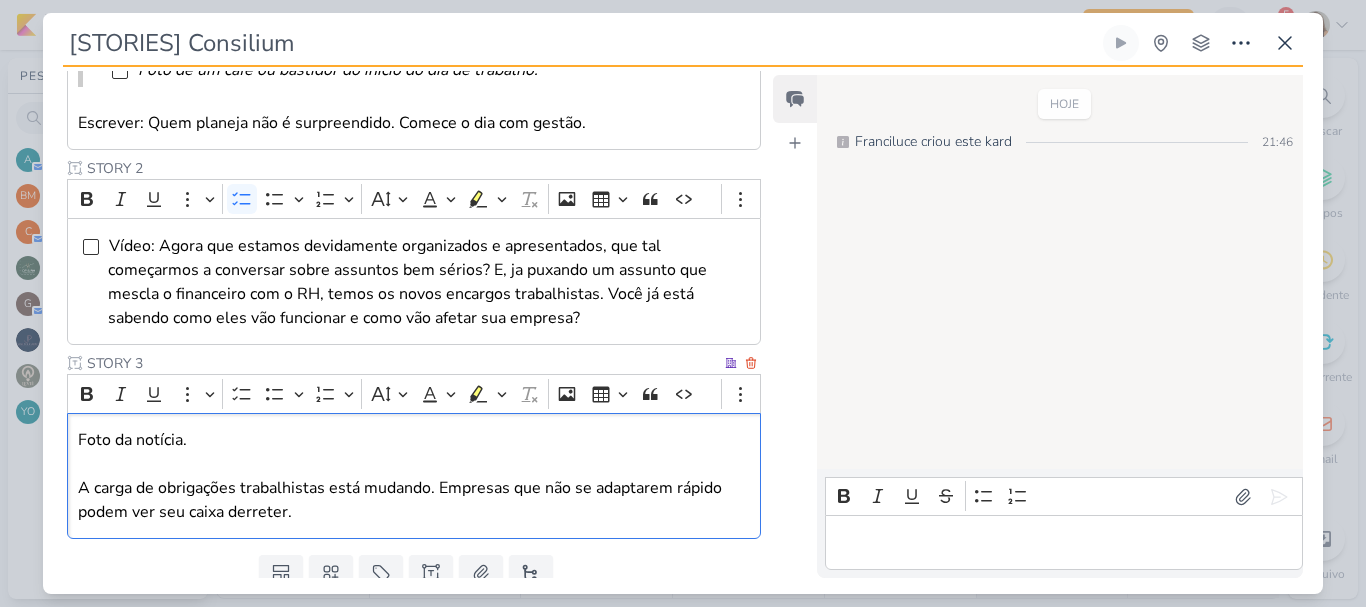 click on "A carga de obrigações trabalhistas está mudando. Empresas que não se adaptarem rápido podem ver seu caixa derreter." at bounding box center (414, 500) 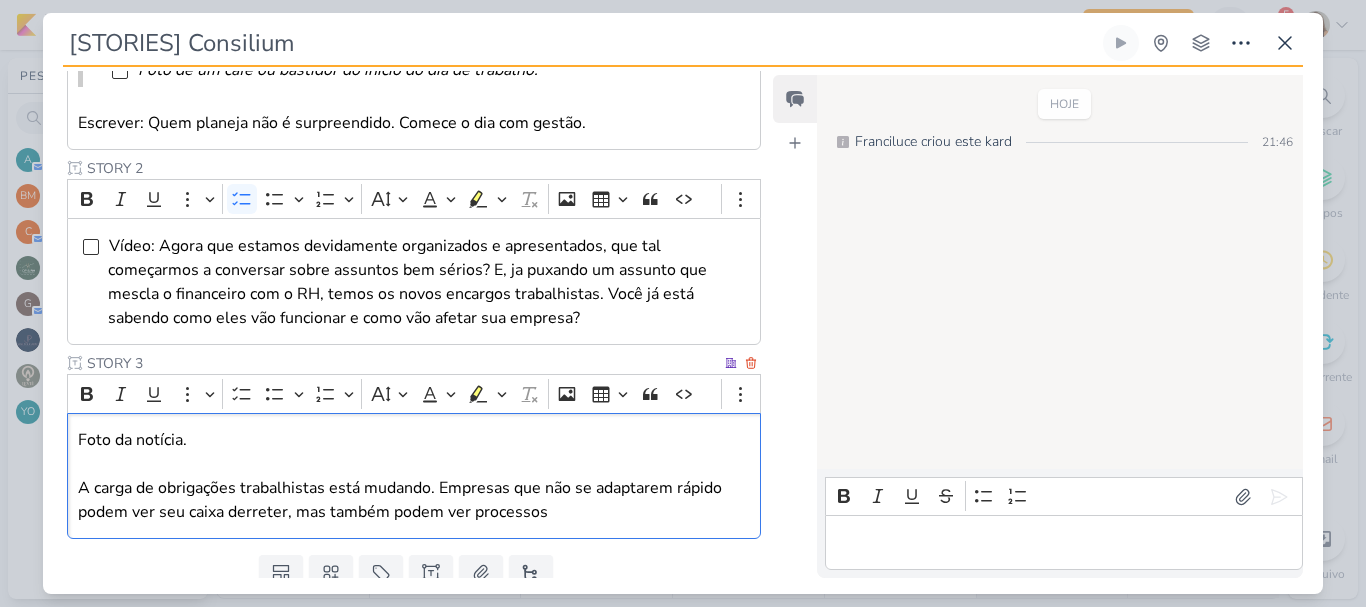drag, startPoint x: 76, startPoint y: 485, endPoint x: 609, endPoint y: 519, distance: 534.0833 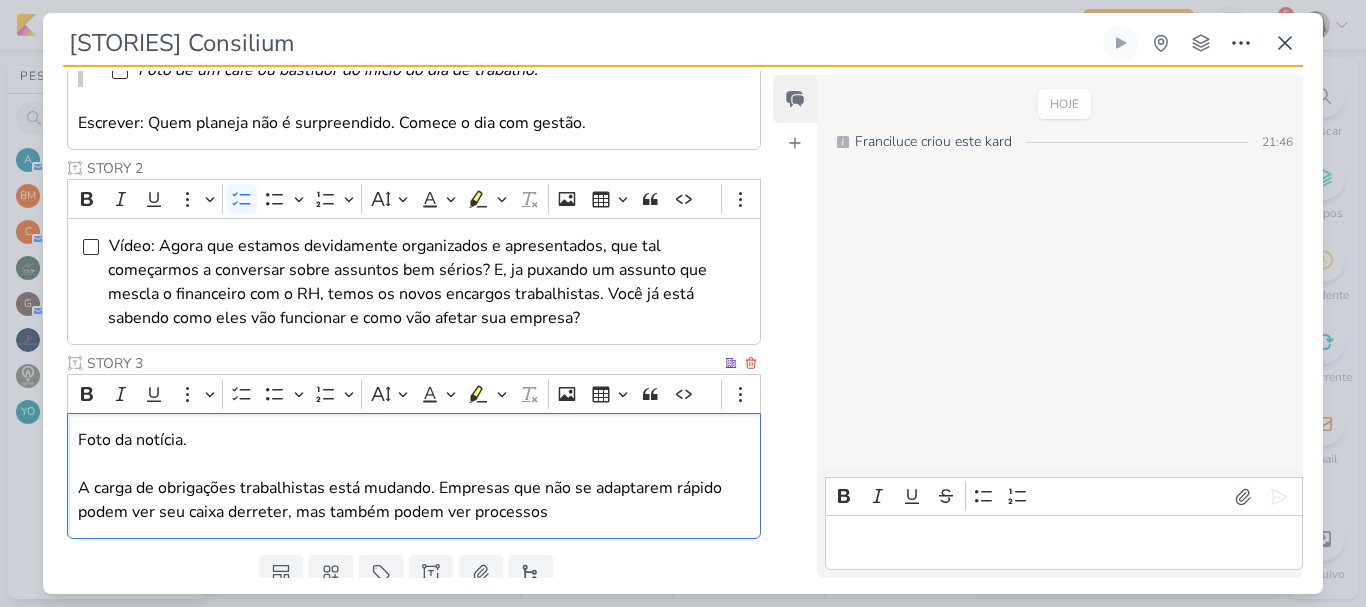 click on "Foto da notícia. A carga de obrigações trabalhistas está mudando. Empresas que não se adaptarem rápido podem ver seu caixa derreter, mas também podem ver processos" at bounding box center [414, 476] 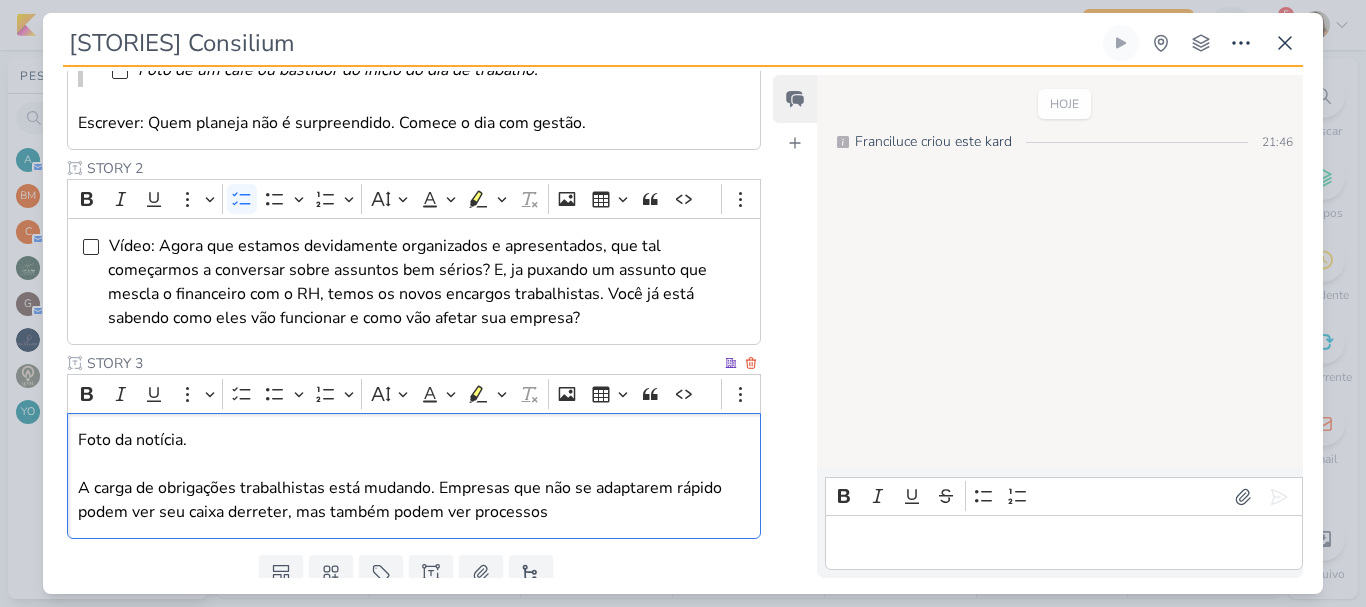 scroll, scrollTop: 347, scrollLeft: 0, axis: vertical 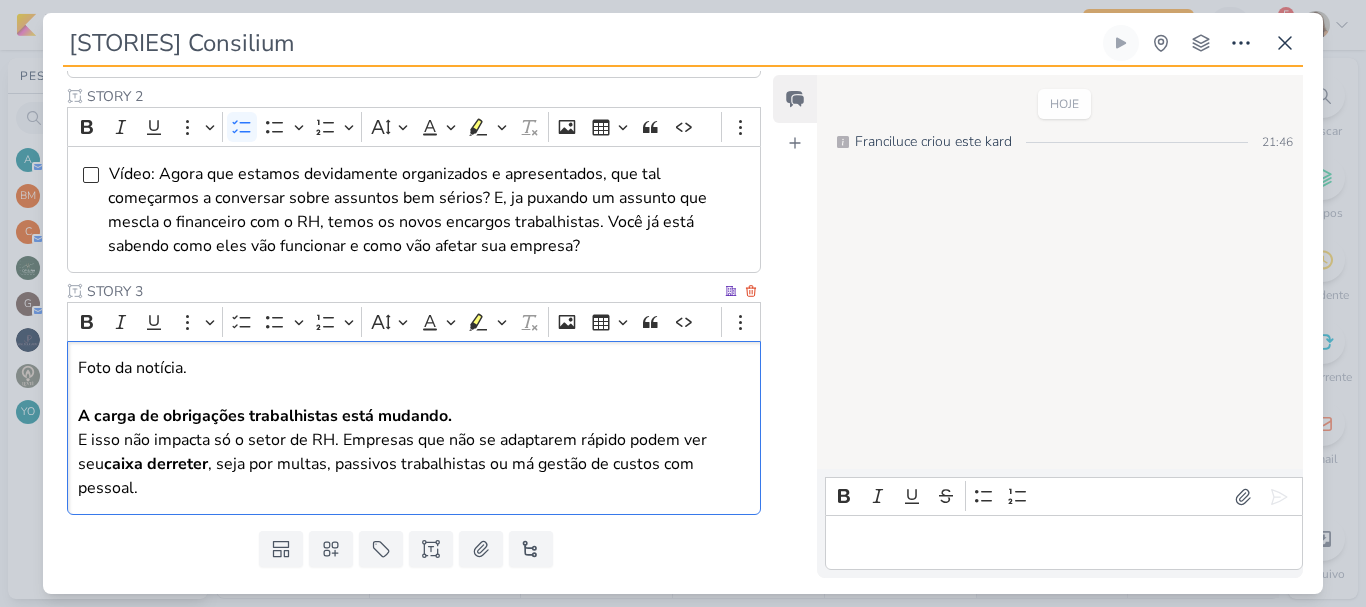 click on "A carga de obrigações trabalhistas está mudando." at bounding box center [265, 416] 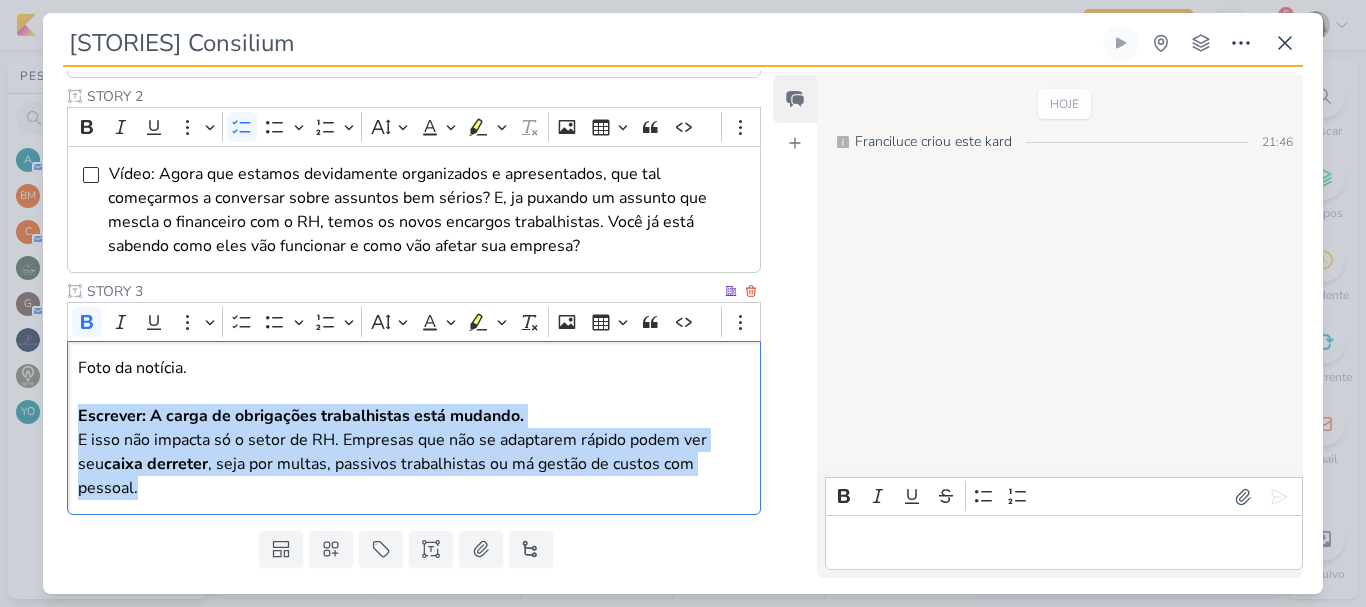drag, startPoint x: 77, startPoint y: 410, endPoint x: 735, endPoint y: 477, distance: 661.4023 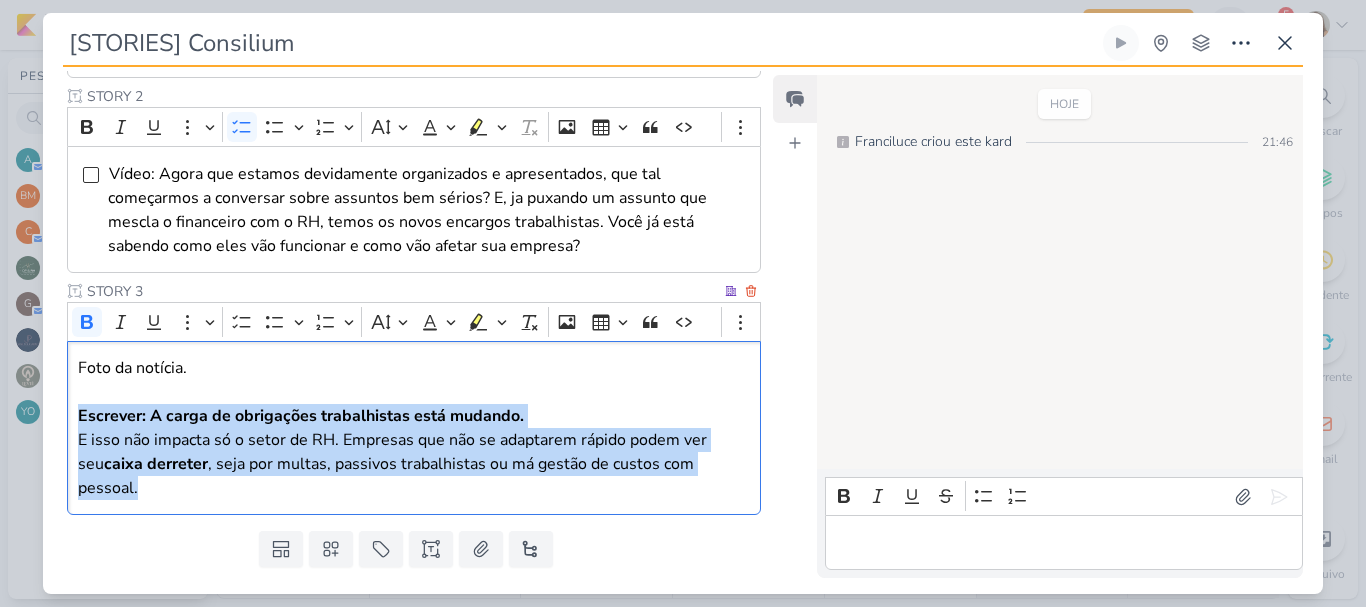 click on "Foto da notícia. Escrever: A carga de obrigações trabalhistas está mudando. E isso não impacta só o setor de RH. Empresas que não se adaptarem rápido podem ver seu  caixa derreter , seja por multas, passivos trabalhistas ou má gestão de custos com pessoal." at bounding box center (414, 428) 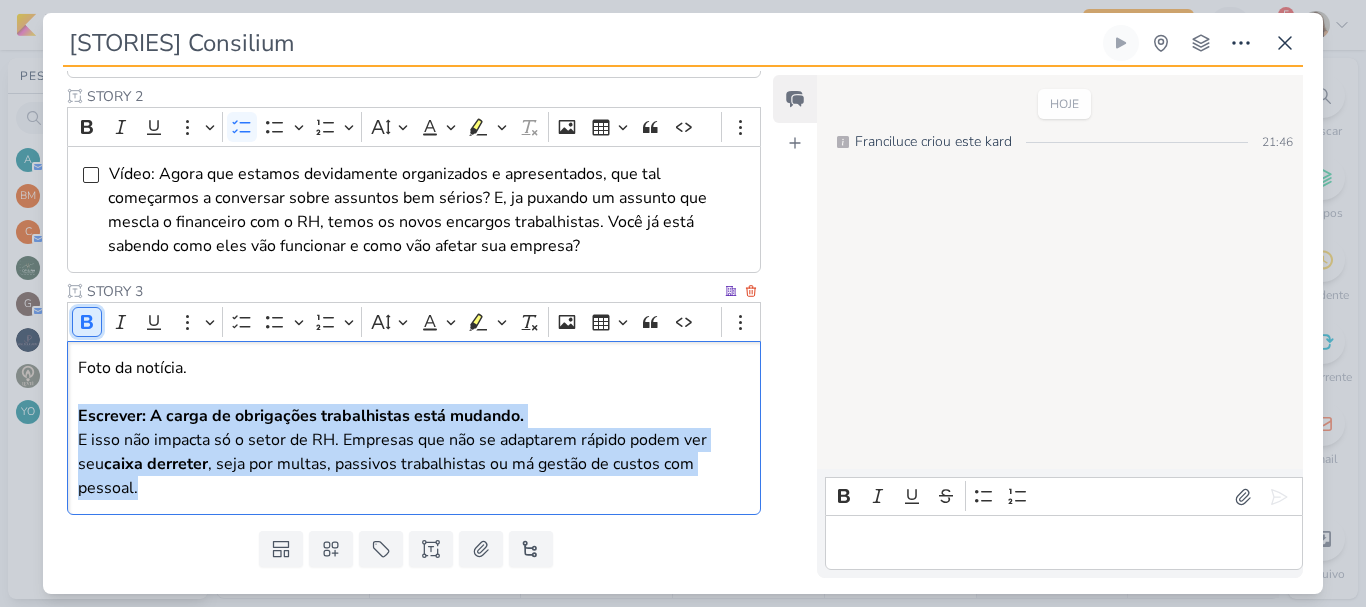 click 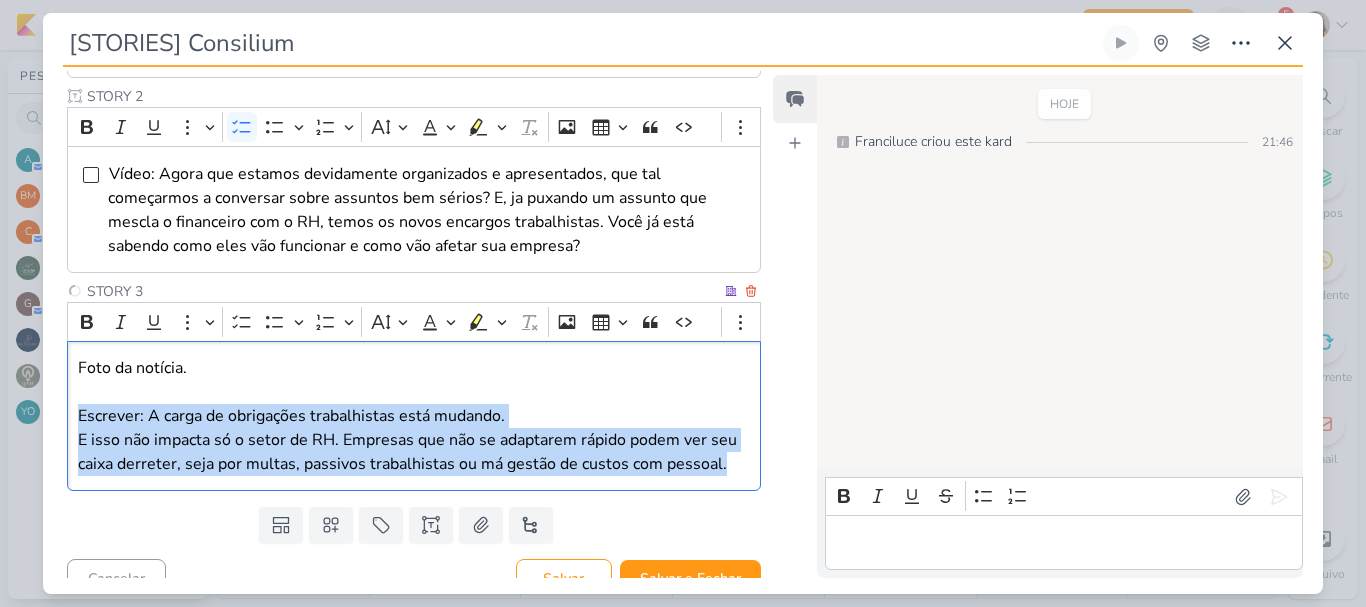 click on "Foto da notícia." at bounding box center (414, 368) 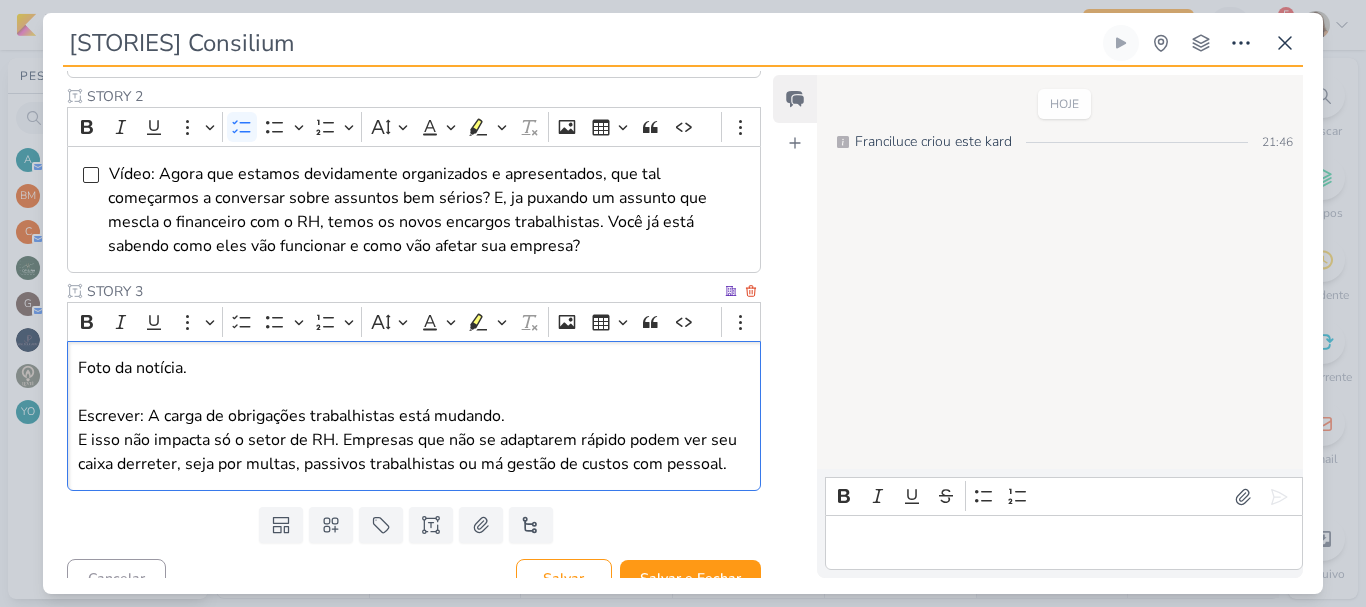 click on "Foto da notícia. Escrever: A carga de obrigações trabalhistas está mudando. E isso não impacta só o setor de RH. Empresas que não se adaptarem rápido podem ver seu caixa derreter, seja por multas, passivos trabalhistas ou má gestão de custos com pessoal." at bounding box center (414, 416) 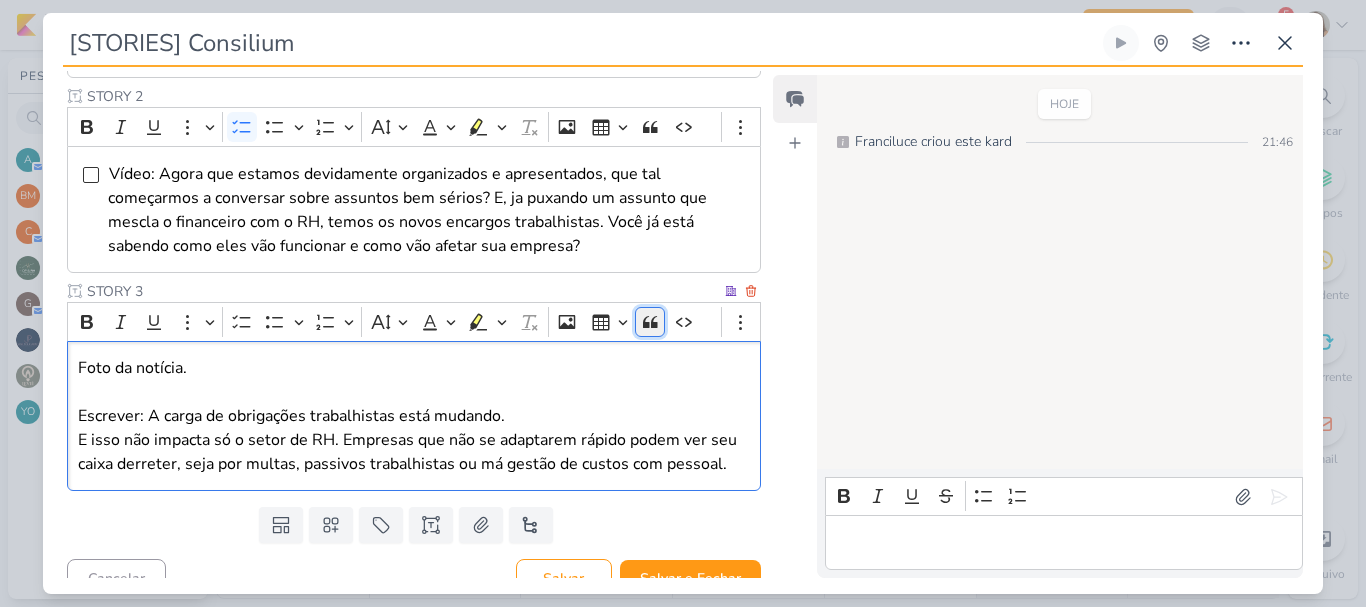 click 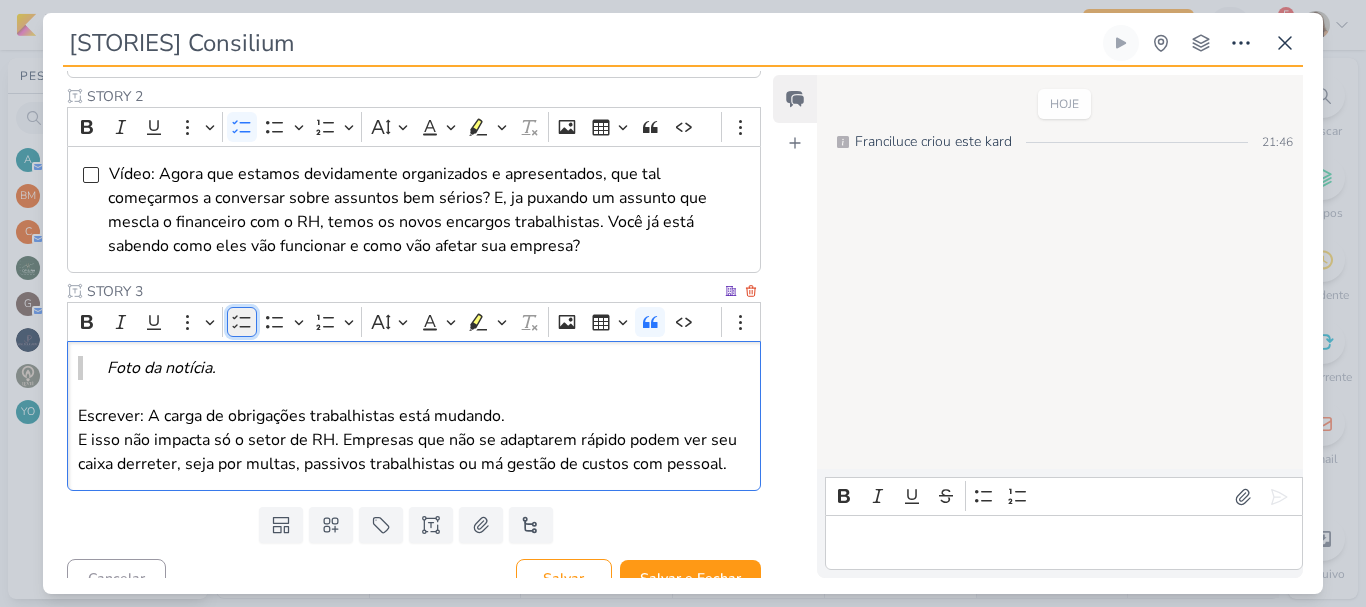 click 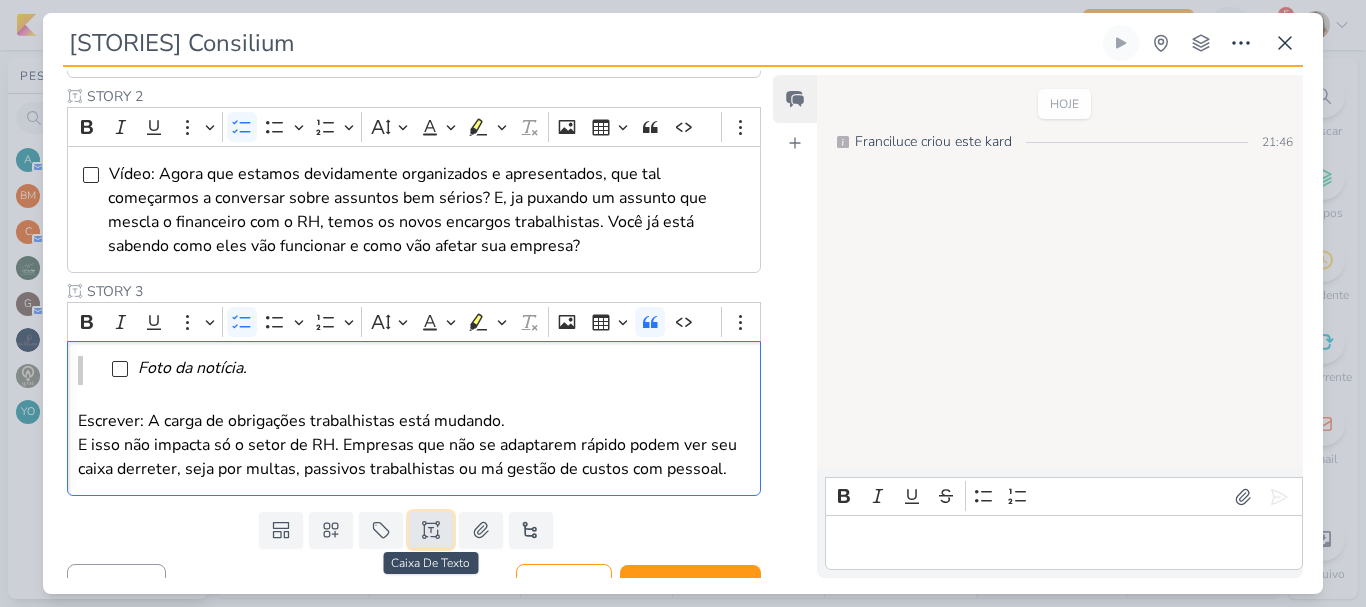 click 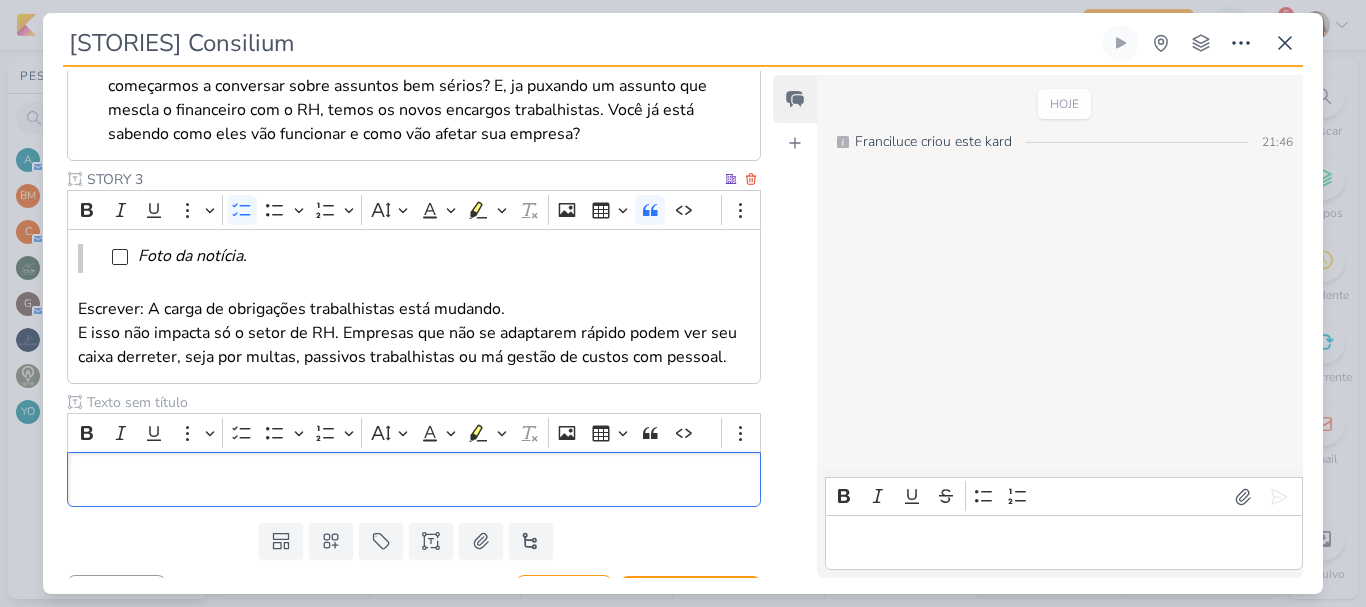 scroll, scrollTop: 499, scrollLeft: 0, axis: vertical 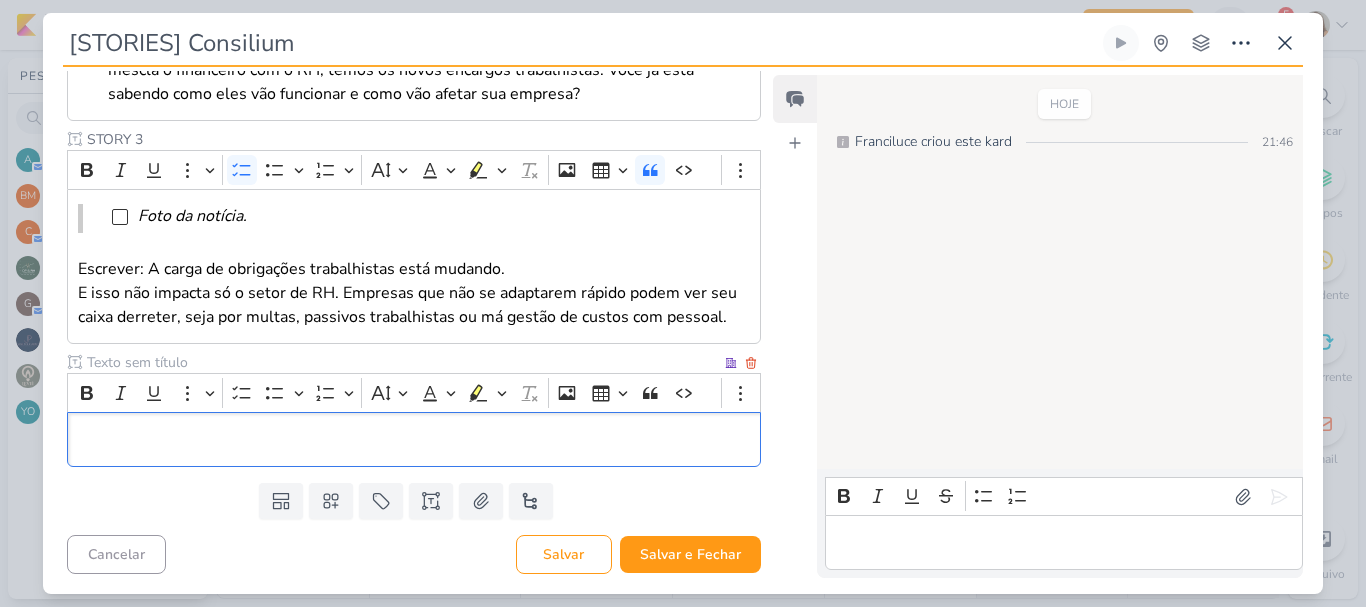 click at bounding box center (402, 362) 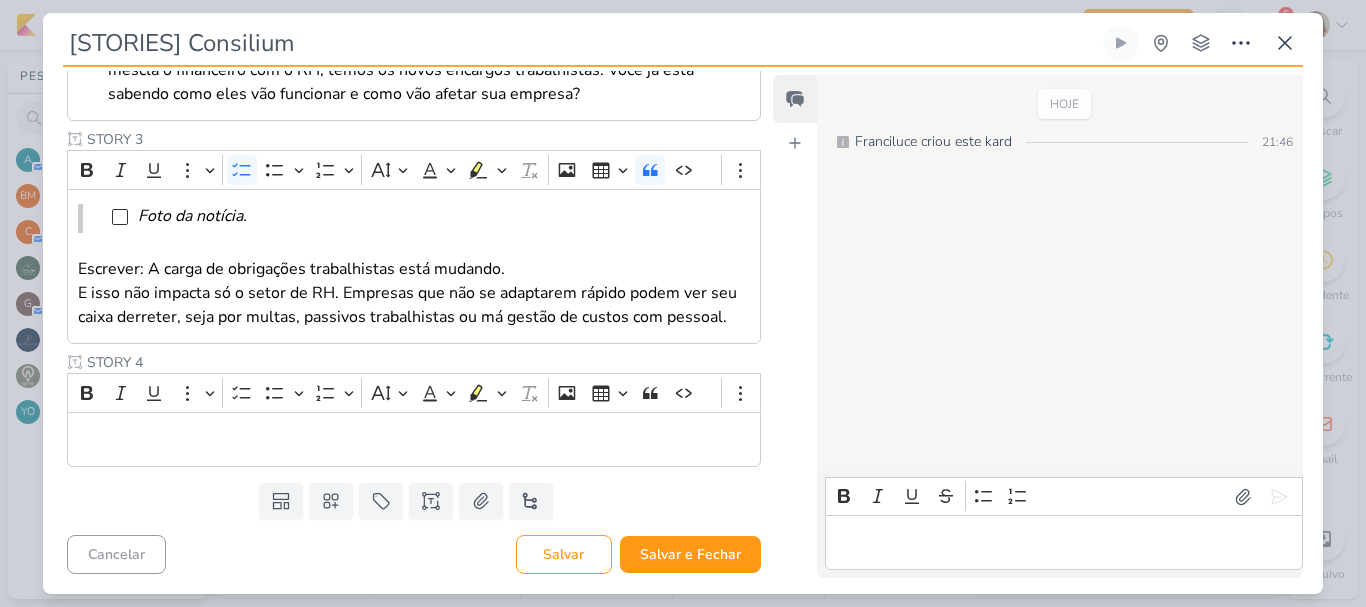 type on "STORY 4" 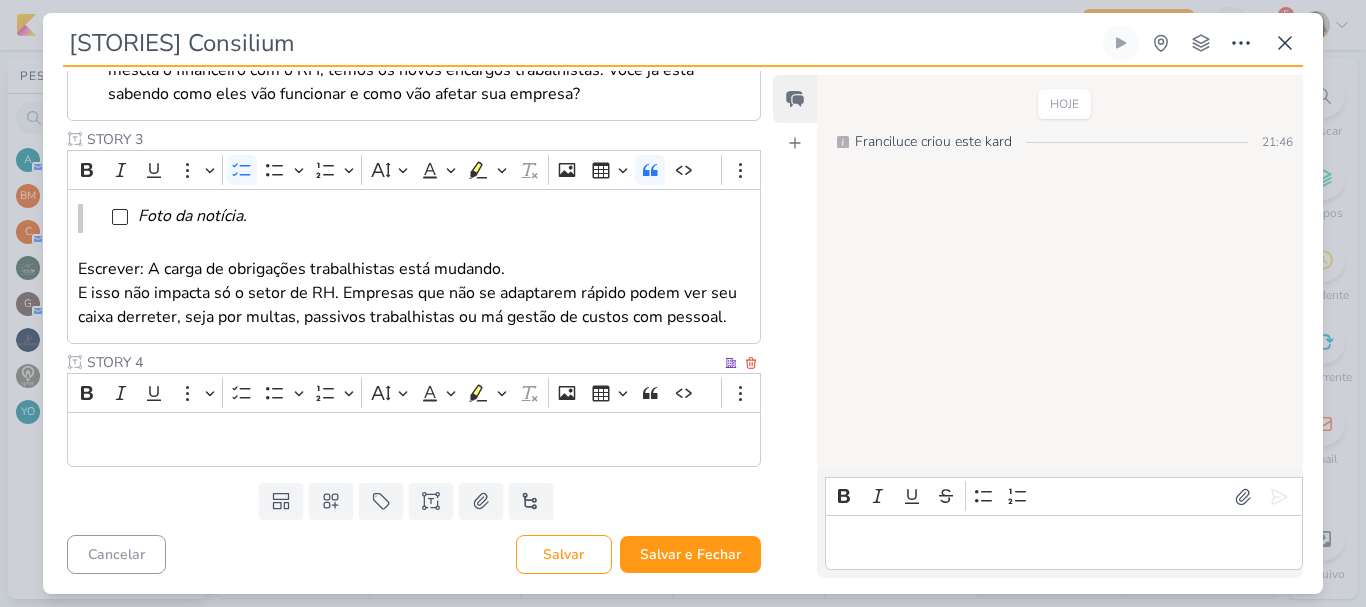 click at bounding box center (414, 439) 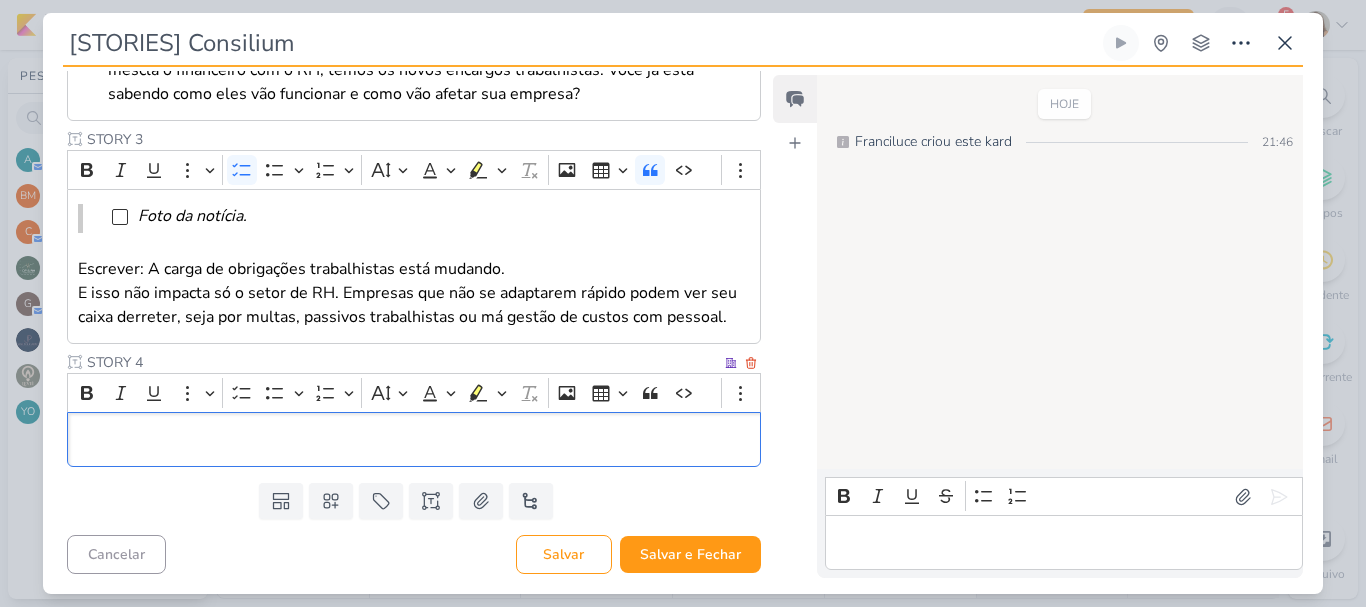 click at bounding box center [414, 439] 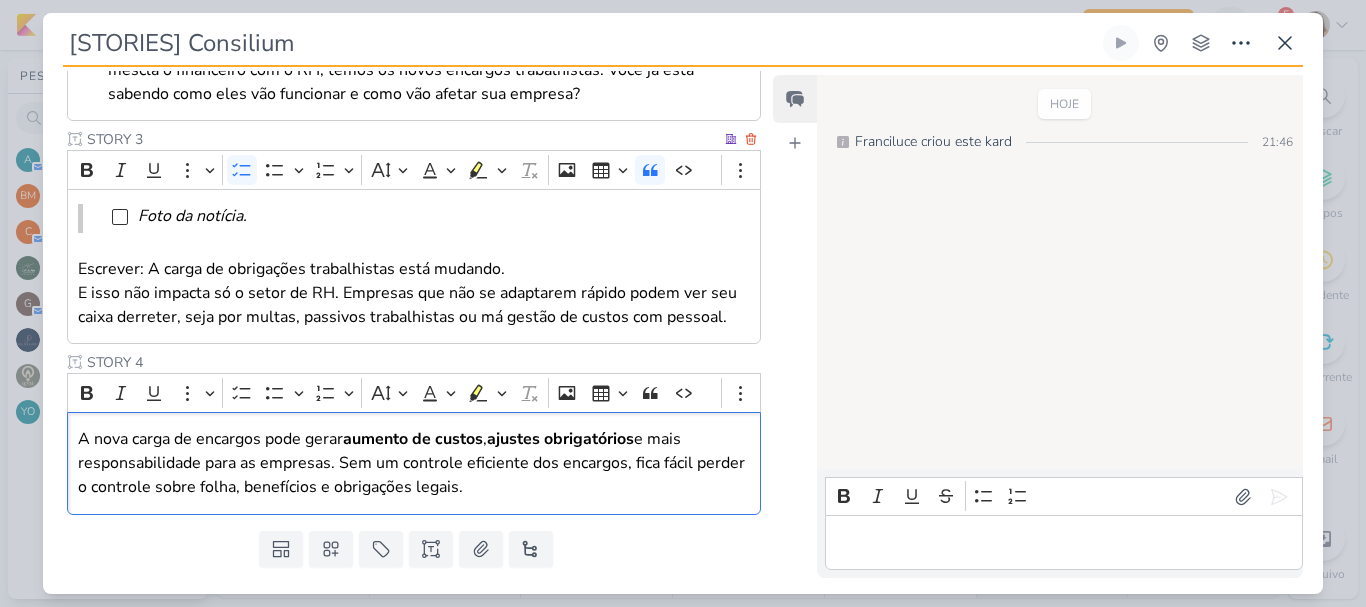 scroll, scrollTop: 547, scrollLeft: 0, axis: vertical 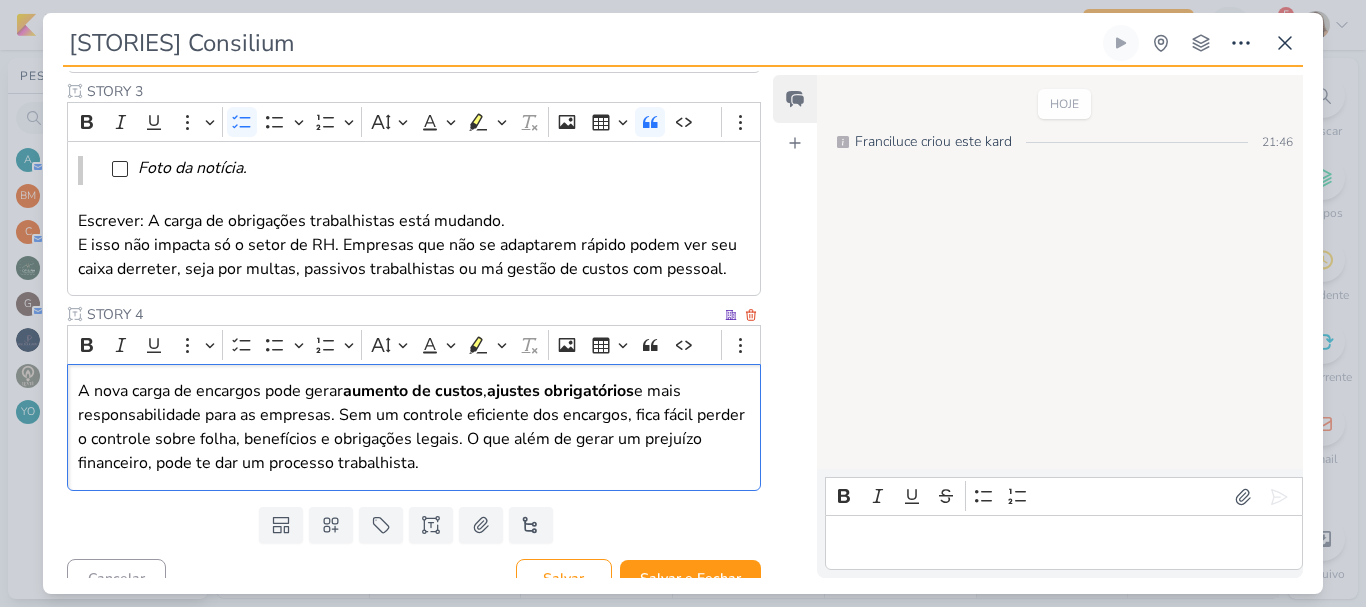 click on "A nova carga de encargos pode gerar  aumento de custos ,  ajustes obrigatórios  e mais responsabilidade para as empresas. Sem um controle eficiente dos encargos, fica fácil perder o controle sobre folha, benefícios e obrigações legais. O que além de gerar um prejuízo financeiro, pode te dar um processo trabalhista." at bounding box center (414, 427) 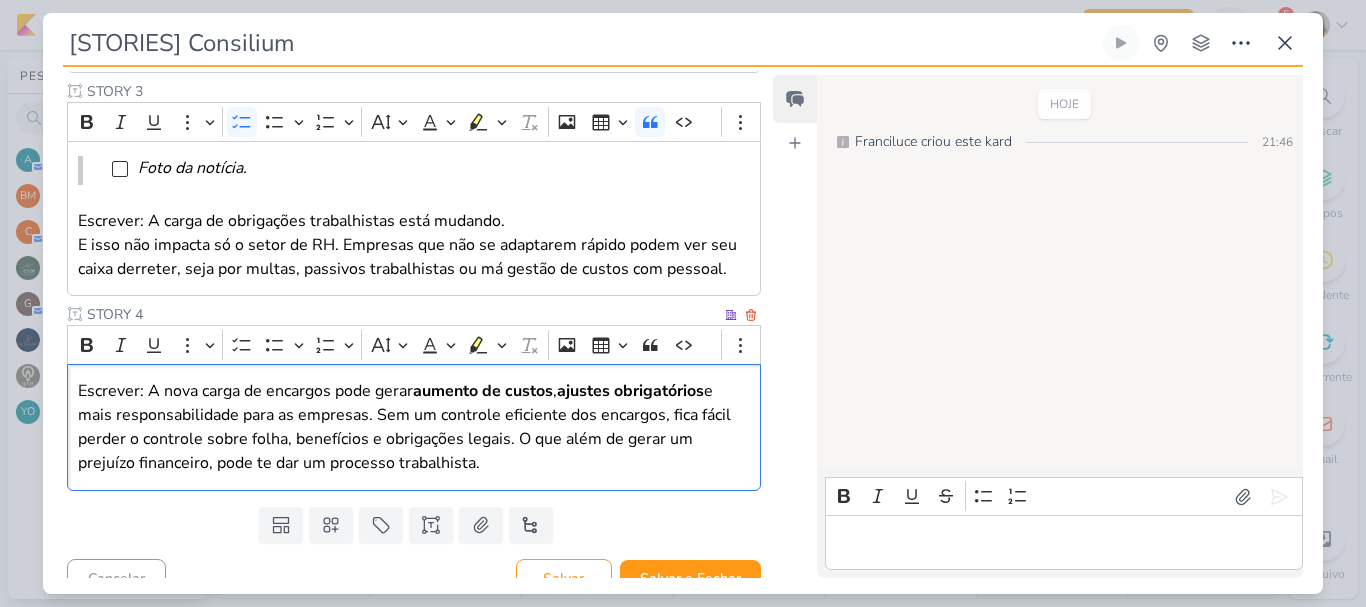 click on "Escrever: A nova carga de encargos pode gerar  aumento de custos ,  ajustes obrigatórios  e mais responsabilidade para as empresas. Sem um controle eficiente dos encargos, fica fácil perder o controle sobre folha, benefícios e obrigações legais. O que além de gerar um prejuízo financeiro, pode te dar um processo trabalhista." at bounding box center (414, 427) 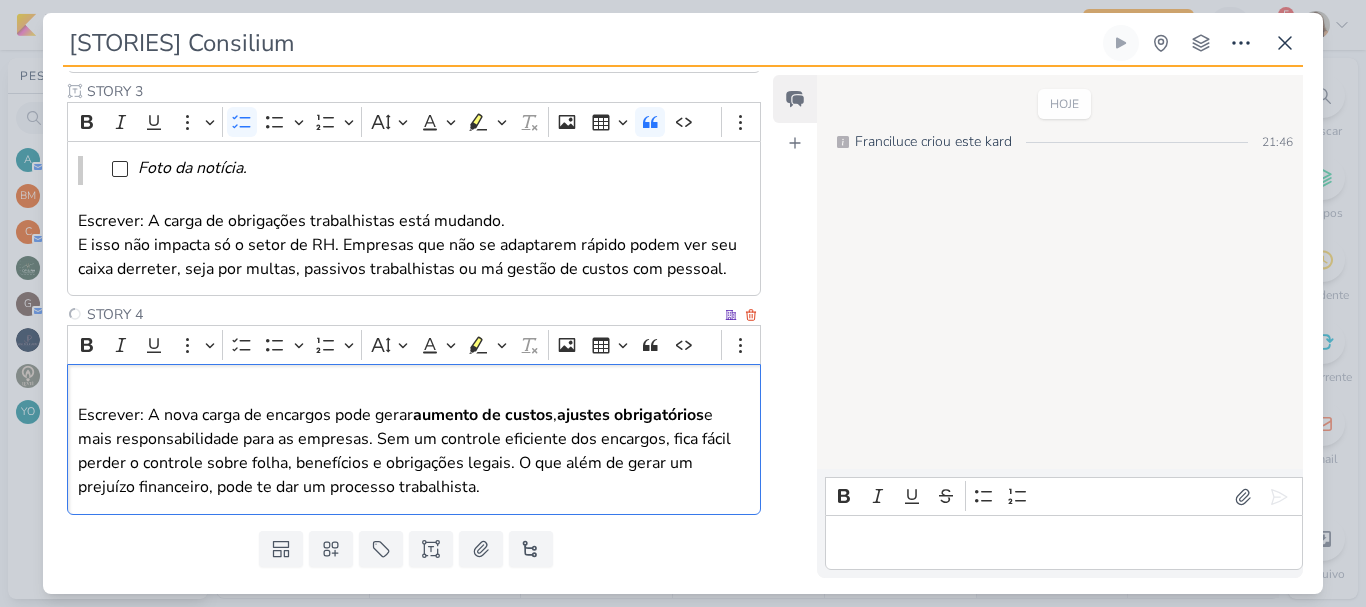 click at bounding box center (414, 391) 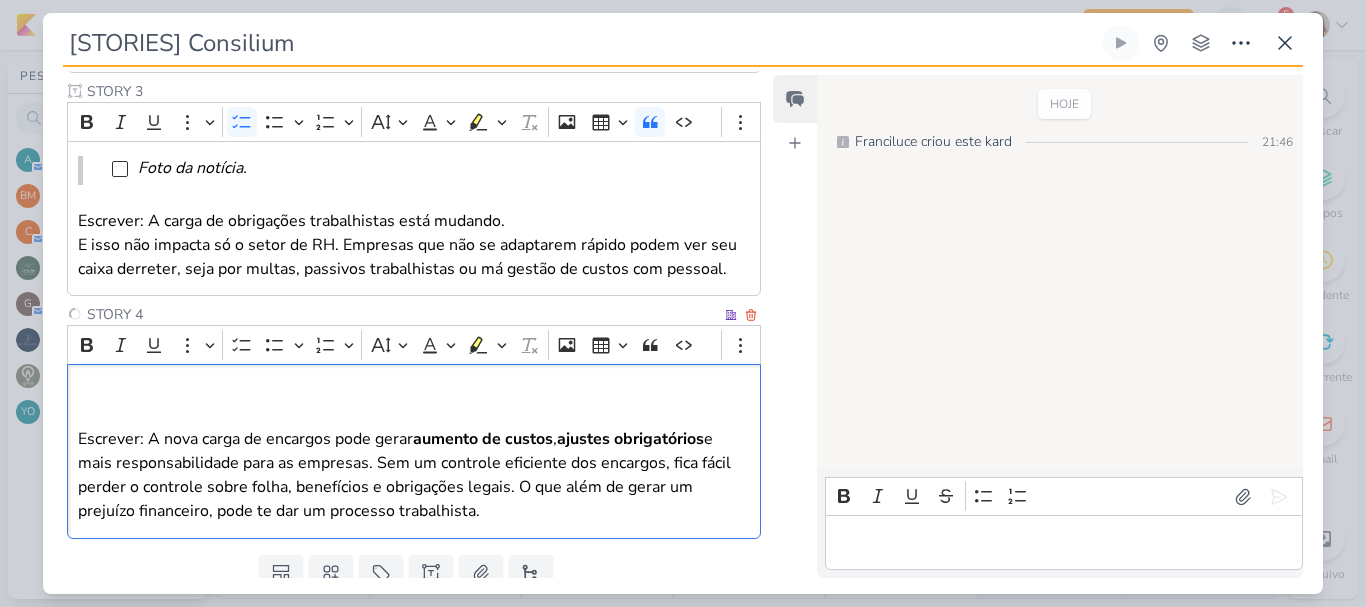 click at bounding box center (414, 391) 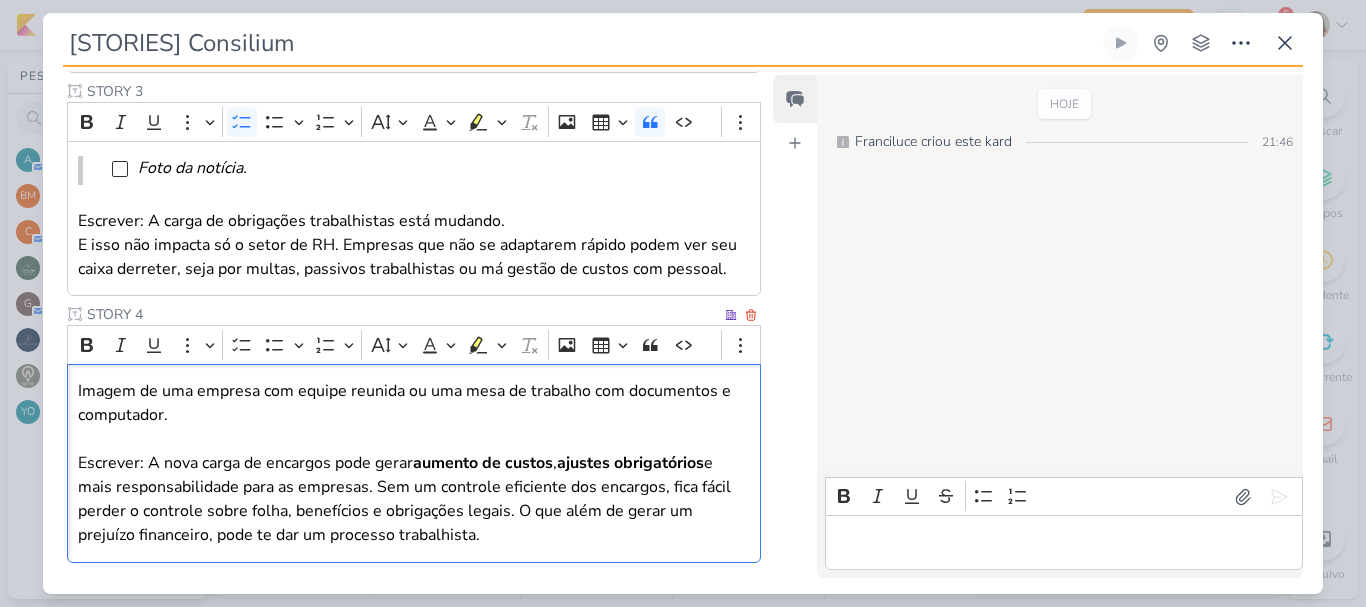 click on "Imagem de uma empresa com equipe reunida ou uma mesa de trabalho com documentos e computador. Escrever: A nova carga de encargos pode gerar  aumento de custos ,  ajustes obrigatórios  e mais responsabilidade para as empresas. Sem um controle eficiente dos encargos, fica fácil perder o controle sobre folha, benefícios e obrigações legais. O que além de gerar um prejuízo financeiro, pode te dar um processo trabalhista." at bounding box center [414, 463] 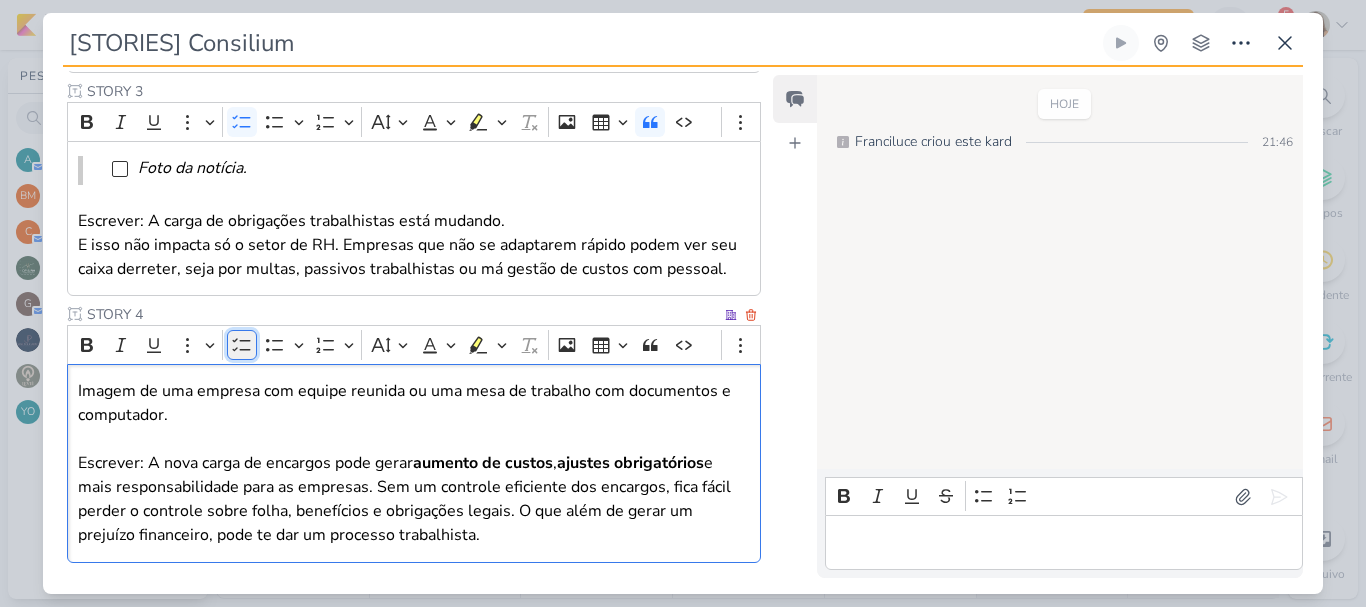 click 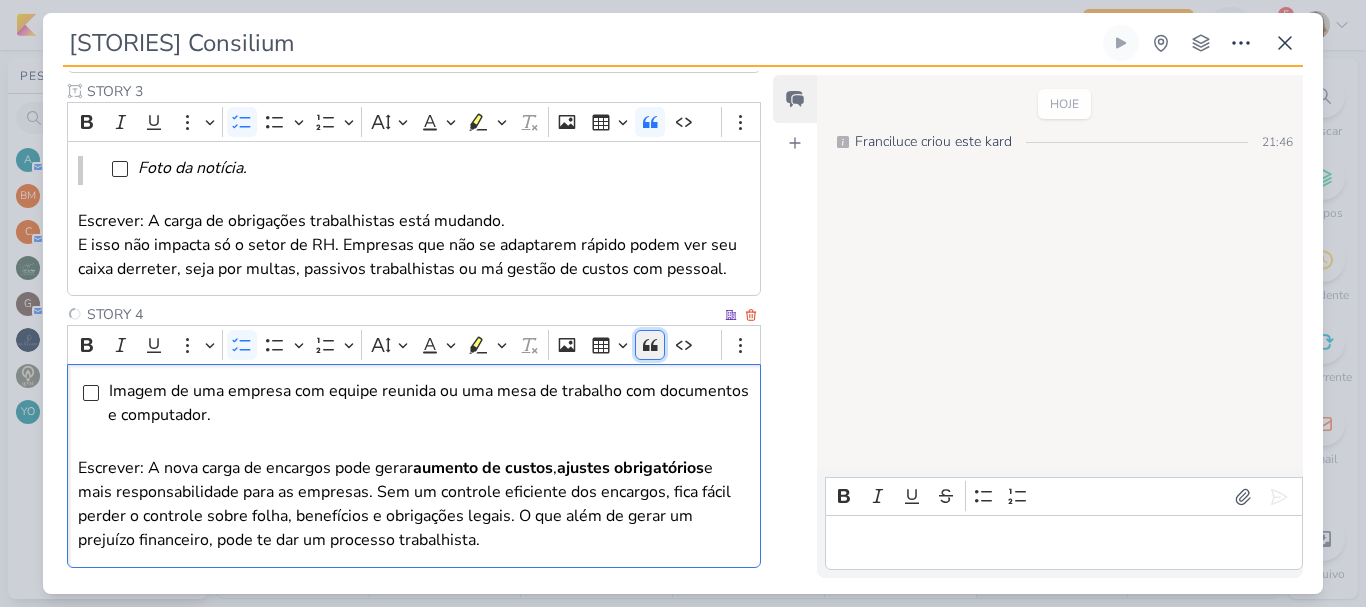 click 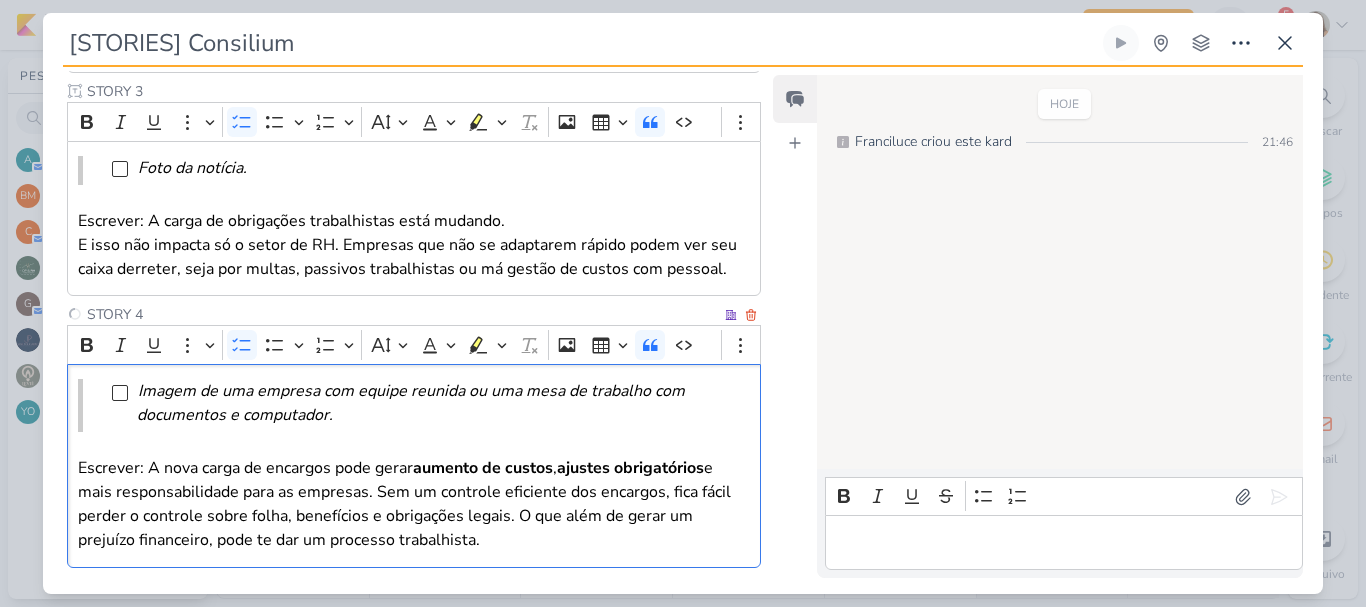 click on "Imagem de uma empresa com equipe reunida ou uma mesa de trabalho com documentos e computador." at bounding box center (431, 403) 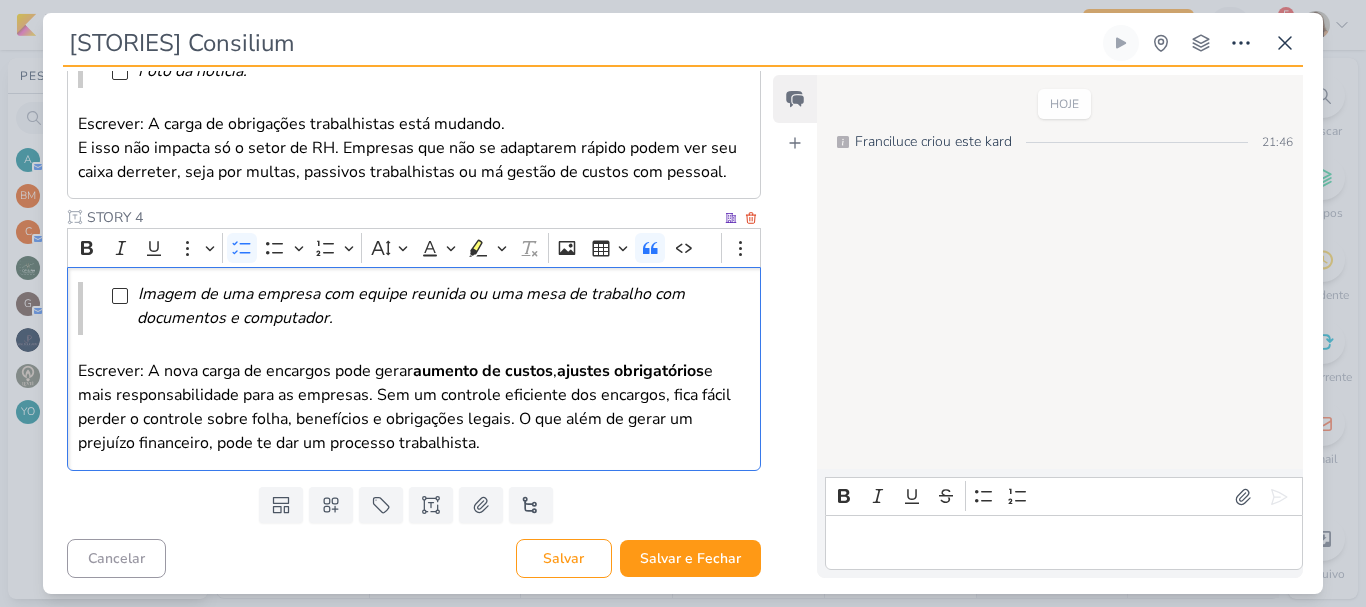 scroll, scrollTop: 647, scrollLeft: 0, axis: vertical 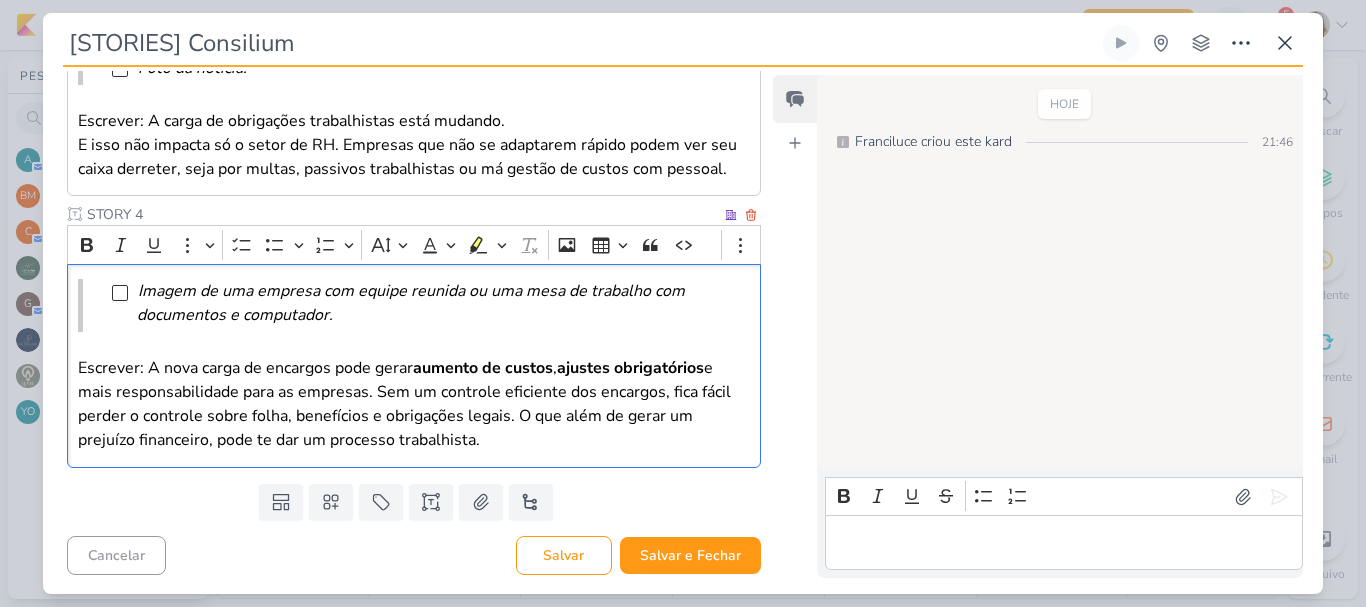 click on "Escrever: A nova carga de encargos pode gerar  aumento de custos ,  ajustes obrigatórios  e mais responsabilidade para as empresas. Sem um controle eficiente dos encargos, fica fácil perder o controle sobre folha, benefícios e obrigações legais. O que além de gerar um prejuízo financeiro, pode te dar um processo trabalhista." at bounding box center (414, 404) 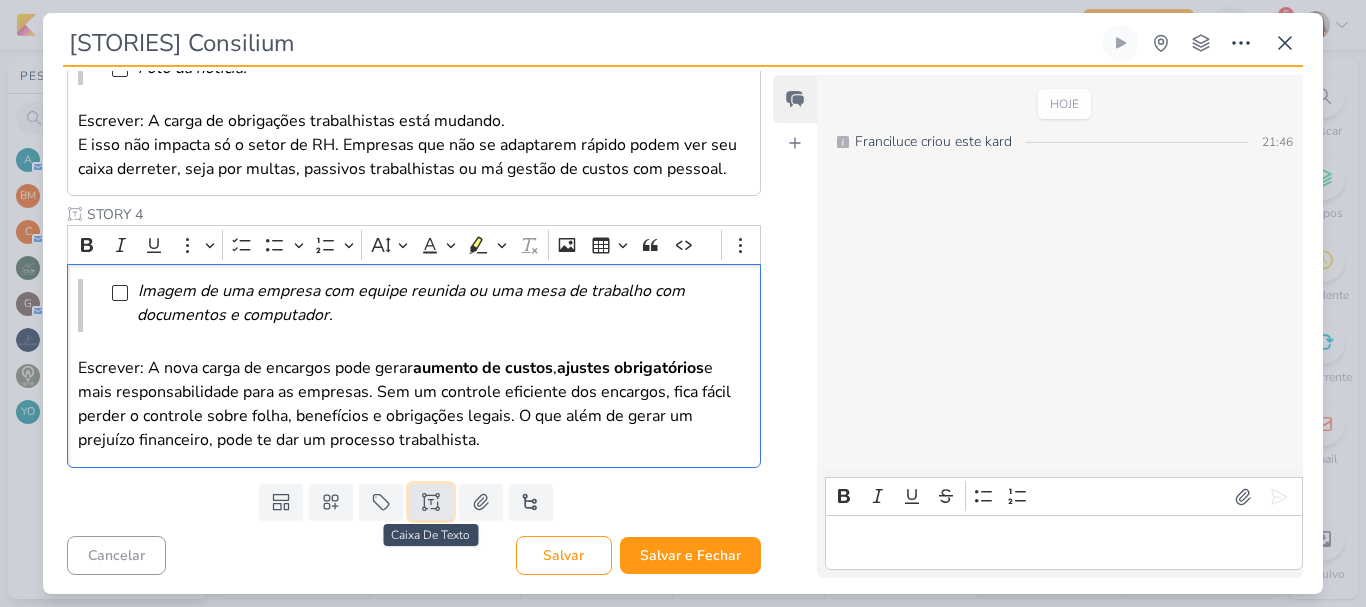 click 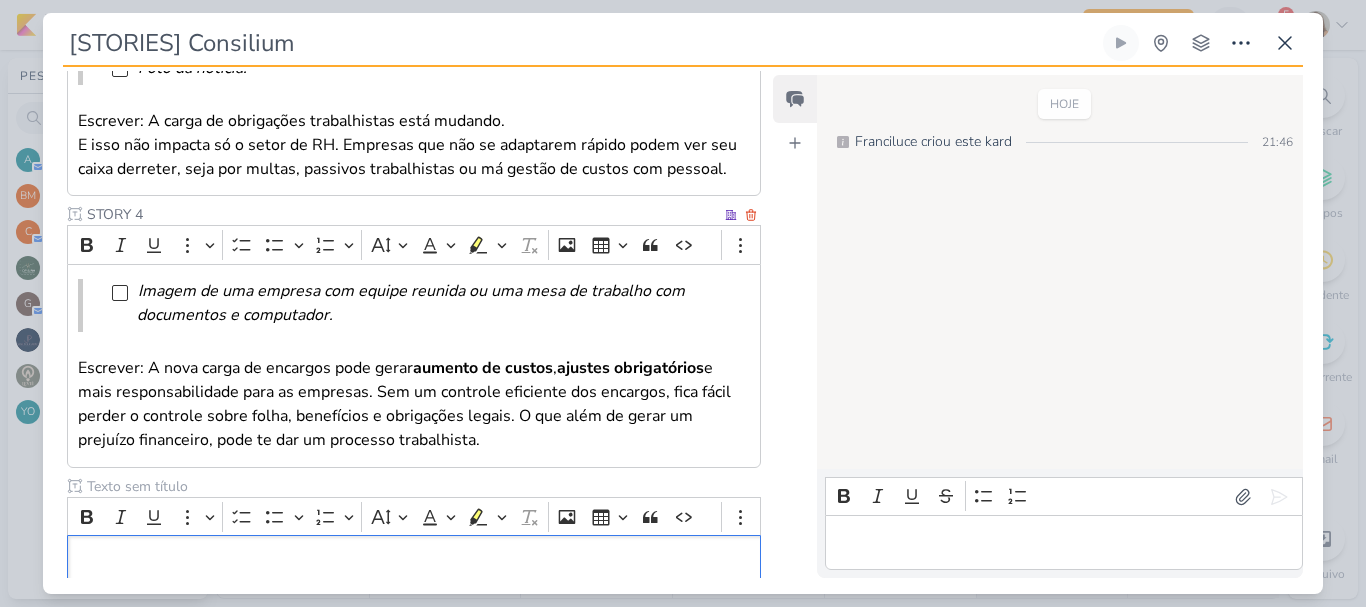 scroll, scrollTop: 770, scrollLeft: 0, axis: vertical 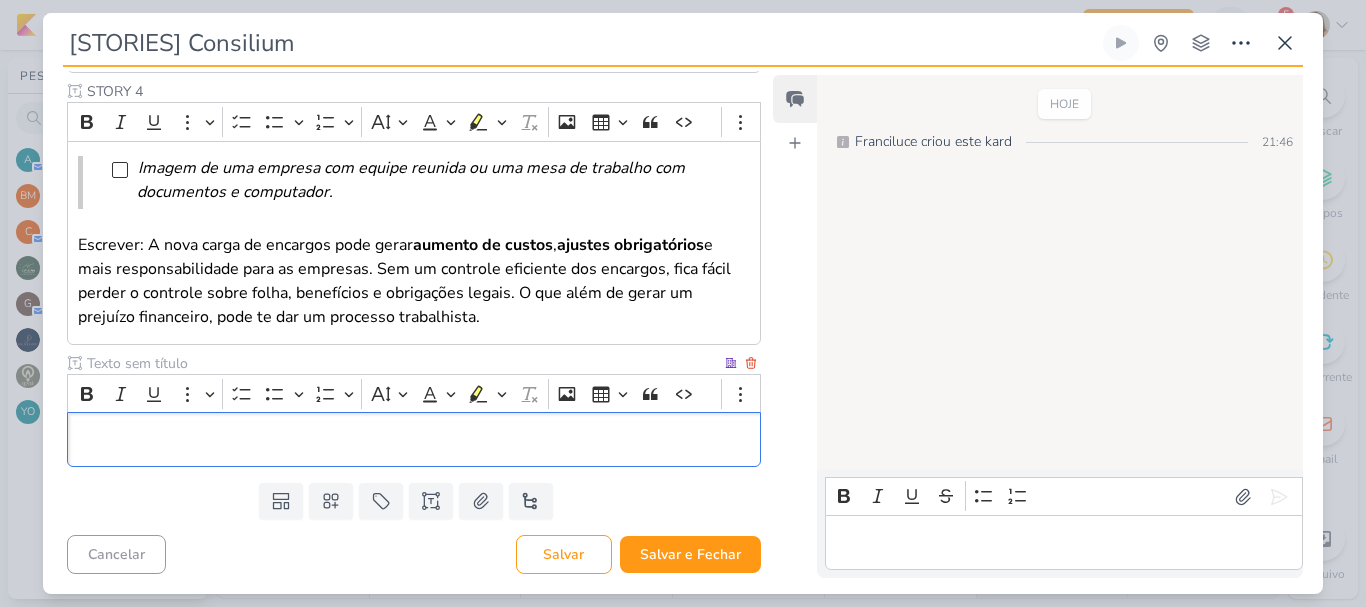 click at bounding box center (402, 363) 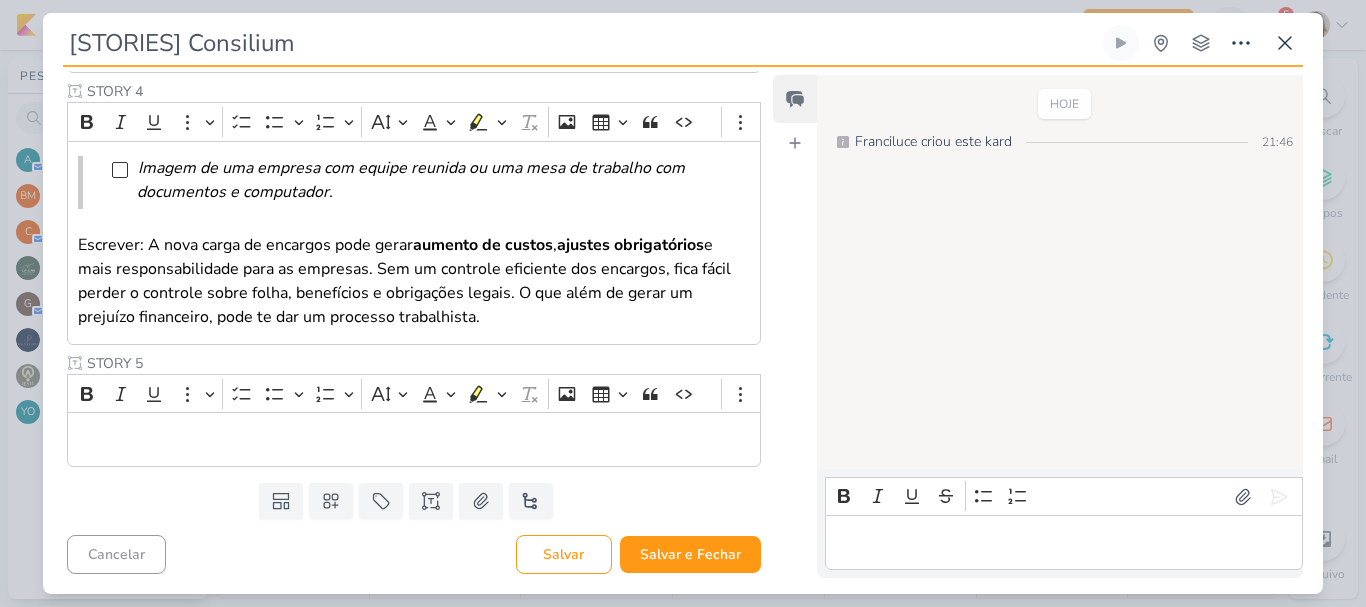 type on "STORY 5" 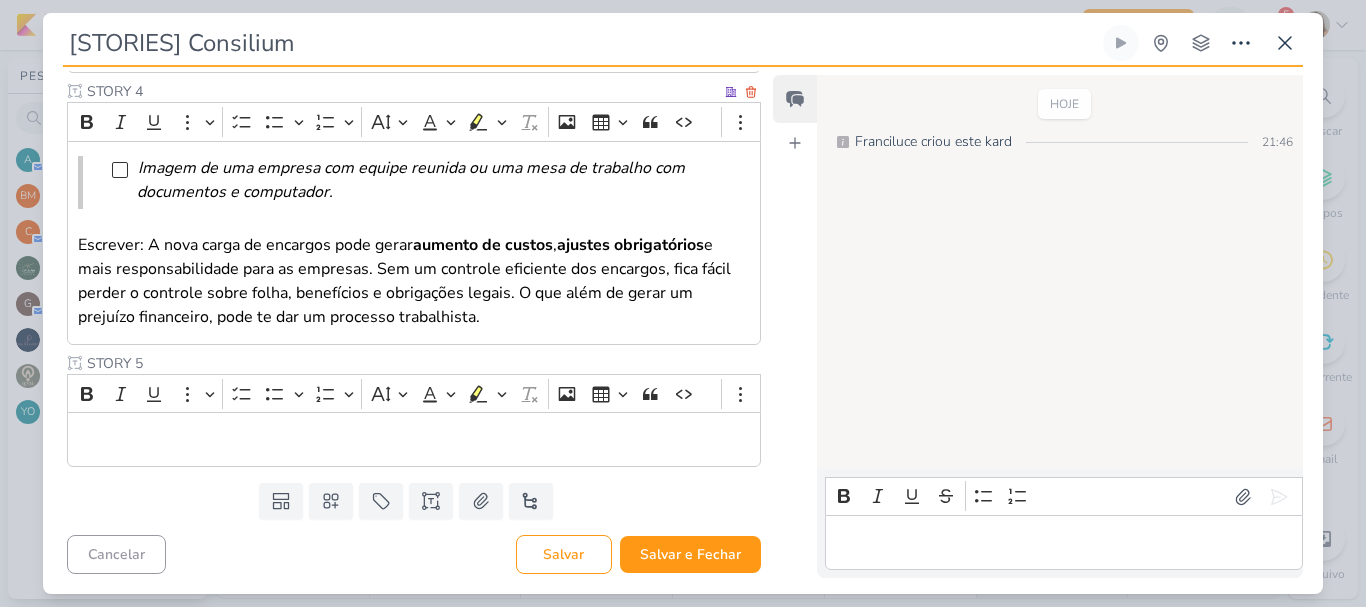 click on "Escrever: A nova carga de encargos pode gerar  aumento de custos ,  ajustes obrigatórios  e mais responsabilidade para as empresas. Sem um controle eficiente dos encargos, fica fácil perder o controle sobre folha, benefícios e obrigações legais. O que além de gerar um prejuízo financeiro, pode te dar um processo trabalhista." at bounding box center (414, 281) 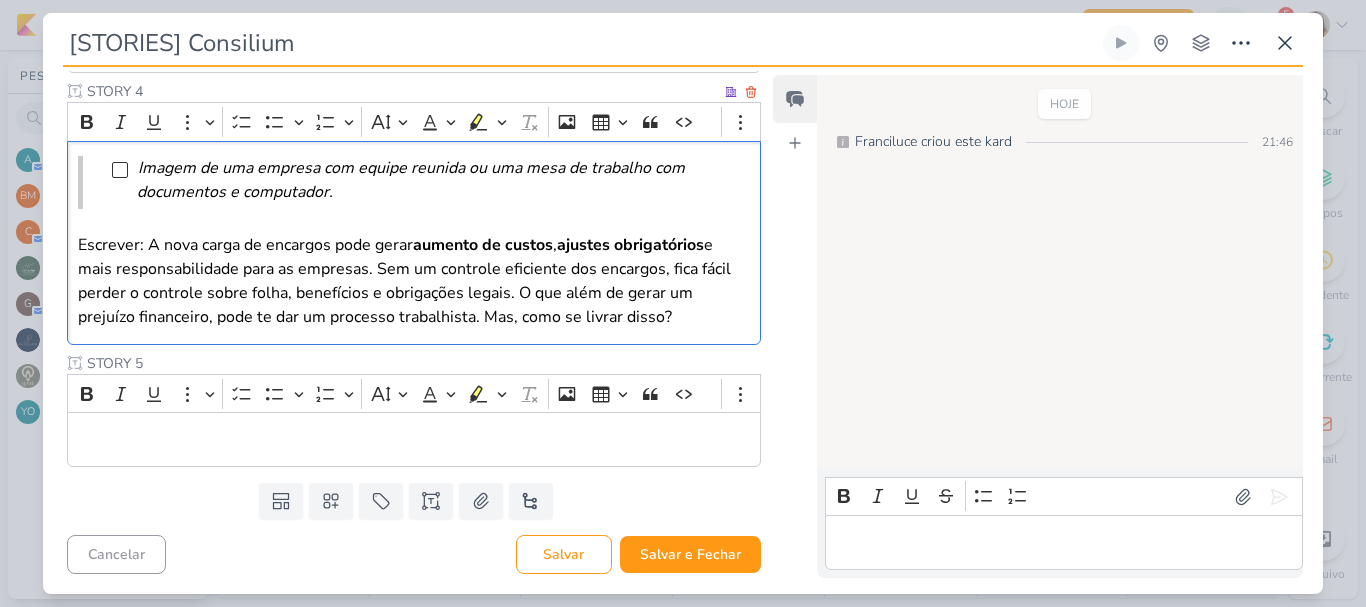 click on "Escrever: A nova carga de encargos pode gerar  aumento de custos ,  ajustes obrigatórios  e mais responsabilidade para as empresas. Sem um controle eficiente dos encargos, fica fácil perder o controle sobre folha, benefícios e obrigações legais. O que além de gerar um prejuízo financeiro, pode te dar um processo trabalhista. Mas, como se livrar disso?" at bounding box center [414, 281] 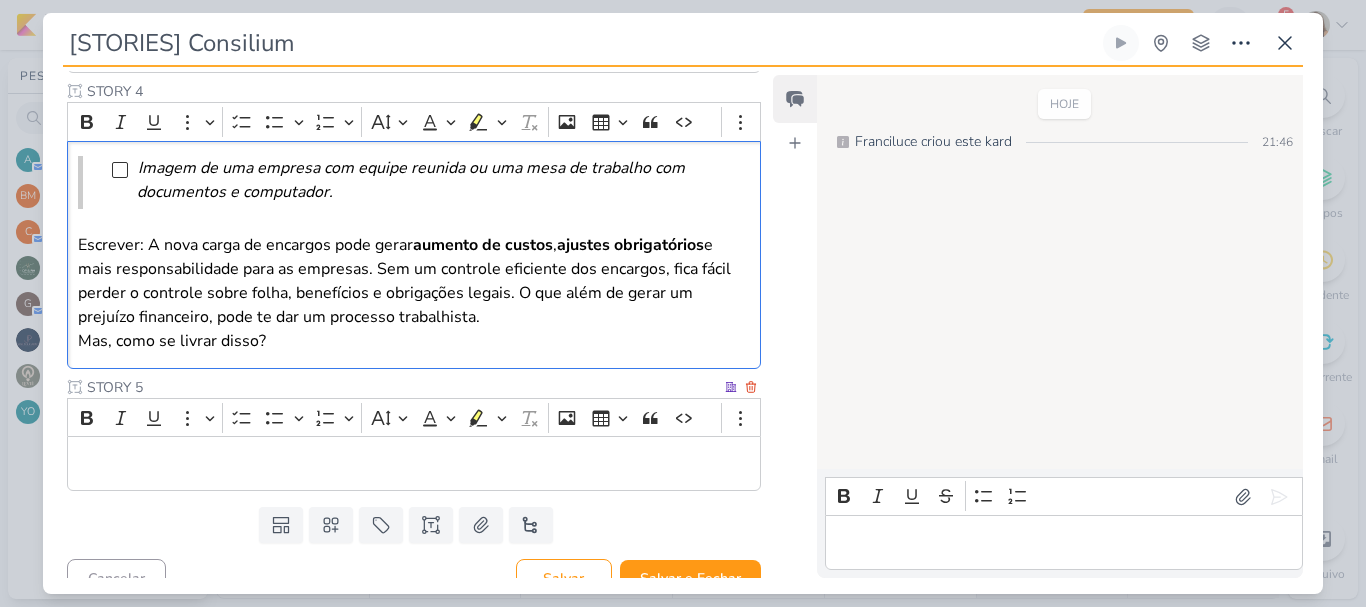 click at bounding box center [414, 464] 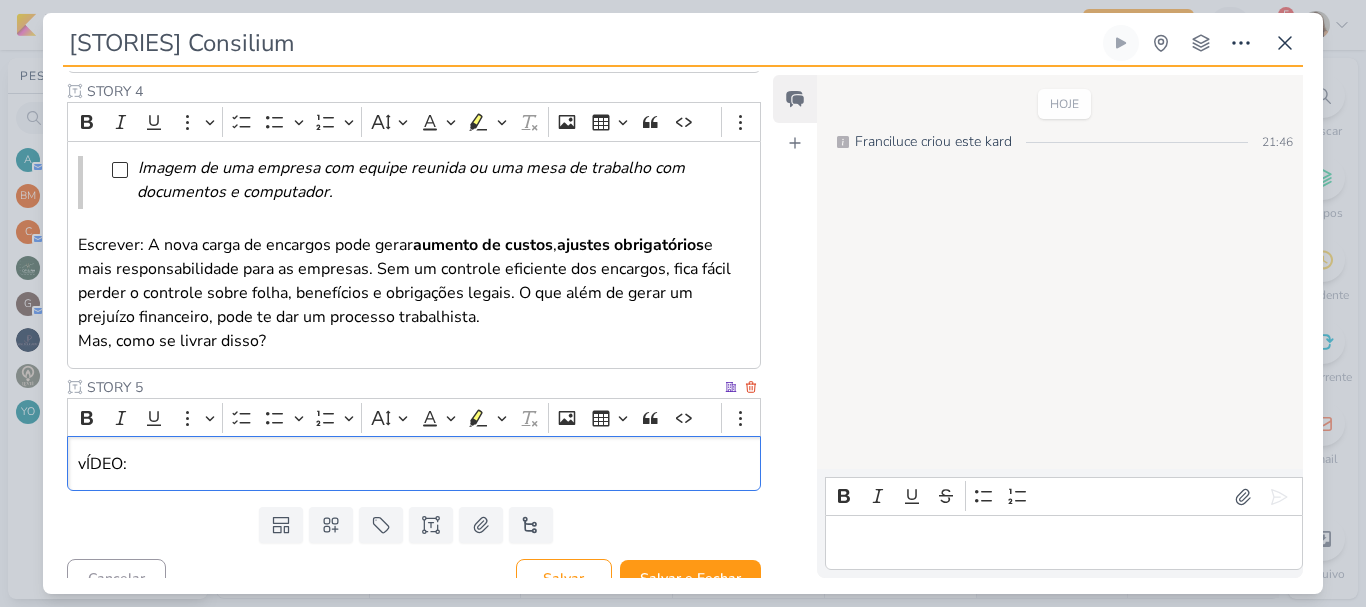 click on "vÍDEO:" at bounding box center (414, 464) 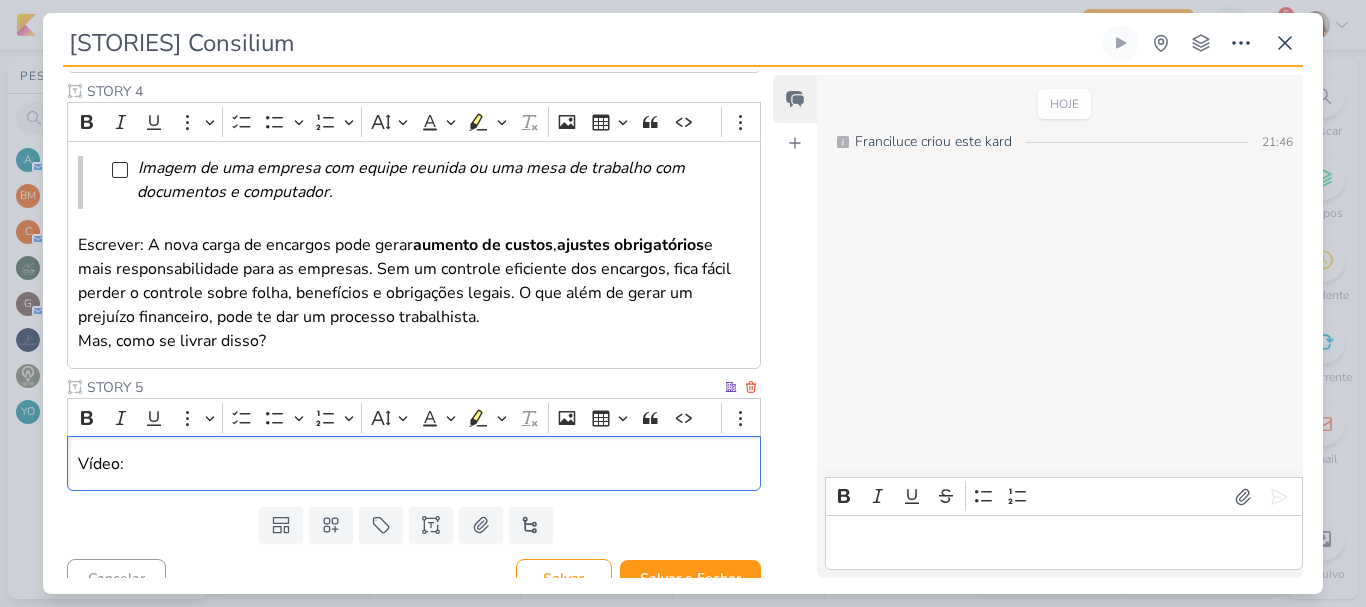 click on "Vídeo:" at bounding box center [414, 464] 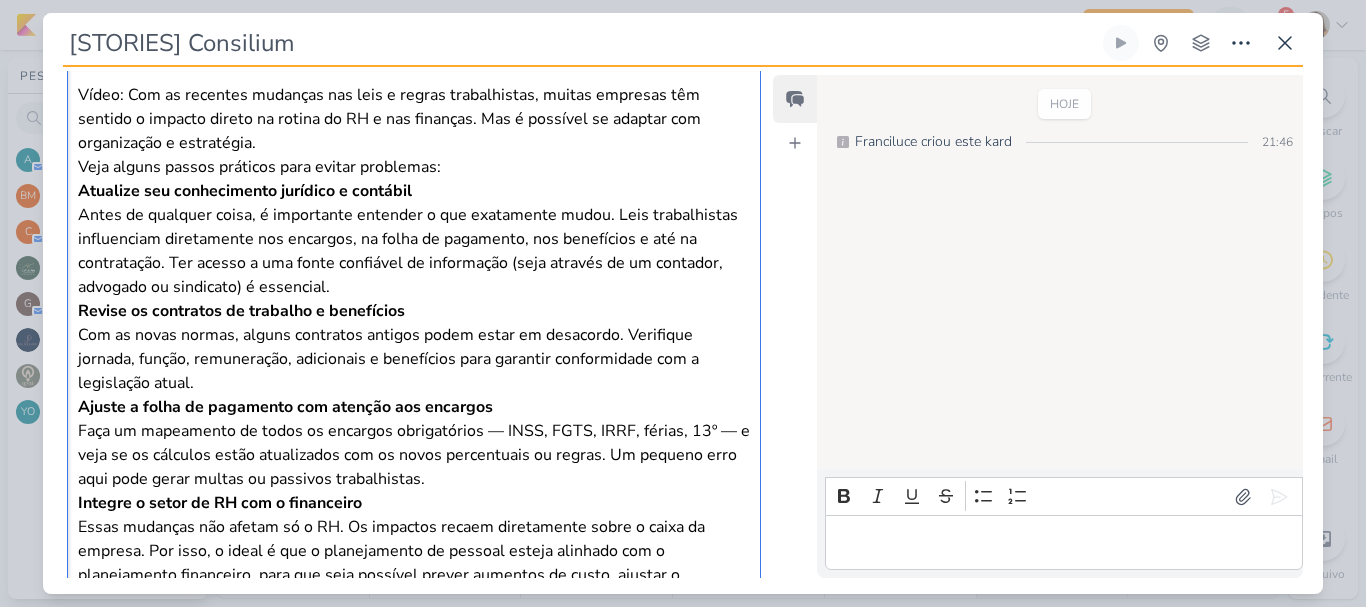 scroll, scrollTop: 1039, scrollLeft: 0, axis: vertical 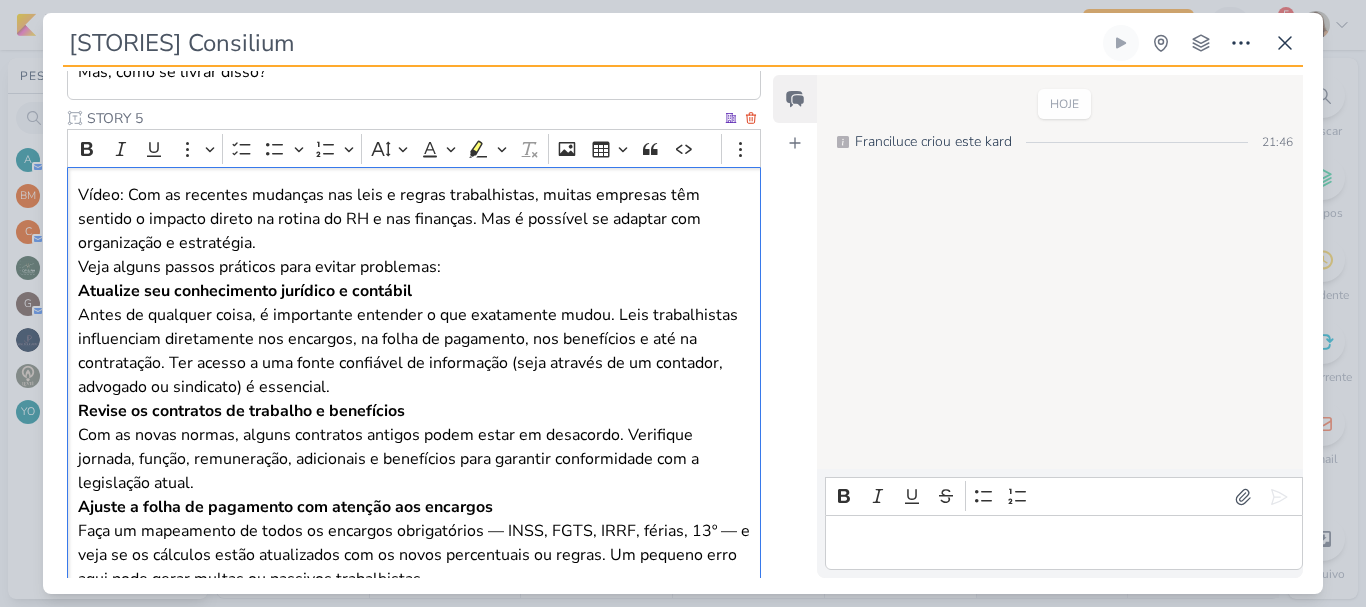 click on "Vídeo: Com as recentes mudanças nas leis e regras trabalhistas, muitas empresas têm sentido o impacto direto na rotina do RH e nas finanças. Mas é possível se adaptar com organização e estratégia." at bounding box center (414, 219) 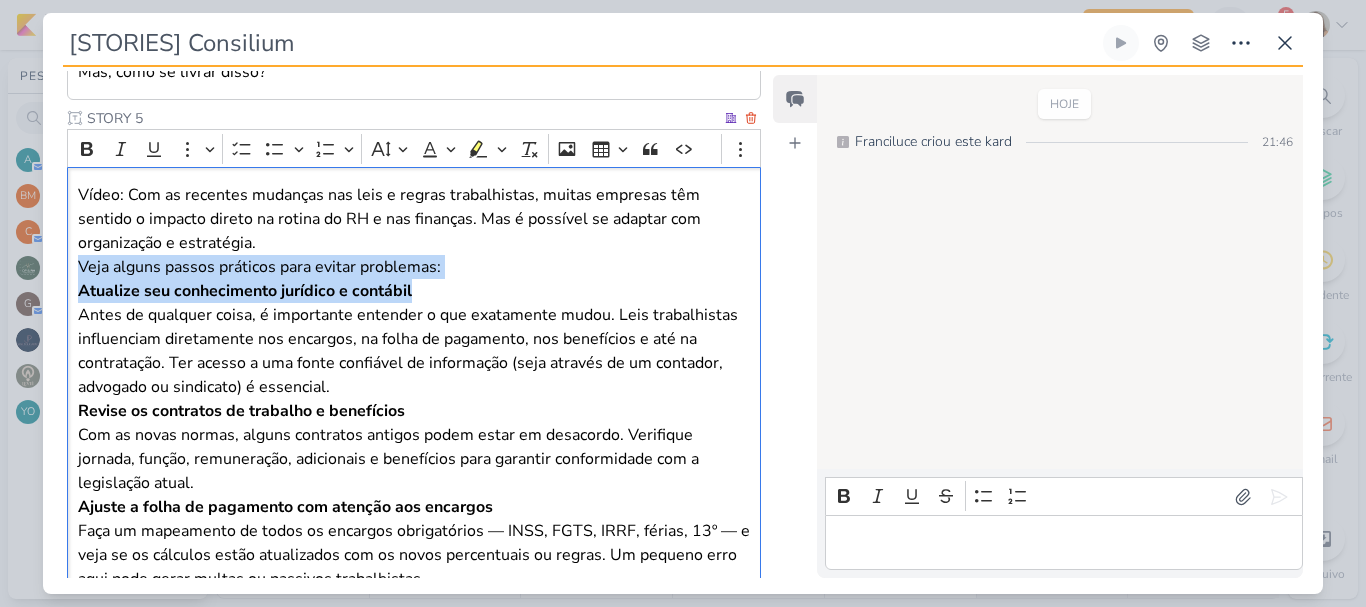 drag, startPoint x: 79, startPoint y: 266, endPoint x: 461, endPoint y: 289, distance: 382.69177 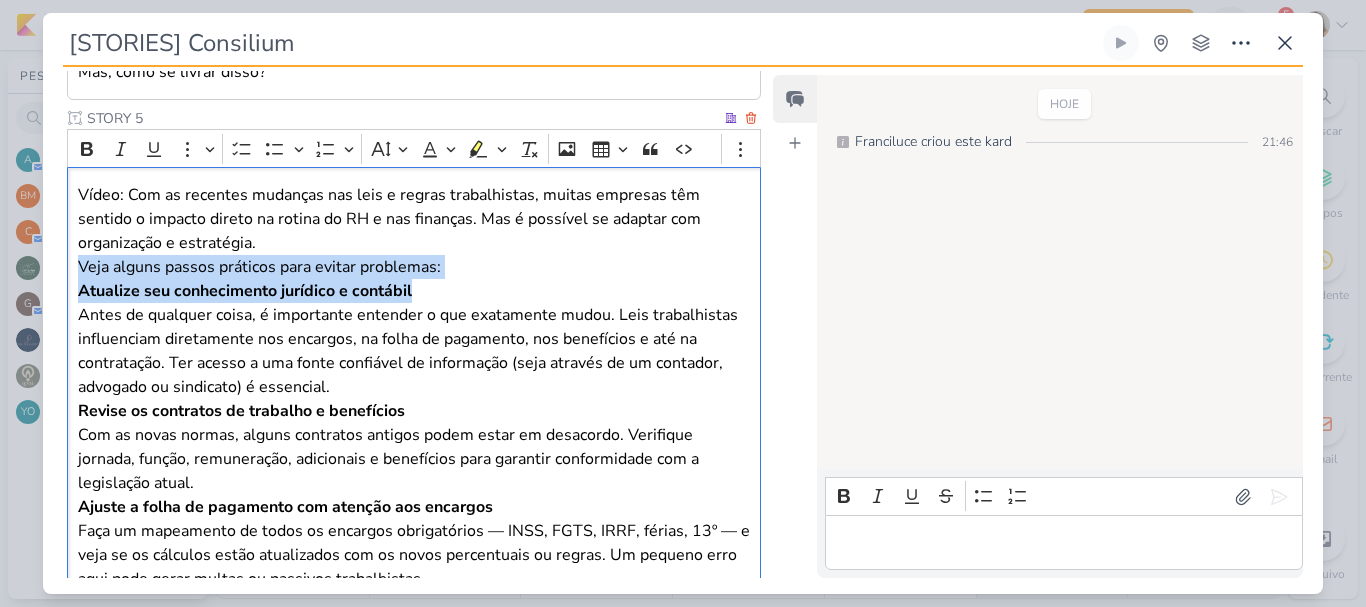 click on "Vídeo: Com as recentes mudanças nas leis e regras trabalhistas, muitas empresas têm sentido o impacto direto na rotina do RH e nas finanças. Mas é possível se adaptar com organização e estratégia. Veja alguns passos práticos para evitar problemas: Atualize seu conhecimento jurídico e contábil Antes de qualquer coisa, é importante entender o que exatamente mudou. Leis trabalhistas influenciam diretamente nos encargos, na folha de pagamento, nos benefícios e até na contratação. Ter acesso a uma fonte confiável de informação (seja através de um contador, advogado ou sindicato) é essencial. Revise os contratos de trabalho e benefícios Com as novas normas, alguns contratos antigos podem estar em desacordo. Verifique jornada, função, remuneração, adicionais e benefícios para garantir conformidade com a legislação atual. Ajuste a folha de pagamento com atenção aos encargos Integre o setor de RH com o financeiro Organize um calendário trabalhista e fiscal Treine sua equipe de RH" at bounding box center (414, 530) 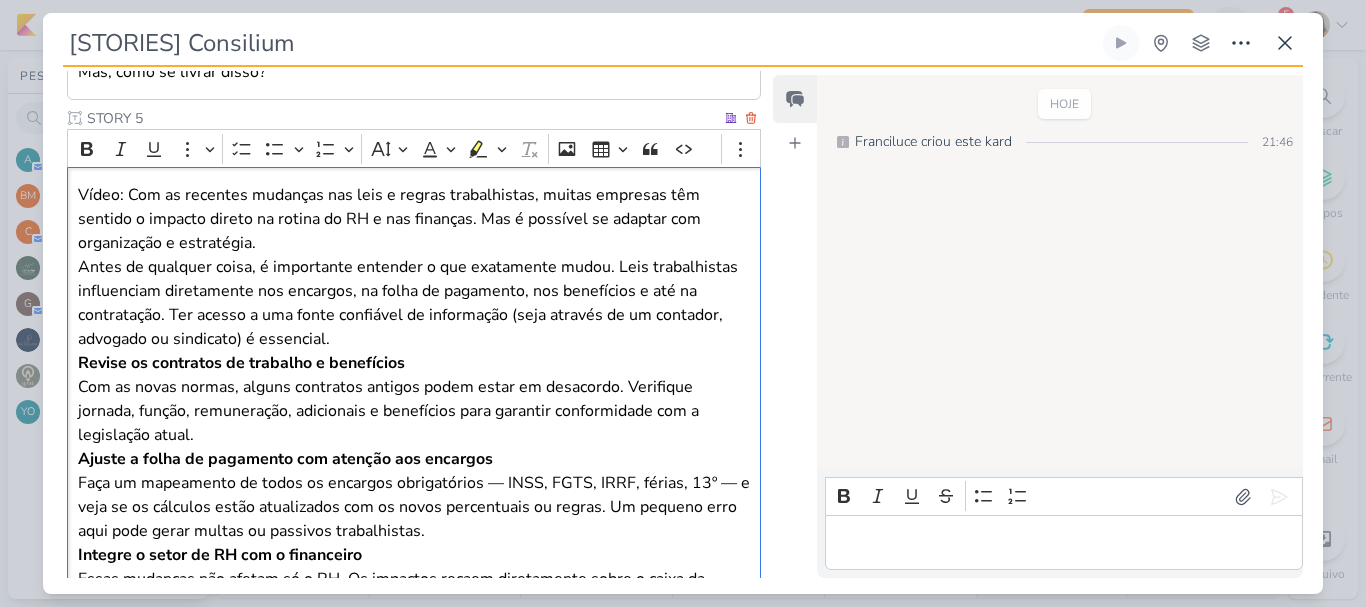 scroll, scrollTop: 1139, scrollLeft: 0, axis: vertical 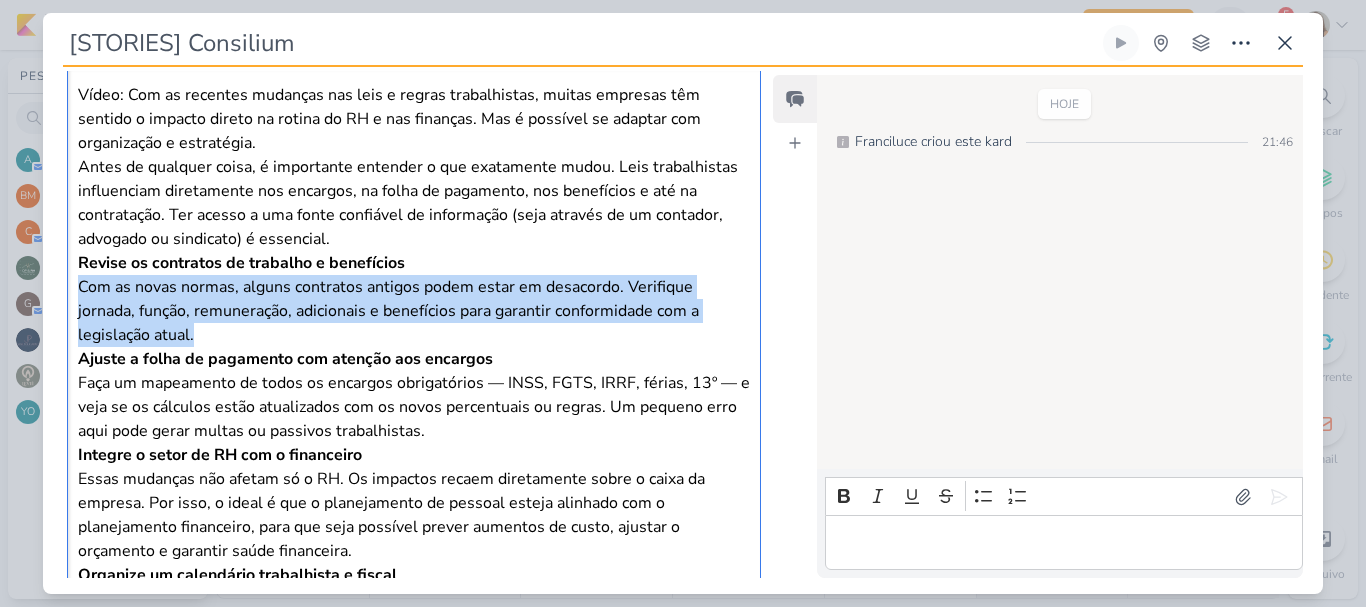 drag, startPoint x: 75, startPoint y: 284, endPoint x: 221, endPoint y: 330, distance: 153.07515 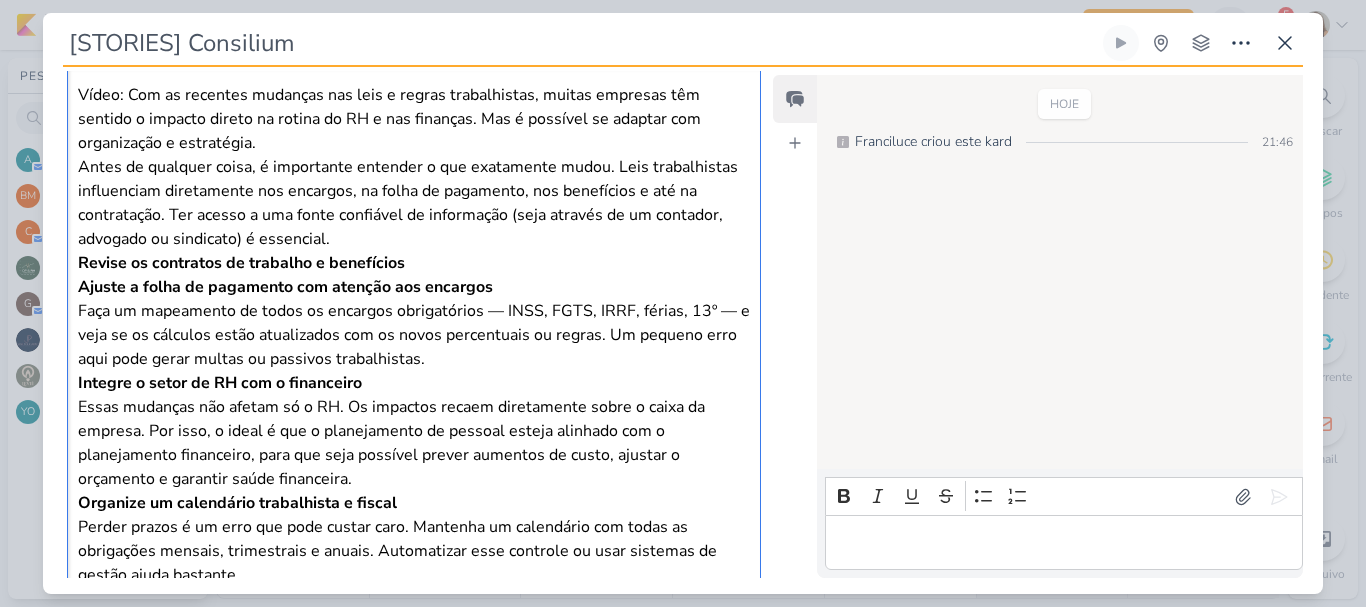 click on "Vídeo: Com as recentes mudanças nas leis e regras trabalhistas, muitas empresas têm sentido o impacto direto na rotina do RH e nas finanças. Mas é possível se adaptar com organização e estratégia. Antes de qualquer coisa, é importante entender o que exatamente mudou. Leis trabalhistas influenciam diretamente nos encargos, na folha de pagamento, nos benefícios e até na contratação. Ter acesso a uma fonte confiável de informação (seja através de um contador, advogado ou sindicato) é essencial. Revise os contratos de trabalho e benefícios Ajuste a folha de pagamento com atenção aos encargos Faça um mapeamento de todos os encargos obrigatórios — INSS, FGTS, IRRF, férias, 13º — e veja se os cálculos estão atualizados com os novos percentuais ou regras. Um pequeno erro aqui pode gerar multas ou passivos trabalhistas. Integre o setor de RH com o financeiro Organize um calendário trabalhista e fiscal Treine sua equipe de RH" at bounding box center [414, 370] 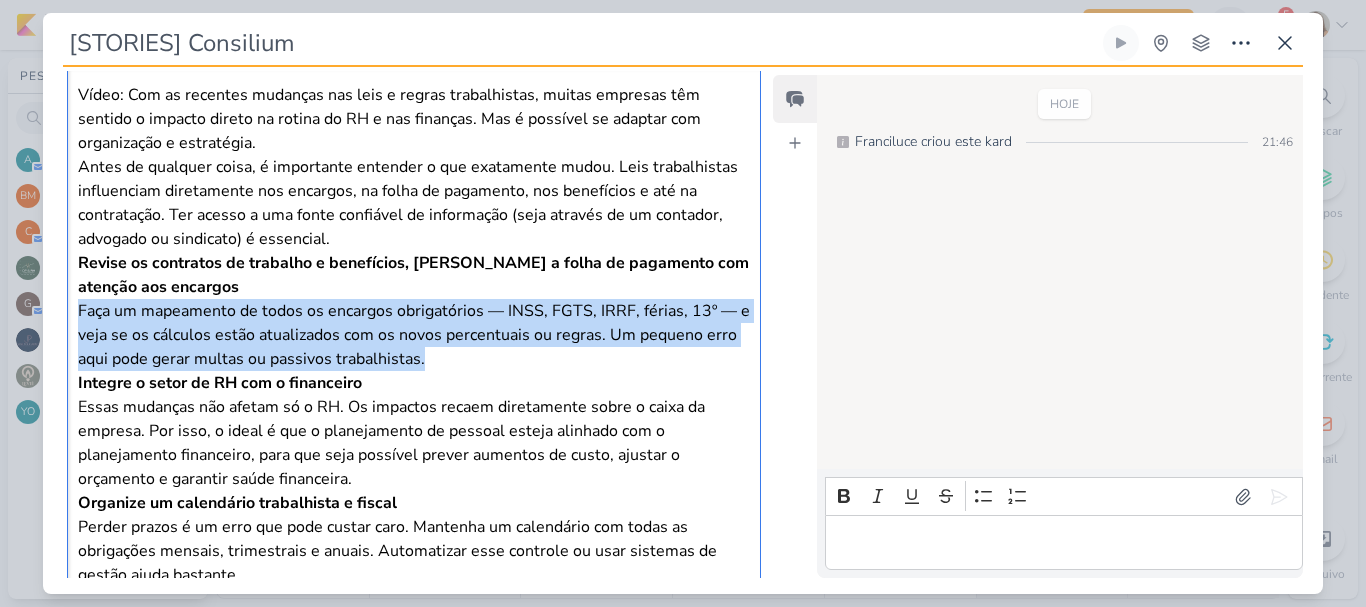 drag, startPoint x: 80, startPoint y: 308, endPoint x: 455, endPoint y: 367, distance: 379.61295 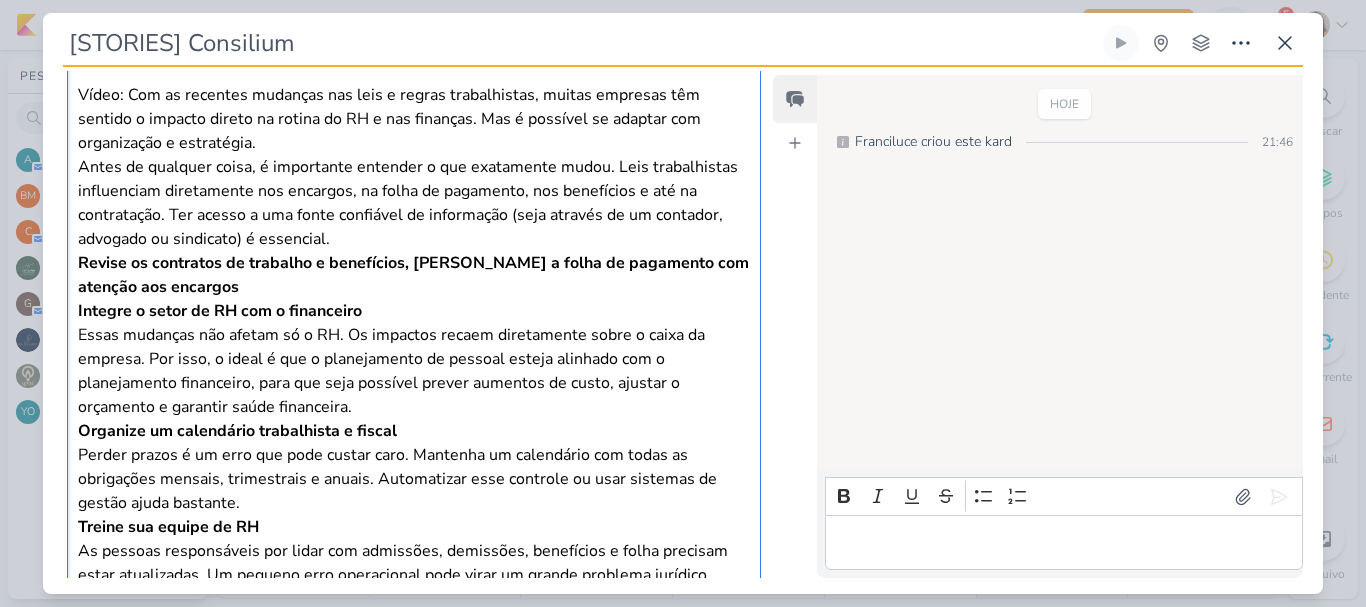 click on "Vídeo: Com as recentes mudanças nas leis e regras trabalhistas, muitas empresas têm sentido o impacto direto na rotina do RH e nas finanças. Mas é possível se adaptar com organização e estratégia. Antes de qualquer coisa, é importante entender o que exatamente mudou. Leis trabalhistas influenciam diretamente nos encargos, na folha de pagamento, nos benefícios e até na contratação. Ter acesso a uma fonte confiável de informação (seja através de um contador, advogado ou sindicato) é essencial. Revise os contratos de trabalho e benefícios, Ajuste a folha de pagamento com atenção aos encargos Integre o setor de RH com o financeiro Essas mudanças não afetam só o RH. Os impactos recaem diretamente sobre o caixa da empresa. Por isso, o ideal é que o planejamento de pessoal esteja alinhado com o planejamento financeiro, para que seja possível prever aumentos de custo, ajustar o orçamento e garantir saúde financeira. Organize um calendário trabalhista e fiscal Treine sua equipe de RH" at bounding box center [414, 334] 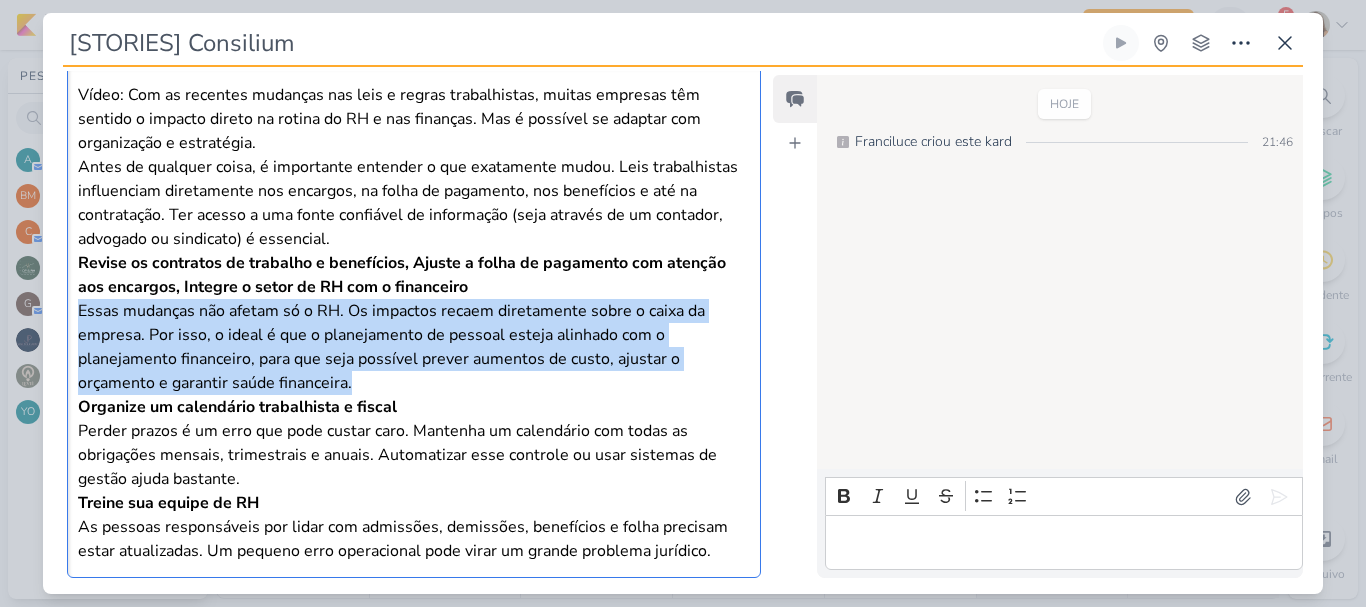 drag, startPoint x: 82, startPoint y: 311, endPoint x: 397, endPoint y: 387, distance: 324.03857 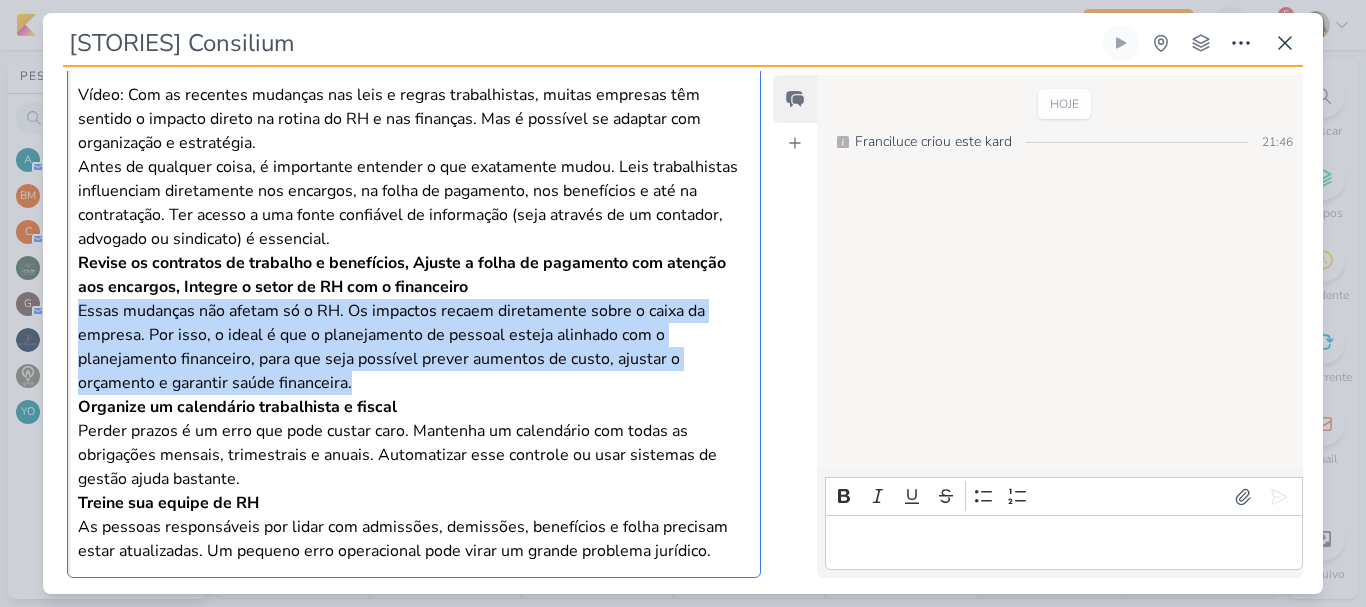 click on "Revise os contratos de trabalho e benefícios, Ajuste a folha de pagamento com atenção aos encargos, Integre o setor de RH com o financeiro Essas mudanças não afetam só o RH. Os impactos recaem diretamente sobre o caixa da empresa. Por isso, o ideal é que o planejamento de pessoal esteja alinhado com o planejamento financeiro, para que seja possível prever aumentos de custo, ajustar o orçamento e garantir saúde financeira." at bounding box center [414, 323] 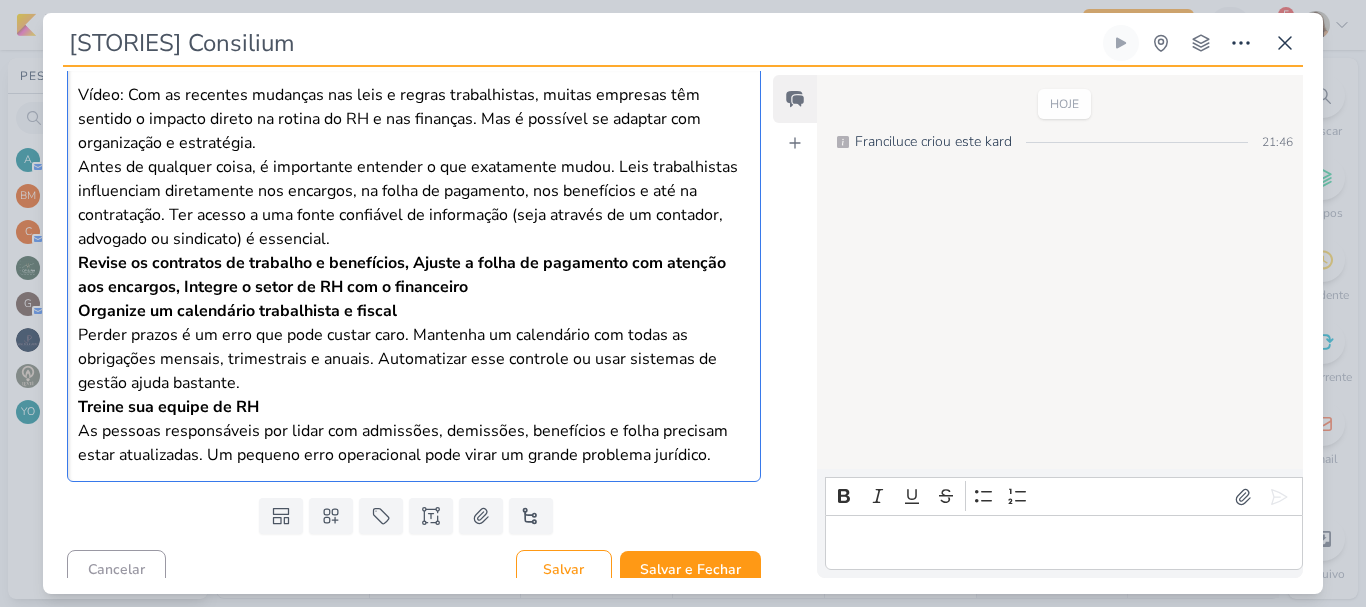 click on "Organize um calendário trabalhista e fiscal" at bounding box center (237, 311) 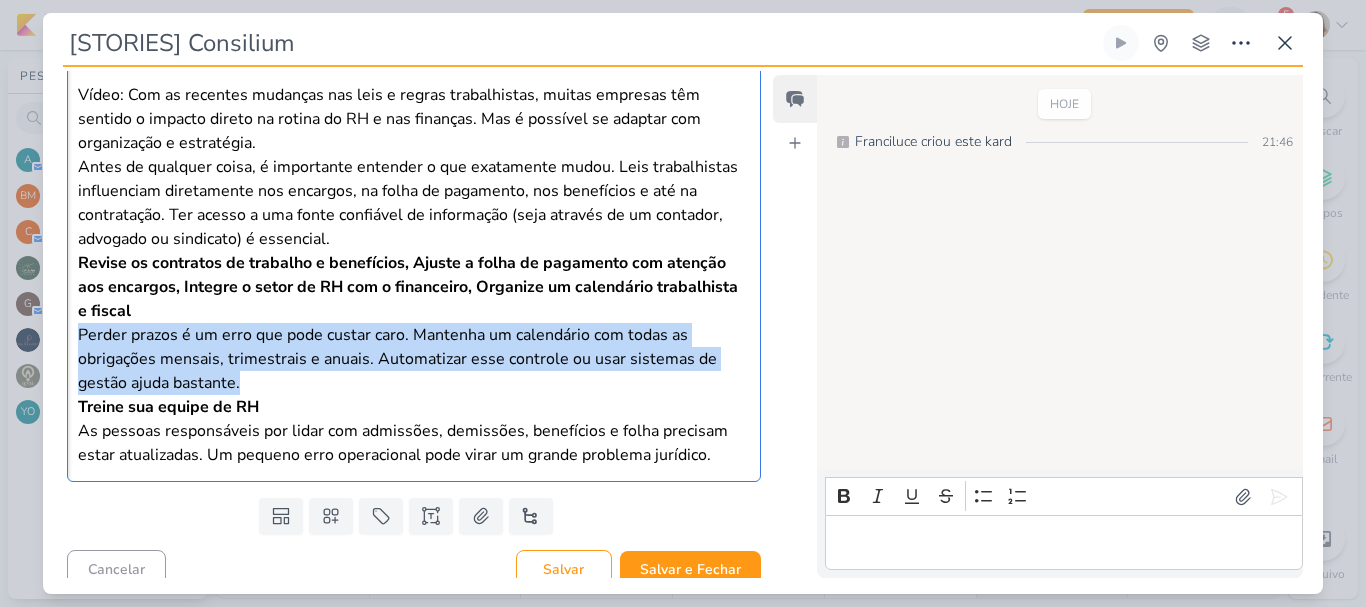 drag, startPoint x: 80, startPoint y: 332, endPoint x: 264, endPoint y: 386, distance: 191.76027 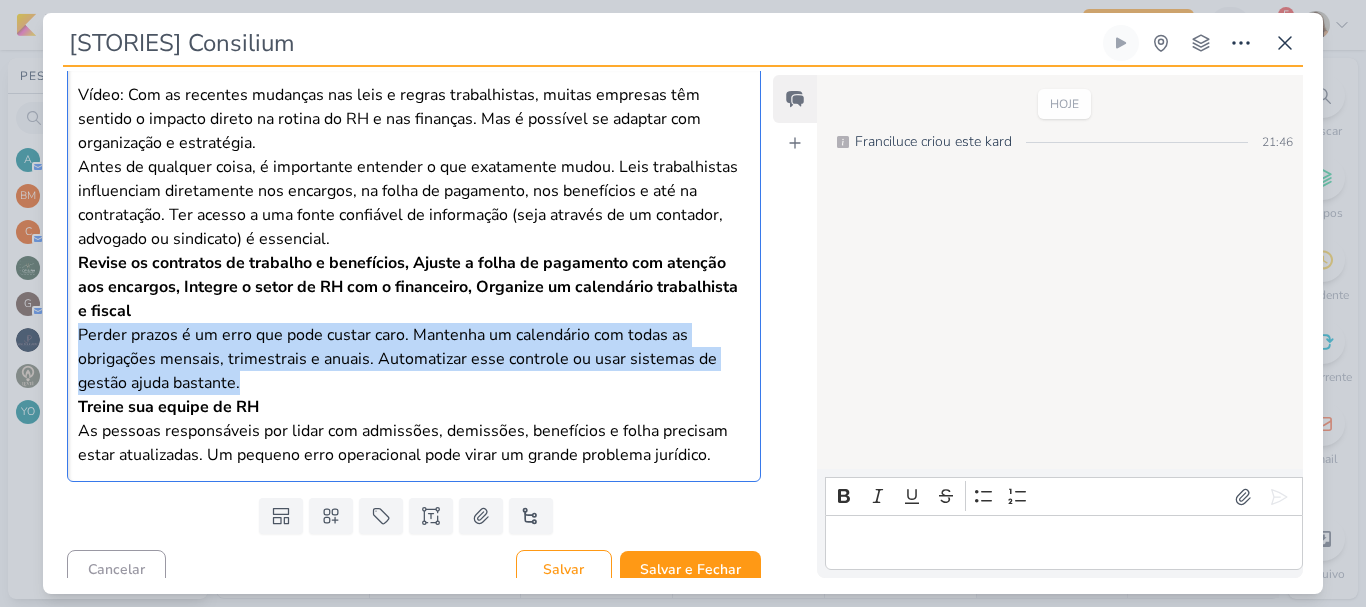 click on "Revise os contratos de trabalho e benefícios, Ajuste a folha de pagamento com atenção aos encargos, Integre o setor de RH com o financeiro, Organize um calendário trabalhista e fiscal Perder prazos é um erro que pode custar caro. Mantenha um calendário com todas as obrigações mensais, trimestrais e anuais. Automatizar esse controle ou usar sistemas de gestão ajuda bastante." at bounding box center [414, 323] 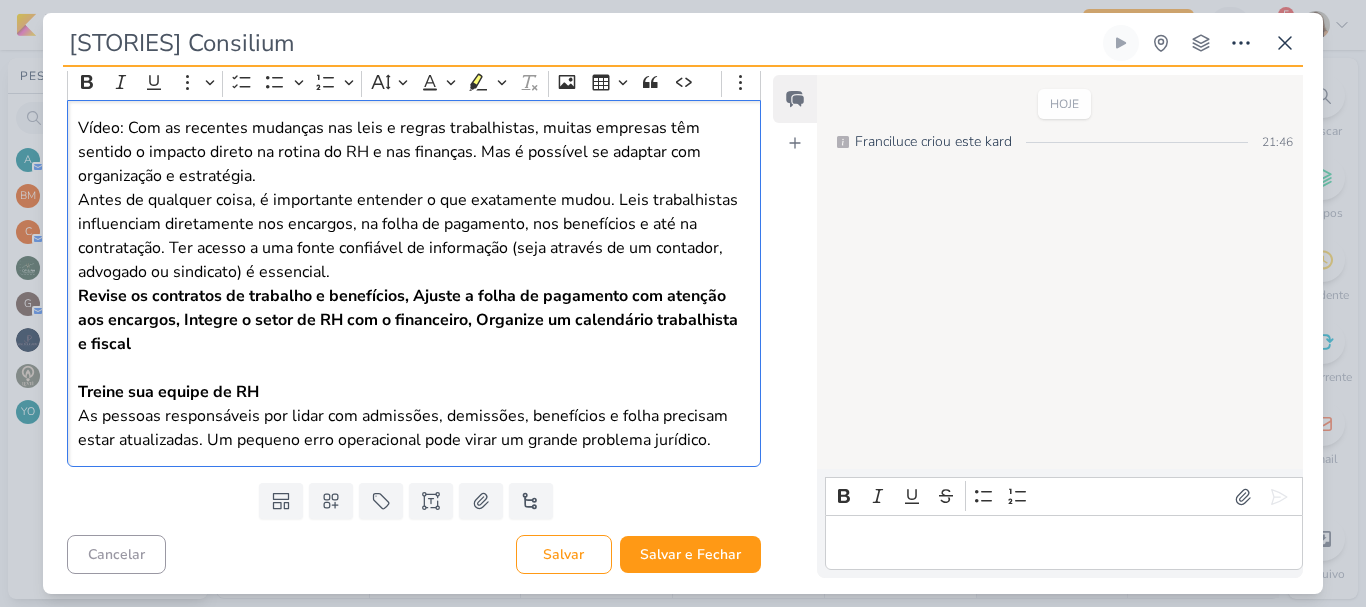 scroll, scrollTop: 1082, scrollLeft: 0, axis: vertical 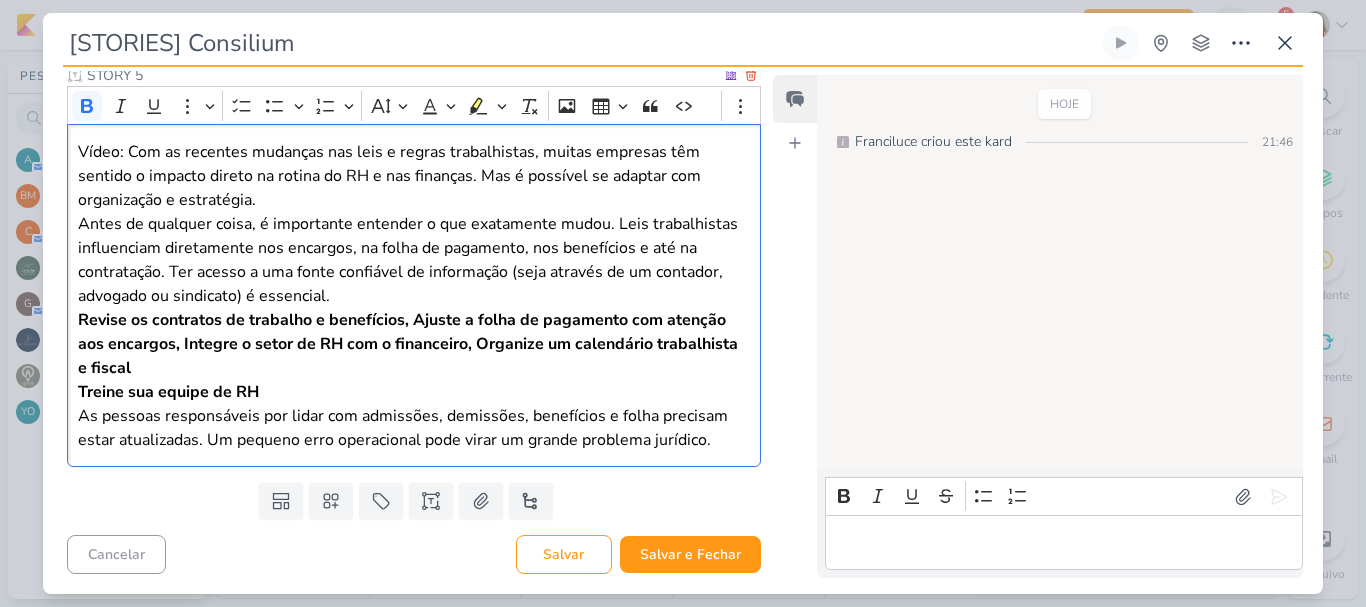 click on "Vídeo: Com as recentes mudanças nas leis e regras trabalhistas, muitas empresas têm sentido o impacto direto na rotina do RH e nas finanças. Mas é possível se adaptar com organização e estratégia. Antes de qualquer coisa, é importante entender o que exatamente mudou. Leis trabalhistas influenciam diretamente nos encargos, na folha de pagamento, nos benefícios e até na contratação. Ter acesso a uma fonte confiável de informação (seja através de um contador, advogado ou sindicato) é essencial. Revise os contratos de trabalho e benefícios, Ajuste a folha de pagamento com atenção aos encargos, Integre o setor de RH com o financeiro, Organize um calendário trabalhista e fiscal Treine sua equipe de RH As pessoas responsáveis por lidar com admissões, demissões, benefícios e folha precisam estar atualizadas. Um pequeno erro operacional pode virar um grande problema jurídico." at bounding box center (414, 295) 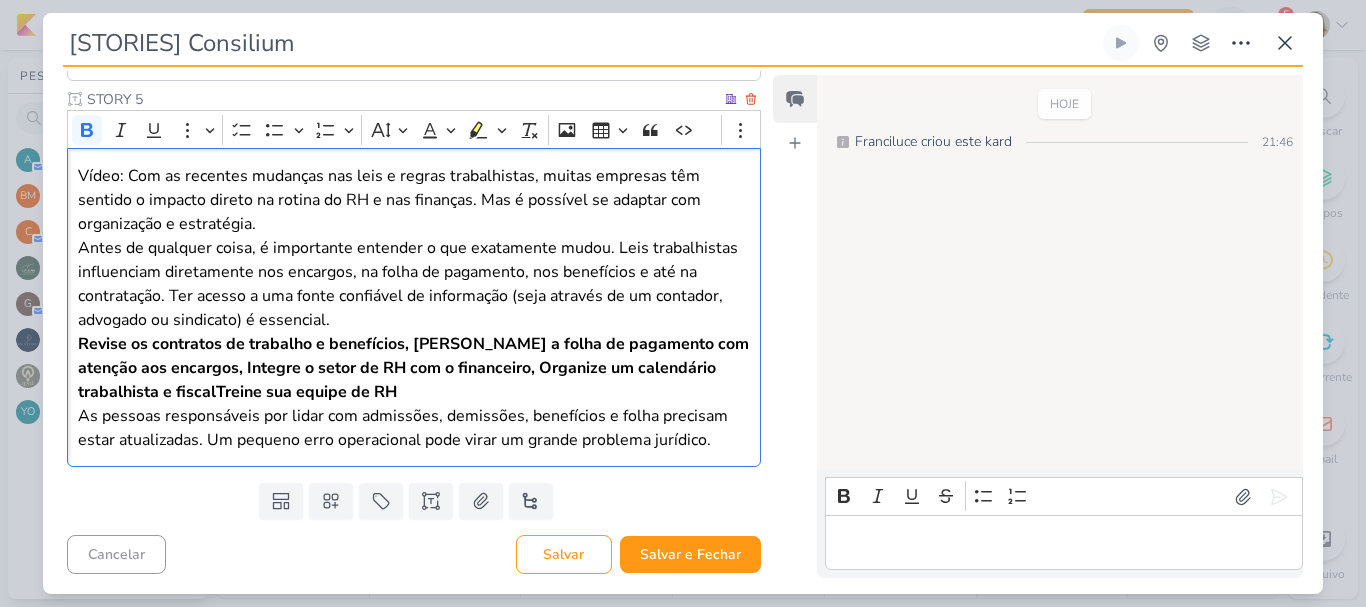 scroll, scrollTop: 1058, scrollLeft: 0, axis: vertical 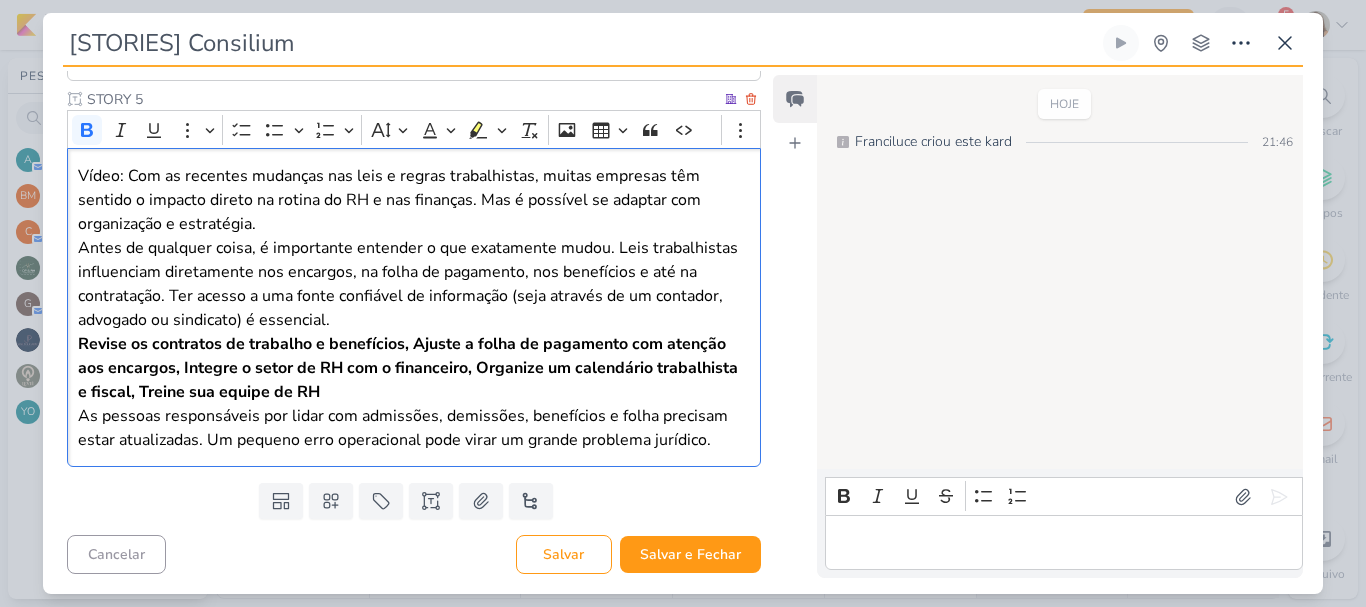 click on "Revise os contratos de trabalho e benefícios, Ajuste a folha de pagamento com atenção aos encargos, Integre o setor de RH com o financeiro, Organize um calendário trabalhista e fiscal, Treine sua equipe de RH As pessoas responsáveis por lidar com admissões, demissões, benefícios e folha precisam estar atualizadas. Um pequeno erro operacional pode virar um grande problema jurídico." at bounding box center [414, 392] 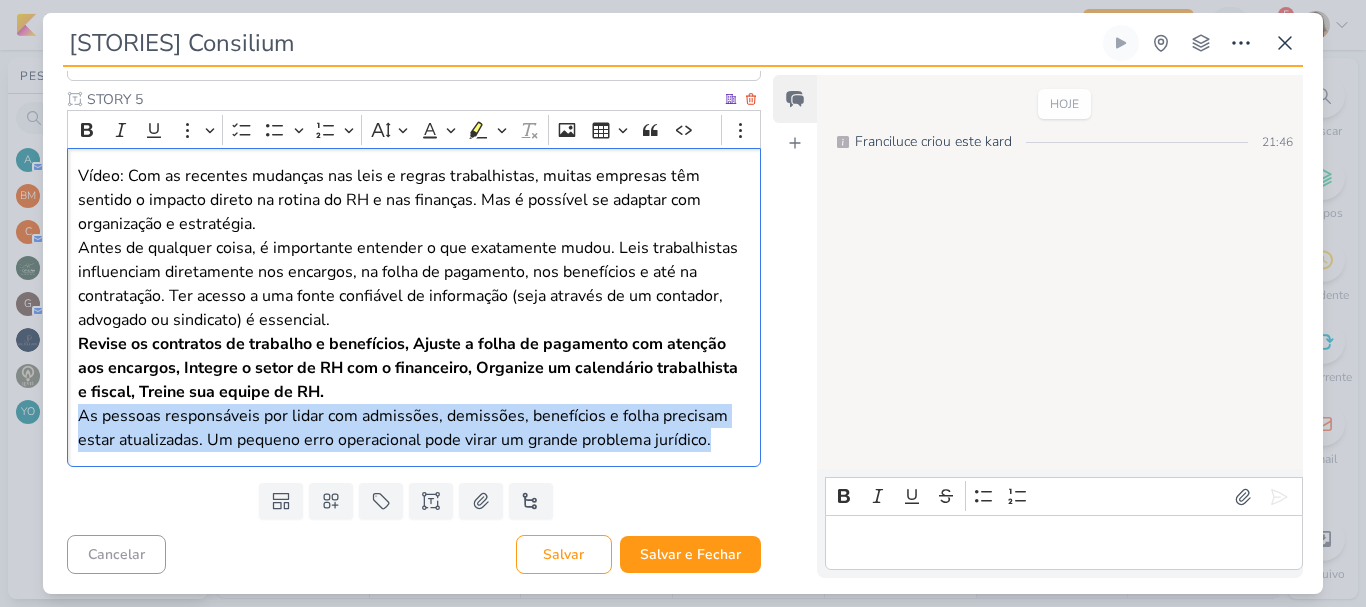 drag, startPoint x: 78, startPoint y: 413, endPoint x: 737, endPoint y: 450, distance: 660.0379 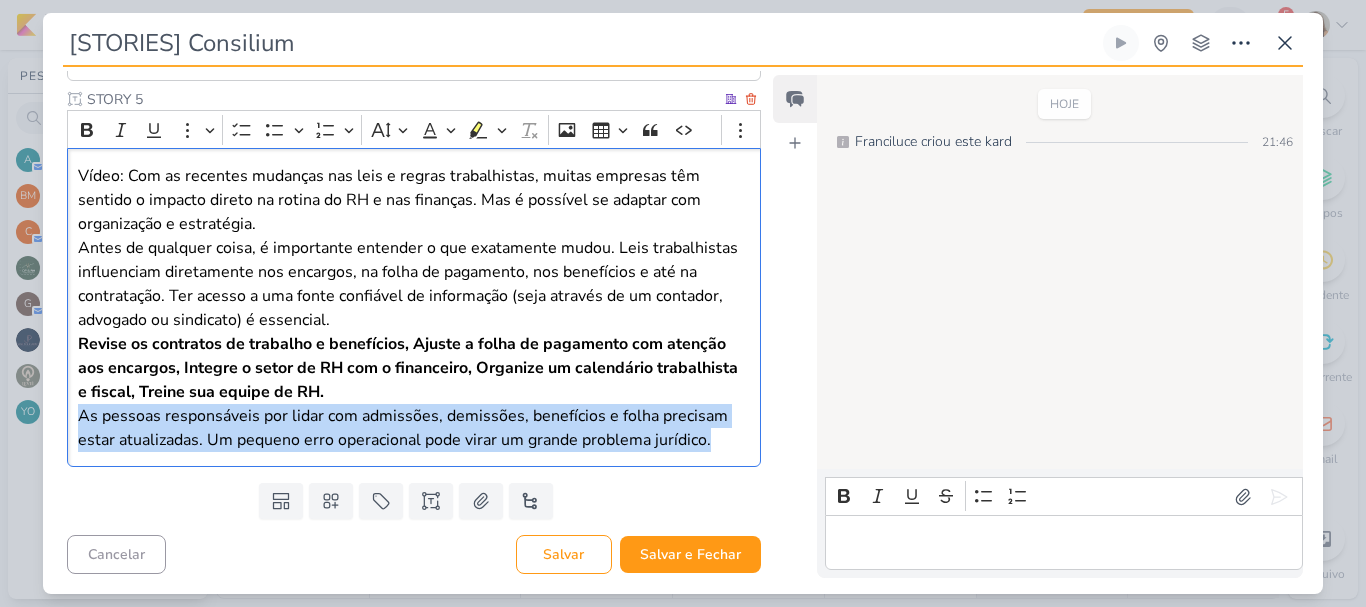 click on "Revise os contratos de trabalho e benefícios, Ajuste a folha de pagamento com atenção aos encargos, Integre o setor de RH com o financeiro, Organize um calendário trabalhista e fiscal, Treine sua equipe de RH. As pessoas responsáveis por lidar com admissões, demissões, benefícios e folha precisam estar atualizadas. Um pequeno erro operacional pode virar um grande problema jurídico." at bounding box center [414, 392] 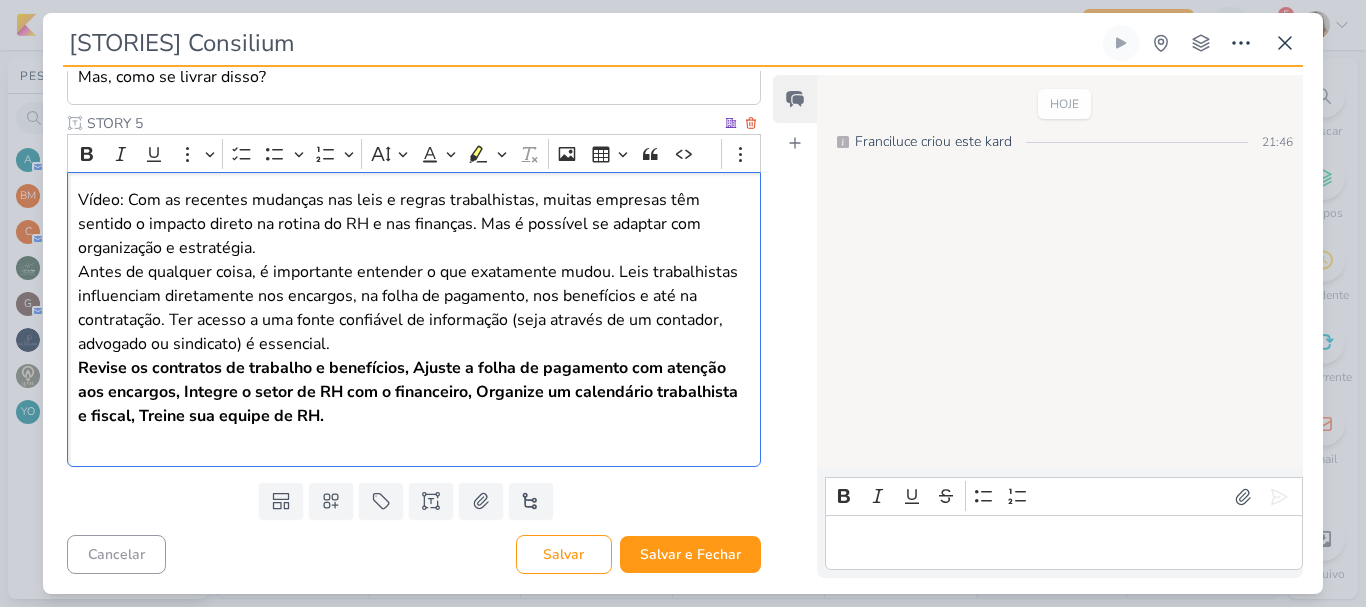 scroll, scrollTop: 1034, scrollLeft: 0, axis: vertical 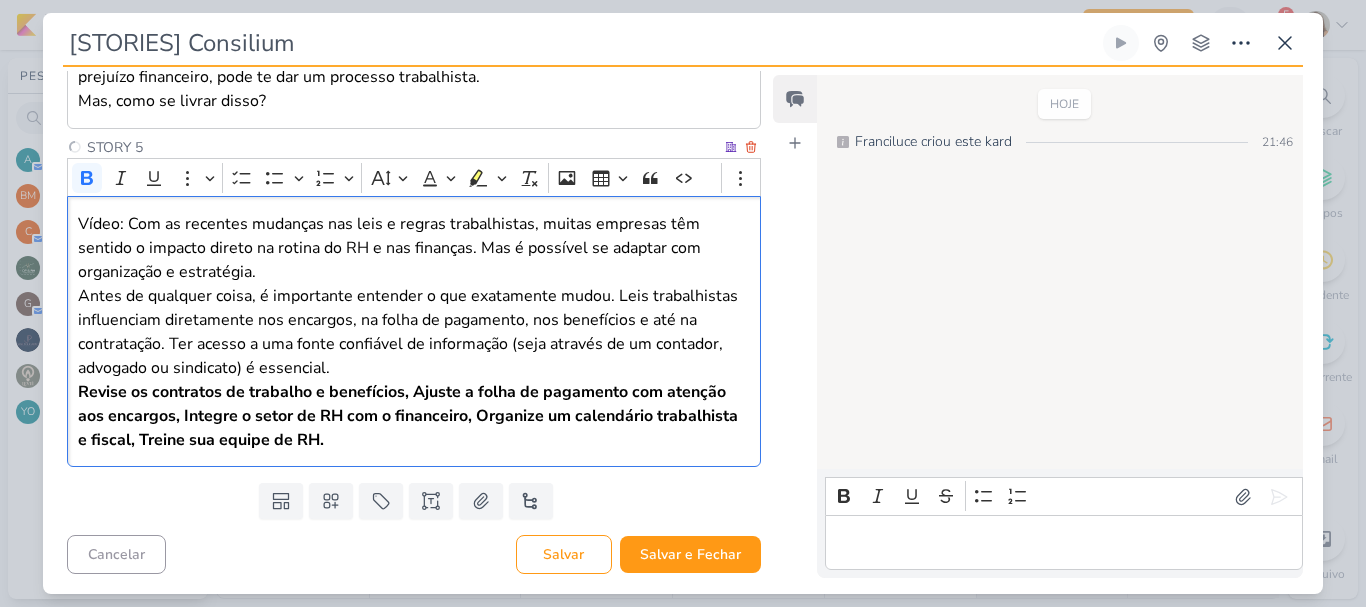 click on "Vídeo: Com as recentes mudanças nas leis e regras trabalhistas, muitas empresas têm sentido o impacto direto na rotina do RH e nas finanças. Mas é possível se adaptar com organização e estratégia. Antes de qualquer coisa, é importante entender o que exatamente mudou. Leis trabalhistas influenciam diretamente nos encargos, na folha de pagamento, nos benefícios e até na contratação. Ter acesso a uma fonte confiável de informação (seja através de um contador, advogado ou sindicato) é essencial. Revise os contratos de trabalho e benefícios, Ajuste a folha de pagamento com atenção aos encargos, Integre o setor de RH com o financeiro, Organize um calendário trabalhista e fiscal, Treine sua equipe de RH." at bounding box center (414, 331) 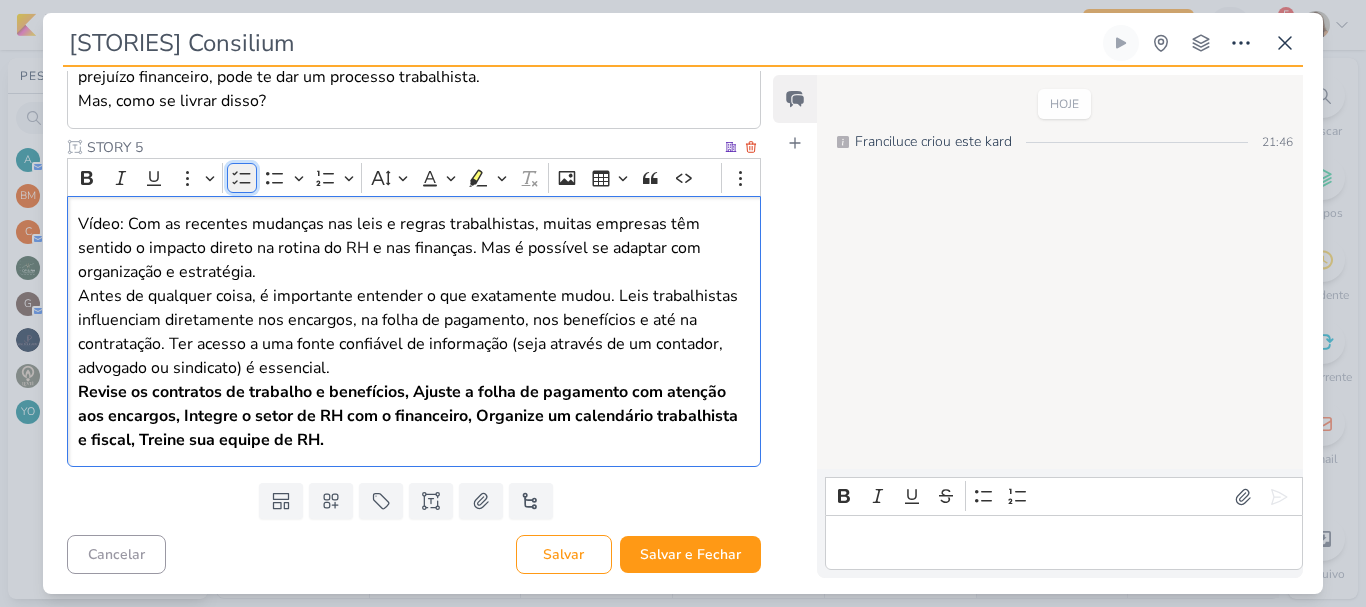 click 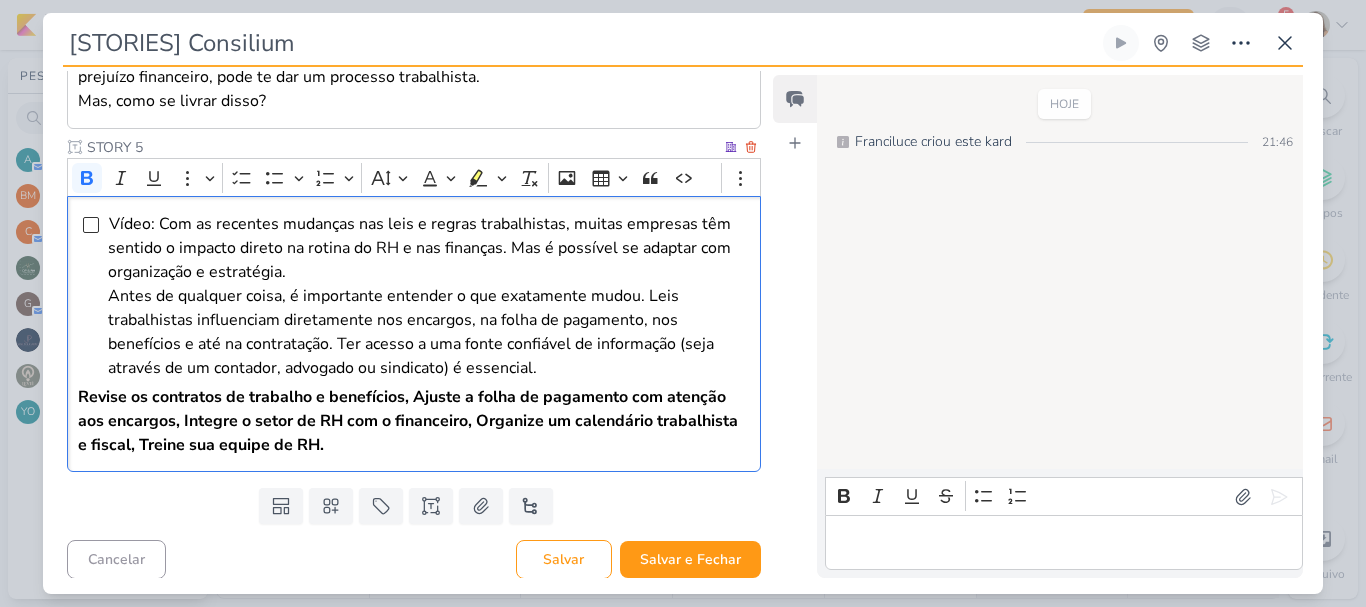 click on "Vídeo: Com as recentes mudanças nas leis e regras trabalhistas, muitas empresas têm sentido o impacto direto na rotina do RH e nas finanças. Mas é possível se adaptar com organização e estratégia. Antes de qualquer coisa, é importante entender o que exatamente mudou. Leis trabalhistas influenciam diretamente nos encargos, na folha de pagamento, nos benefícios e até na contratação. Ter acesso a uma fonte confiável de informação (seja através de um contador, advogado ou sindicato) é essencial. Revise os contratos de trabalho e benefícios, Ajuste a folha de pagamento com atenção aos encargos, Integre o setor de RH com o financeiro, Organize um calendário trabalhista e fiscal, Treine sua equipe de RH." at bounding box center [414, 334] 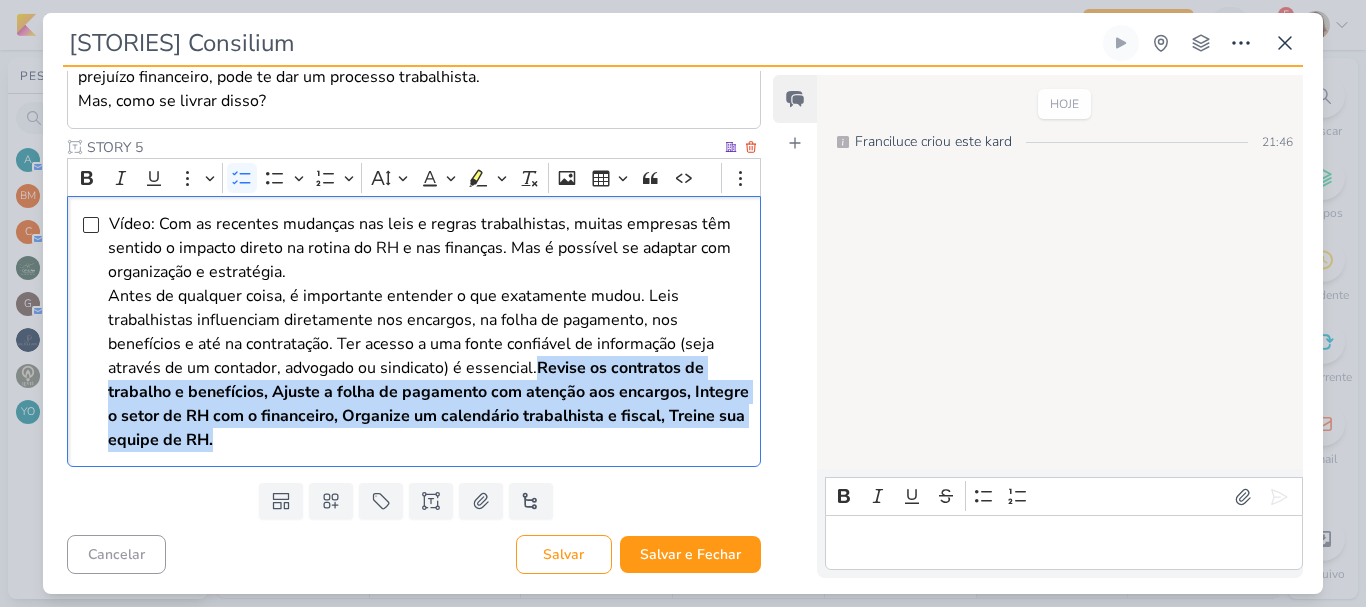 drag, startPoint x: 536, startPoint y: 365, endPoint x: 584, endPoint y: 459, distance: 105.546196 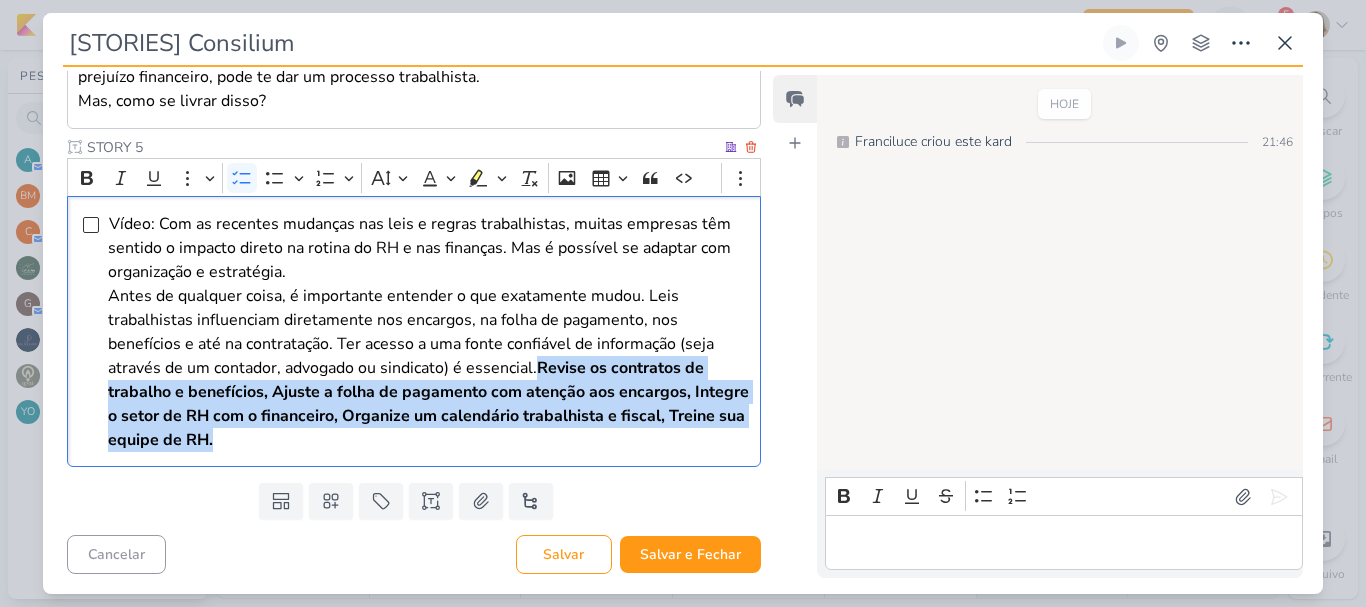 click on "Vídeo: Com as recentes mudanças nas leis e regras trabalhistas, muitas empresas têm sentido o impacto direto na rotina do RH e nas finanças. Mas é possível se adaptar com organização e estratégia. Antes de qualquer coisa, é importante entender o que exatamente mudou. Leis trabalhistas influenciam diretamente nos encargos, na folha de pagamento, nos benefícios e até na contratação. Ter acesso a uma fonte confiável de informação (seja através de um contador, advogado ou sindicato) é essencial.  Revise os contratos de trabalho e benefícios, Ajuste a folha de pagamento com atenção aos encargos, Integre o setor de RH com o financeiro, Organize um calendário trabalhista e fiscal, Treine sua equipe de RH." at bounding box center (414, 331) 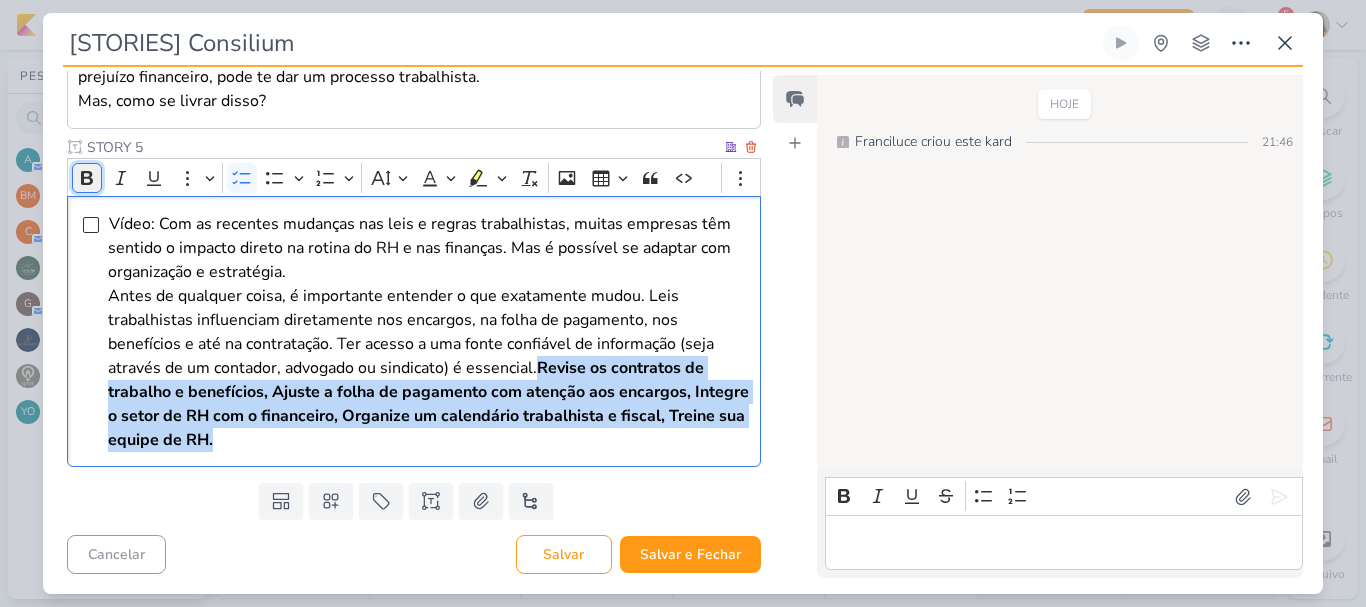 click 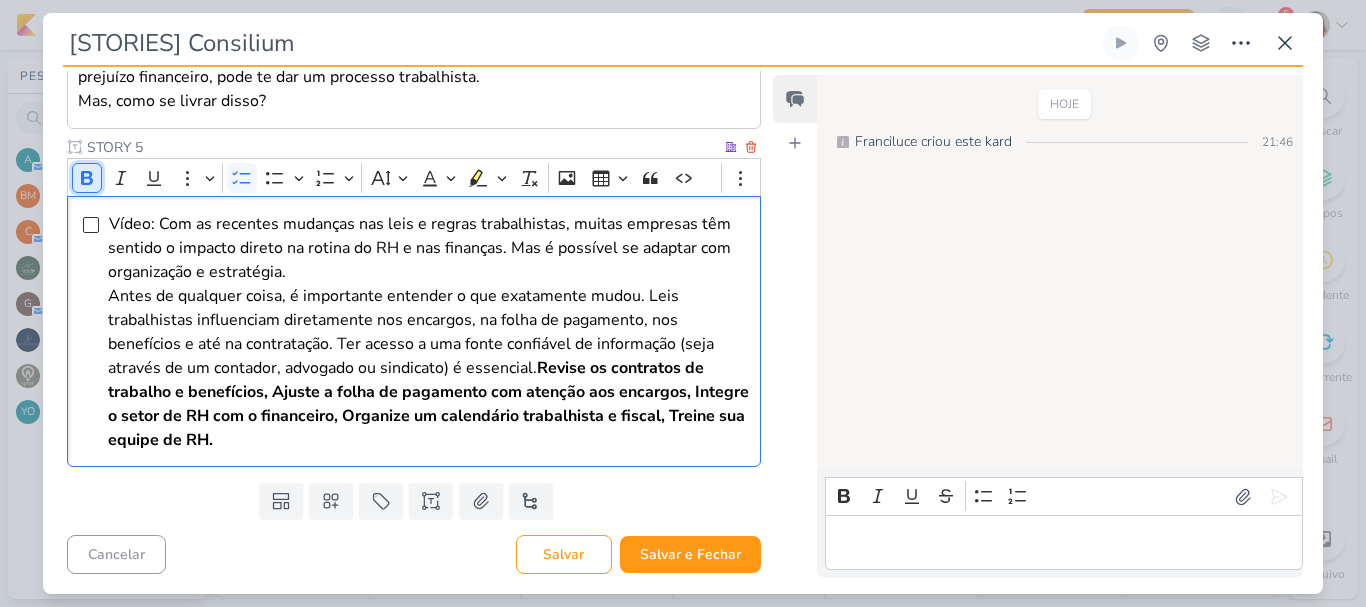 click 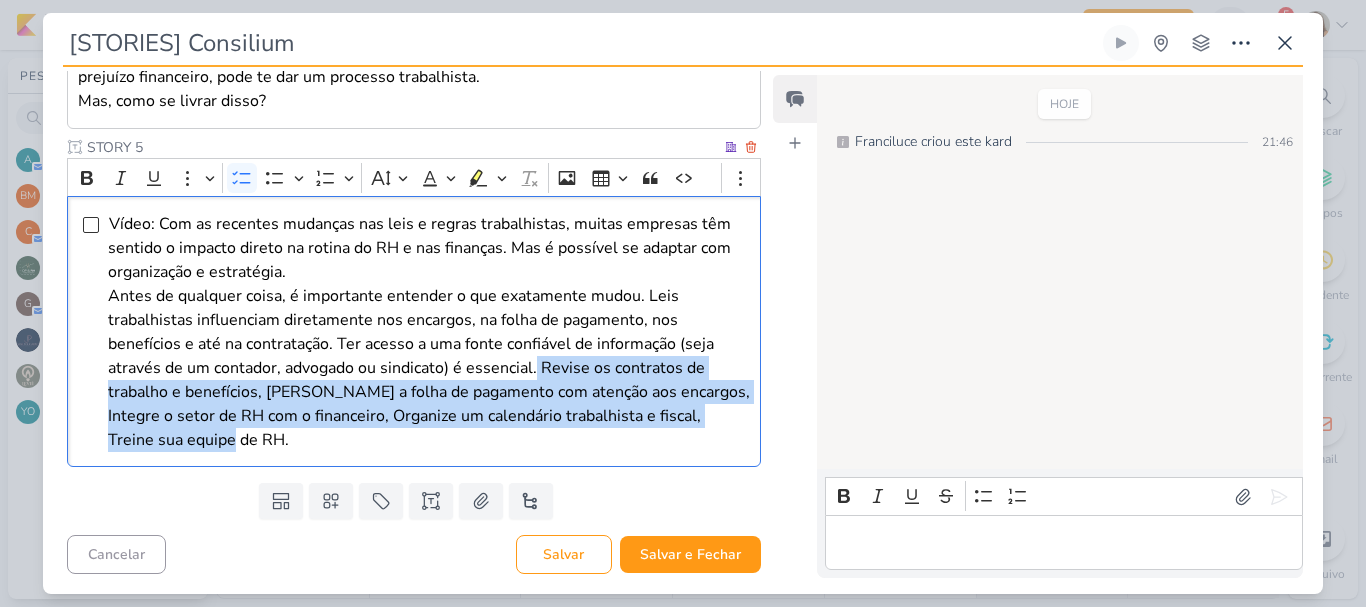 click on "Vídeo: Com as recentes mudanças nas leis e regras trabalhistas, muitas empresas têm sentido o impacto direto na rotina do RH e nas finanças. Mas é possível se adaptar com organização e estratégia. Antes de qualquer coisa, é importante entender o que exatamente mudou. Leis trabalhistas influenciam diretamente nos encargos, na folha de pagamento, nos benefícios e até na contratação. Ter acesso a uma fonte confiável de informação (seja através de um contador, advogado ou sindicato) é essencial. Revise os contratos de trabalho e benefícios, Ajuste a folha de pagamento com atenção aos encargos, Integre o setor de RH com o financeiro, Organize um calendário trabalhista e fiscal, Treine sua equipe de RH." at bounding box center (429, 332) 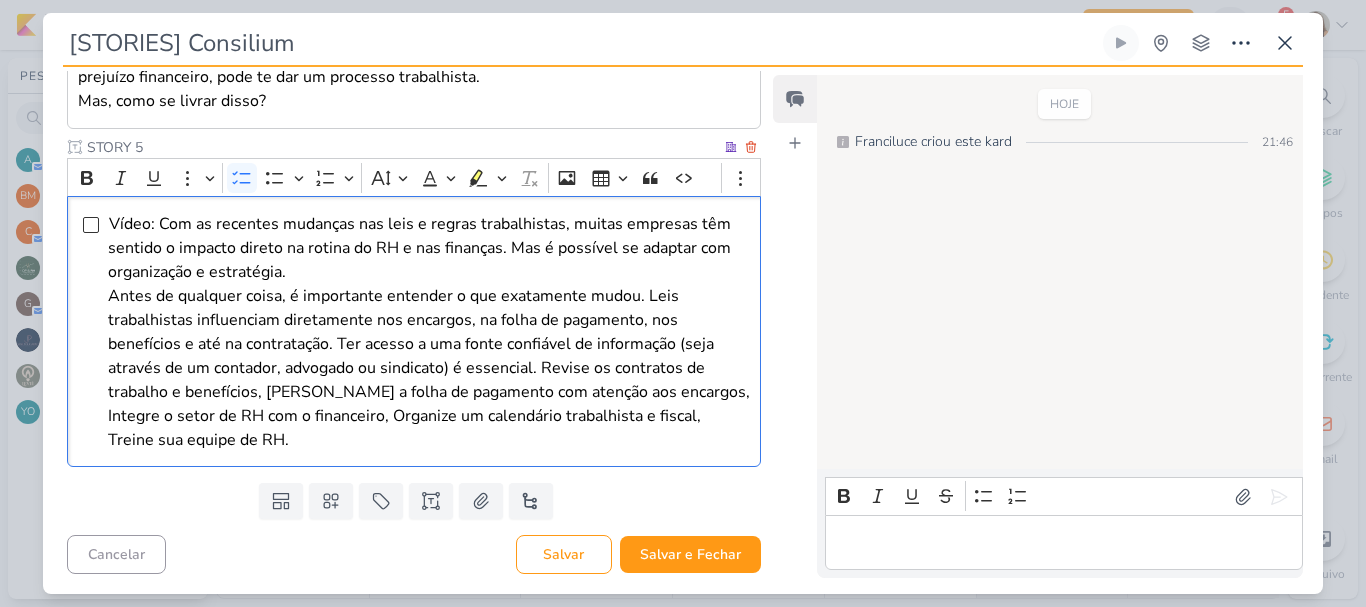 click on "Vídeo: Com as recentes mudanças nas leis e regras trabalhistas, muitas empresas têm sentido o impacto direto na rotina do RH e nas finanças. Mas é possível se adaptar com organização e estratégia. Antes de qualquer coisa, é importante entender o que exatamente mudou. Leis trabalhistas influenciam diretamente nos encargos, na folha de pagamento, nos benefícios e até na contratação. Ter acesso a uma fonte confiável de informação (seja através de um contador, advogado ou sindicato) é essencial. Revise os contratos de trabalho e benefícios, Ajuste a folha de pagamento com atenção aos encargos, Integre o setor de RH com o financeiro, Organize um calendário trabalhista e fiscal, Treine sua equipe de RH." at bounding box center (429, 332) 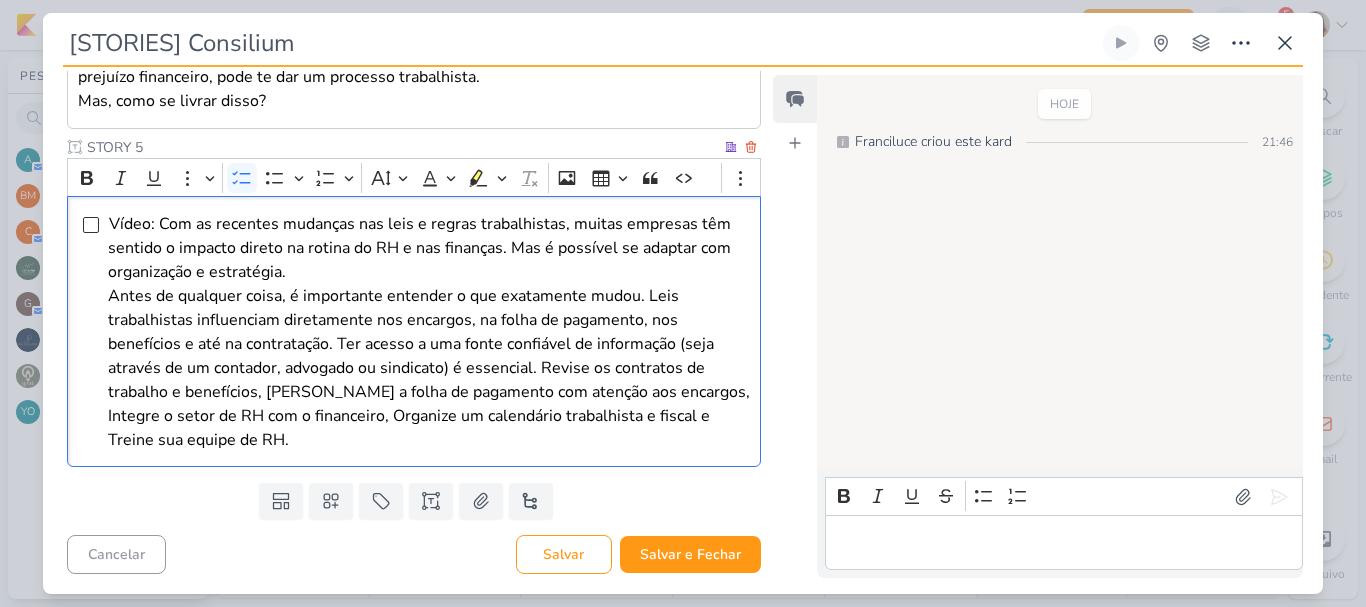 click on "Vídeo: Com as recentes mudanças nas leis e regras trabalhistas, muitas empresas têm sentido o impacto direto na rotina do RH e nas finanças. Mas é possível se adaptar com organização e estratégia. Antes de qualquer coisa, é importante entender o que exatamente mudou. Leis trabalhistas influenciam diretamente nos encargos, na folha de pagamento, nos benefícios e até na contratação. Ter acesso a uma fonte confiável de informação (seja através de um contador, advogado ou sindicato) é essencial. Revise os contratos de trabalho e benefícios, Ajuste a folha de pagamento com atenção aos encargos, Integre o setor de RH com o financeiro, Organize um calendário trabalhista e fiscal e Treine sua equipe de RH." at bounding box center [429, 332] 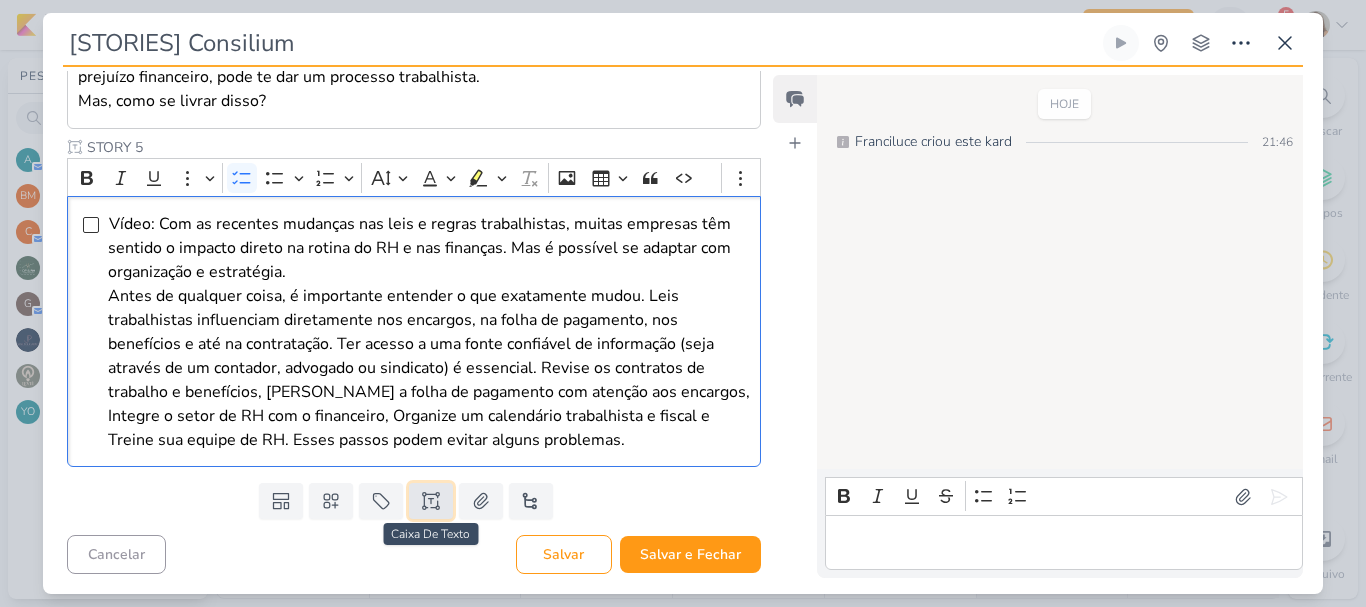 click 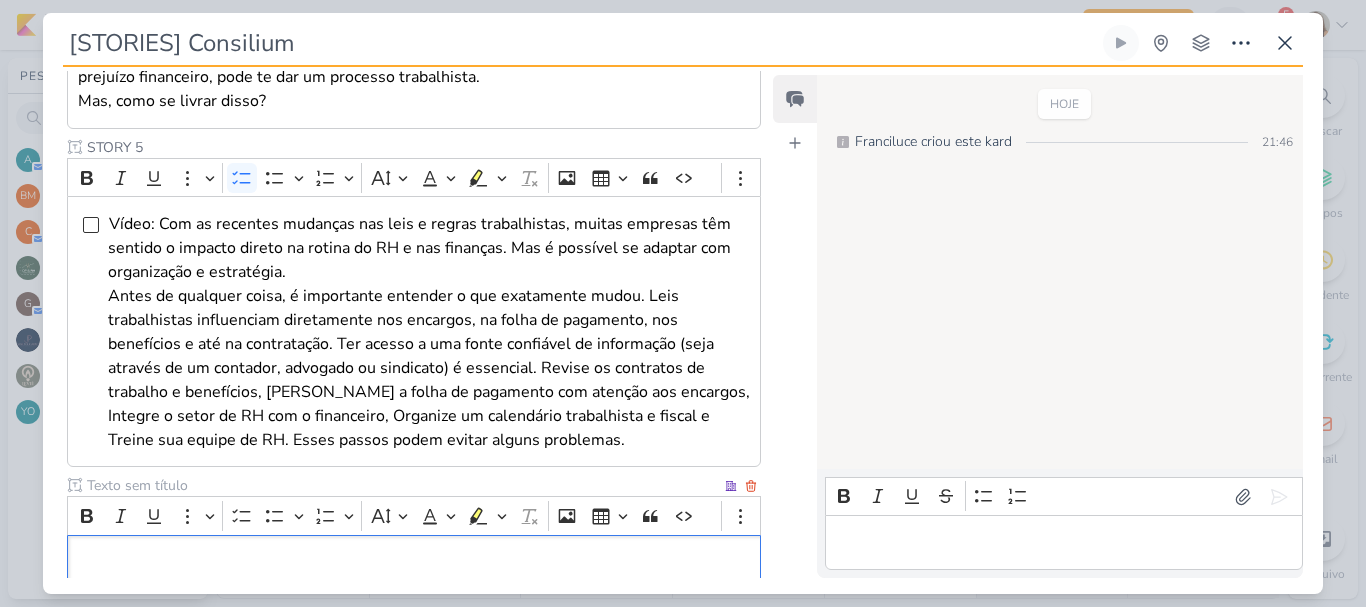 click at bounding box center [402, 485] 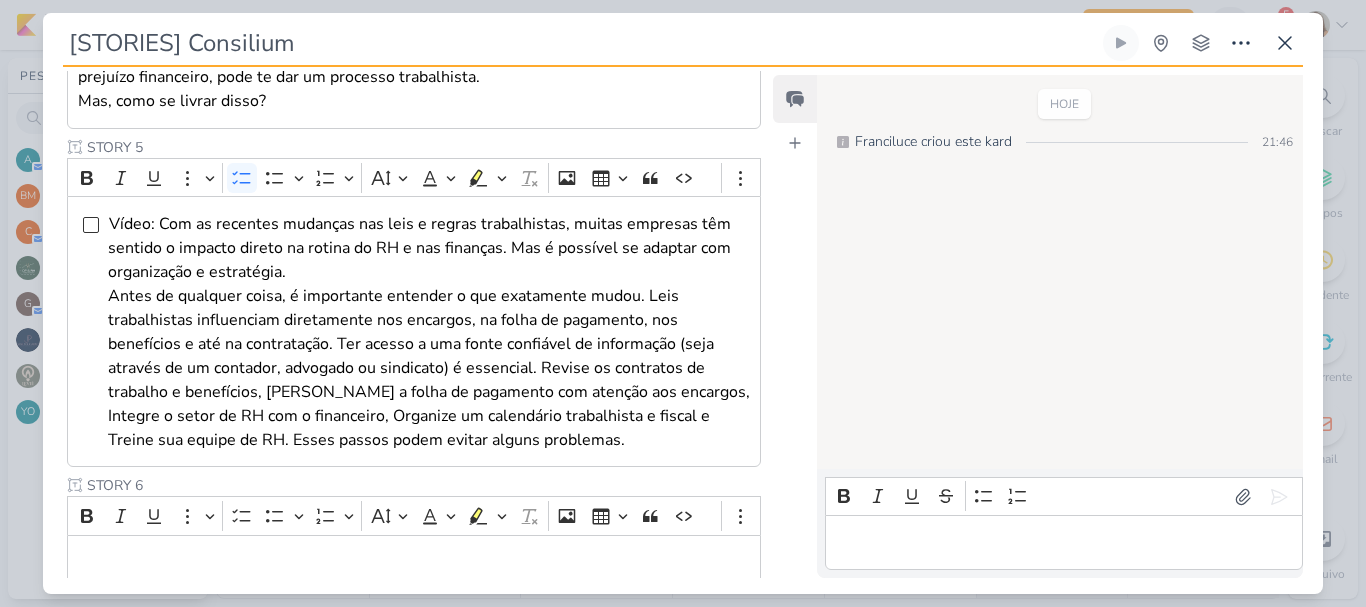 type on "STORY 6" 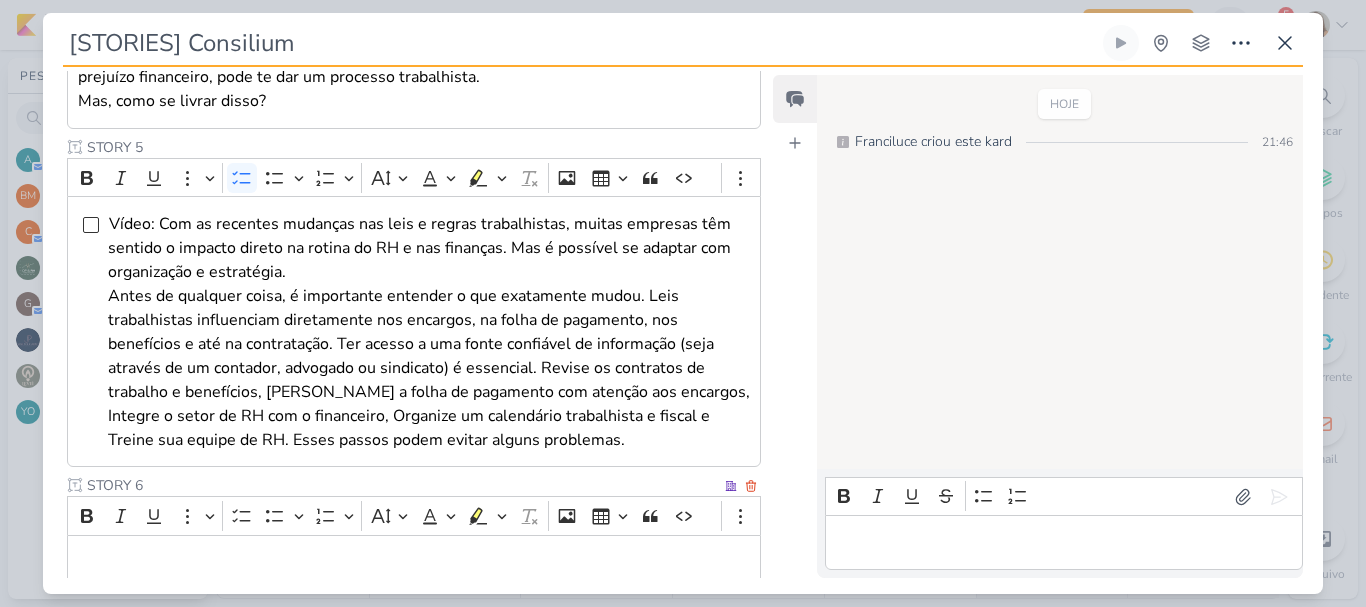 scroll, scrollTop: 1133, scrollLeft: 0, axis: vertical 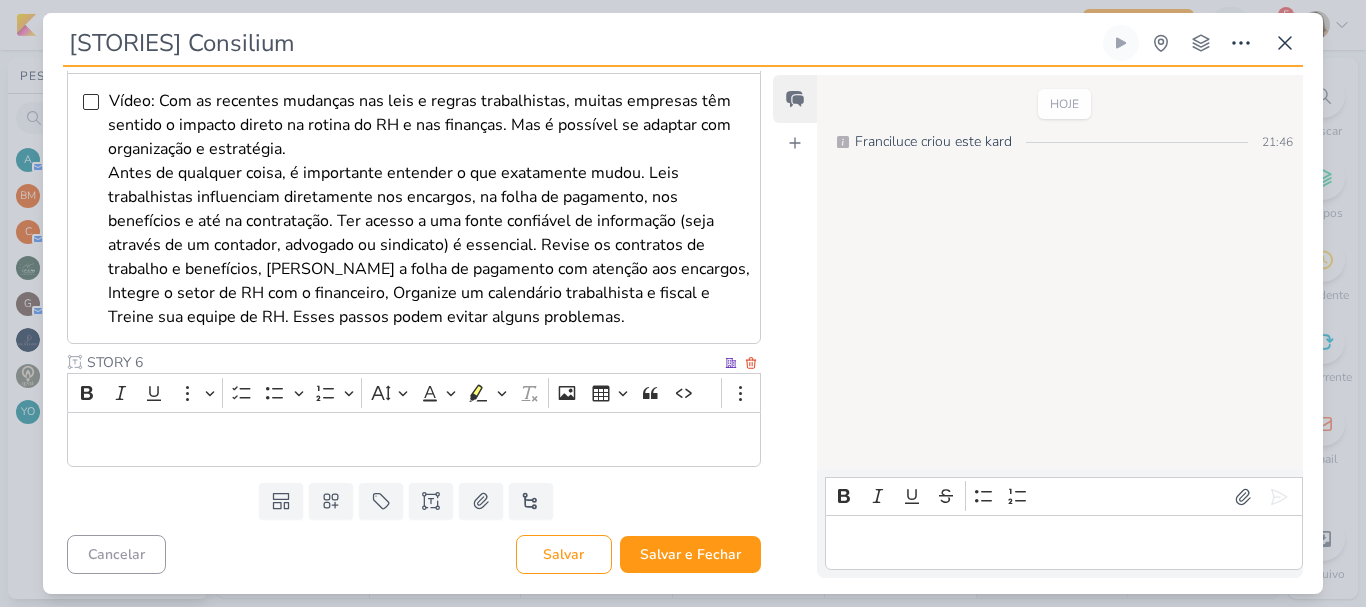 drag, startPoint x: 198, startPoint y: 418, endPoint x: 208, endPoint y: 434, distance: 18.867962 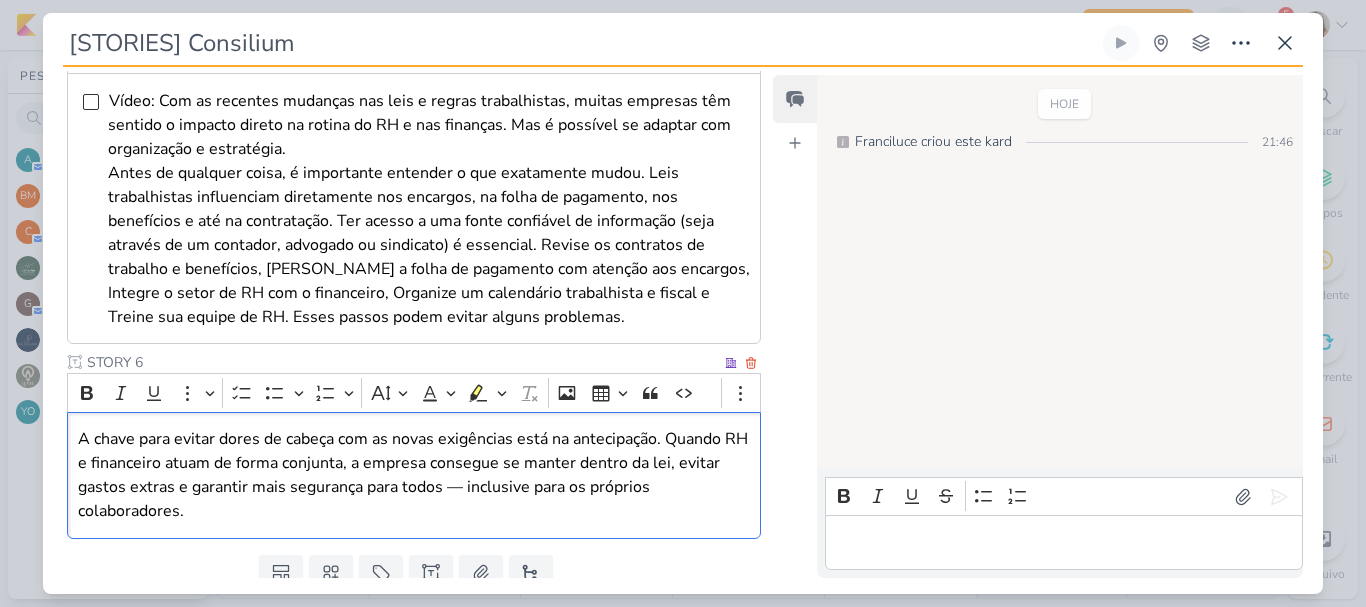 click on "A chave para evitar dores de cabeça com as novas exigências está na antecipação. Quando RH e financeiro atuam de forma conjunta, a empresa consegue se manter dentro da lei, evitar gastos extras e garantir mais segurança para todos — inclusive para os próprios colaboradores." at bounding box center (414, 475) 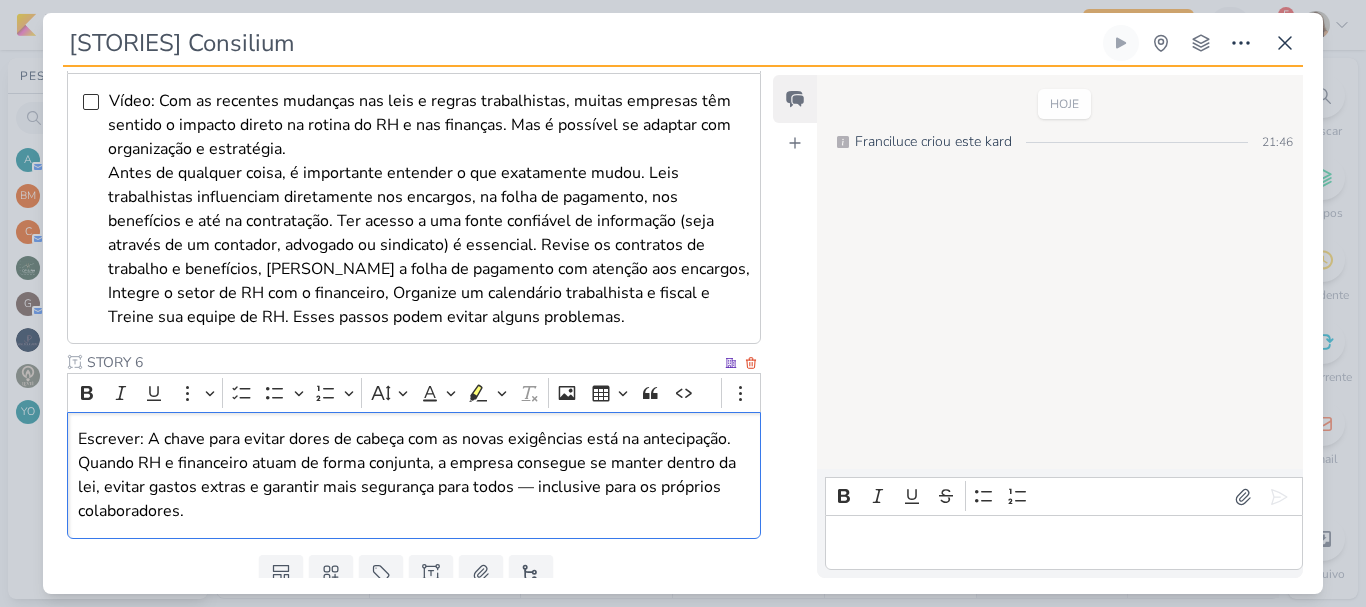 click on "Escrever: A chave para evitar dores de cabeça com as novas exigências está na antecipação. Quando RH e financeiro atuam de forma conjunta, a empresa consegue se manter dentro da lei, evitar gastos extras e garantir mais segurança para todos — inclusive para os próprios colaboradores." at bounding box center [414, 475] 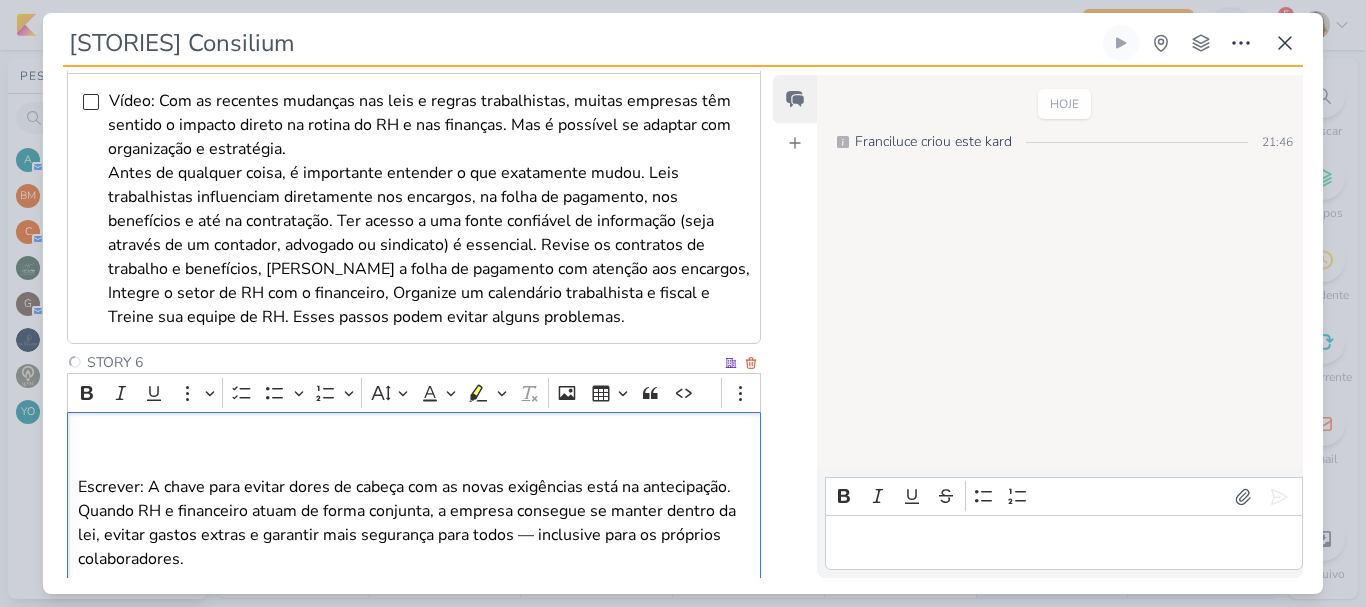 click at bounding box center [414, 439] 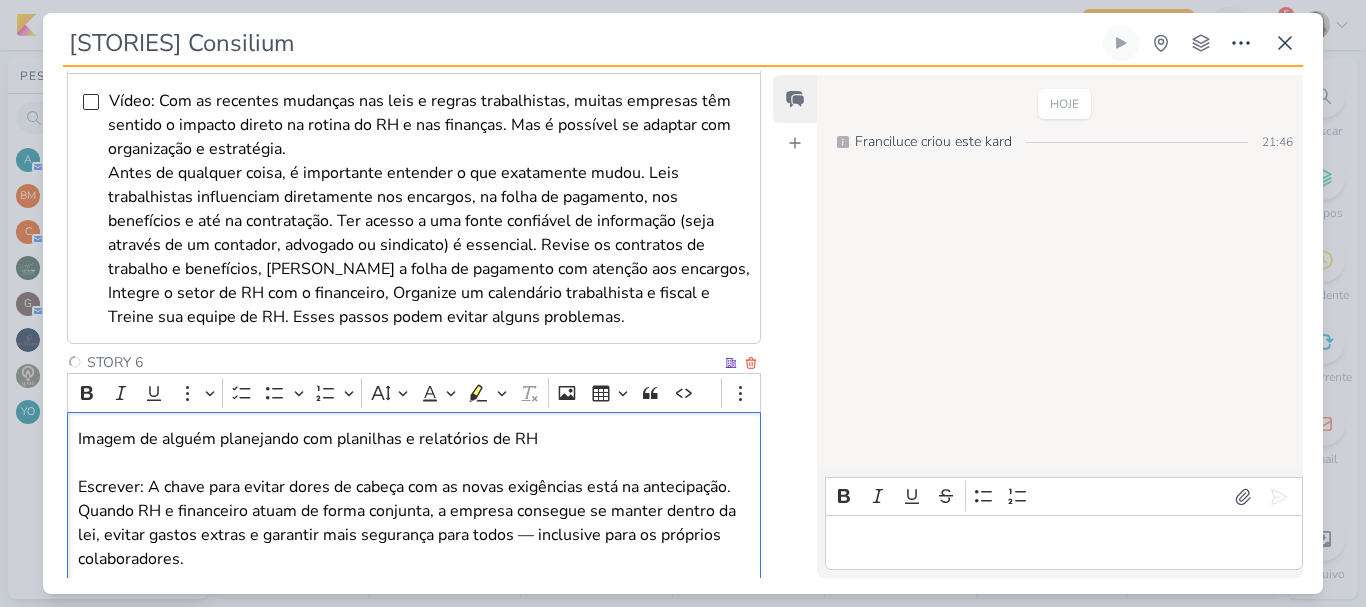 click on "Imagem de alguém planejando com planilhas e relatórios de RH Escrever: A chave para evitar dores de cabeça com as novas exigências está na antecipação. Quando RH e financeiro atuam de forma conjunta, a empresa consegue se manter dentro da lei, evitar gastos extras e garantir mais segurança para todos — inclusive para os próprios colaboradores." at bounding box center [414, 499] 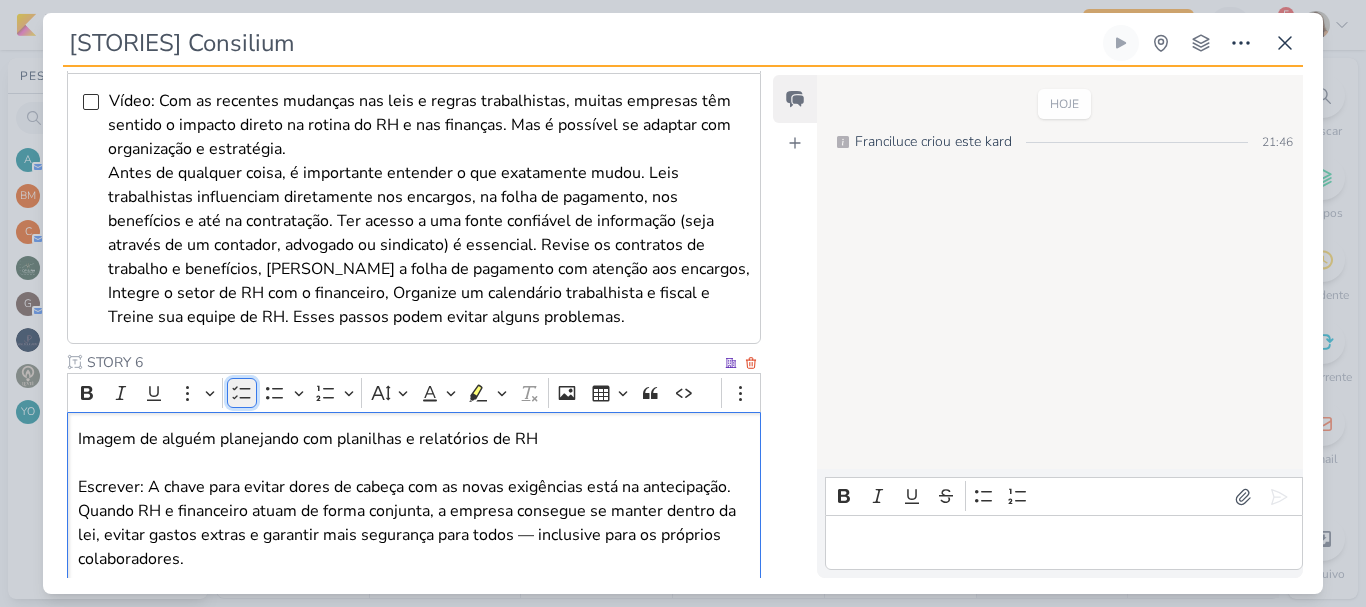 click 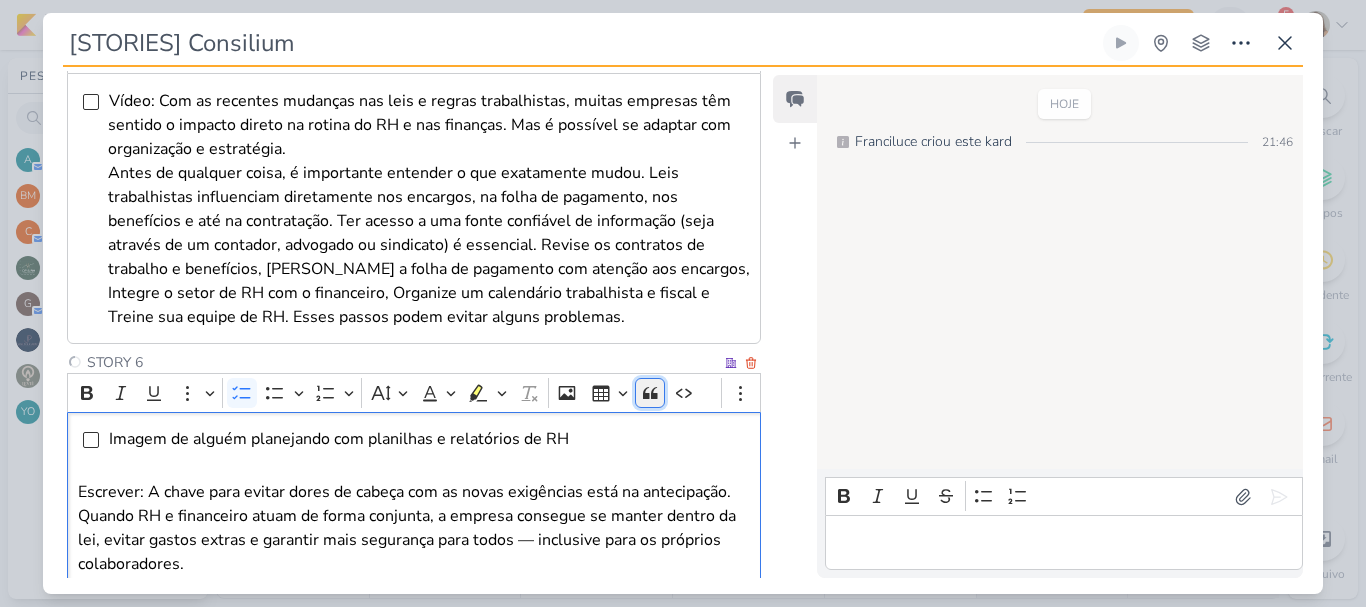 click 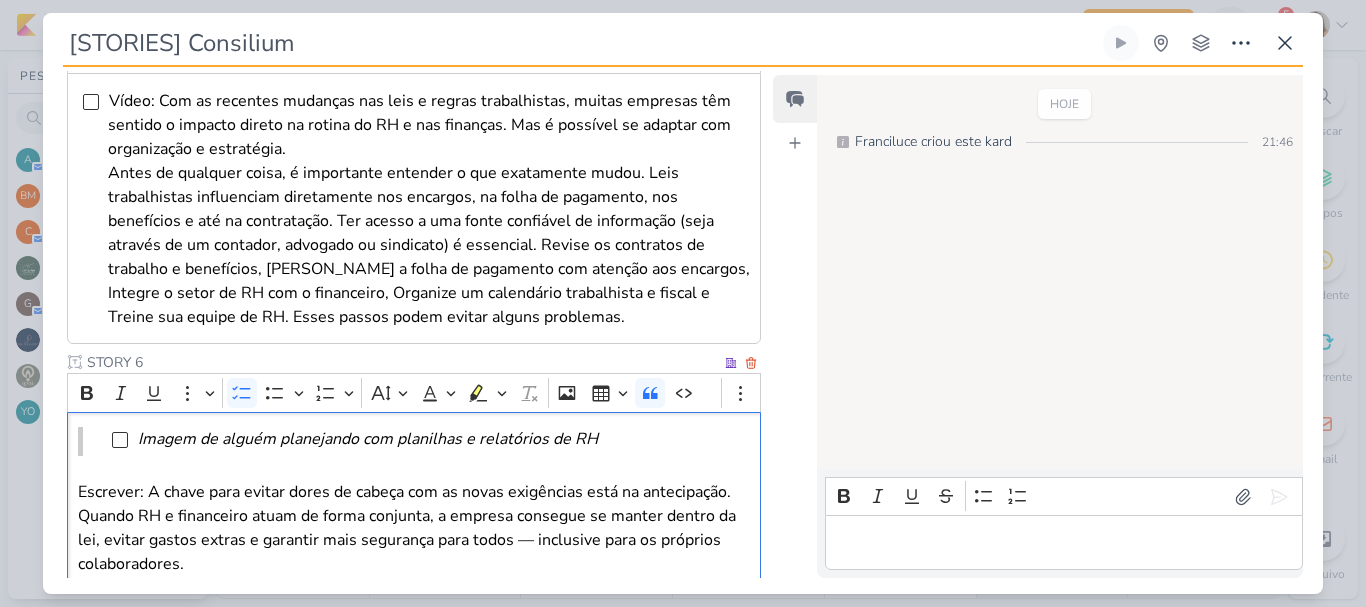 scroll, scrollTop: 1233, scrollLeft: 0, axis: vertical 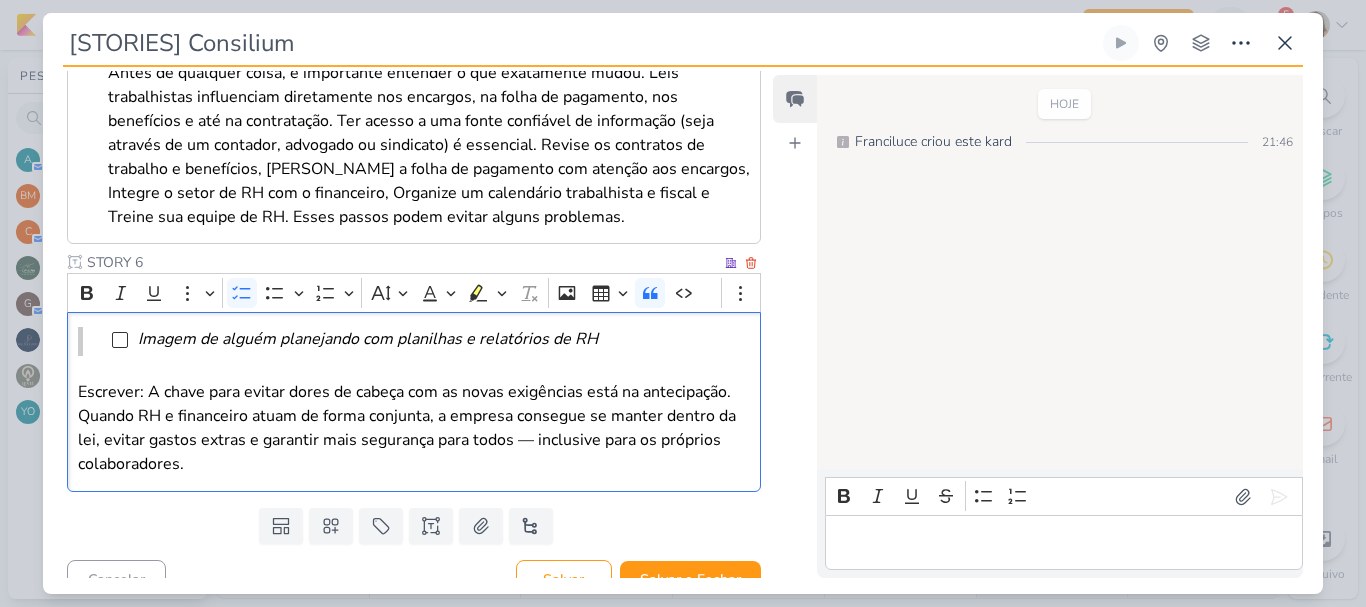 click on "Imagem de alguém planejando com planilhas e relatórios de RH Escrever: A chave para evitar dores de cabeça com as novas exigências está na antecipação. Quando RH e financeiro atuam de forma conjunta, a empresa consegue se manter dentro da lei, evitar gastos extras e garantir mais segurança para todos — inclusive para os próprios colaboradores." at bounding box center [414, 402] 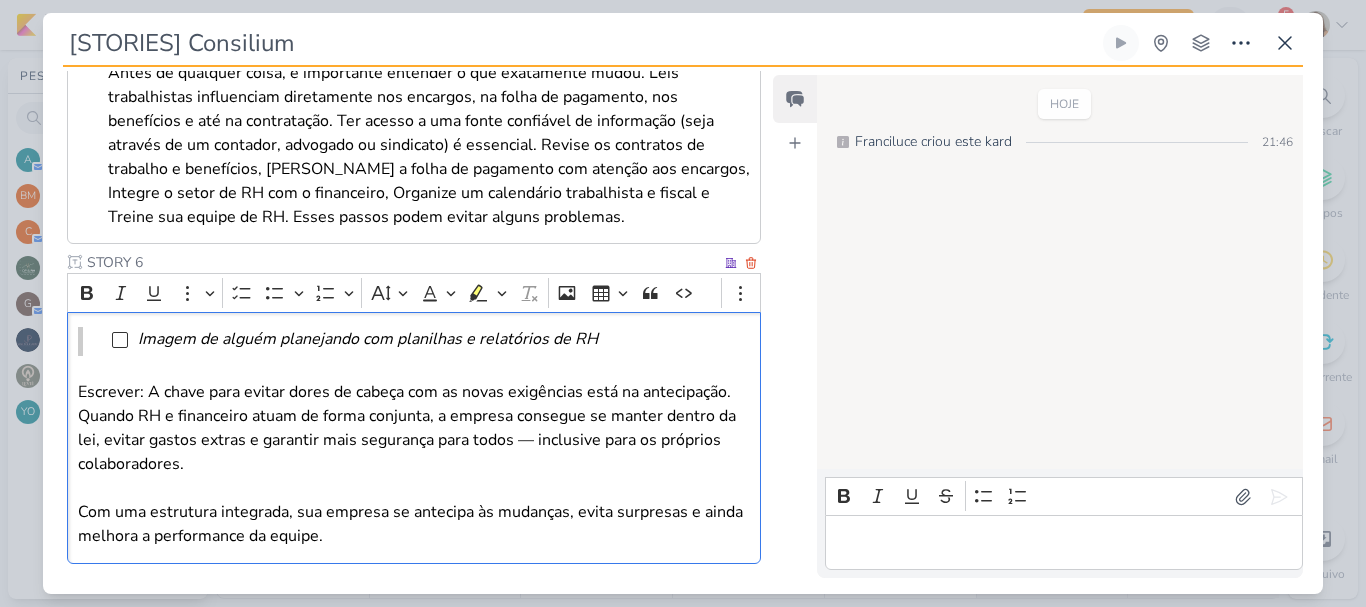 click on "Com uma estrutura integrada, sua empresa se antecipa às mudanças, evita surpresas e ainda melhora a performance da equipe." at bounding box center (414, 524) 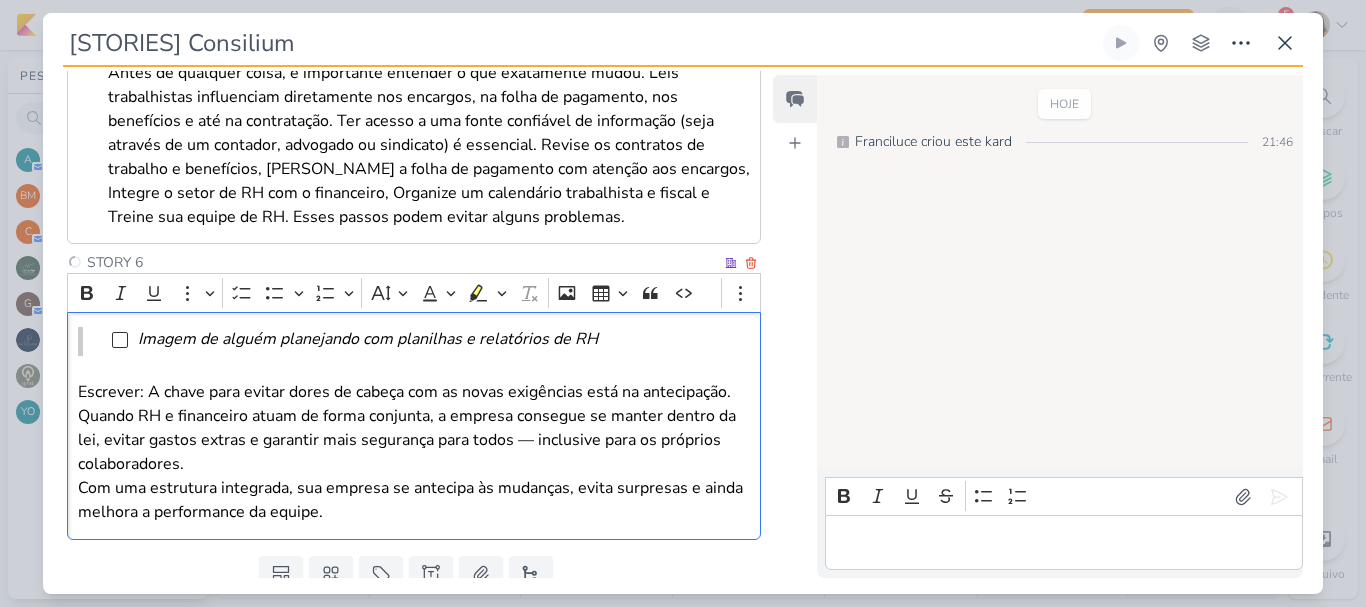 click on "Com uma estrutura integrada, sua empresa se antecipa às mudanças, evita surpresas e ainda melhora a performance da equipe." at bounding box center (414, 500) 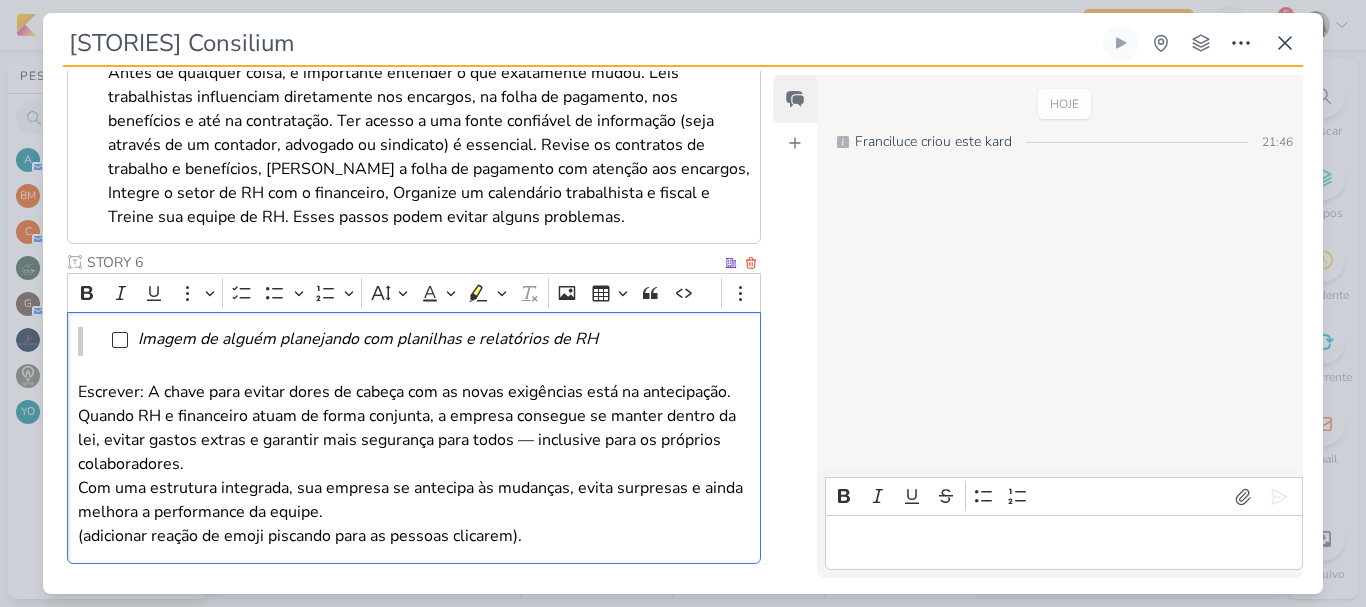 scroll, scrollTop: 1330, scrollLeft: 0, axis: vertical 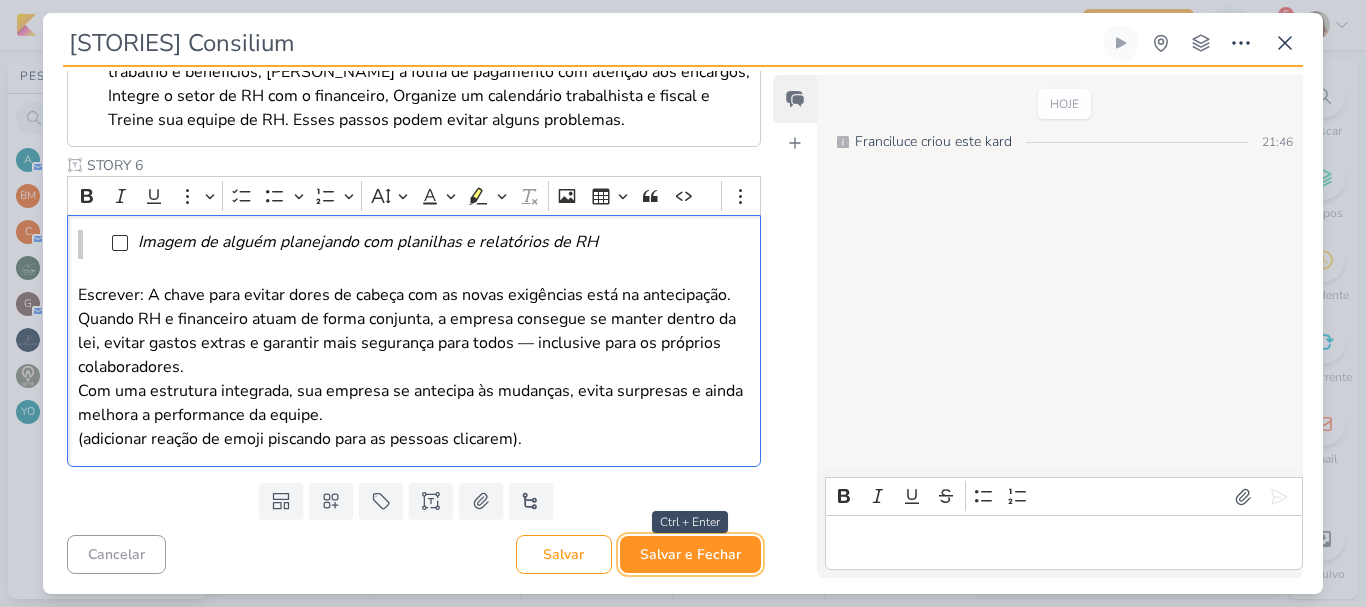 click on "Salvar e Fechar" at bounding box center [690, 554] 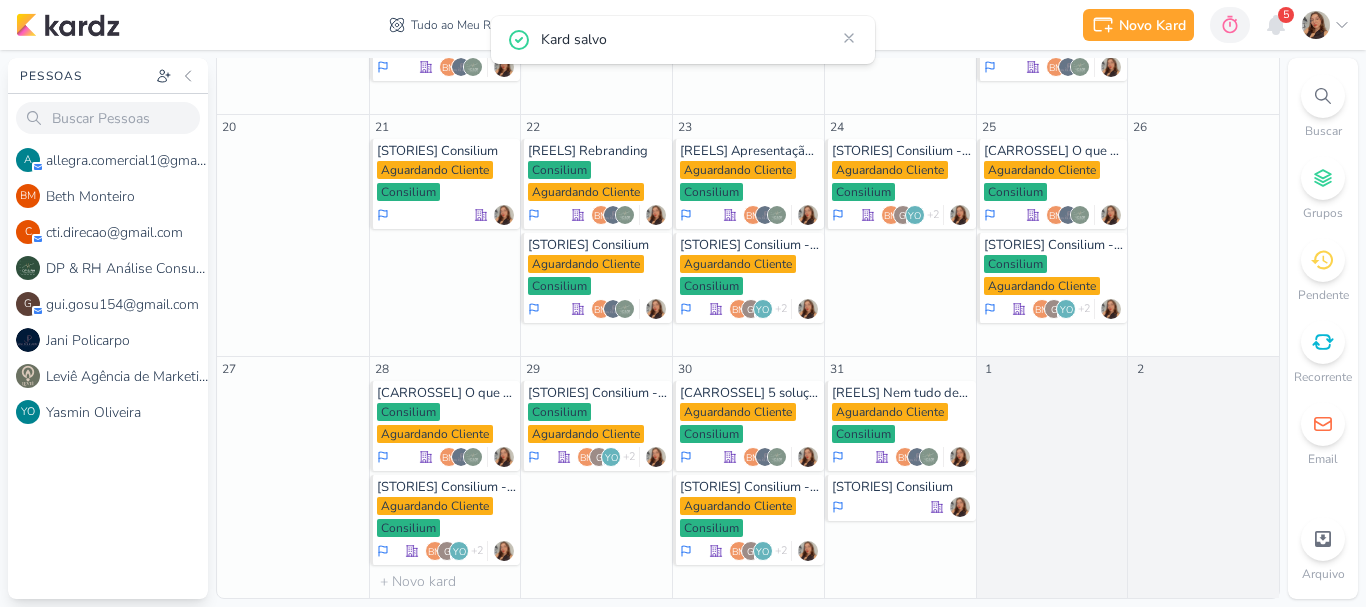 scroll, scrollTop: 0, scrollLeft: 0, axis: both 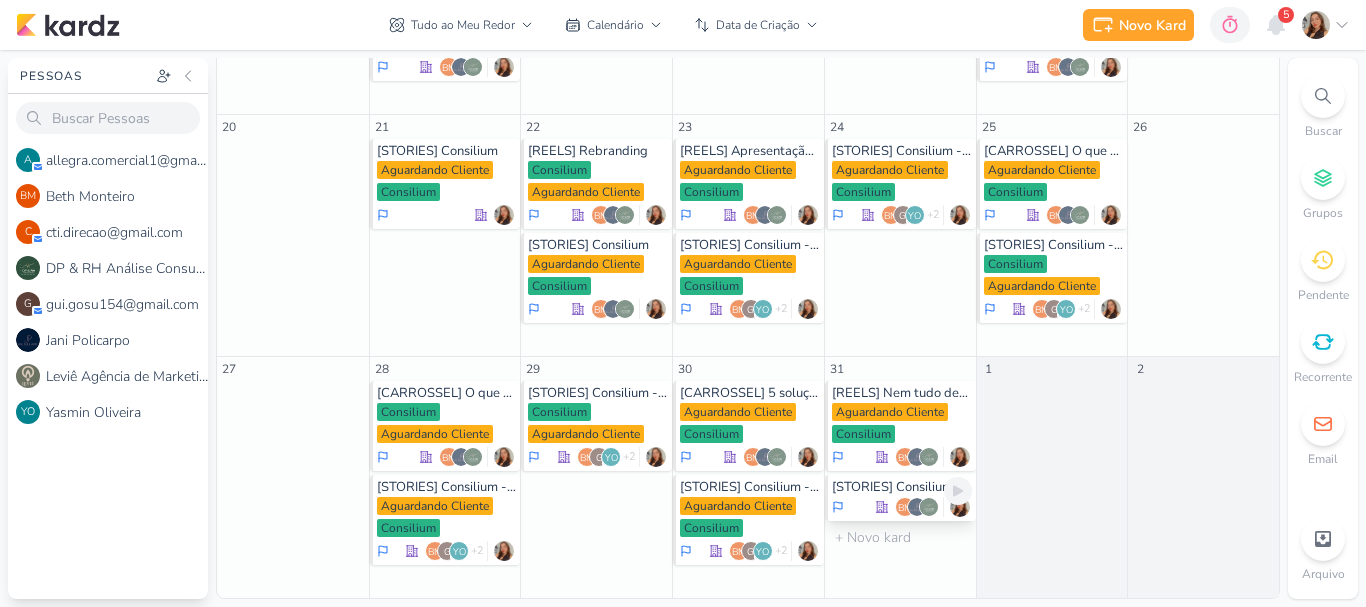 click on "[STORIES] Consilium" at bounding box center (902, 487) 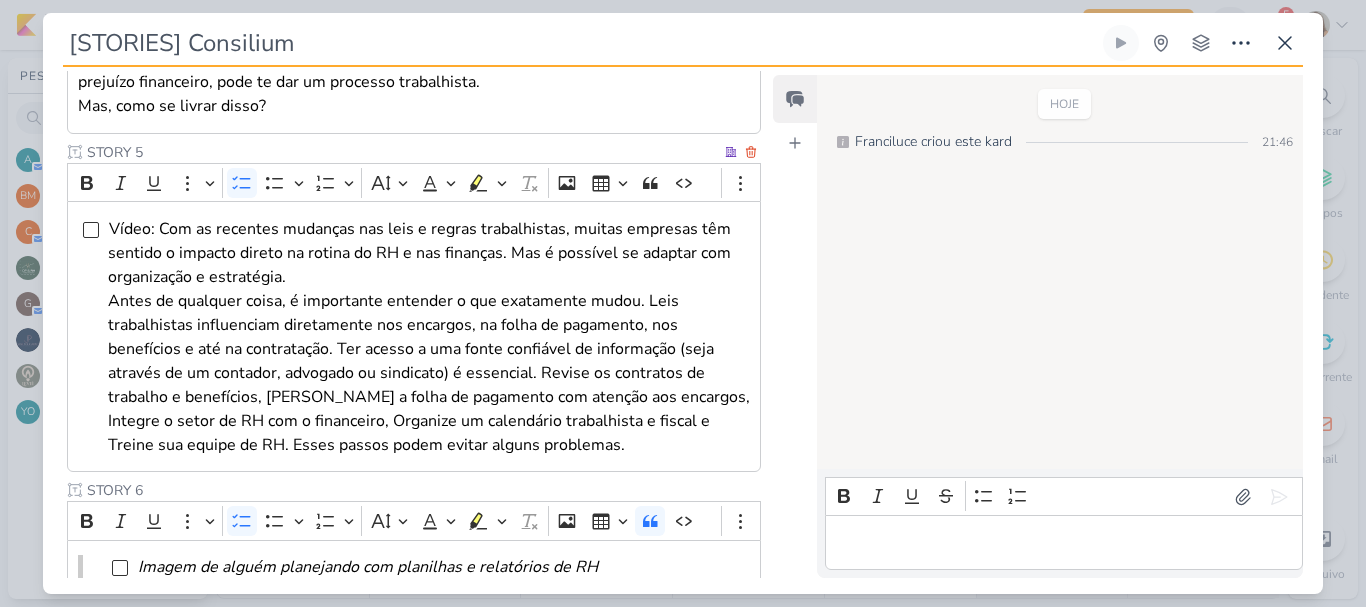 scroll, scrollTop: 1330, scrollLeft: 0, axis: vertical 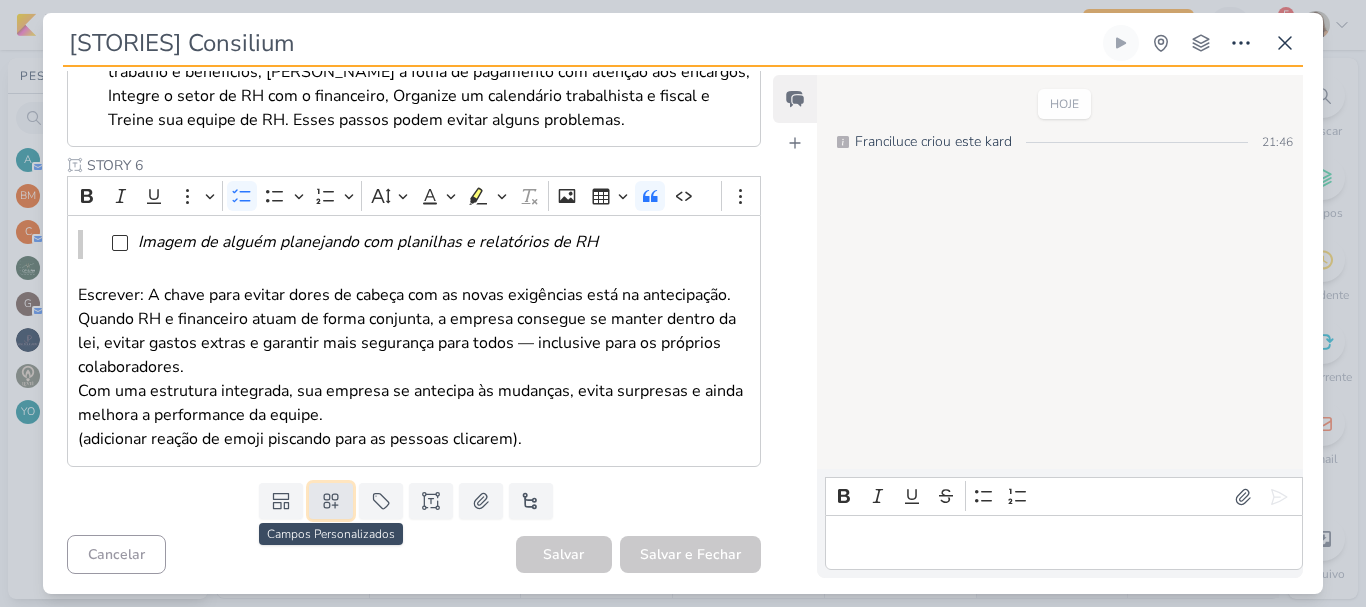 click 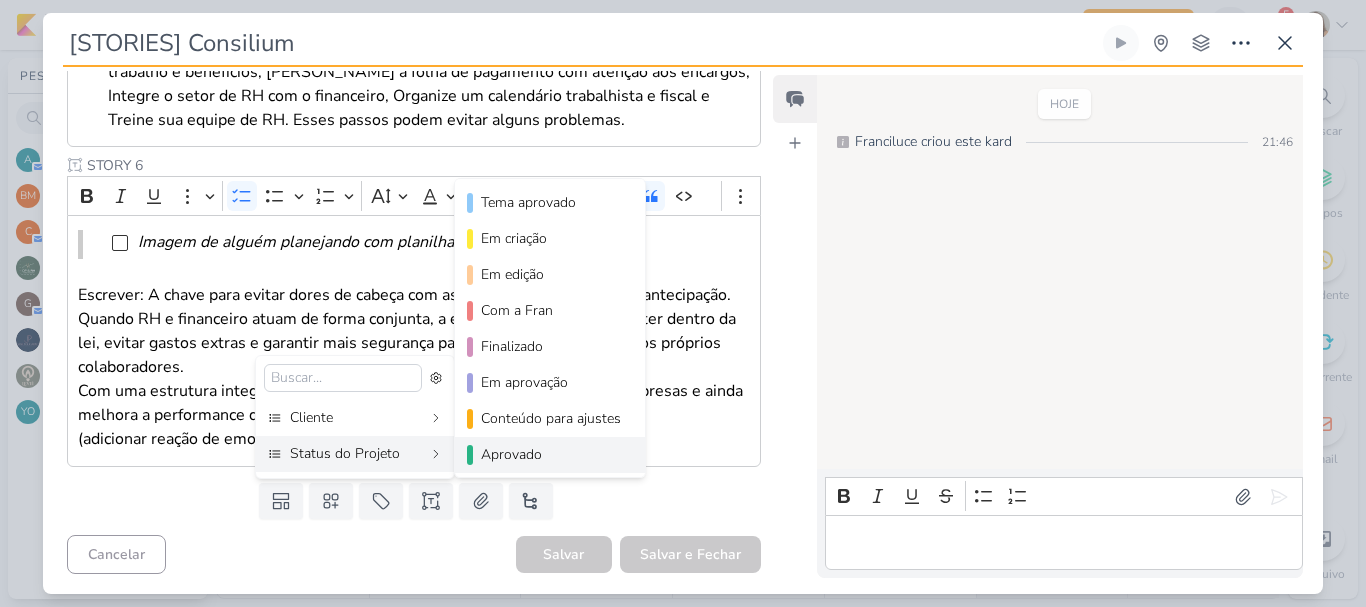 scroll, scrollTop: 182, scrollLeft: 0, axis: vertical 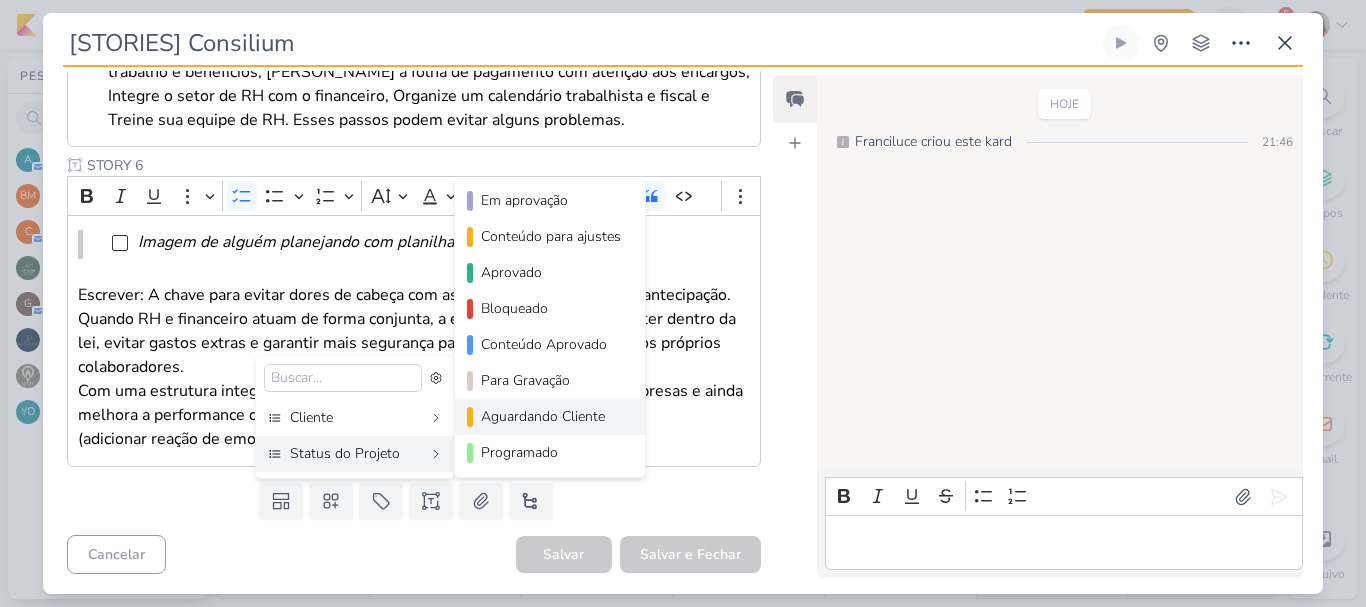 click on "Aguardando Cliente" at bounding box center (551, 416) 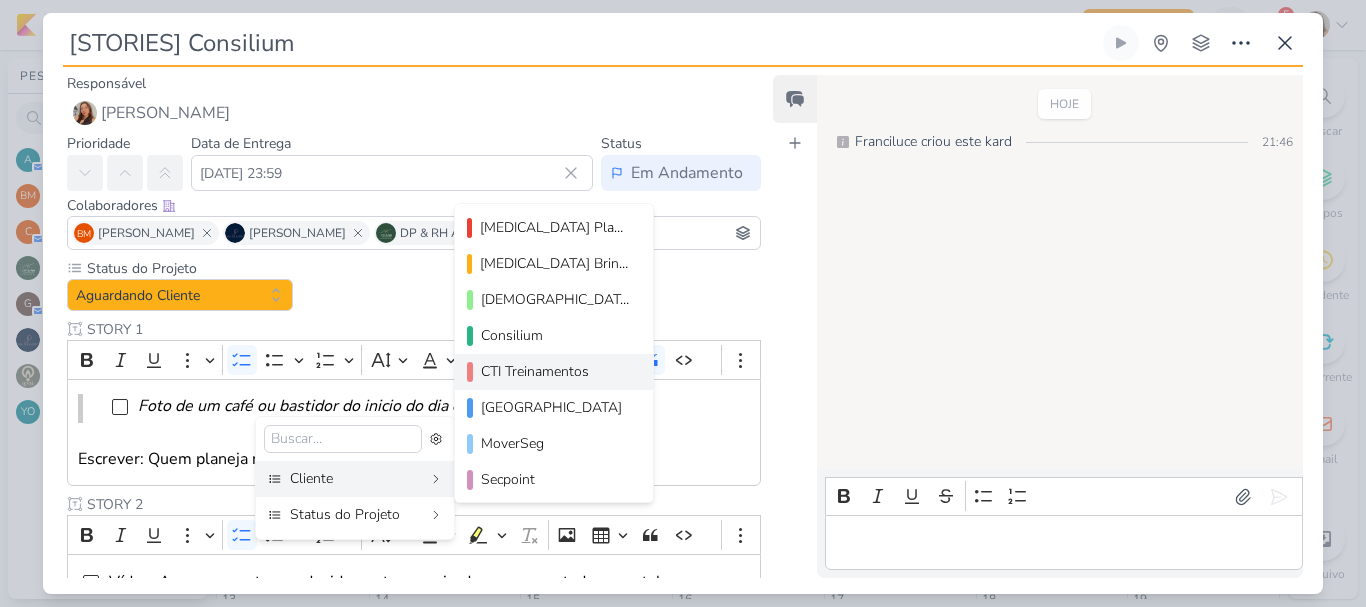 scroll, scrollTop: 0, scrollLeft: 0, axis: both 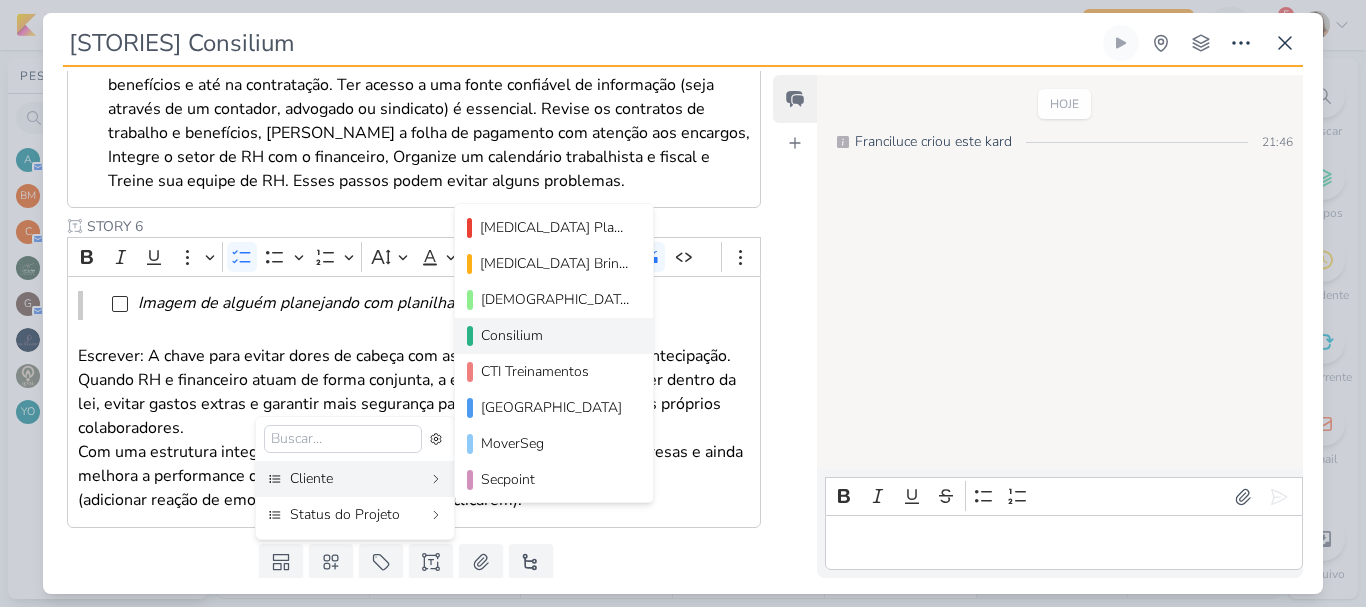 click on "Consilium" at bounding box center [555, 335] 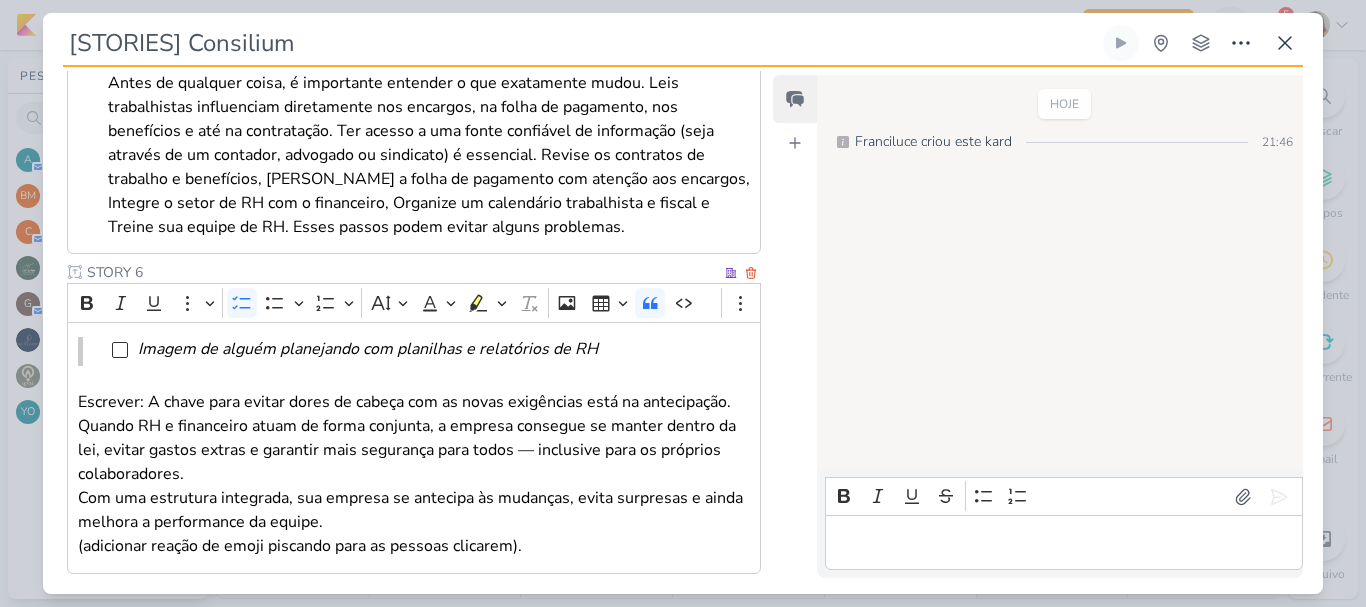 scroll, scrollTop: 1490, scrollLeft: 0, axis: vertical 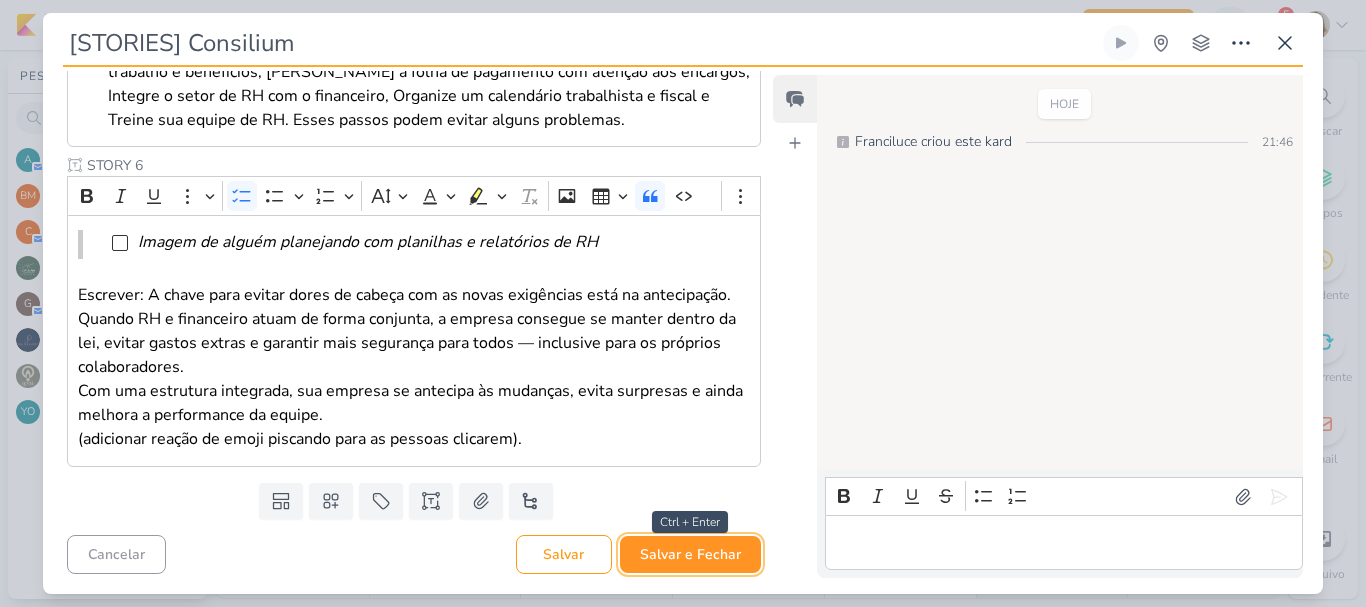 click on "Salvar e Fechar" at bounding box center (690, 554) 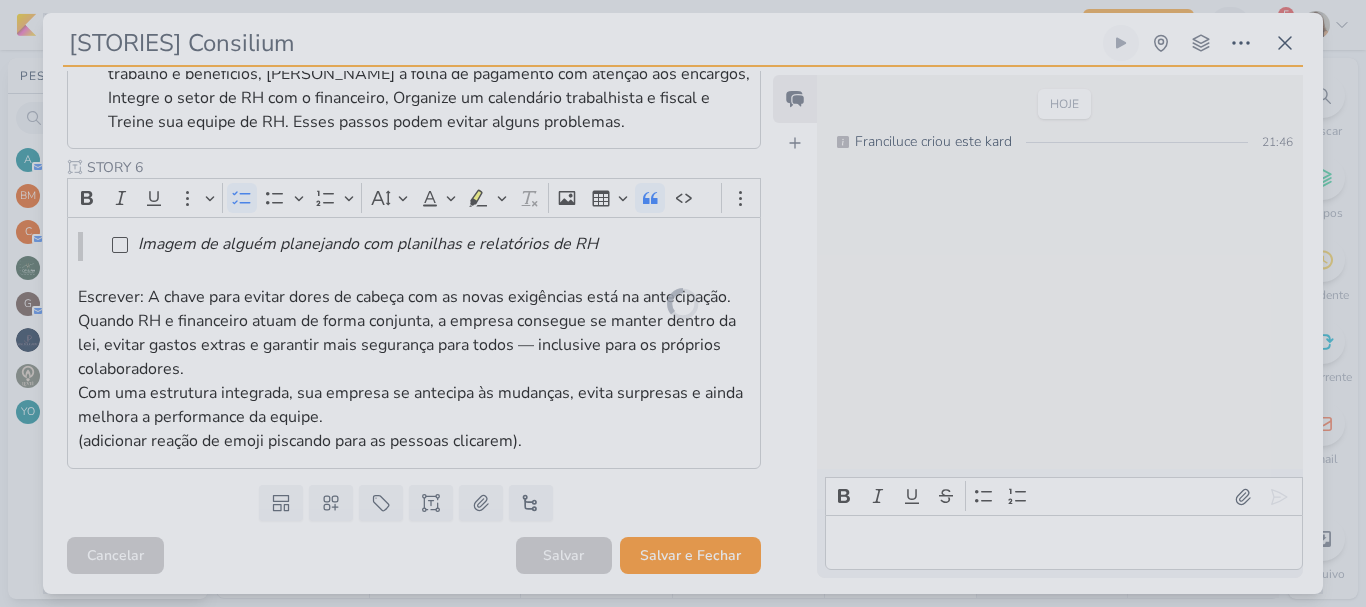 scroll, scrollTop: 1488, scrollLeft: 0, axis: vertical 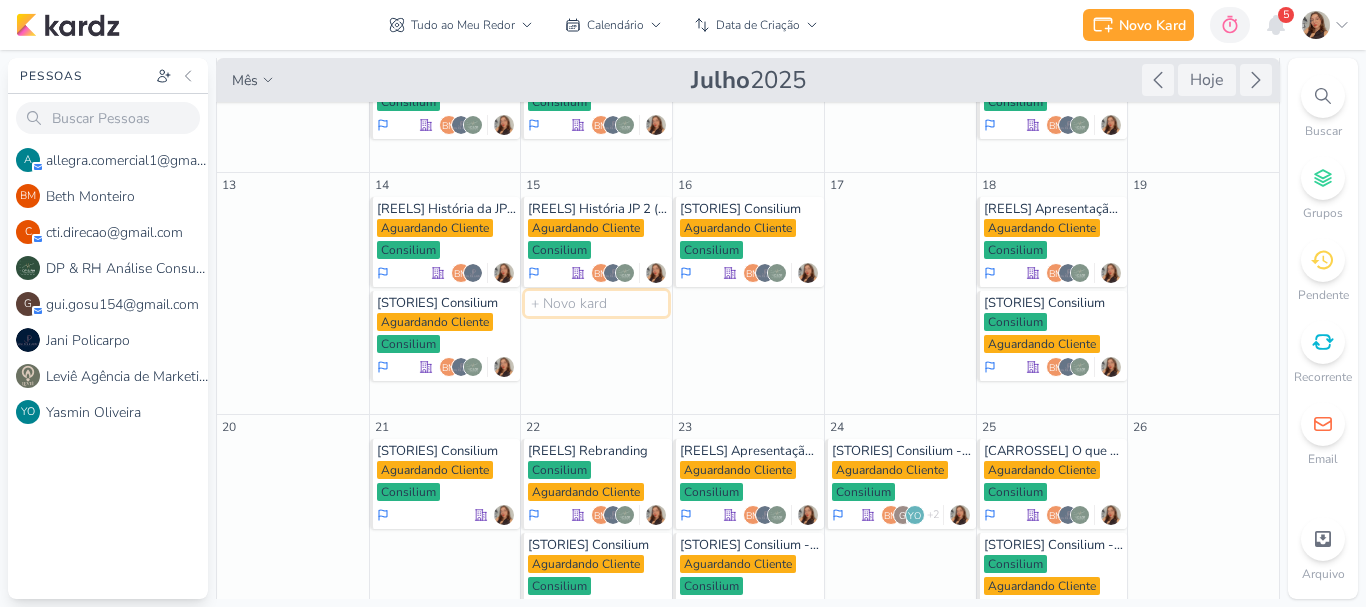 click at bounding box center [596, 303] 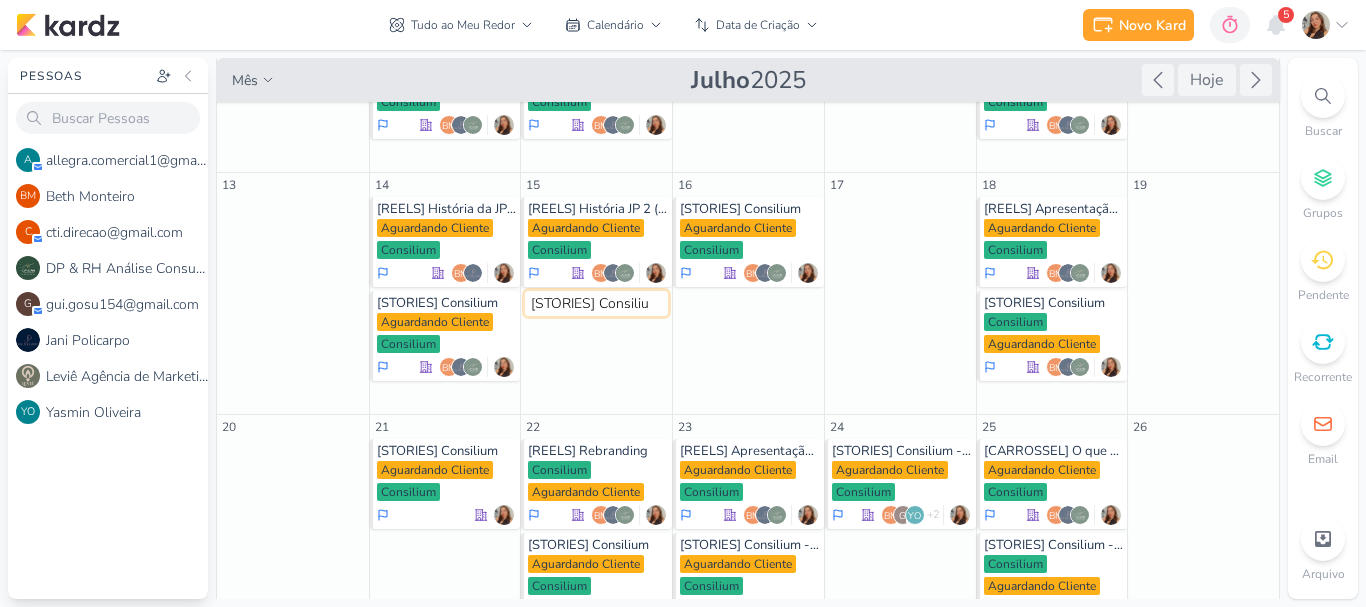type on "[STORIES] Consilium" 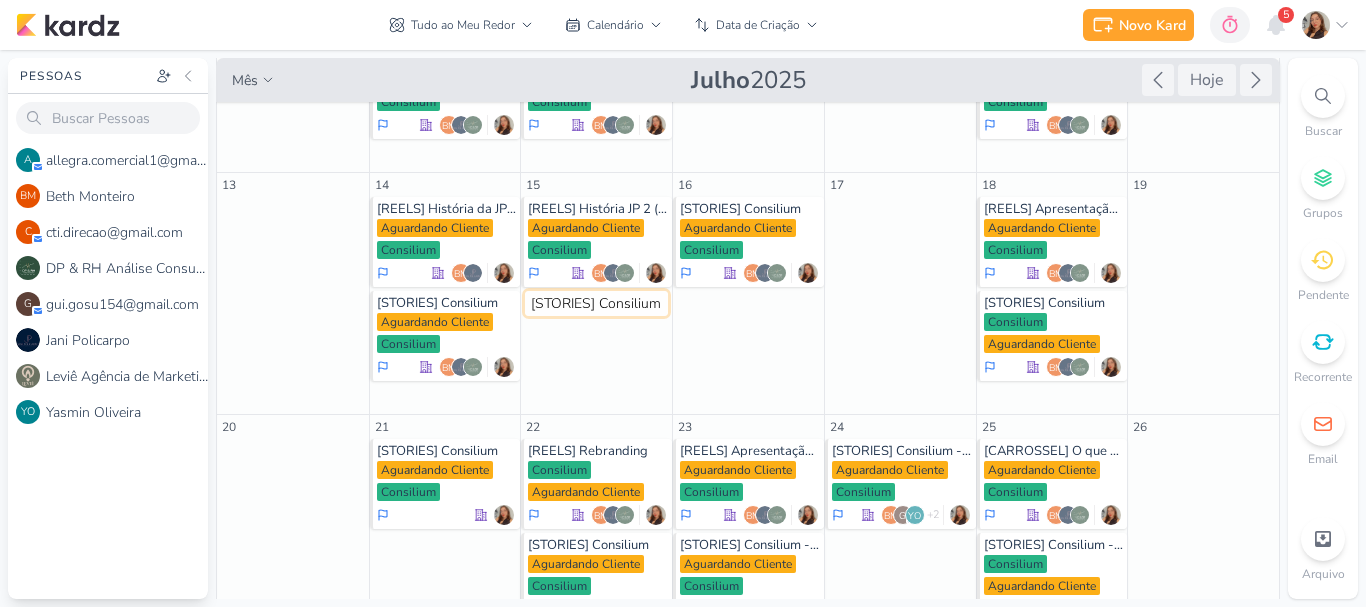 type 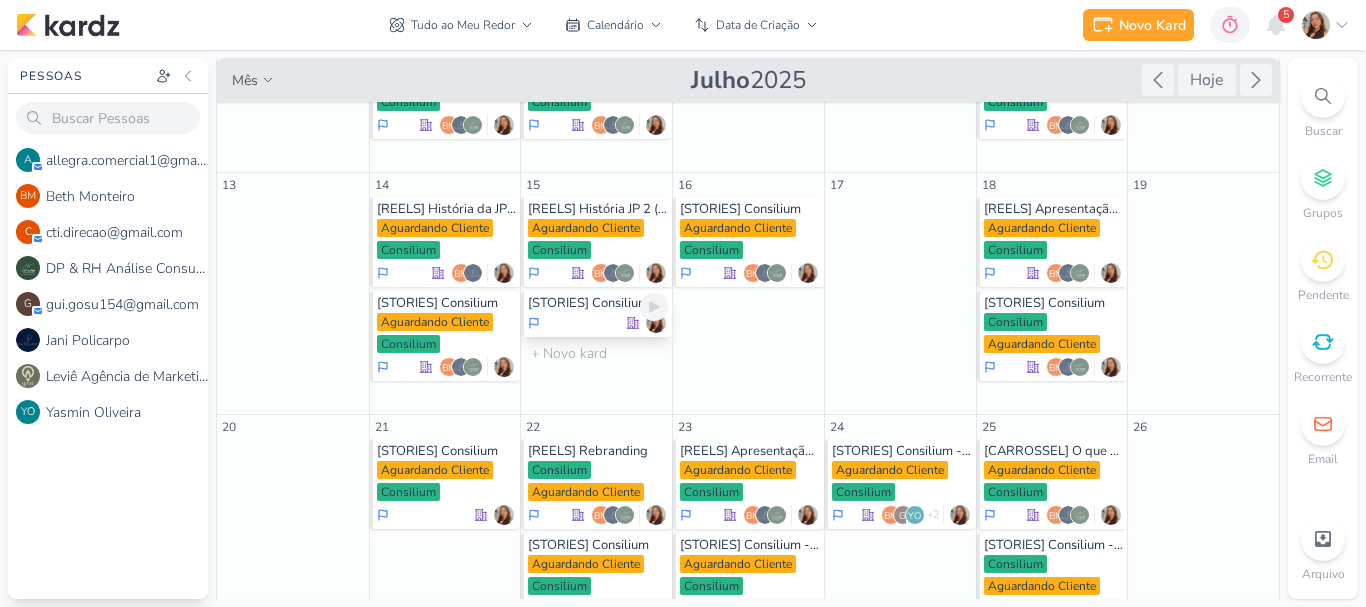 click on "[STORIES] Consilium" at bounding box center [598, 303] 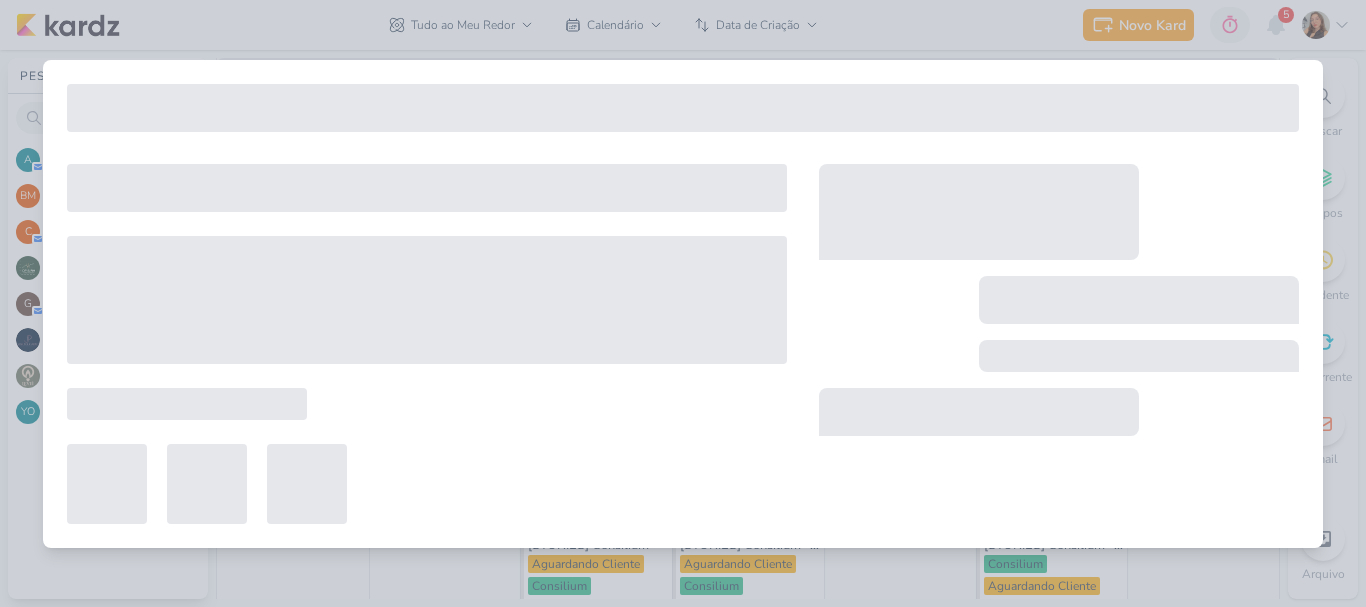 type on "[DATE] 23:59" 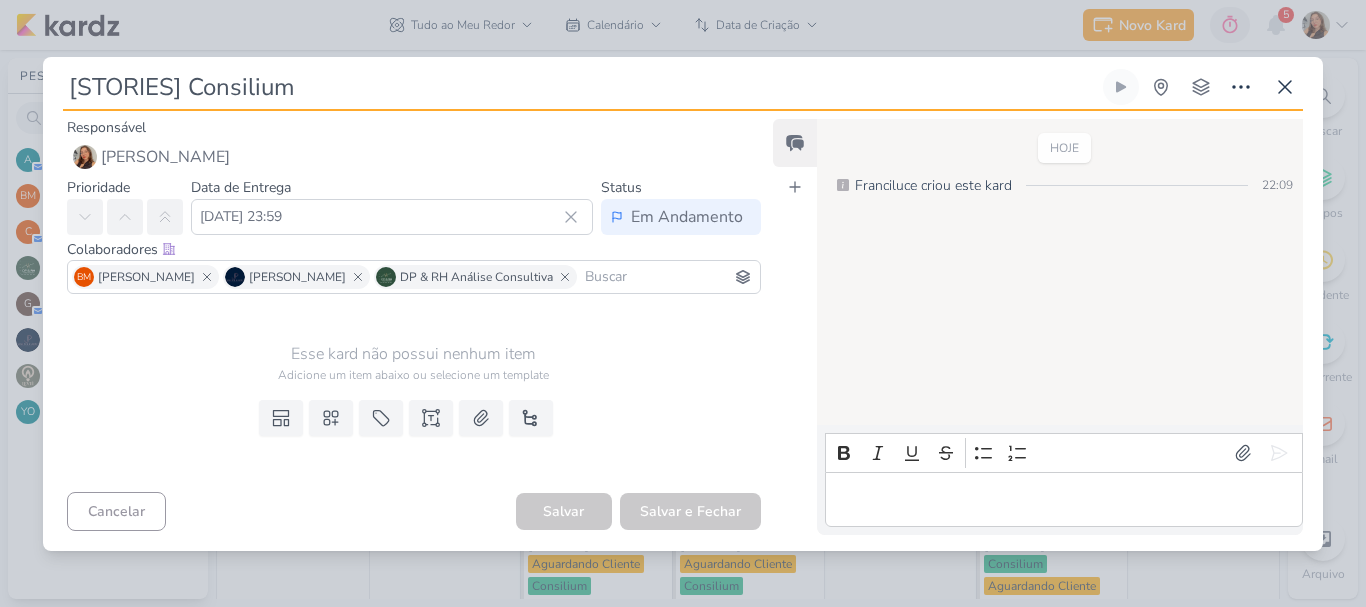 scroll, scrollTop: 0, scrollLeft: 0, axis: both 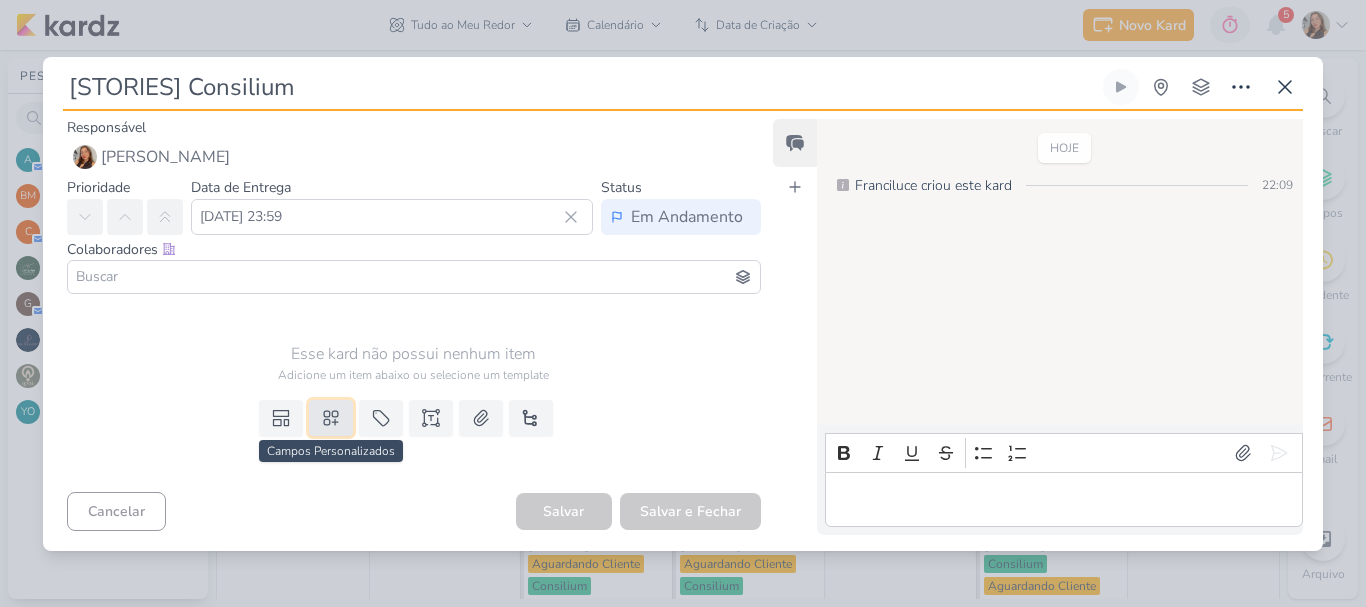 click 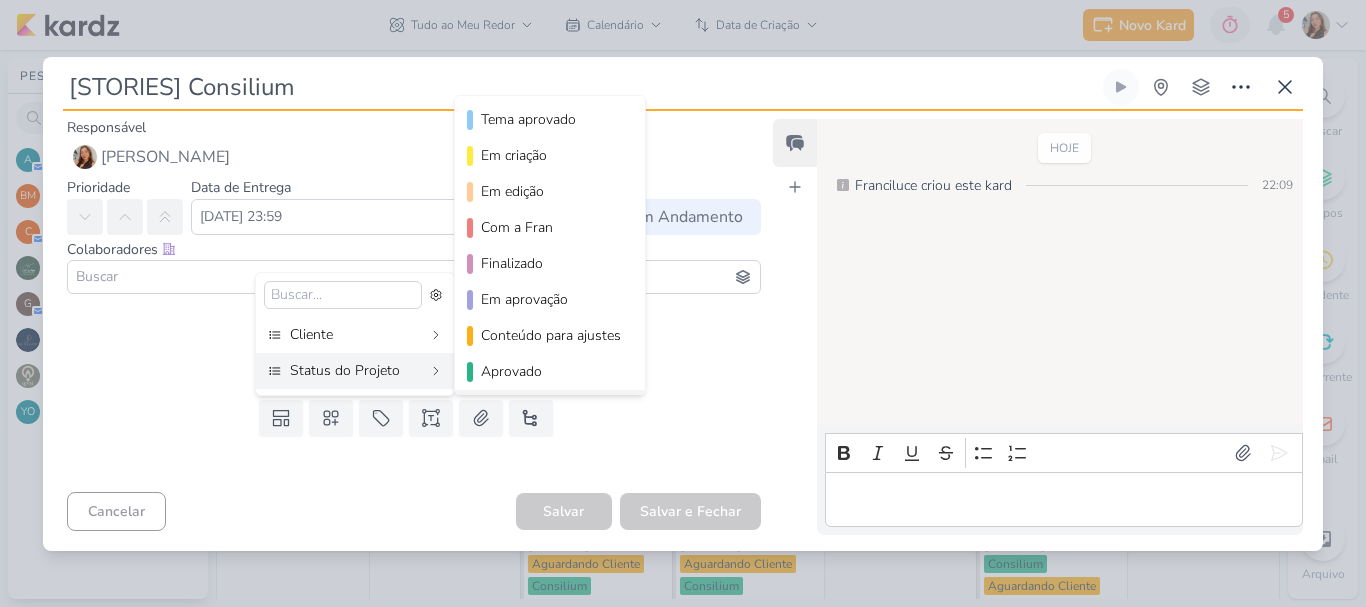 scroll, scrollTop: 182, scrollLeft: 0, axis: vertical 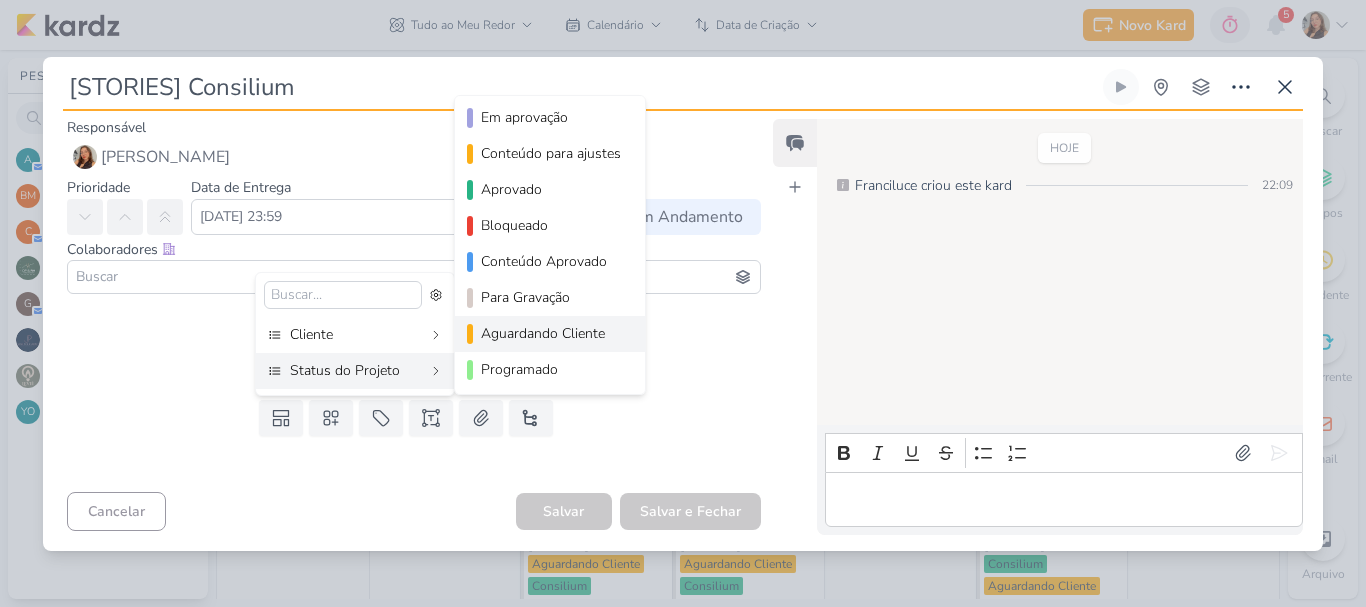 click on "Aguardando Cliente" at bounding box center [551, 333] 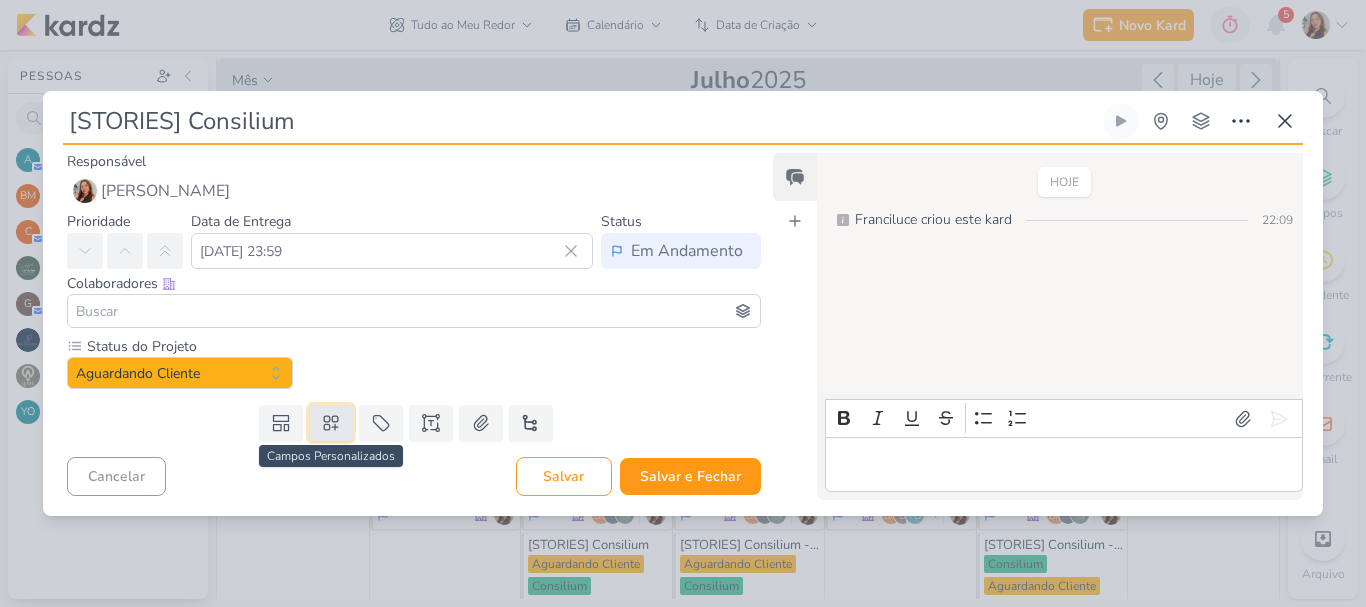click 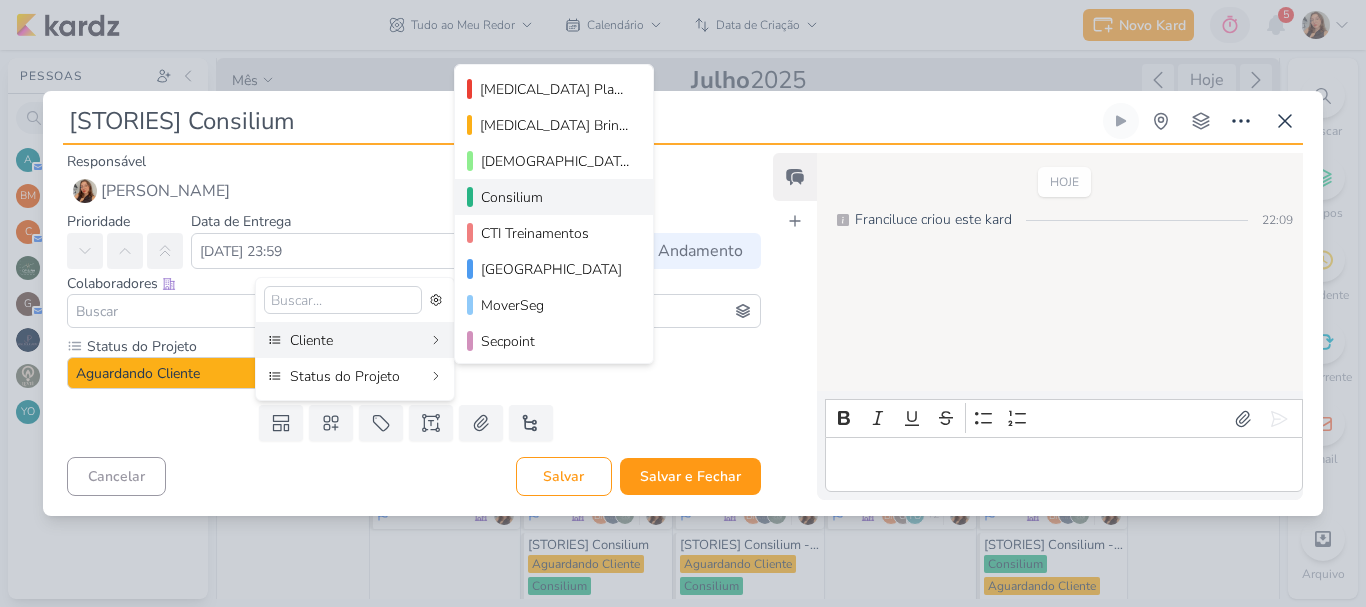 click on "Consilium" at bounding box center [555, 197] 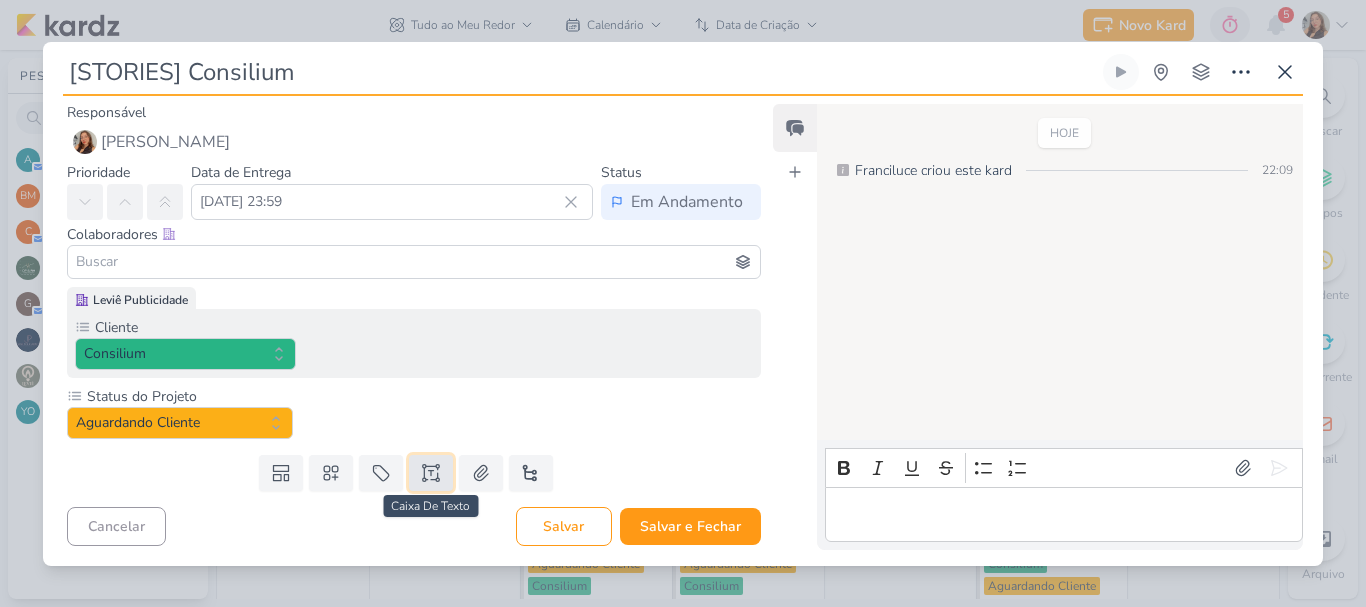 click 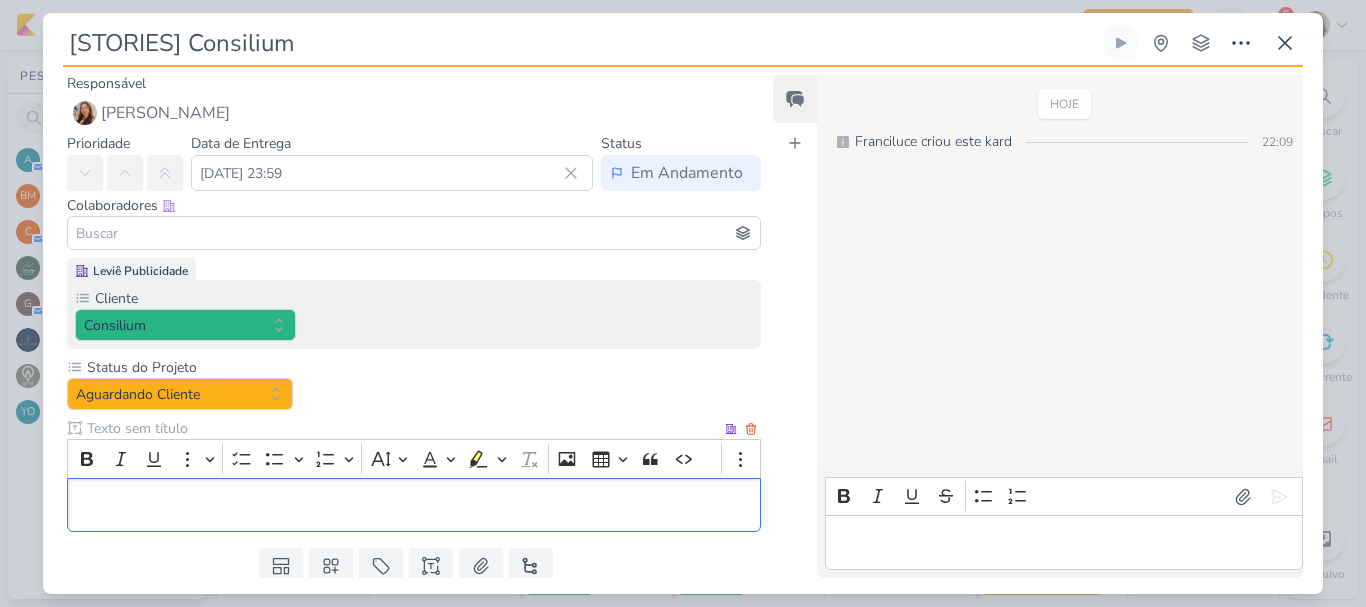 click at bounding box center (402, 428) 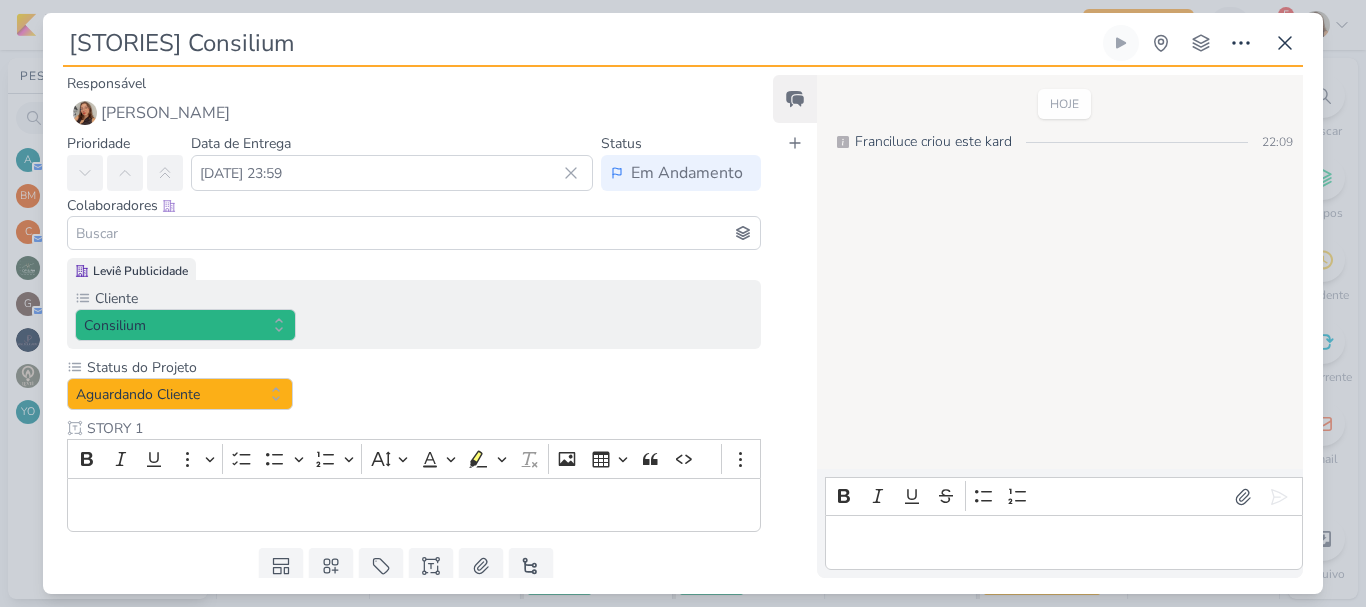 type on "STORY 1" 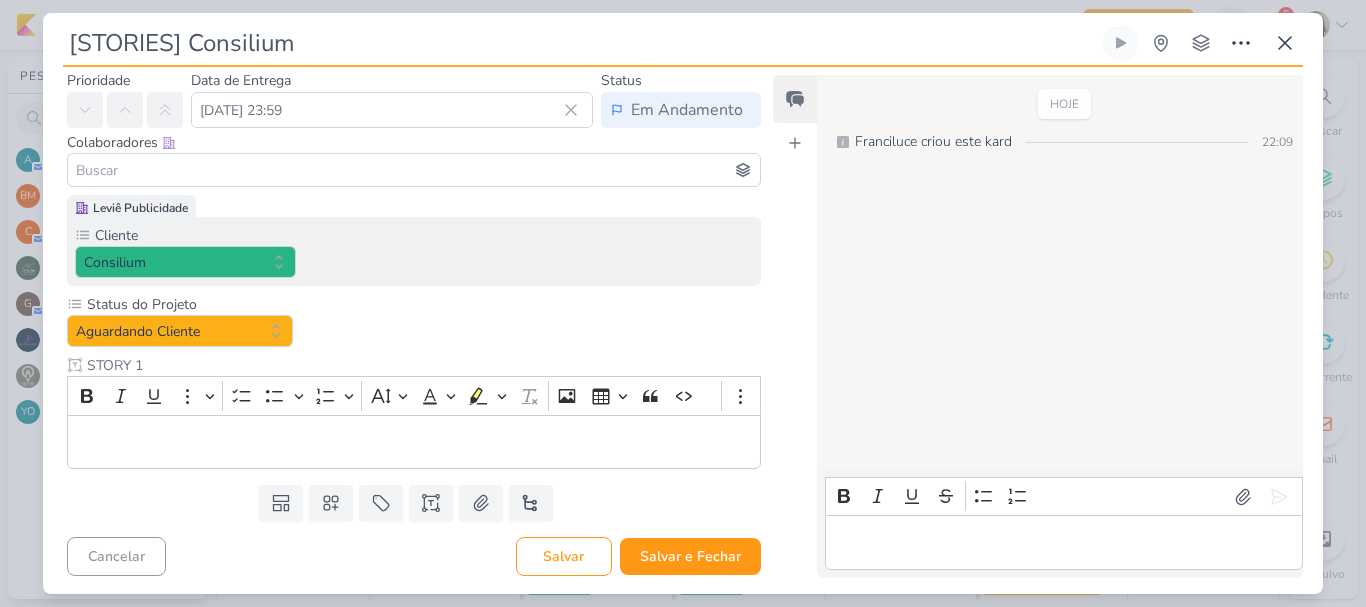 scroll, scrollTop: 65, scrollLeft: 0, axis: vertical 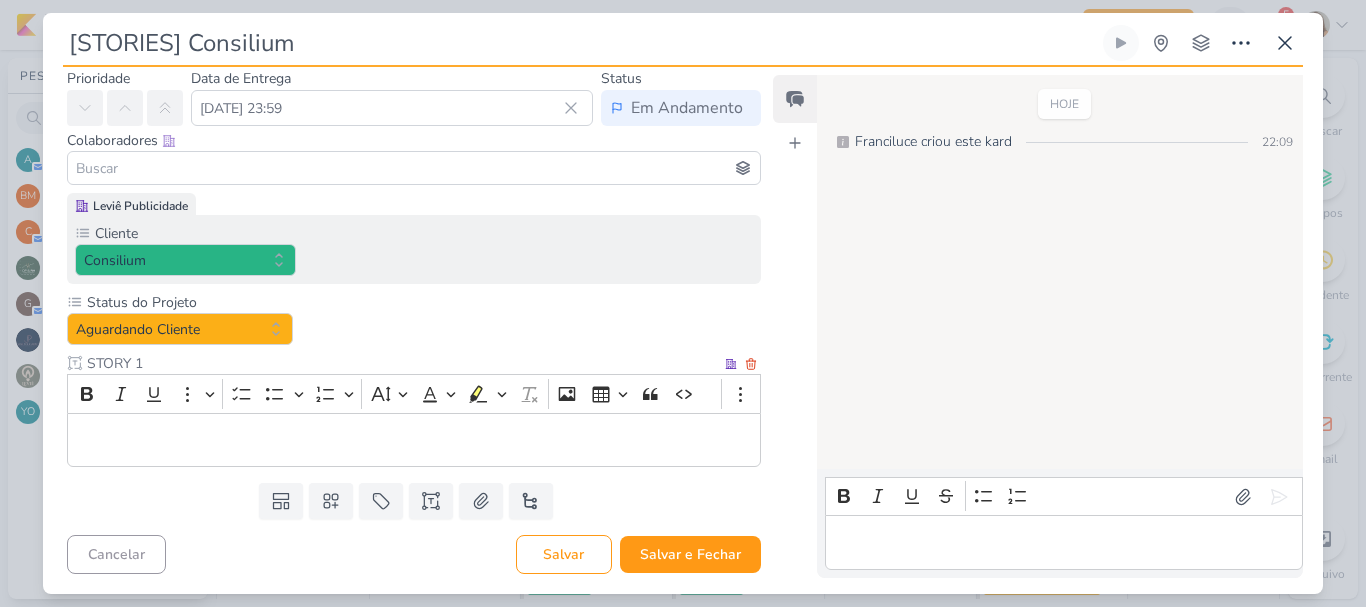 click at bounding box center [414, 440] 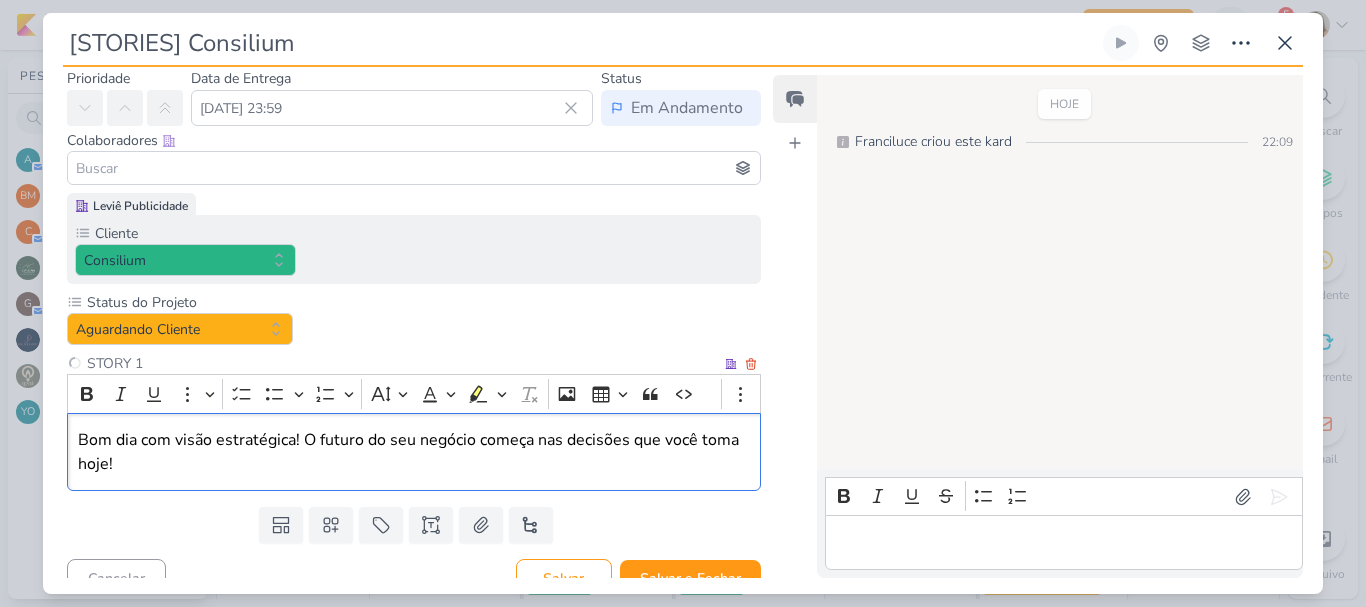 click on "Bom dia com visão estratégica! O futuro do seu negócio começa nas decisões que você toma hoje!" at bounding box center [414, 452] 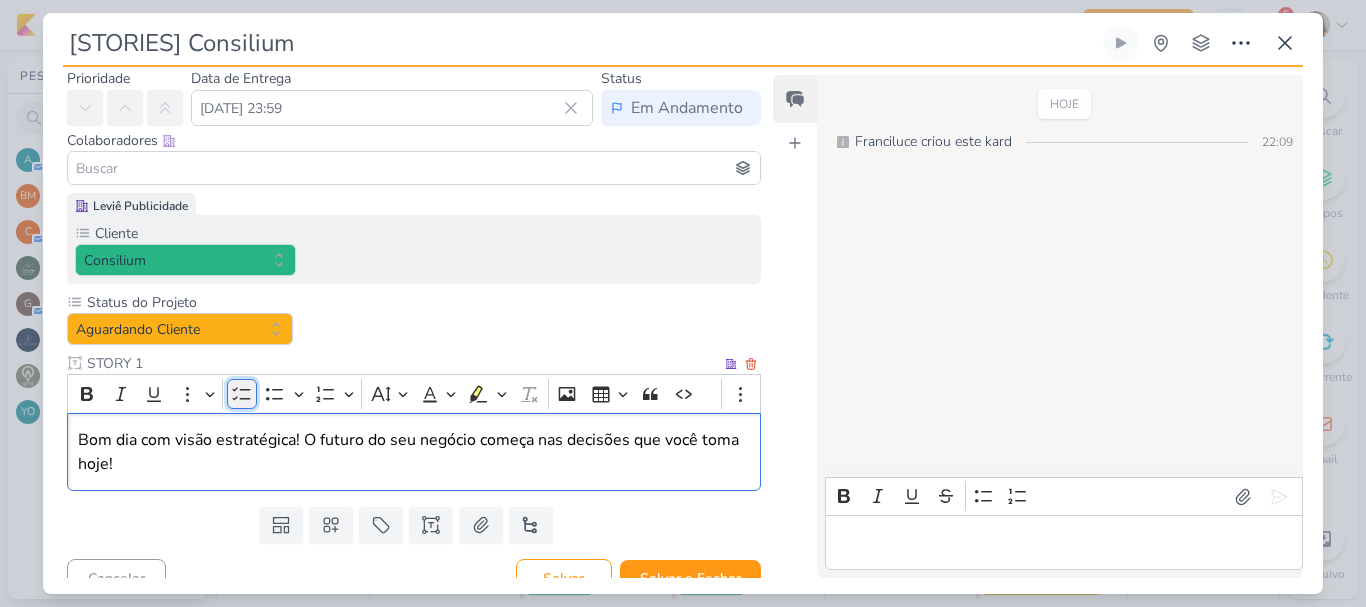 click 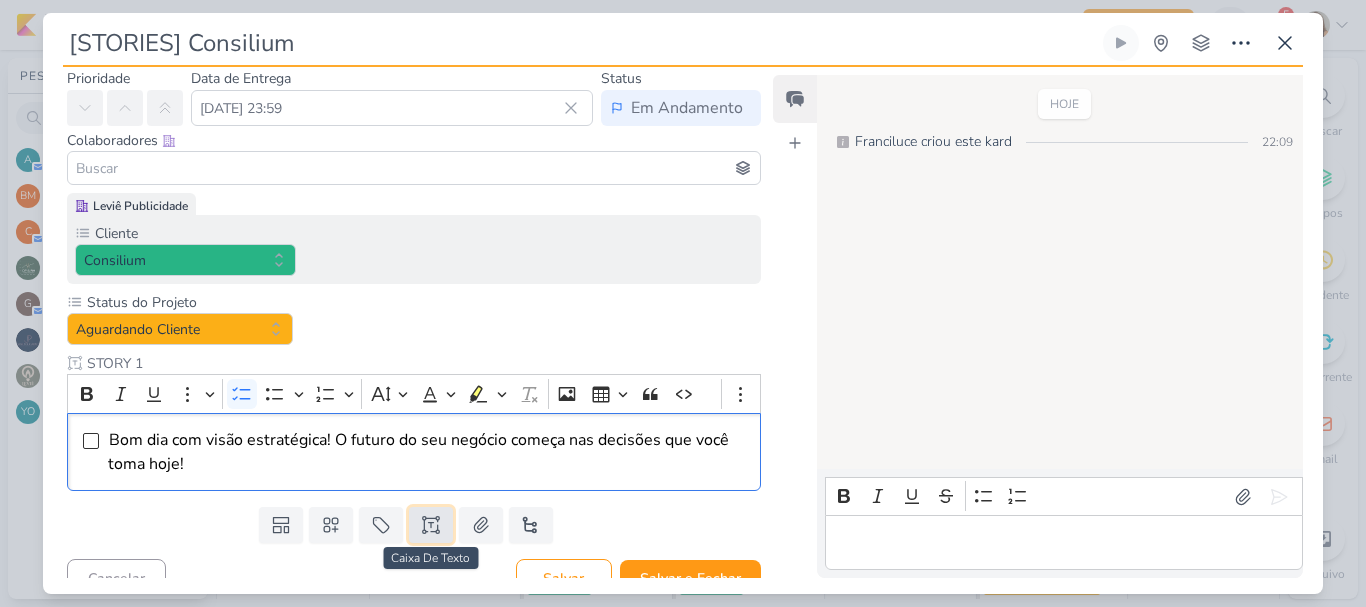 click at bounding box center (431, 525) 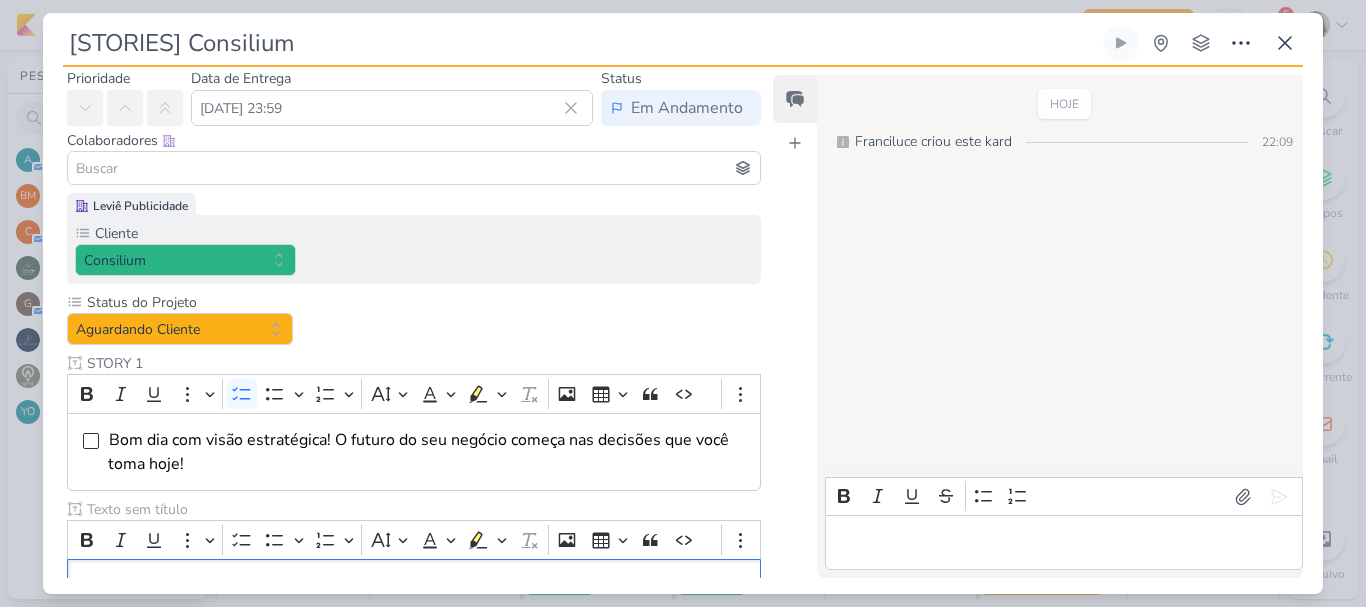 scroll, scrollTop: 65, scrollLeft: 0, axis: vertical 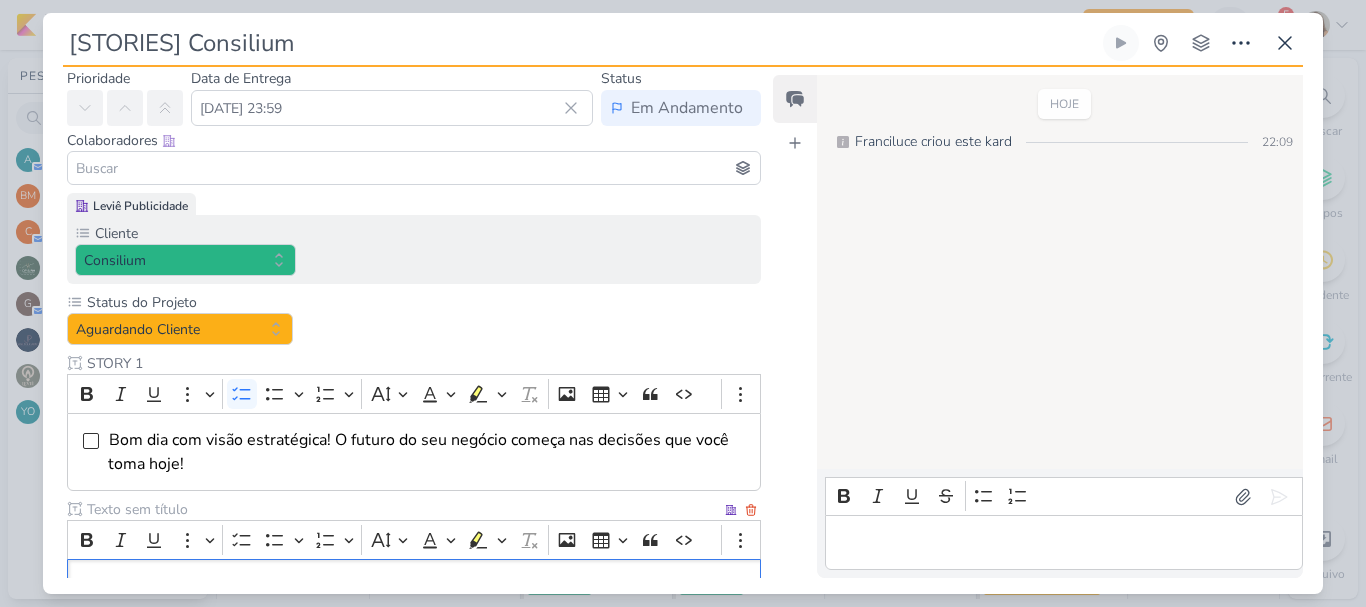 click at bounding box center (402, 509) 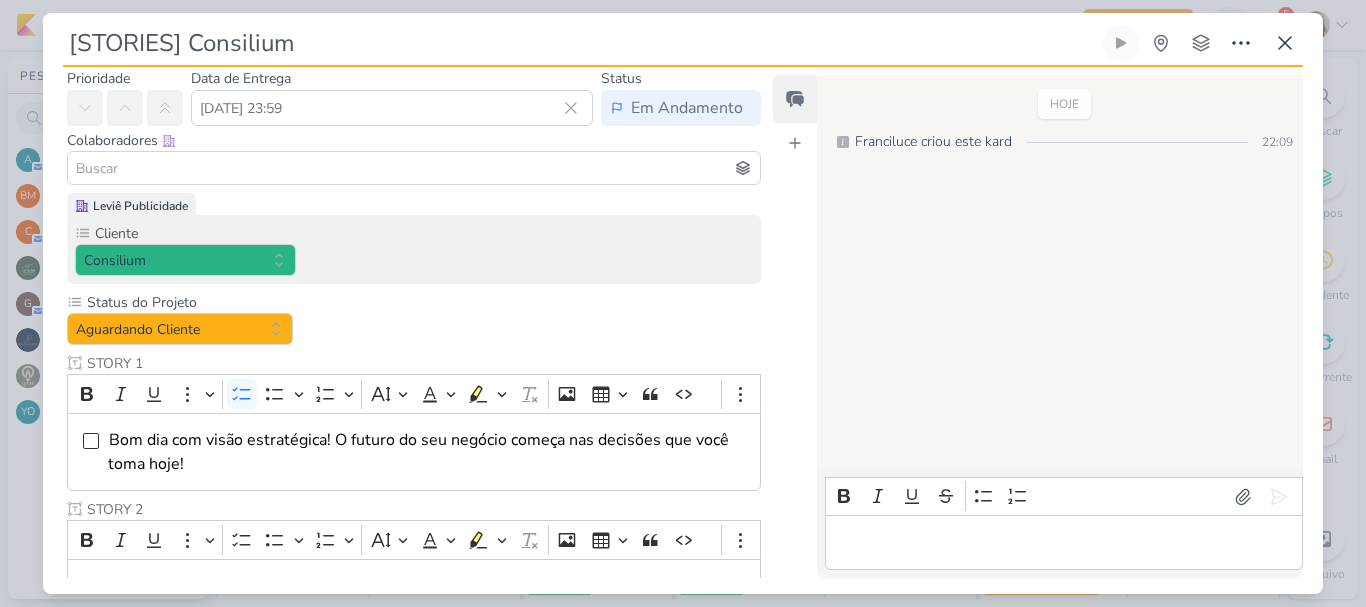 scroll, scrollTop: 212, scrollLeft: 0, axis: vertical 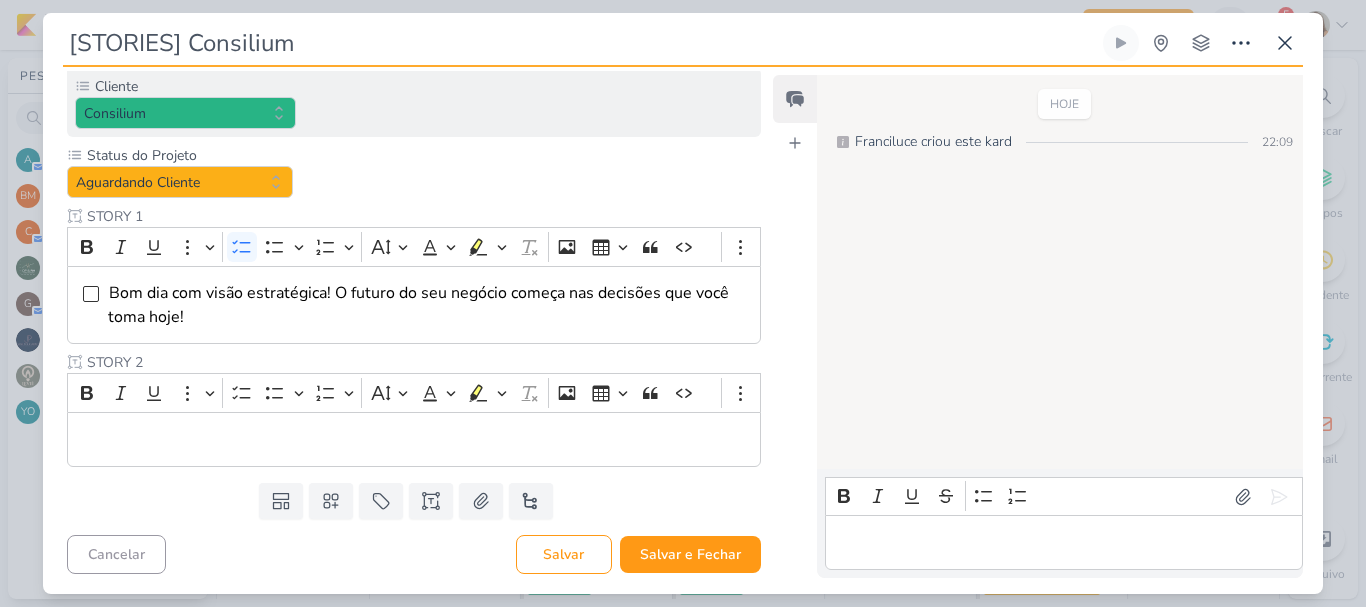 type on "STORY 2" 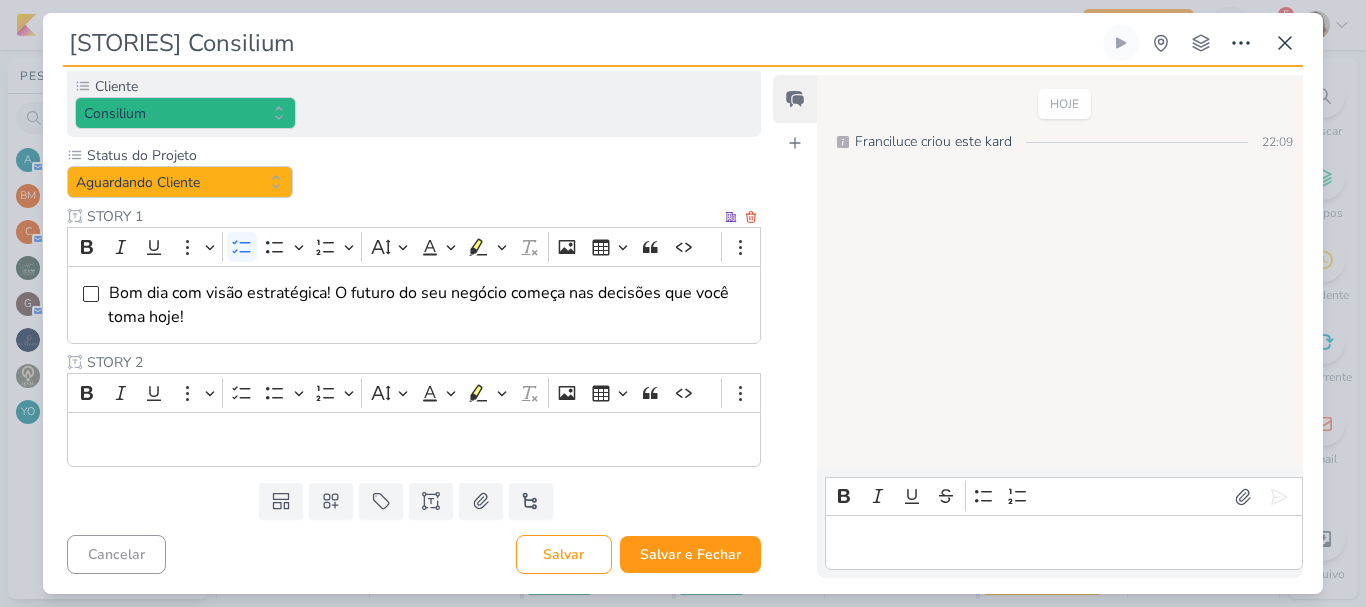 click at bounding box center (414, 439) 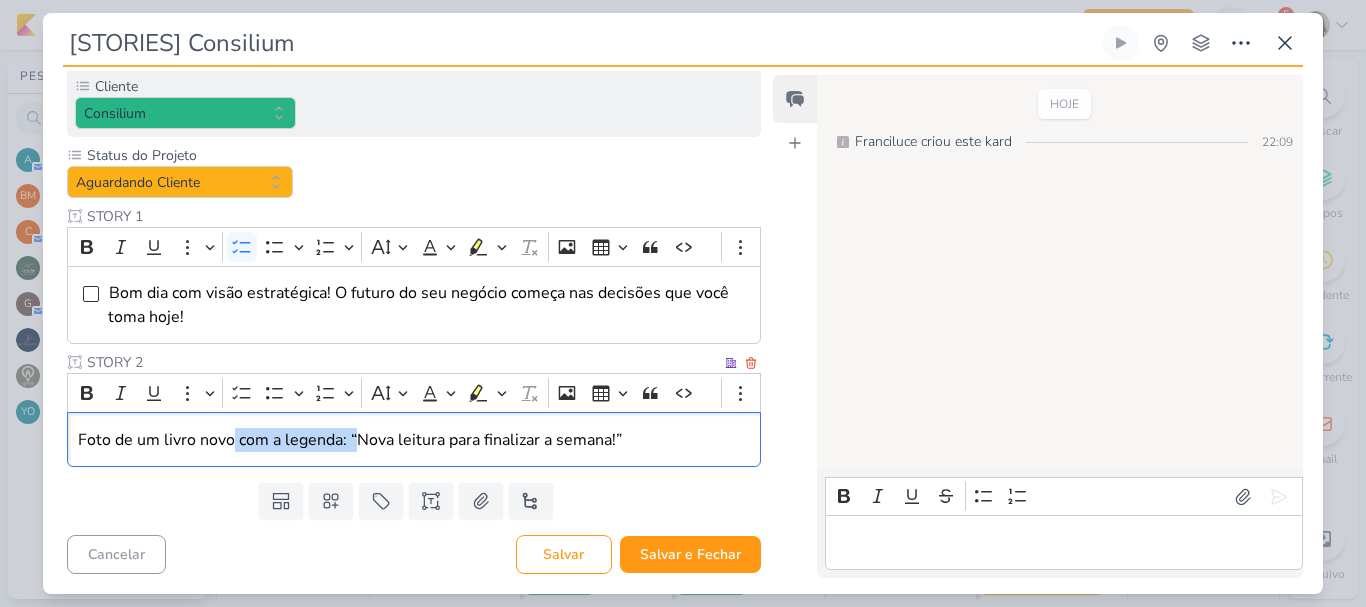 drag, startPoint x: 234, startPoint y: 439, endPoint x: 359, endPoint y: 441, distance: 125.016 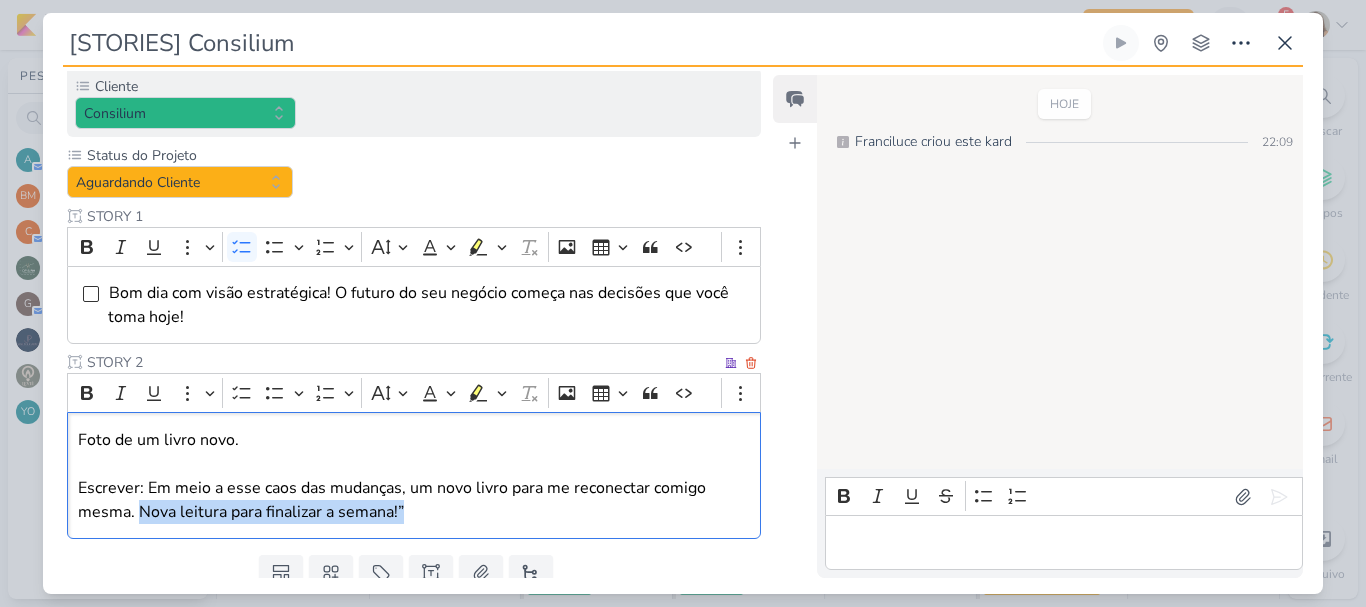 drag, startPoint x: 139, startPoint y: 513, endPoint x: 441, endPoint y: 528, distance: 302.37228 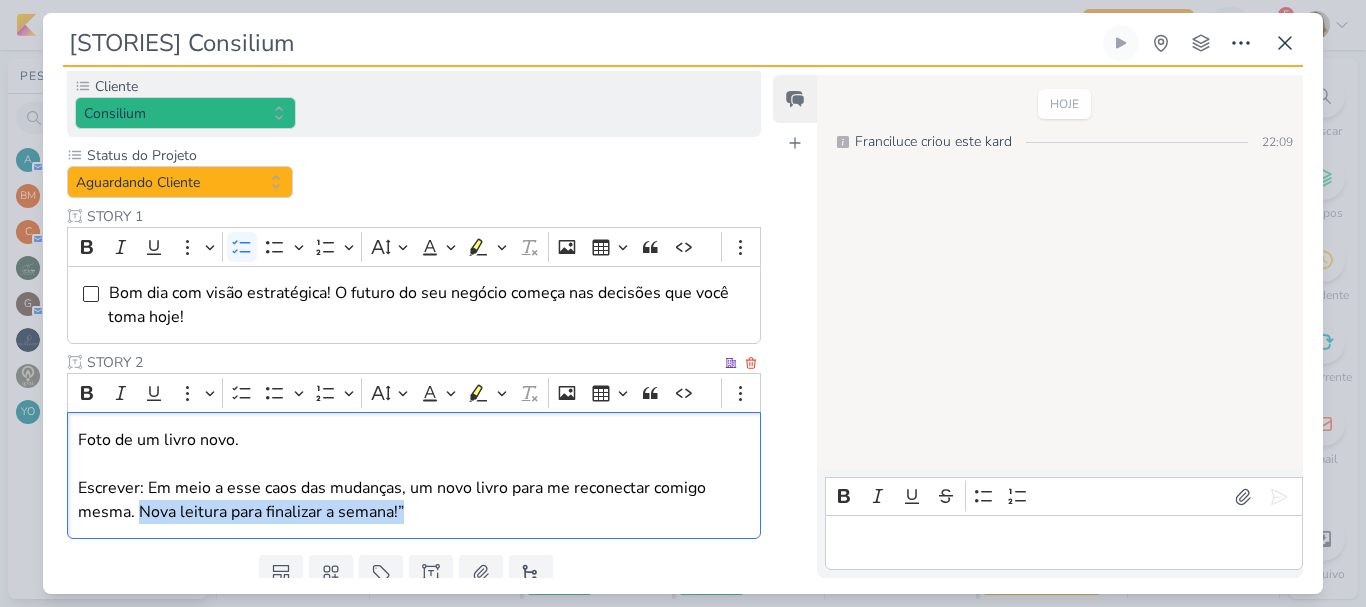 click on "Foto de um livro novo. Escrever: Em meio a esse caos das mudanças, um novo livro para me reconectar comigo mesma. Nova leitura para finalizar a semana!”" at bounding box center [414, 475] 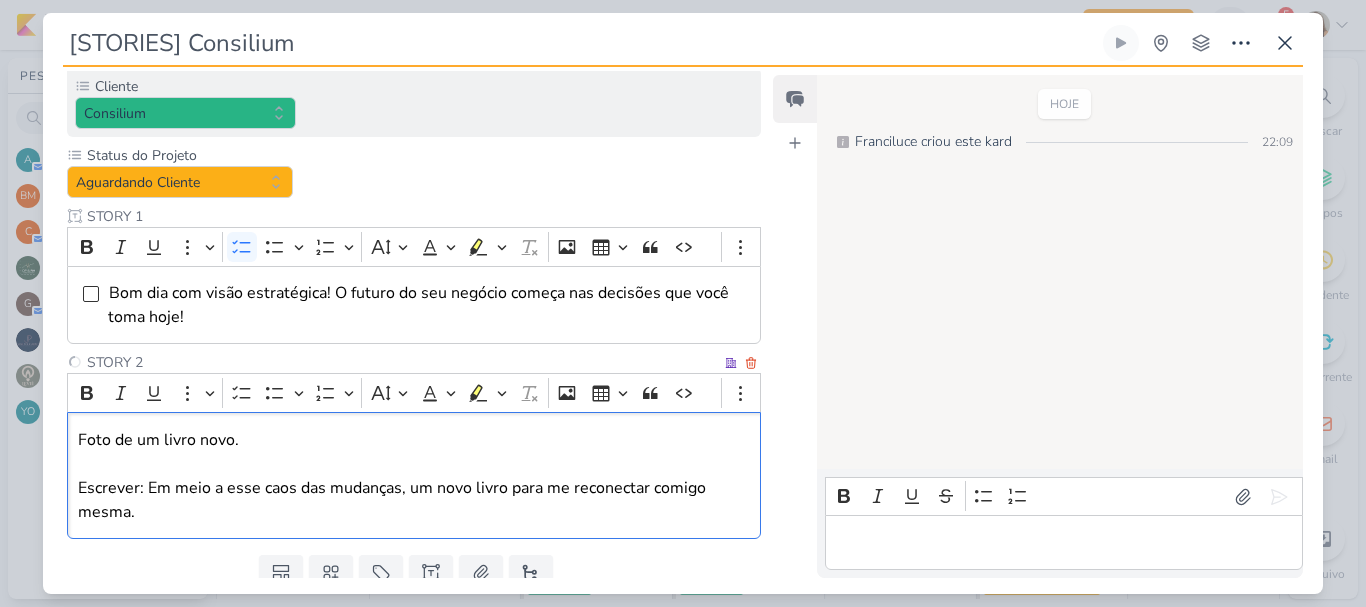 click on "Foto de um livro novo. Escrever: Em meio a esse caos das mudanças, um novo livro para me reconectar comigo mesma." at bounding box center [414, 475] 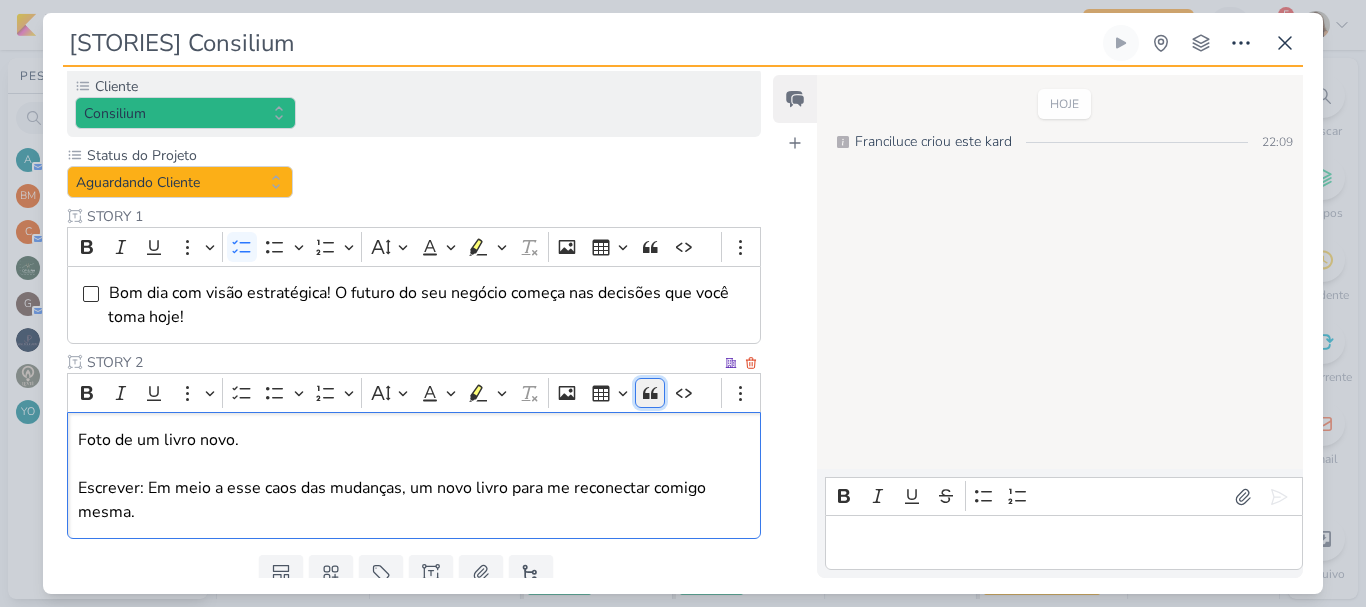 click 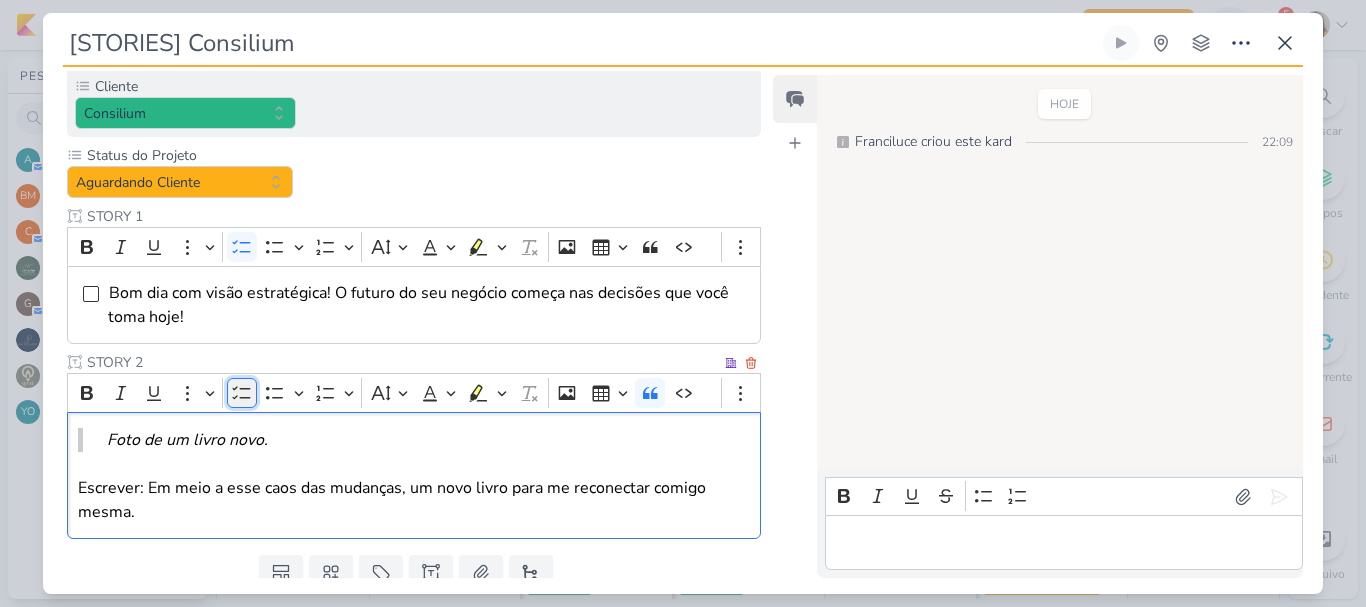 click 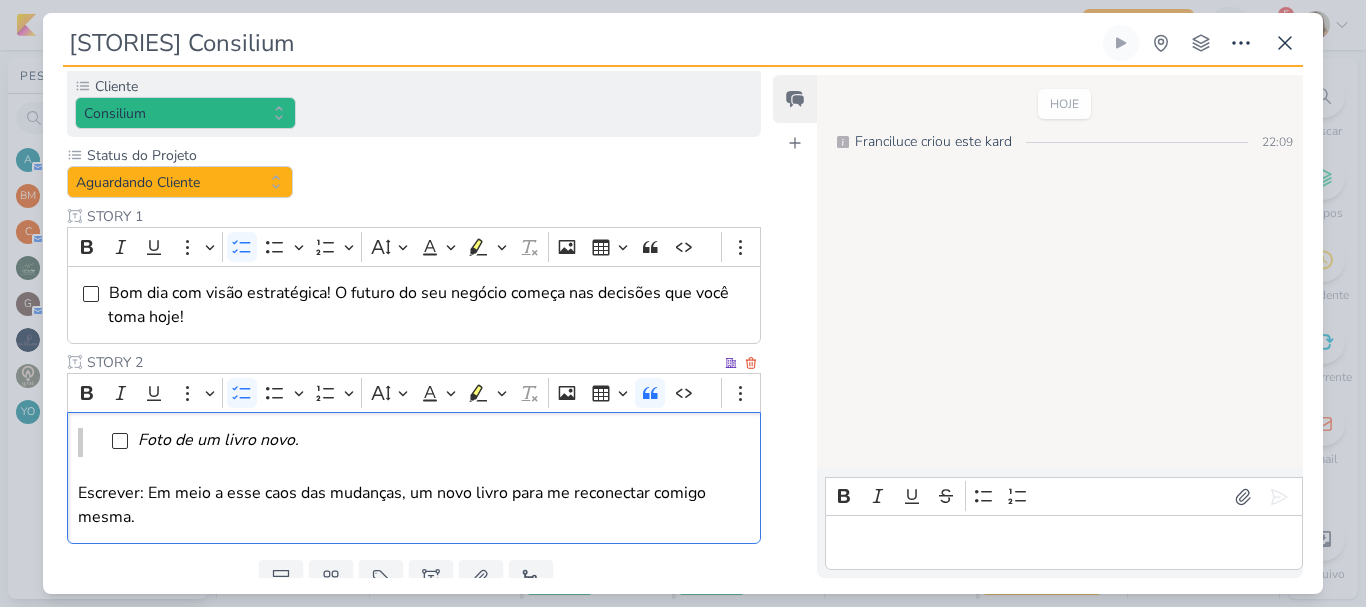 scroll, scrollTop: 289, scrollLeft: 0, axis: vertical 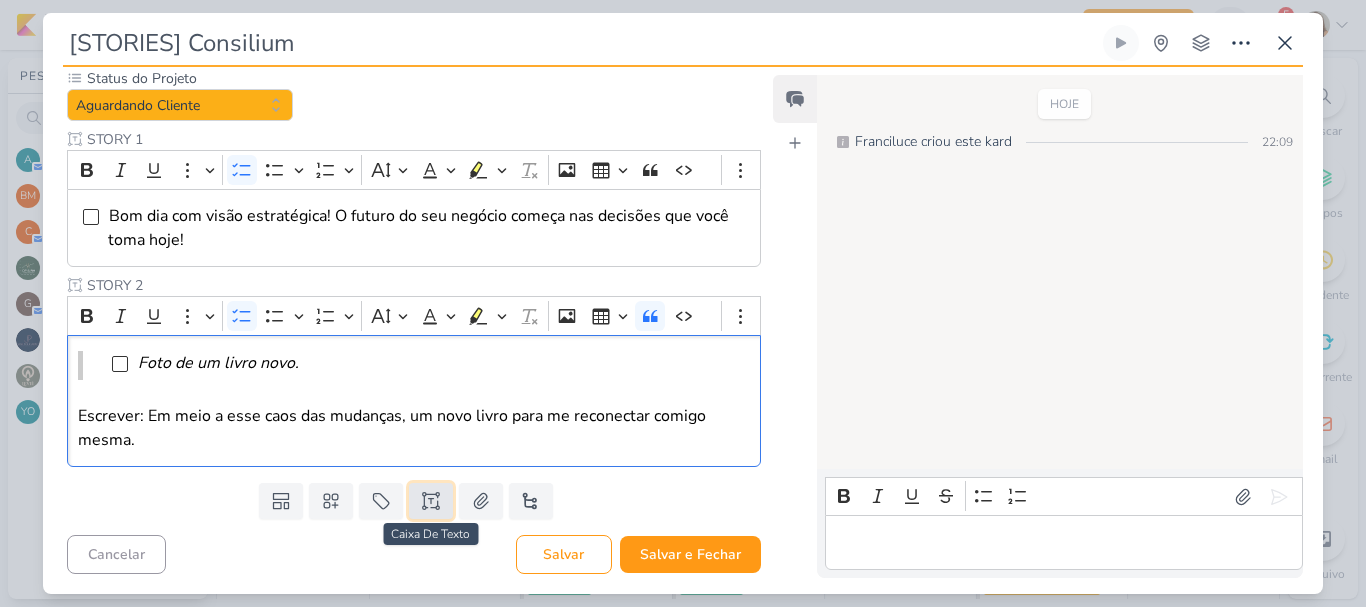 click 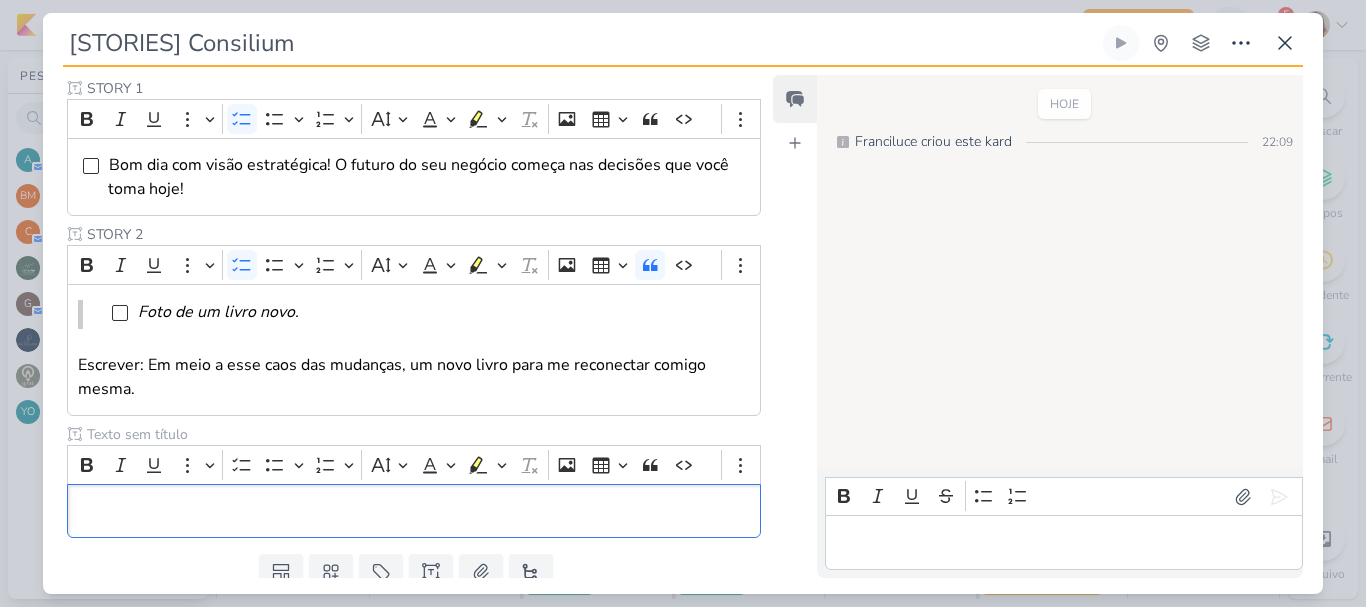 scroll, scrollTop: 411, scrollLeft: 0, axis: vertical 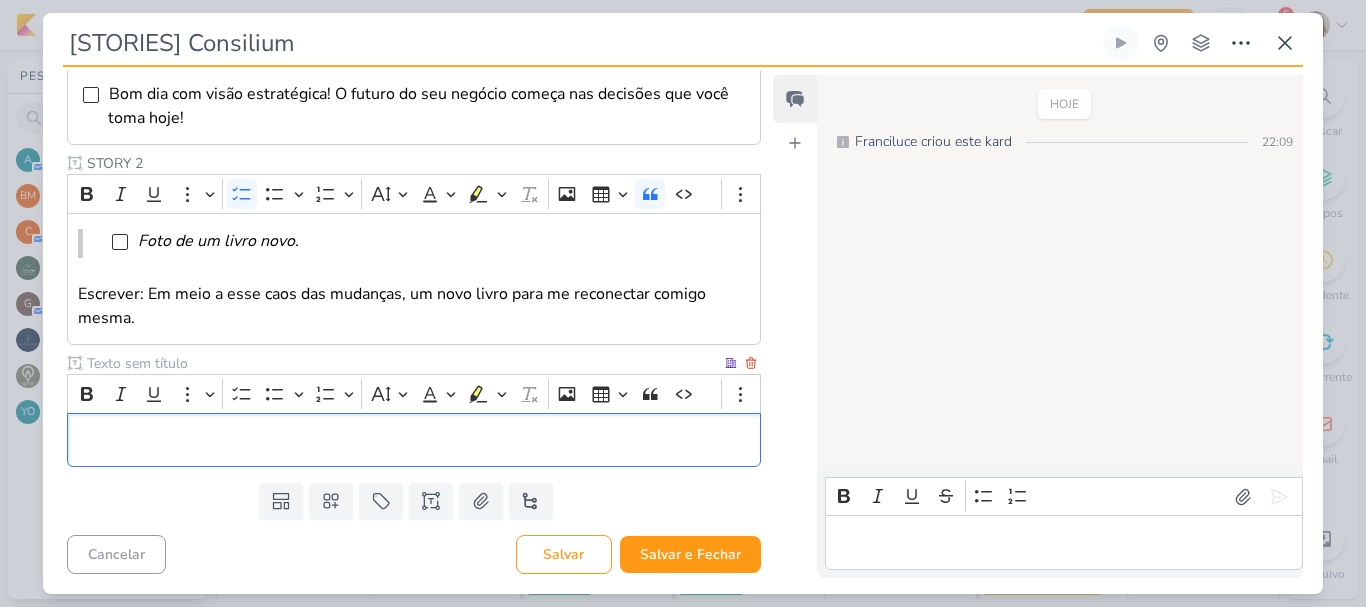 click at bounding box center [402, 363] 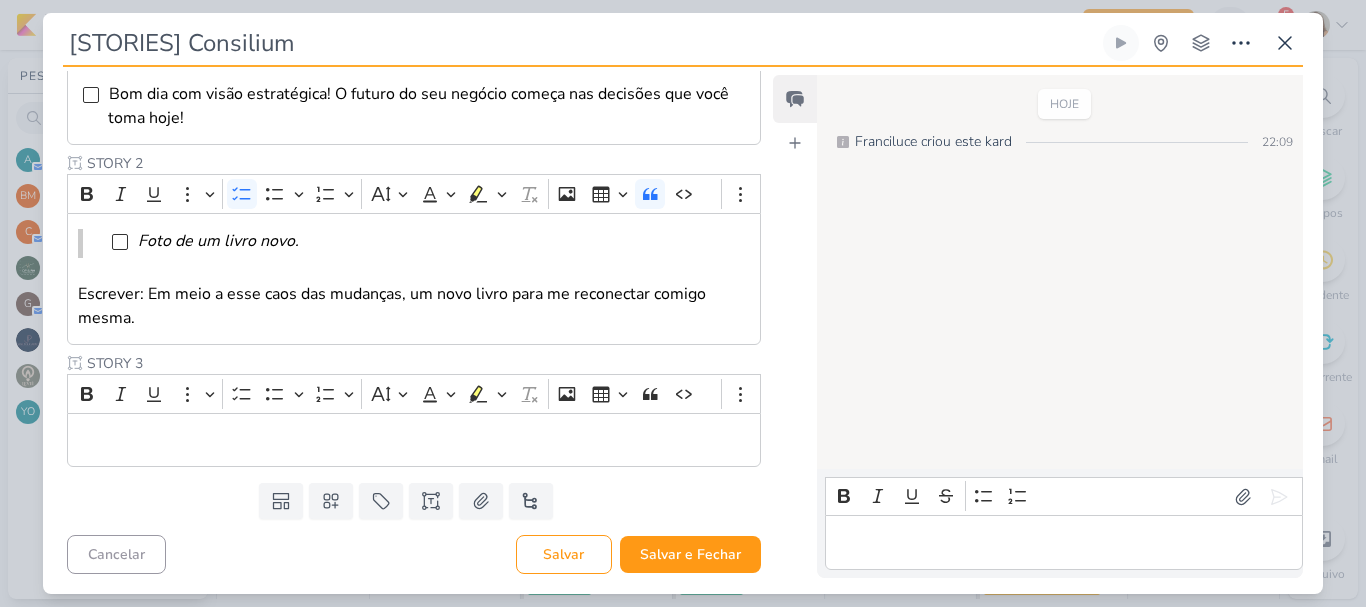 type on "STORY 3" 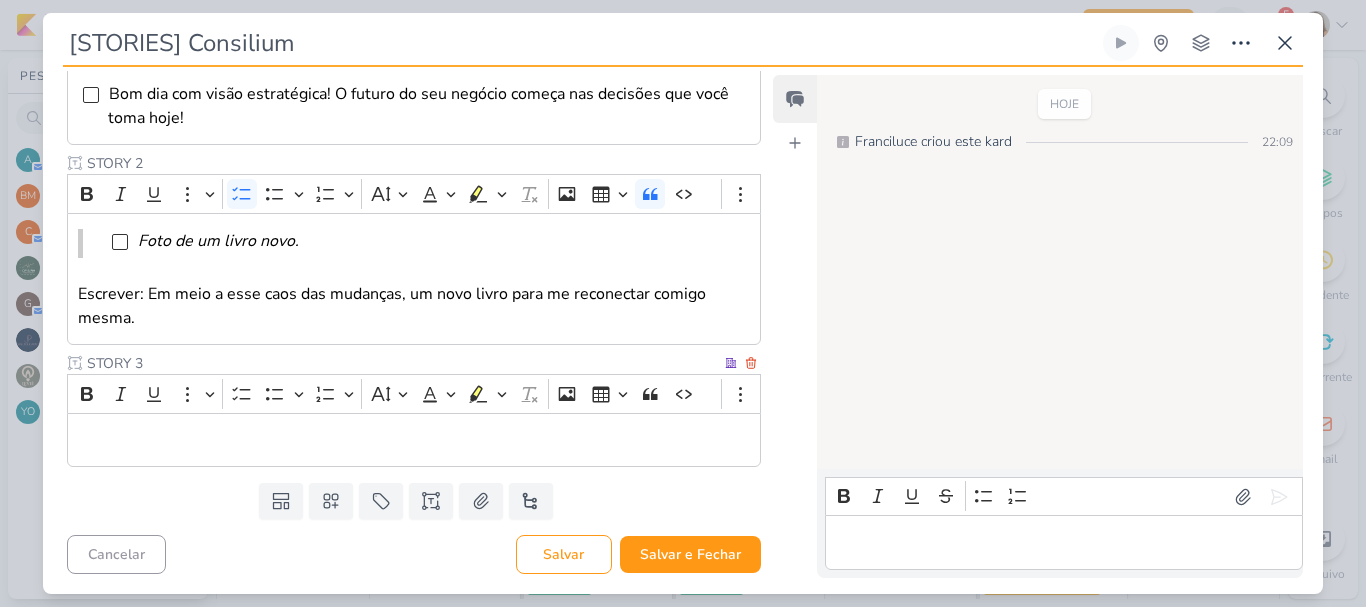 click at bounding box center [414, 440] 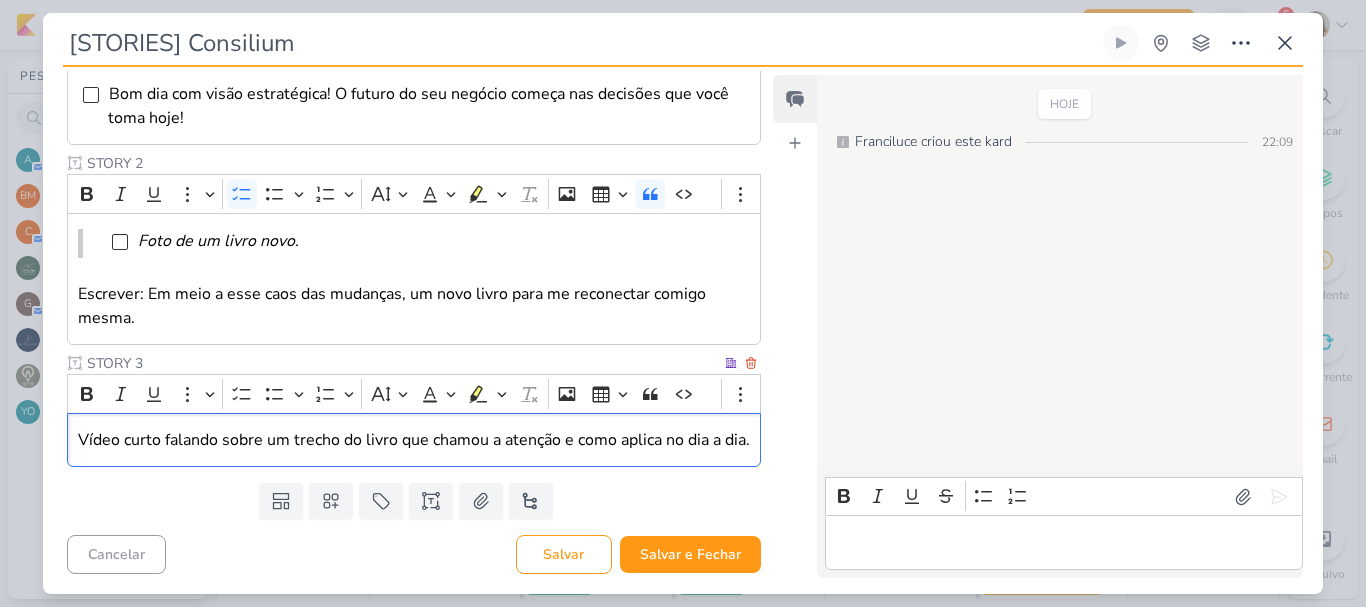 click on "Vídeo curto falando sobre um trecho do livro que chamou a atenção e como aplica no dia a dia." at bounding box center [414, 440] 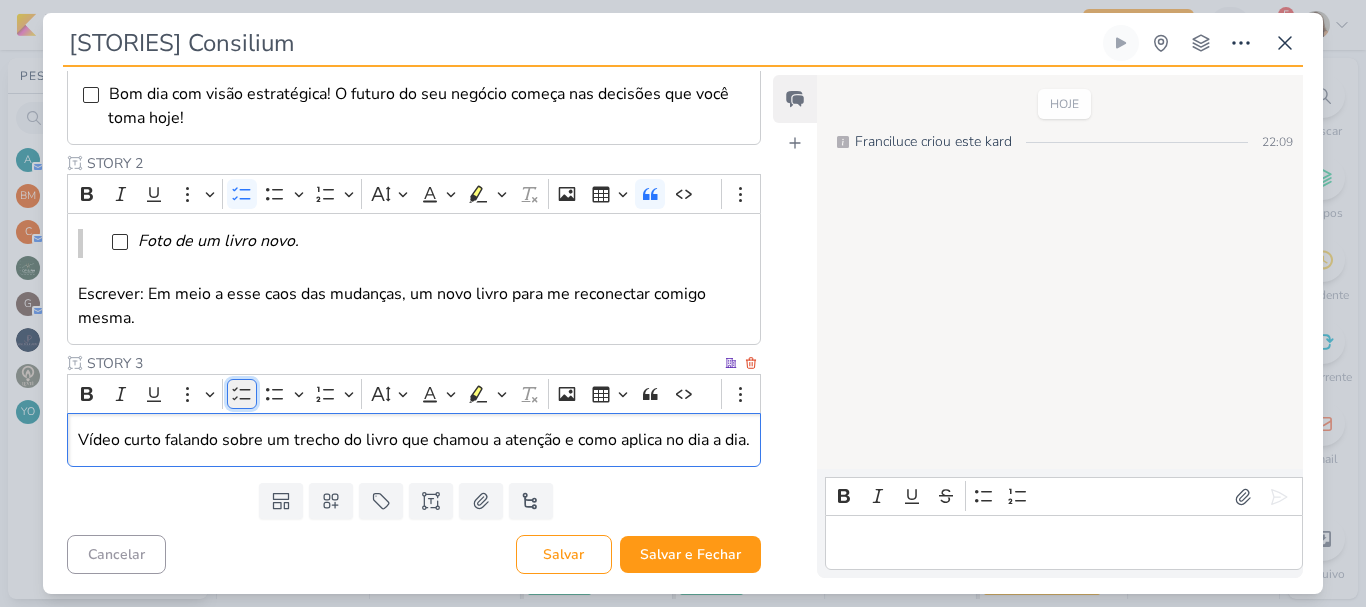 click on "To-do List" at bounding box center [242, 394] 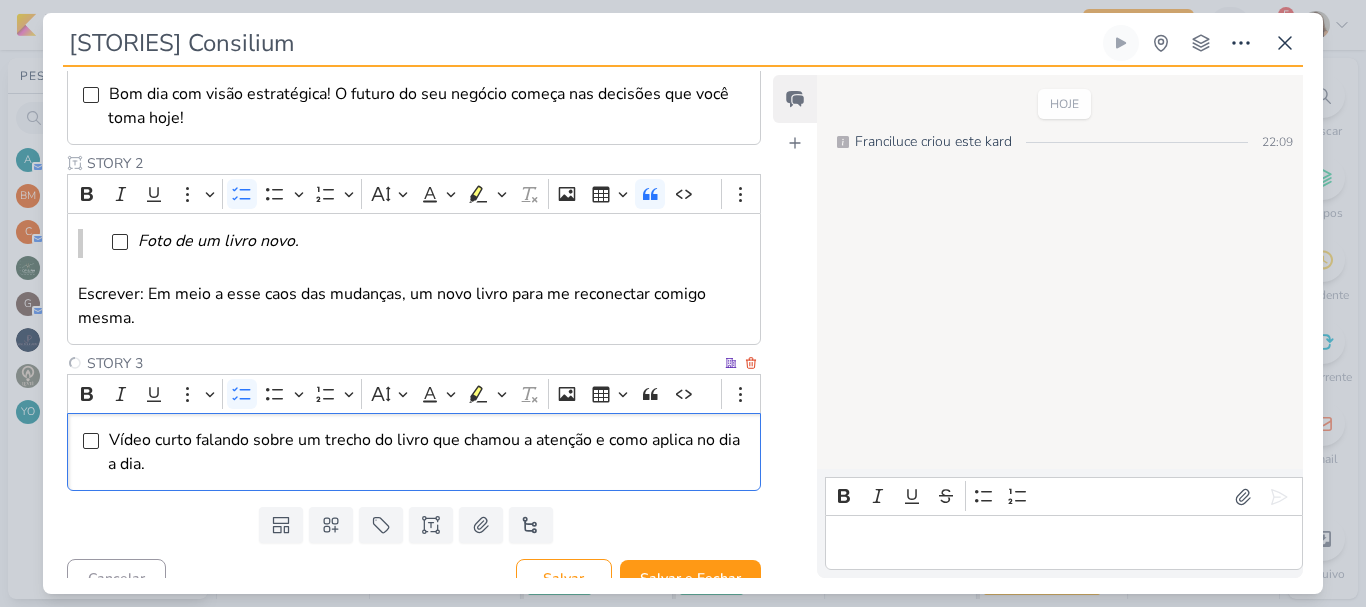 click on "Vídeo curto falando sobre um trecho do livro que chamou a atenção e como aplica no dia a dia." at bounding box center [414, 452] 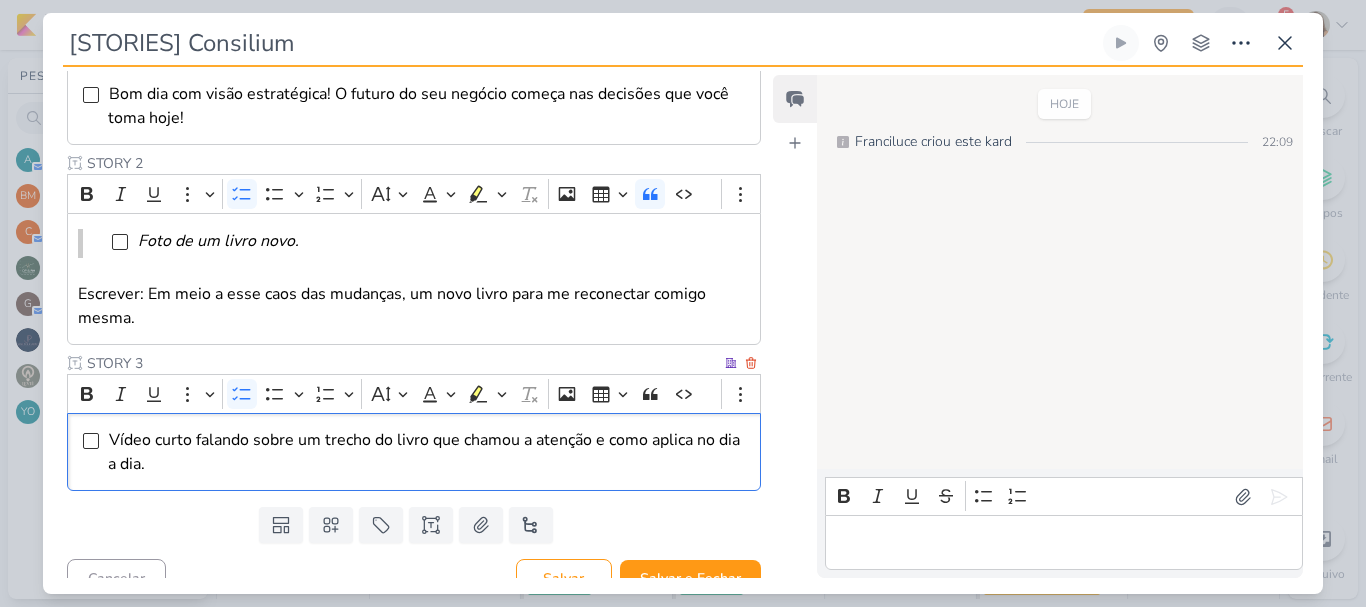 scroll, scrollTop: 435, scrollLeft: 0, axis: vertical 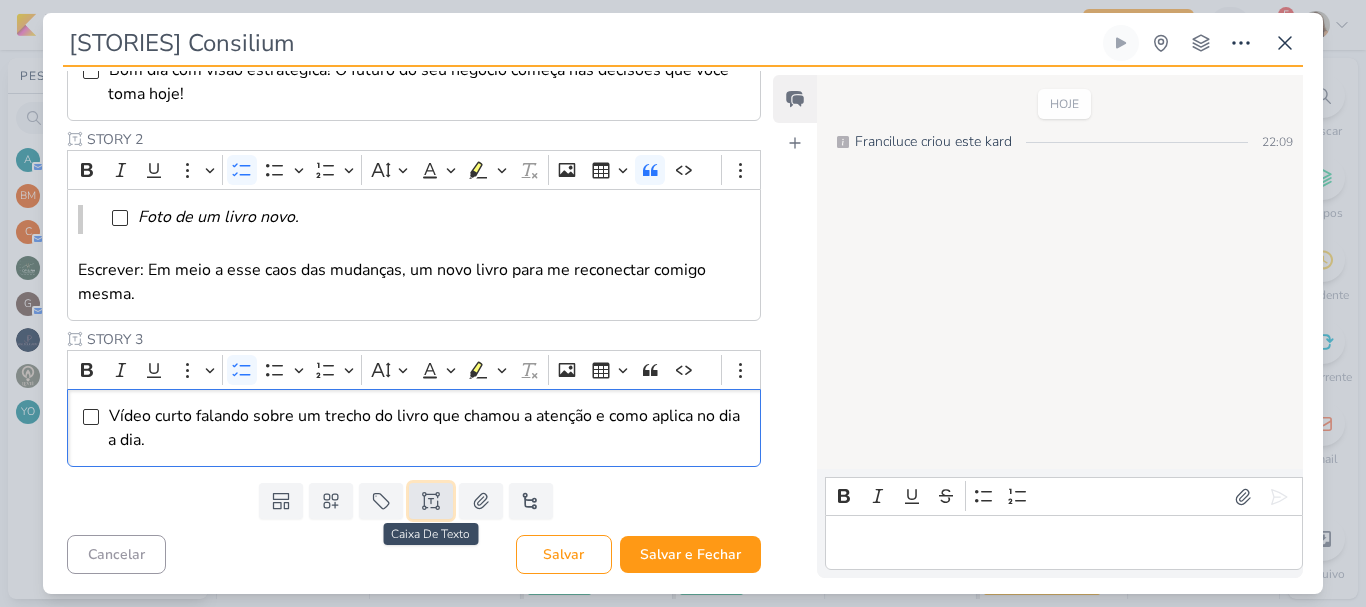 click 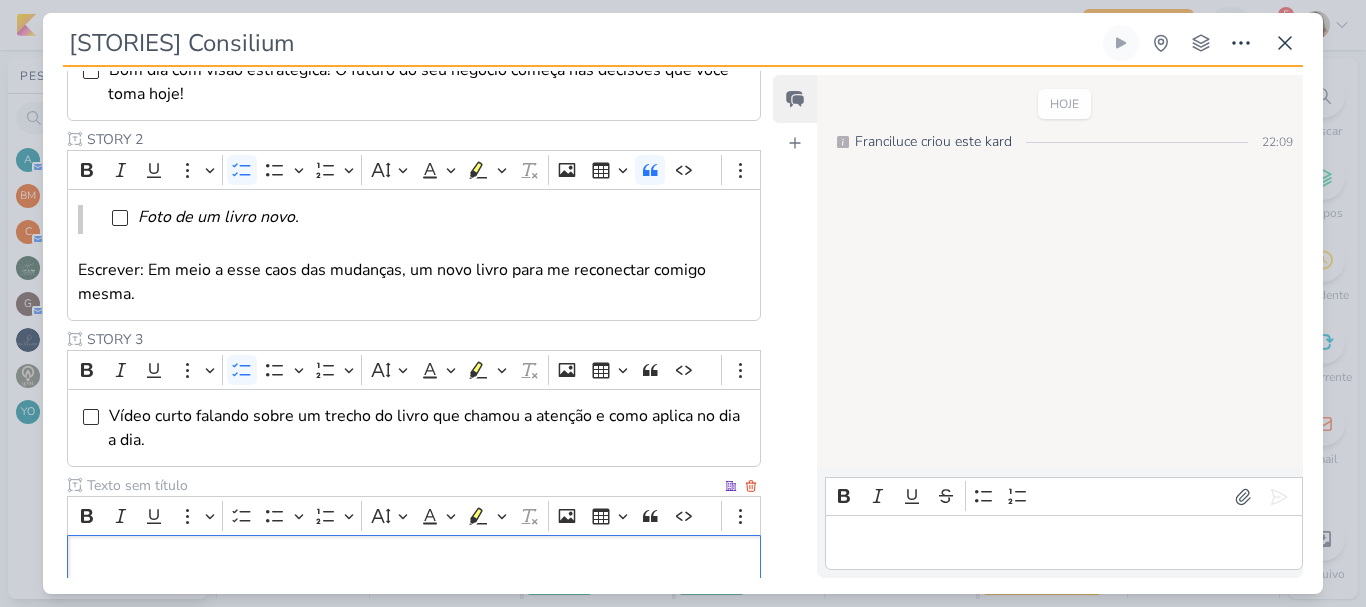 click at bounding box center [402, 485] 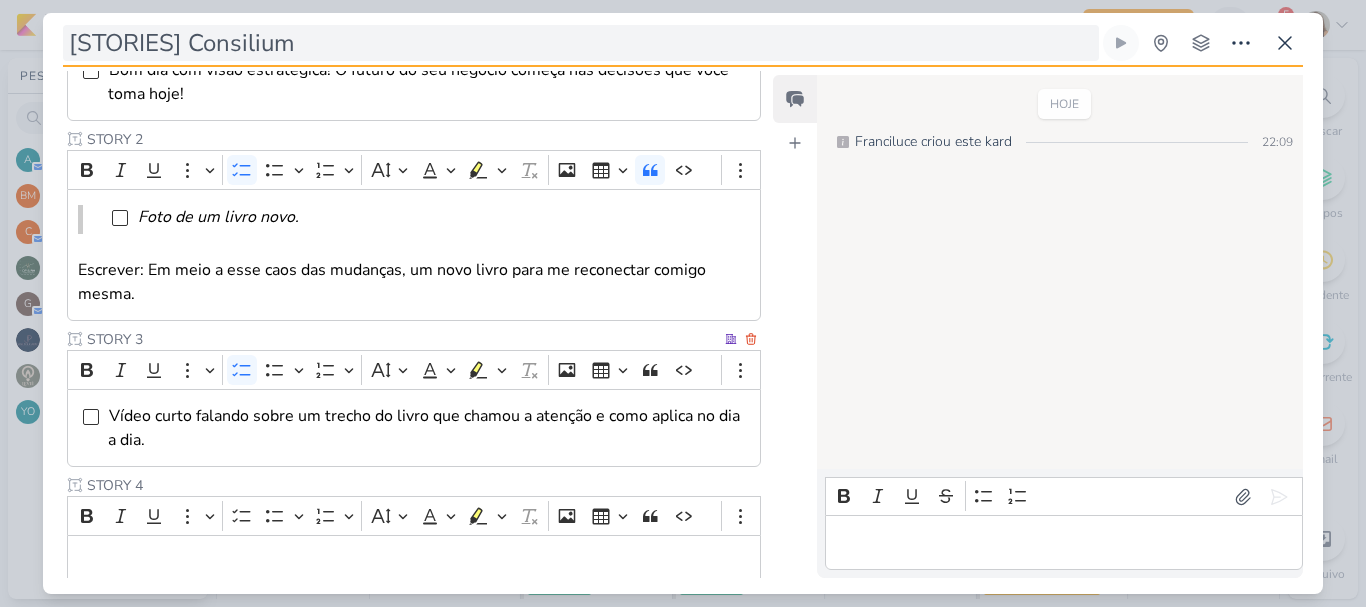 type on "STORY 4" 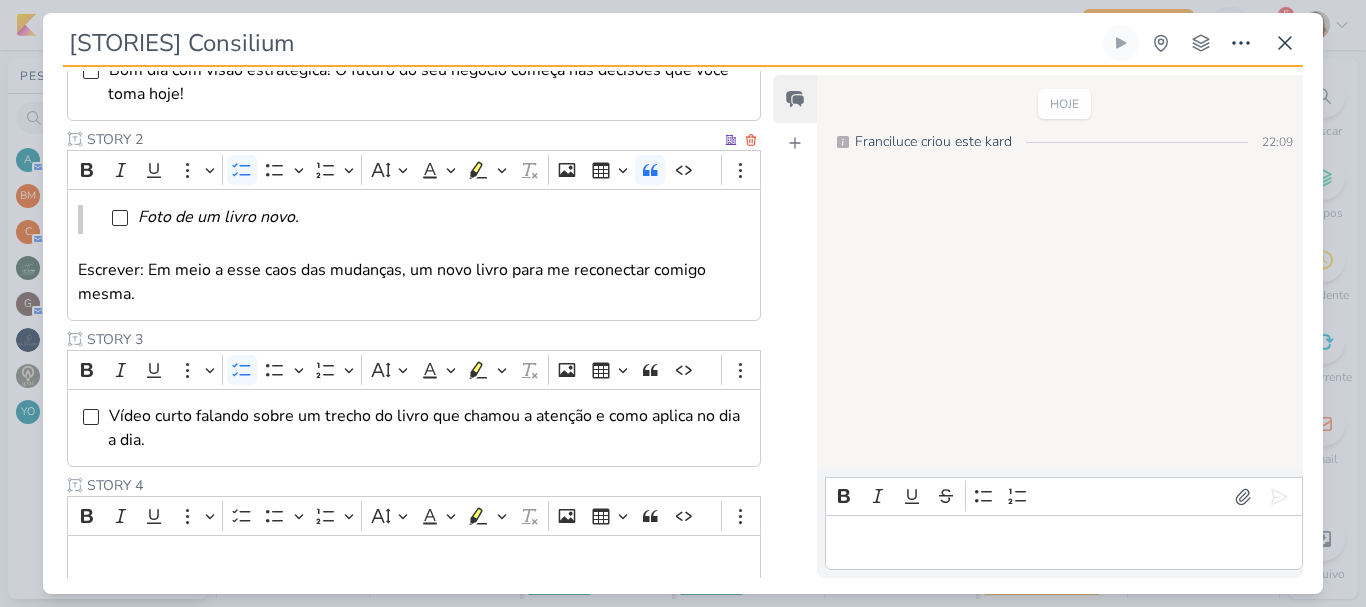 scroll, scrollTop: 0, scrollLeft: 0, axis: both 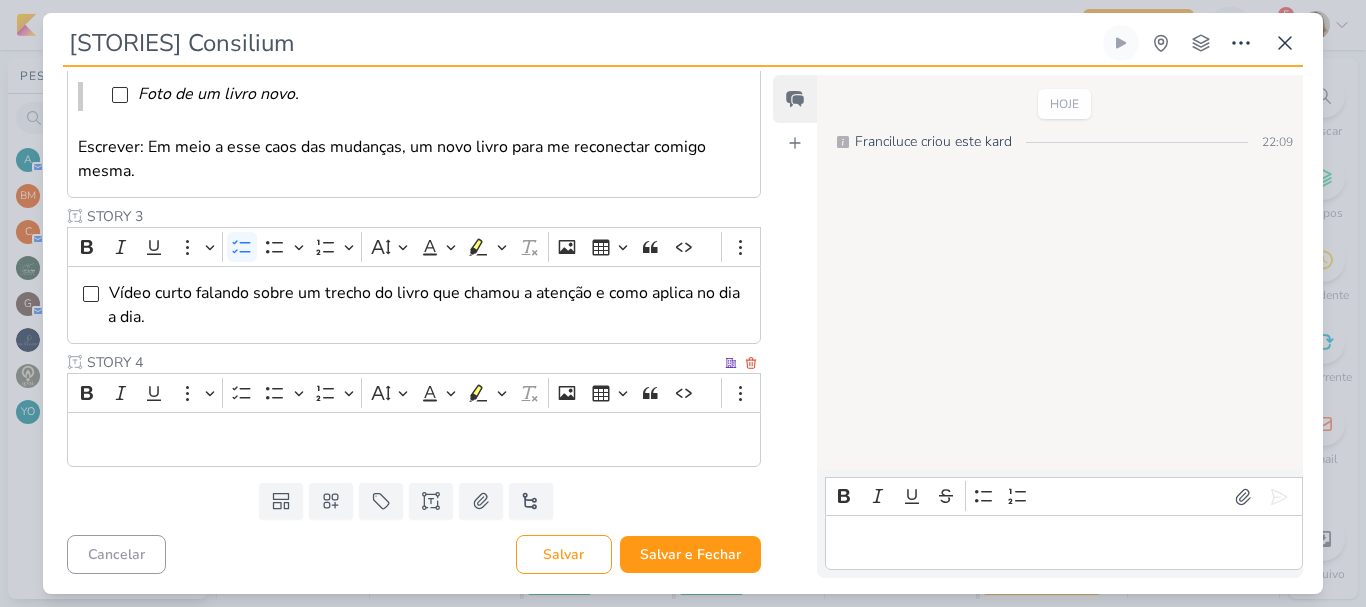 click at bounding box center [414, 439] 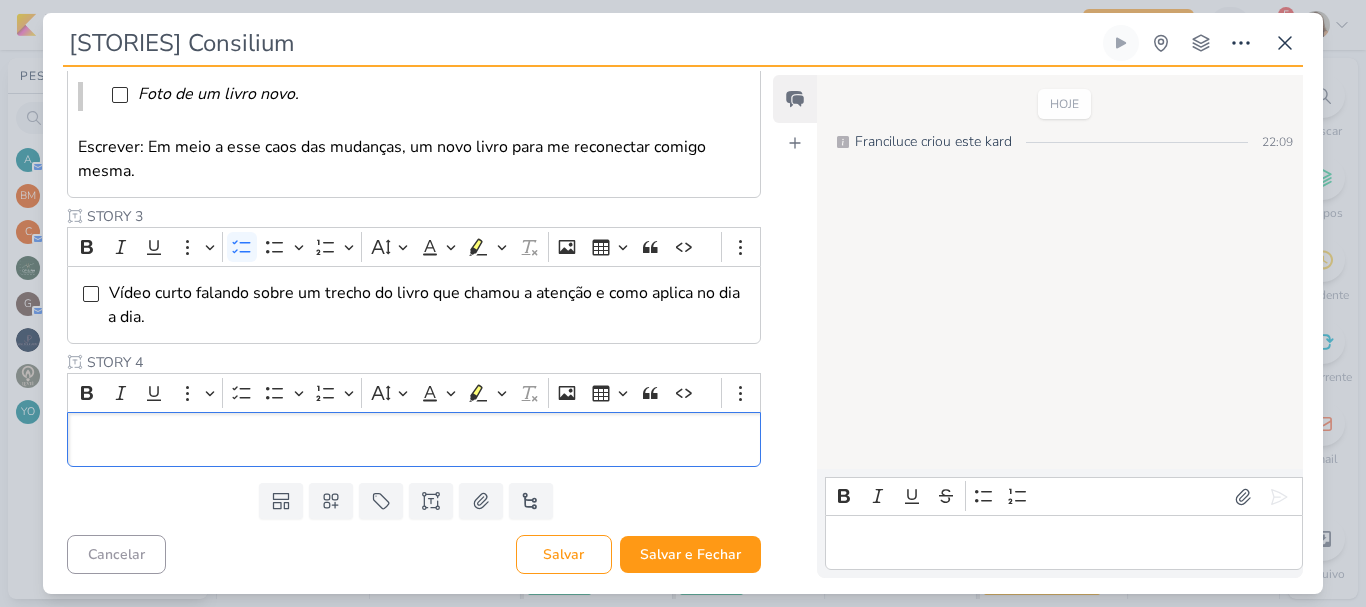 click at bounding box center (414, 439) 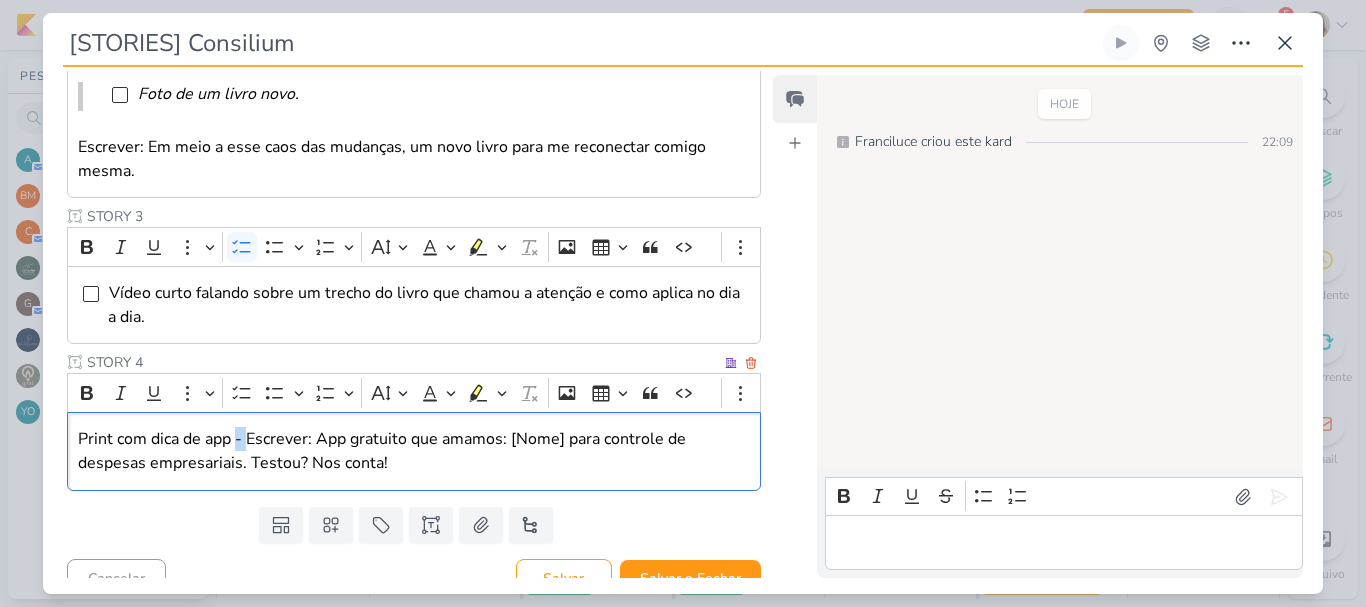 drag, startPoint x: 236, startPoint y: 437, endPoint x: 246, endPoint y: 438, distance: 10.049875 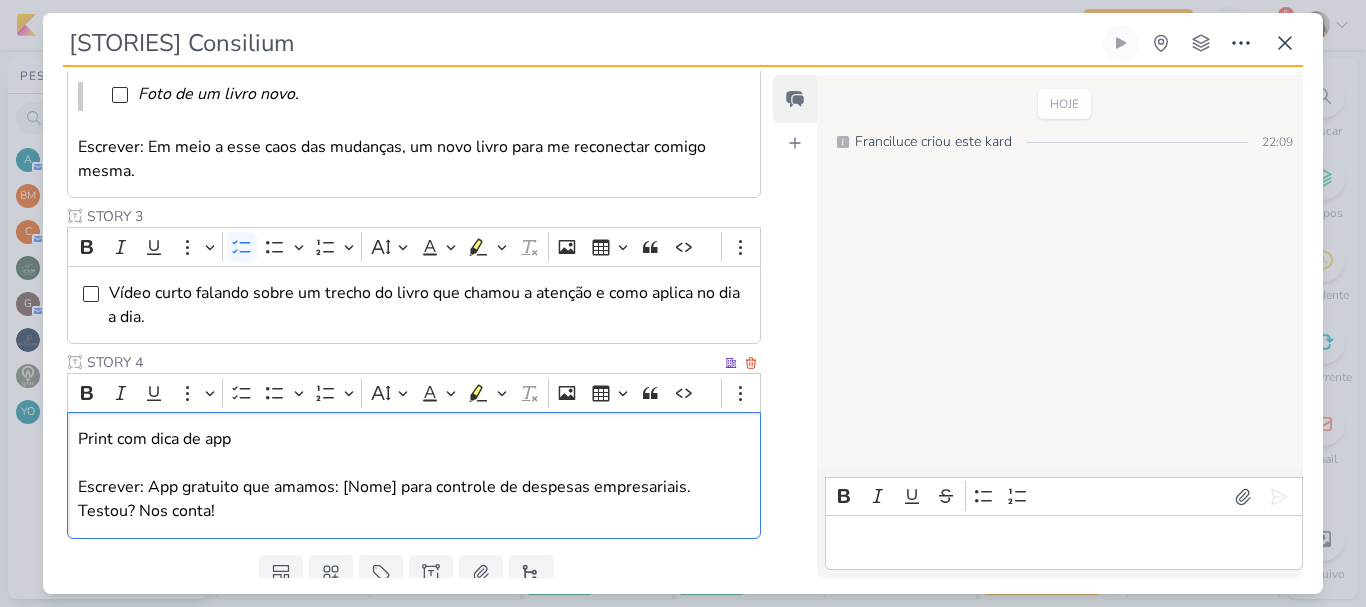 click on "Print com dica de app" at bounding box center (414, 439) 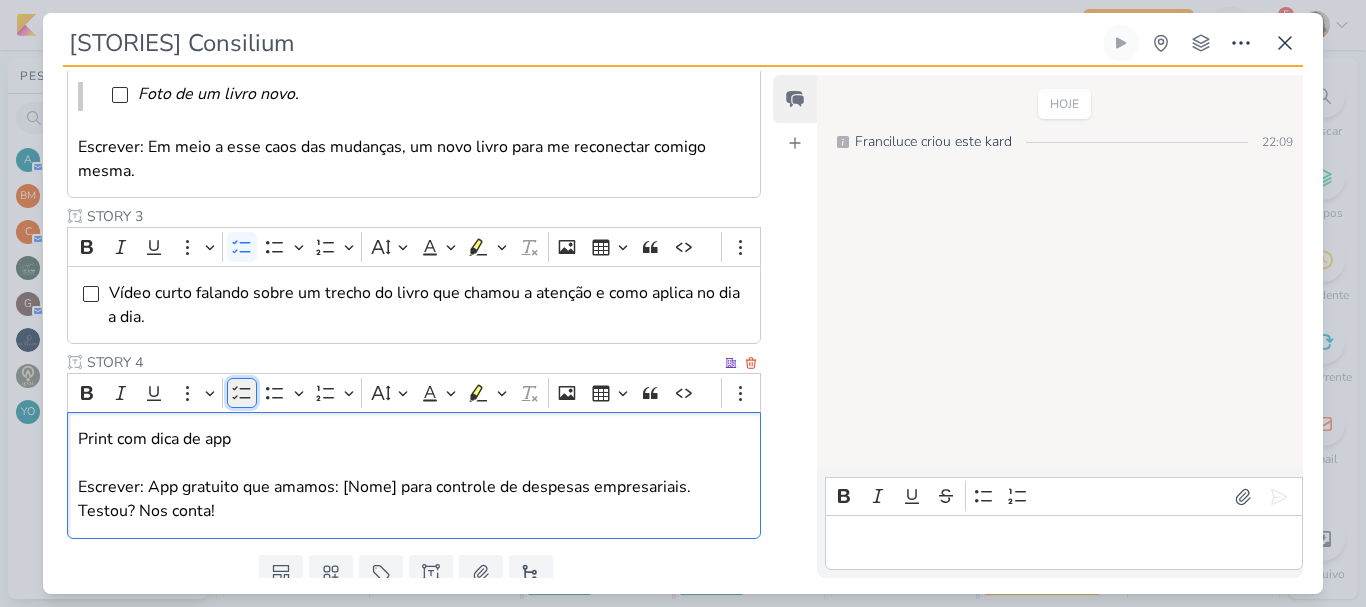 click 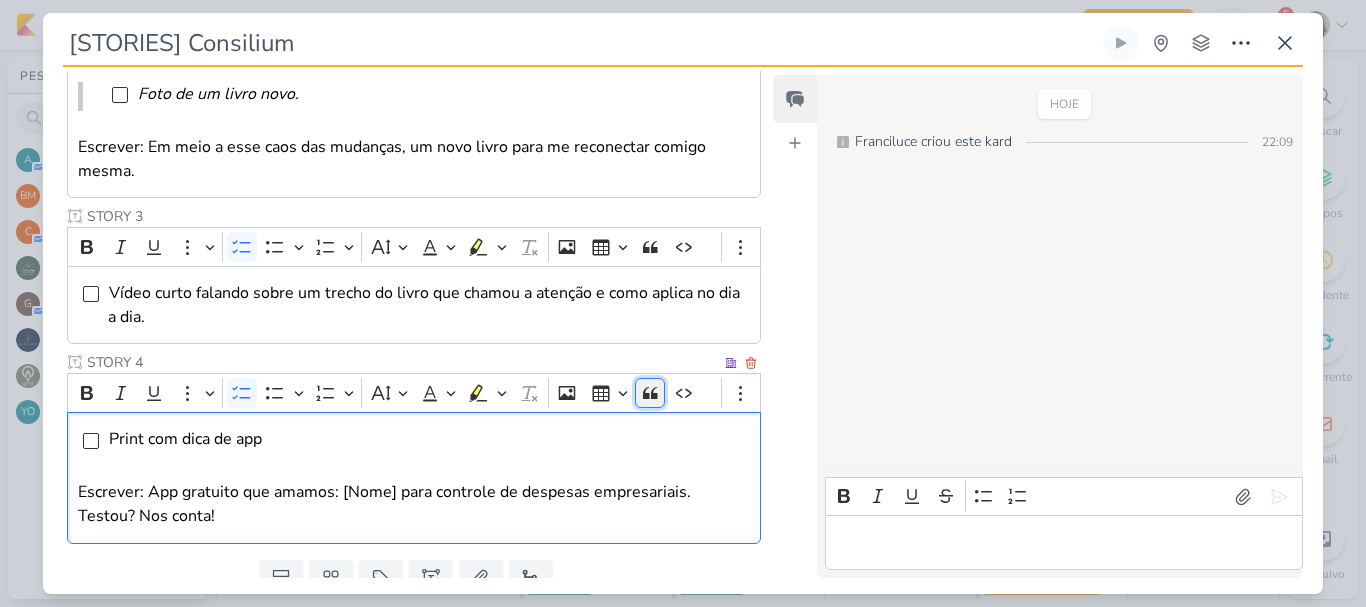 click 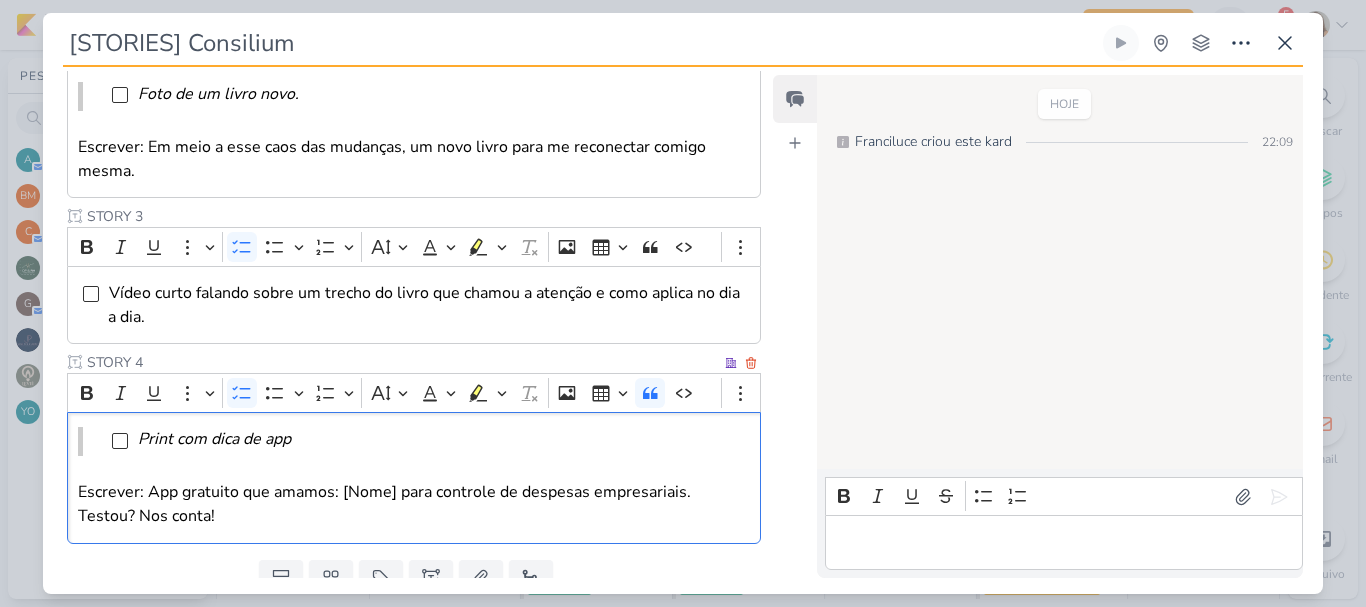 click on "Escrever: App gratuito que amamos: [Nome] para controle de despesas empresariais. Testou? Nos conta!" at bounding box center [414, 504] 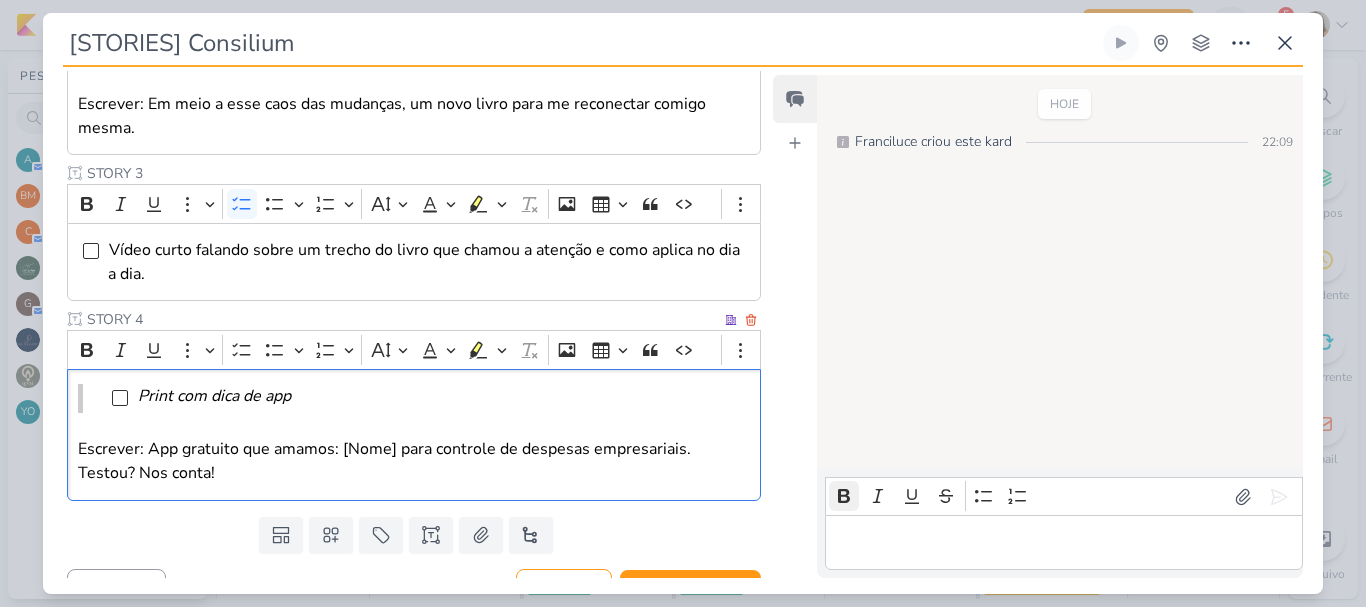 scroll, scrollTop: 635, scrollLeft: 0, axis: vertical 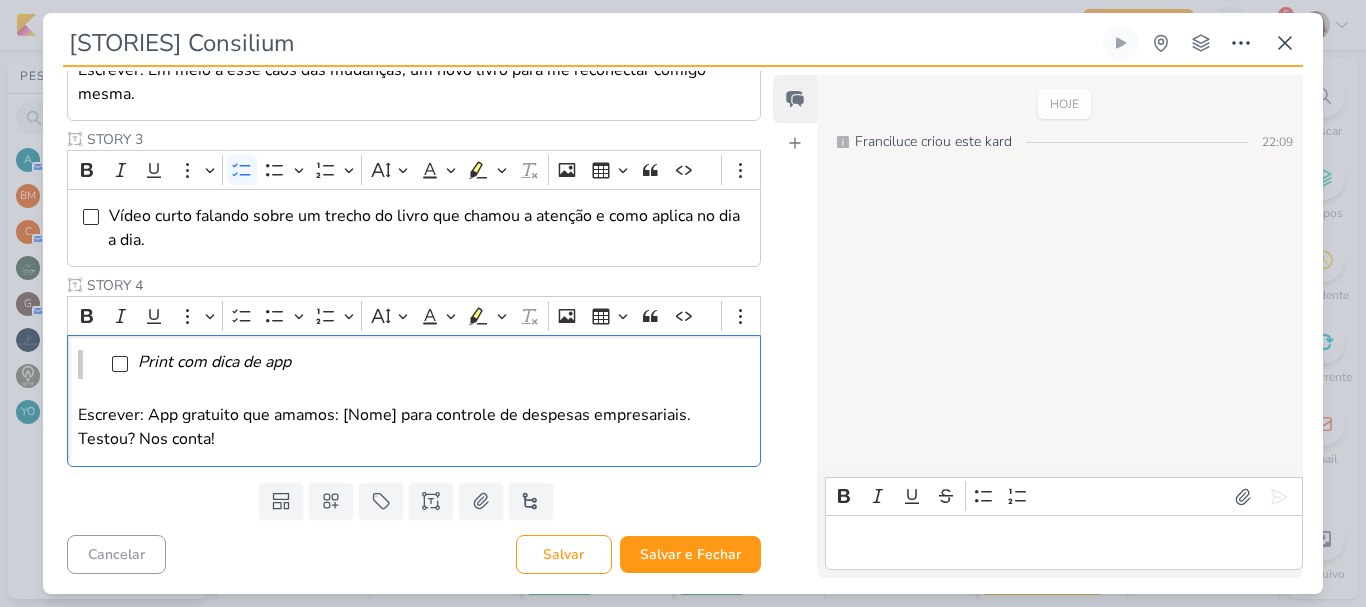 click at bounding box center (1064, 542) 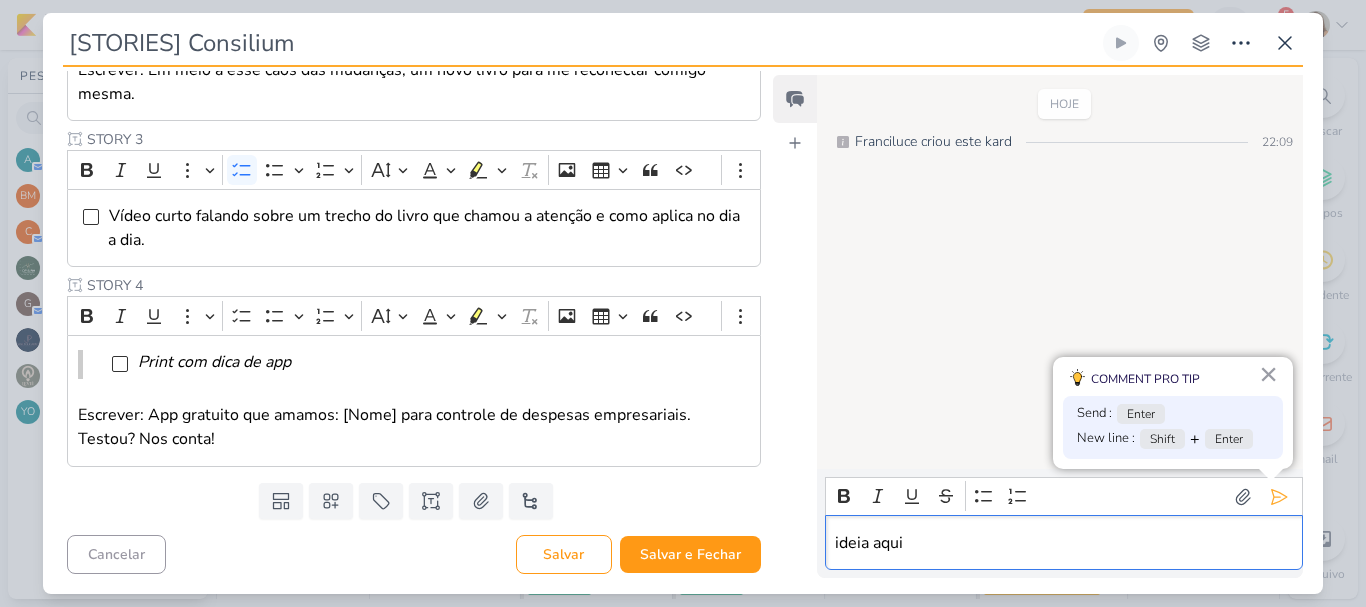 click on "ideia aqui" at bounding box center (1063, 543) 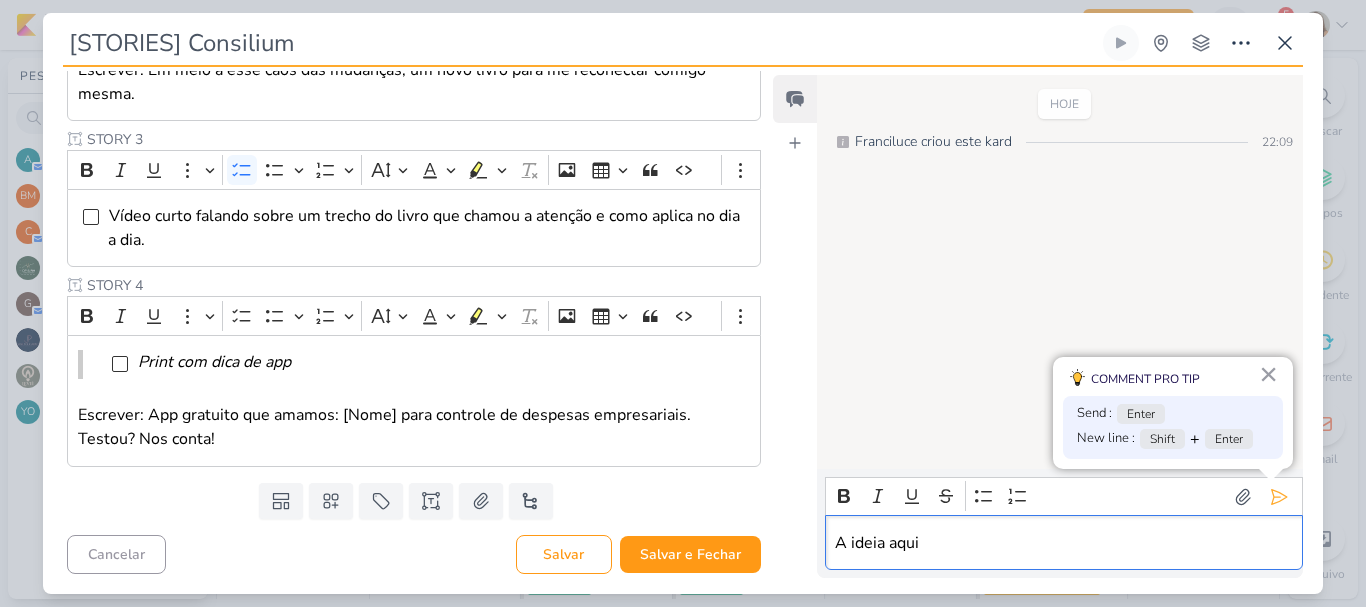 click on "A ideia aqui" at bounding box center (1063, 543) 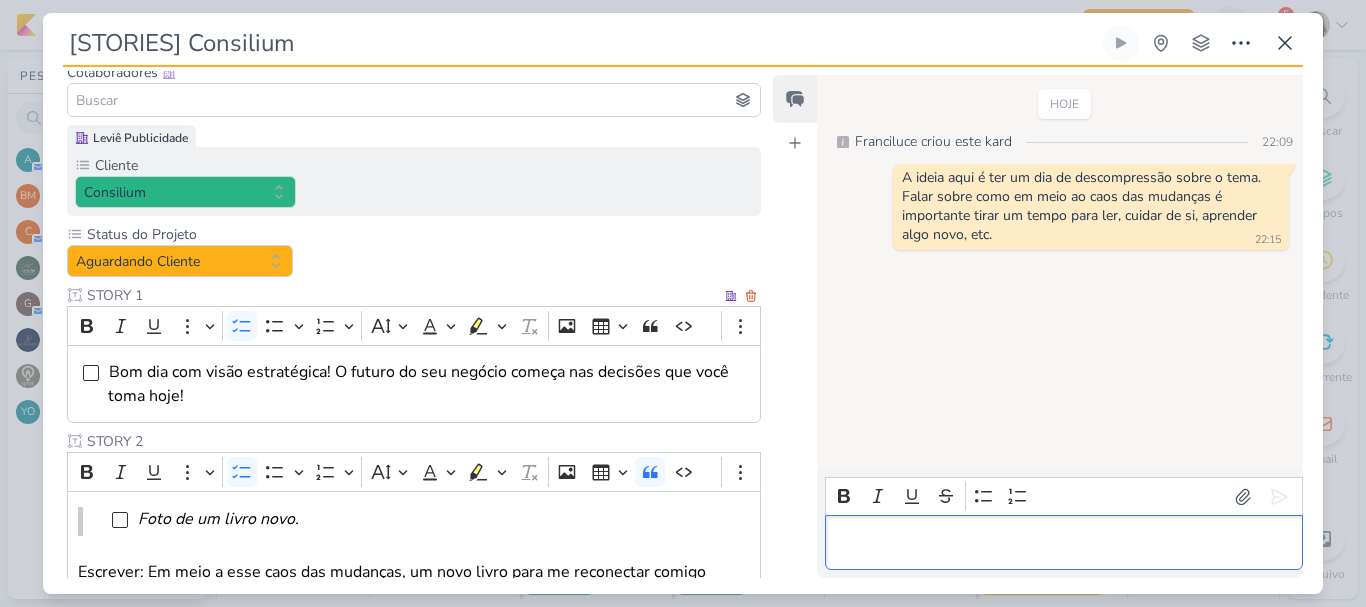 scroll, scrollTop: 0, scrollLeft: 0, axis: both 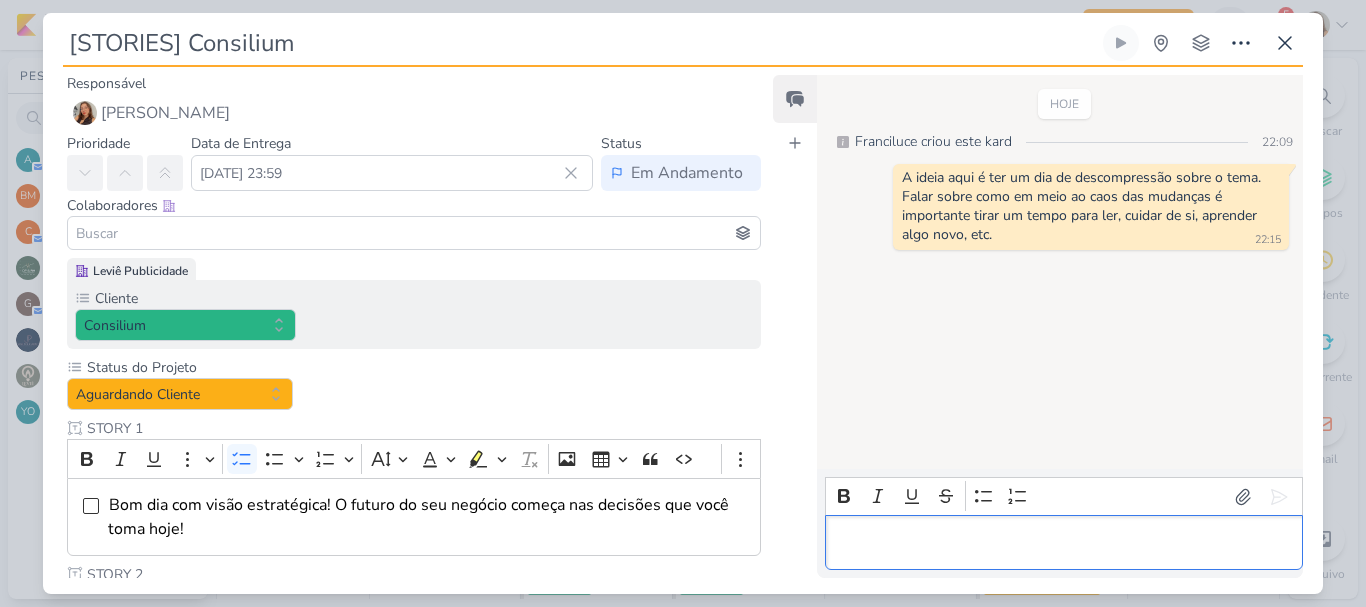 click at bounding box center [414, 233] 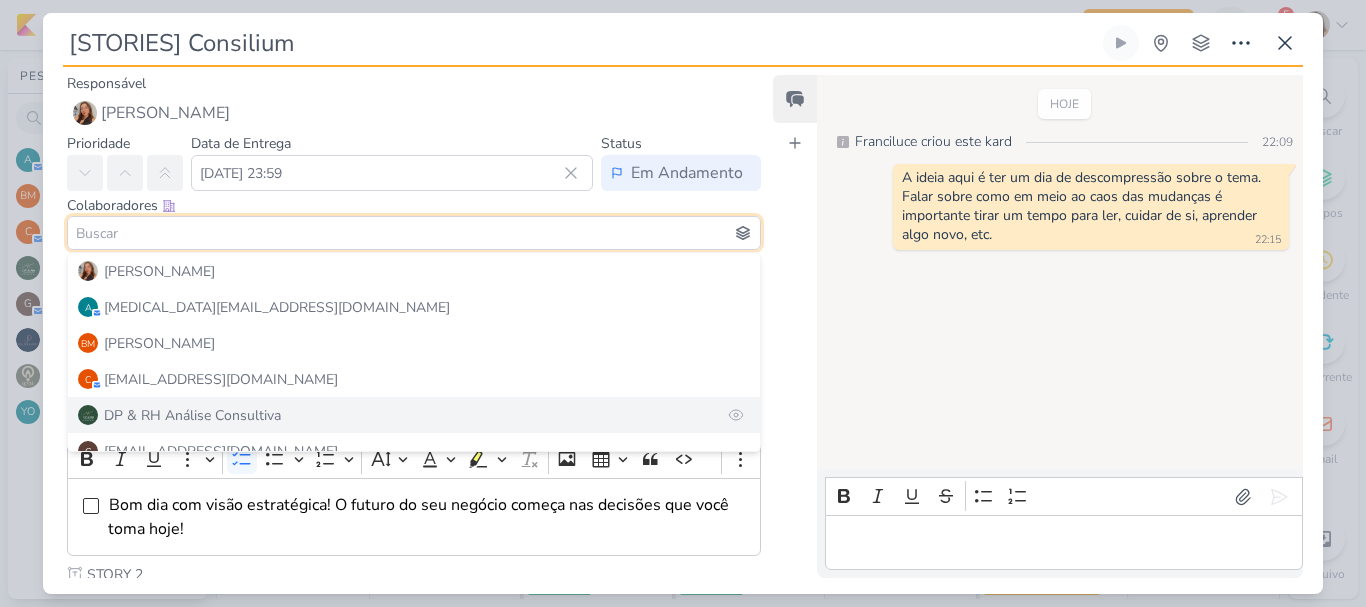 click on "DP & RH Análise Consultiva" at bounding box center [414, 415] 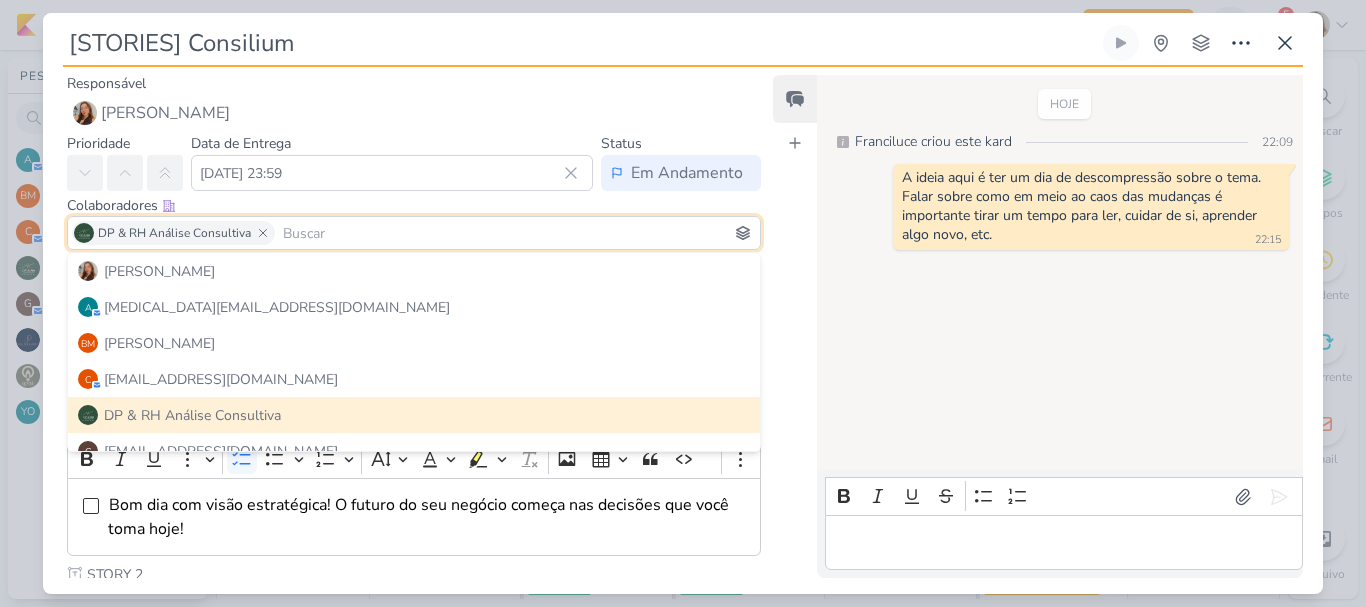 click on "[PERSON_NAME]" at bounding box center (414, 487) 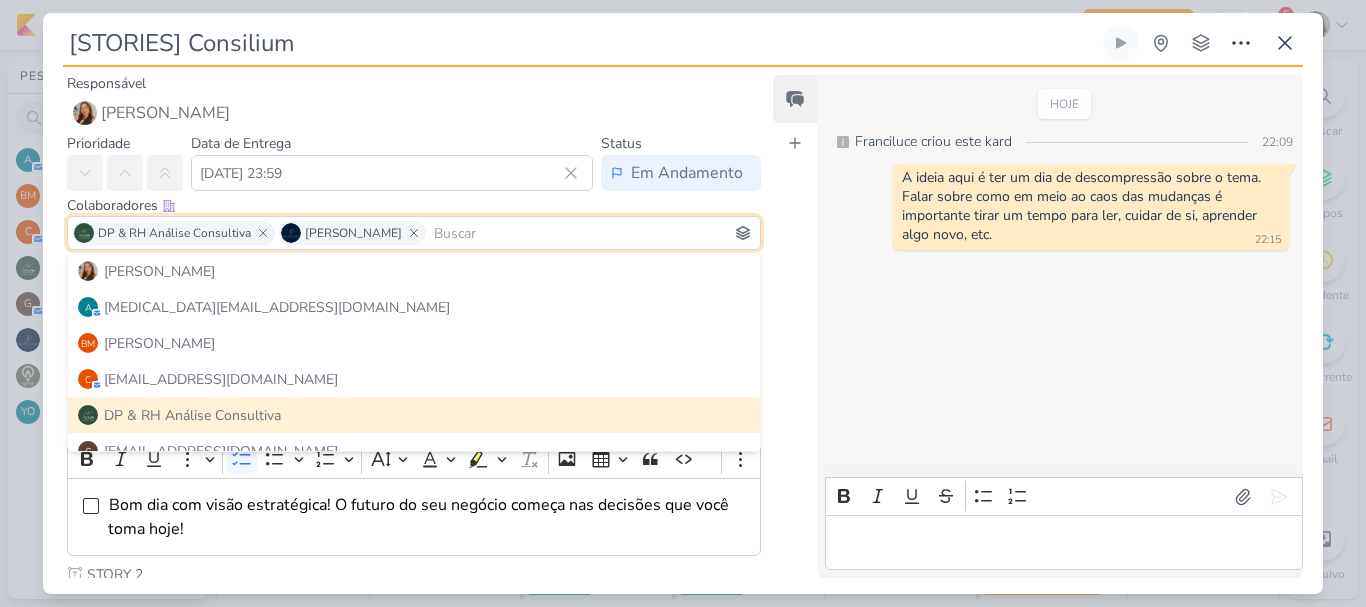 click on "YO
[MEDICAL_DATA][PERSON_NAME]" at bounding box center (414, 559) 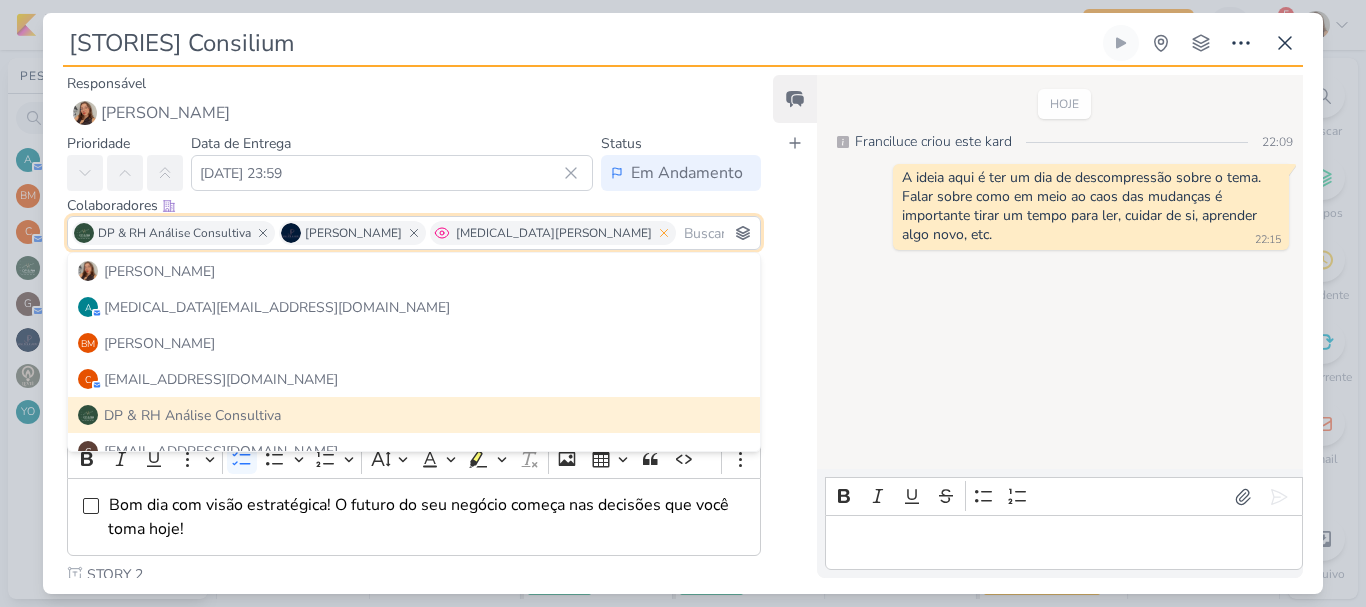 click 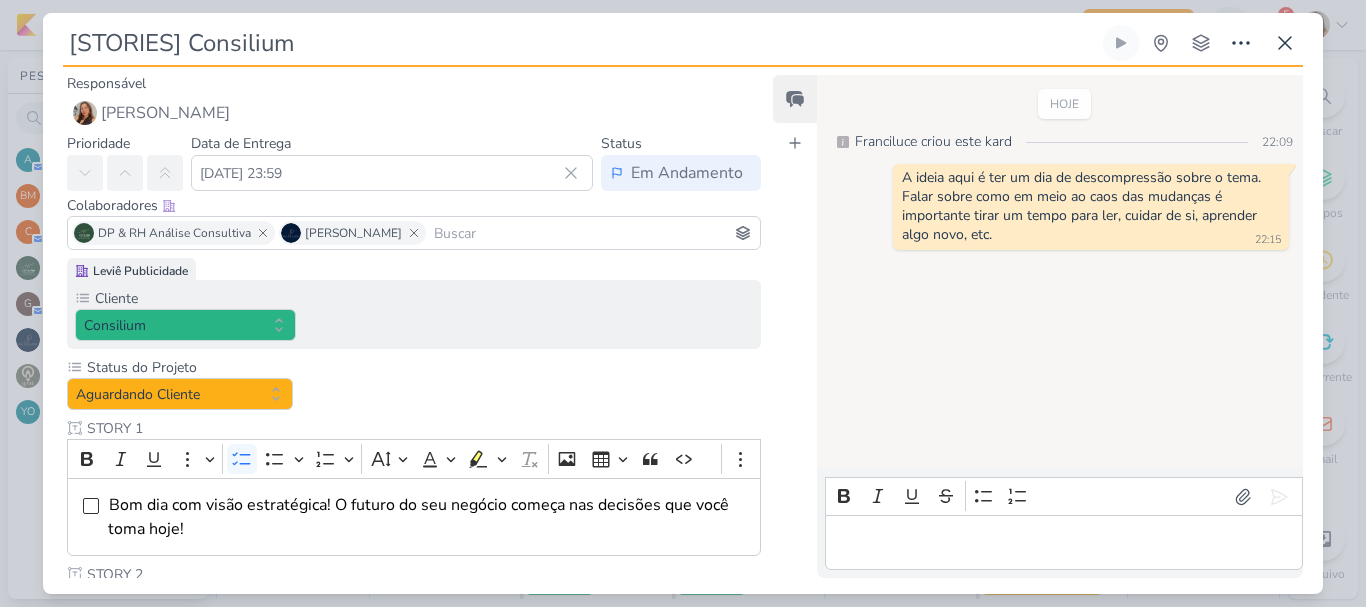 click at bounding box center (593, 233) 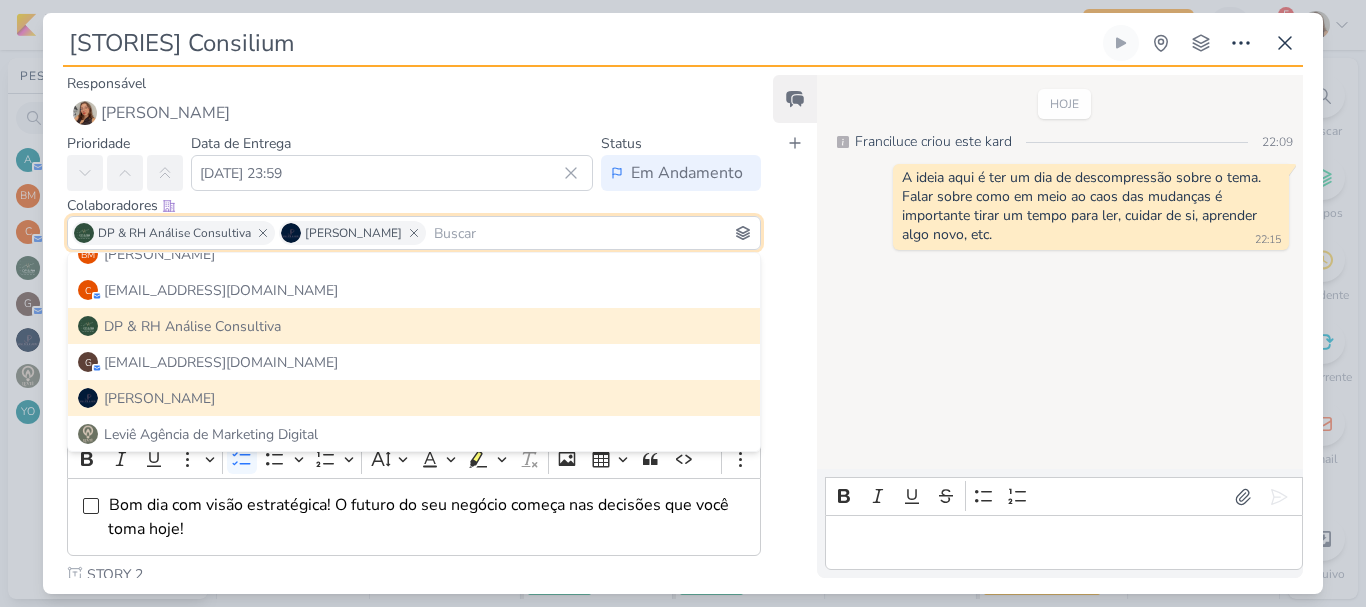 scroll, scrollTop: 26, scrollLeft: 0, axis: vertical 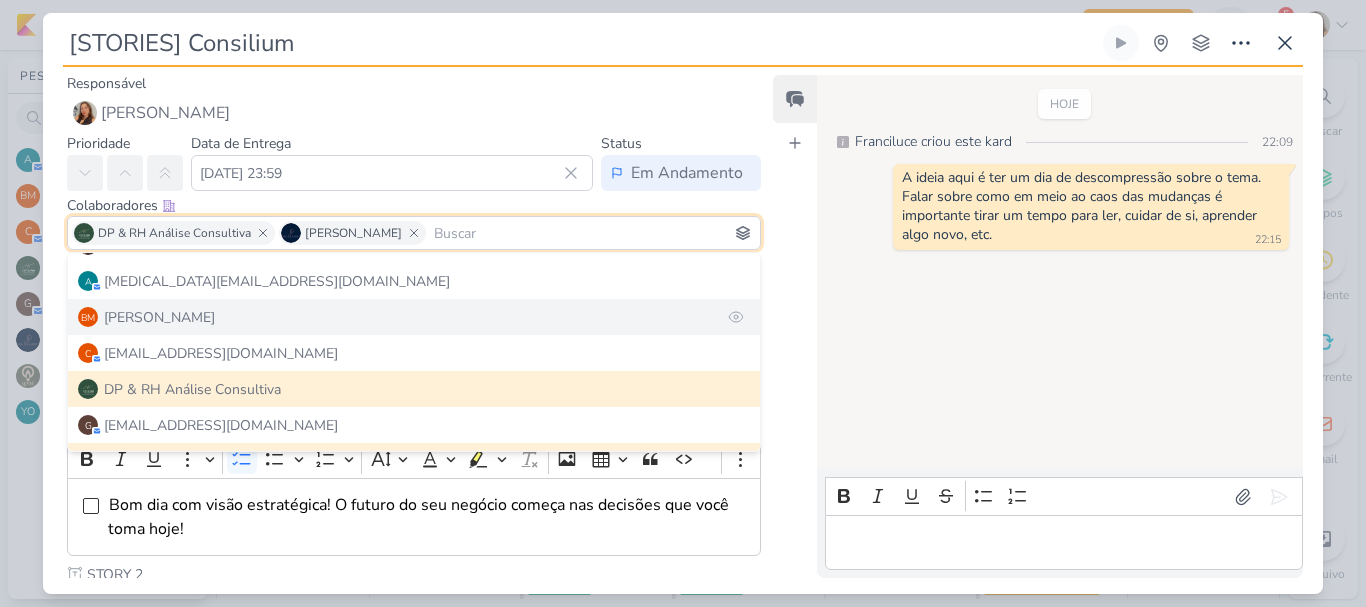 click on "BM
[GEOGRAPHIC_DATA]" at bounding box center (414, 317) 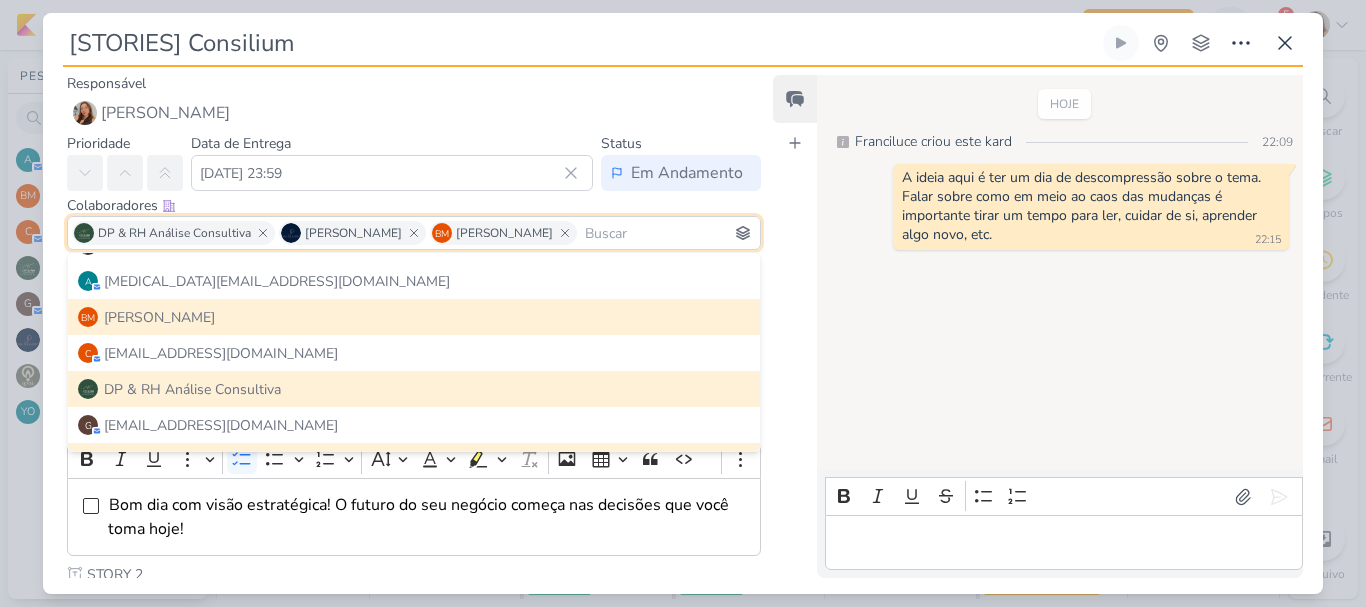 scroll, scrollTop: 444, scrollLeft: 0, axis: vertical 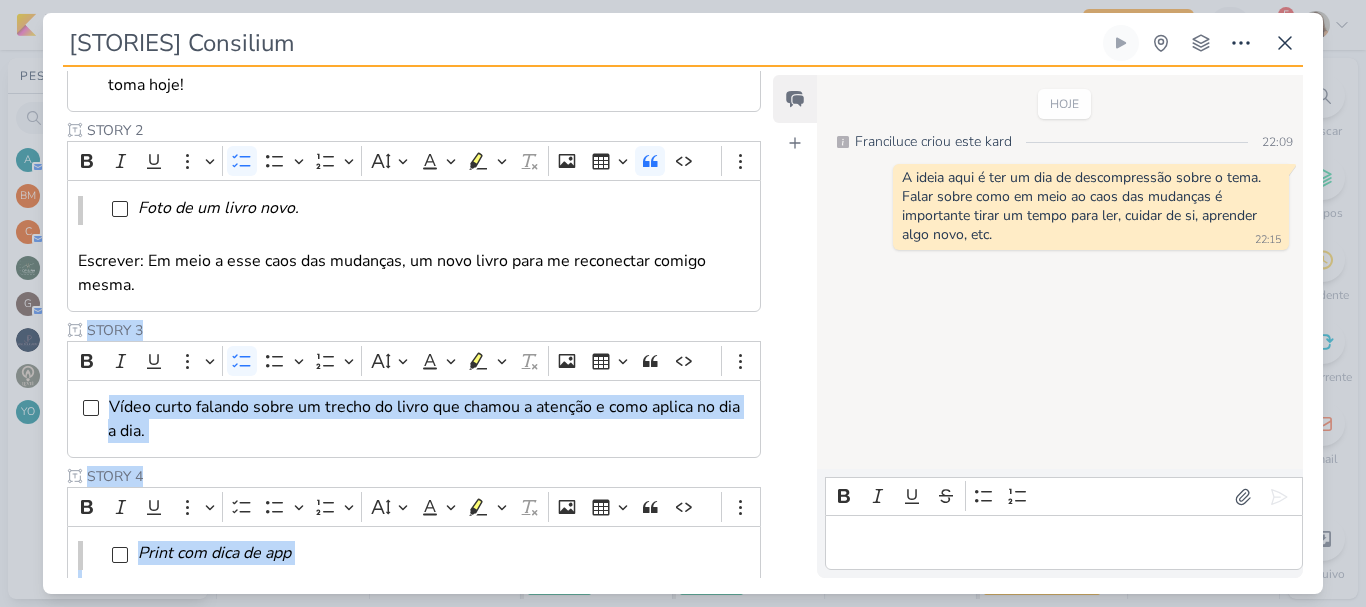 drag, startPoint x: 759, startPoint y: 335, endPoint x: 771, endPoint y: 438, distance: 103.69667 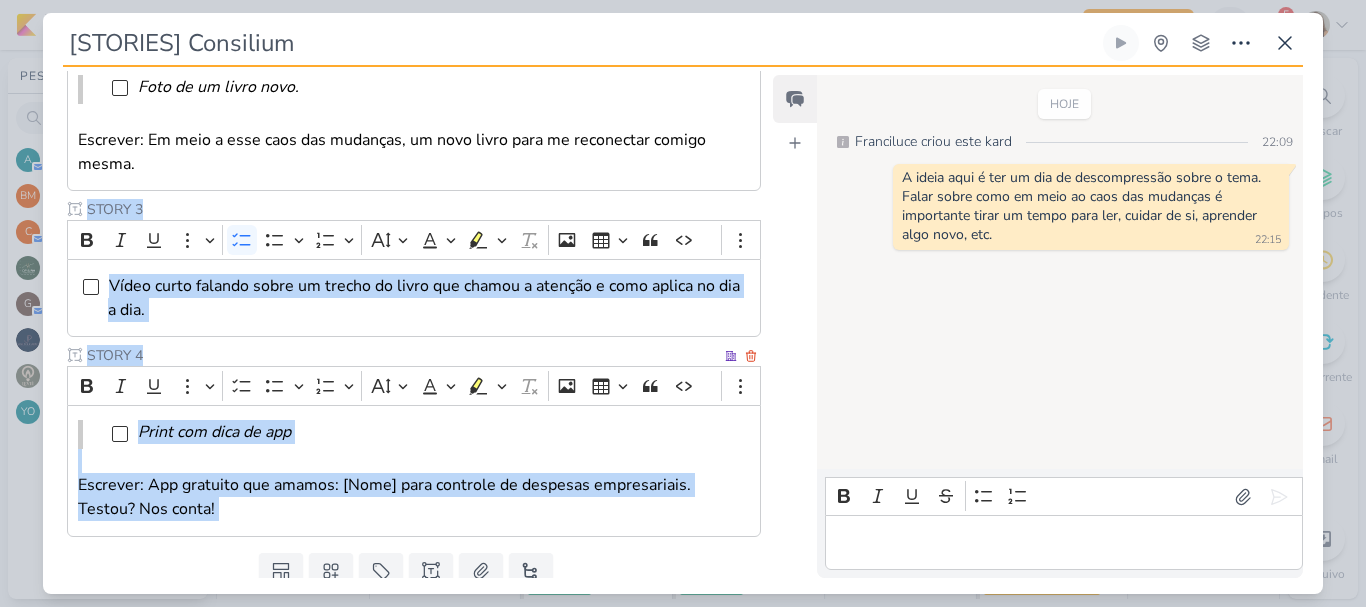scroll, scrollTop: 635, scrollLeft: 0, axis: vertical 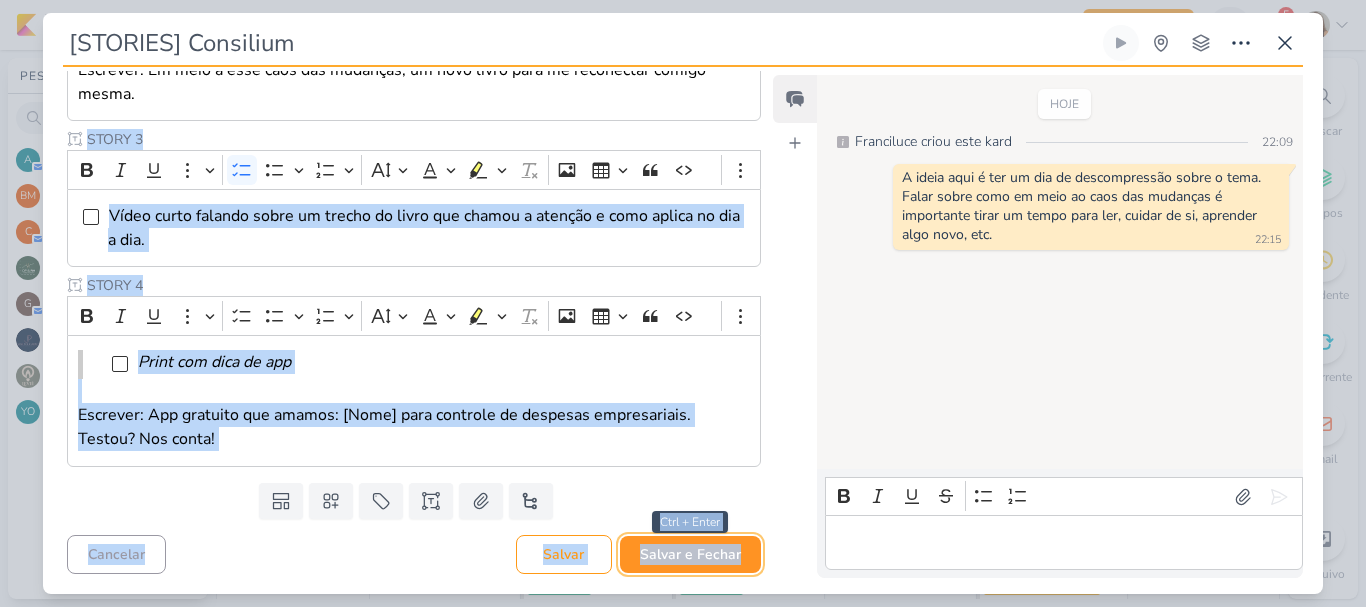 click on "Salvar e Fechar" at bounding box center [690, 554] 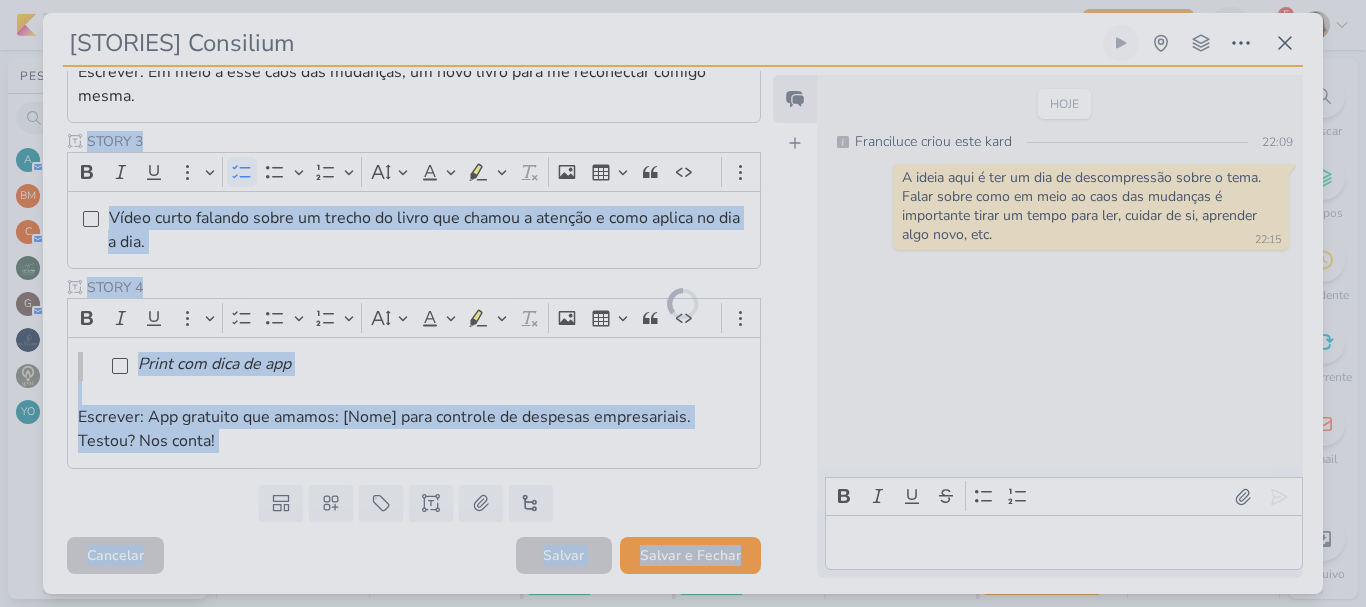 scroll, scrollTop: 633, scrollLeft: 0, axis: vertical 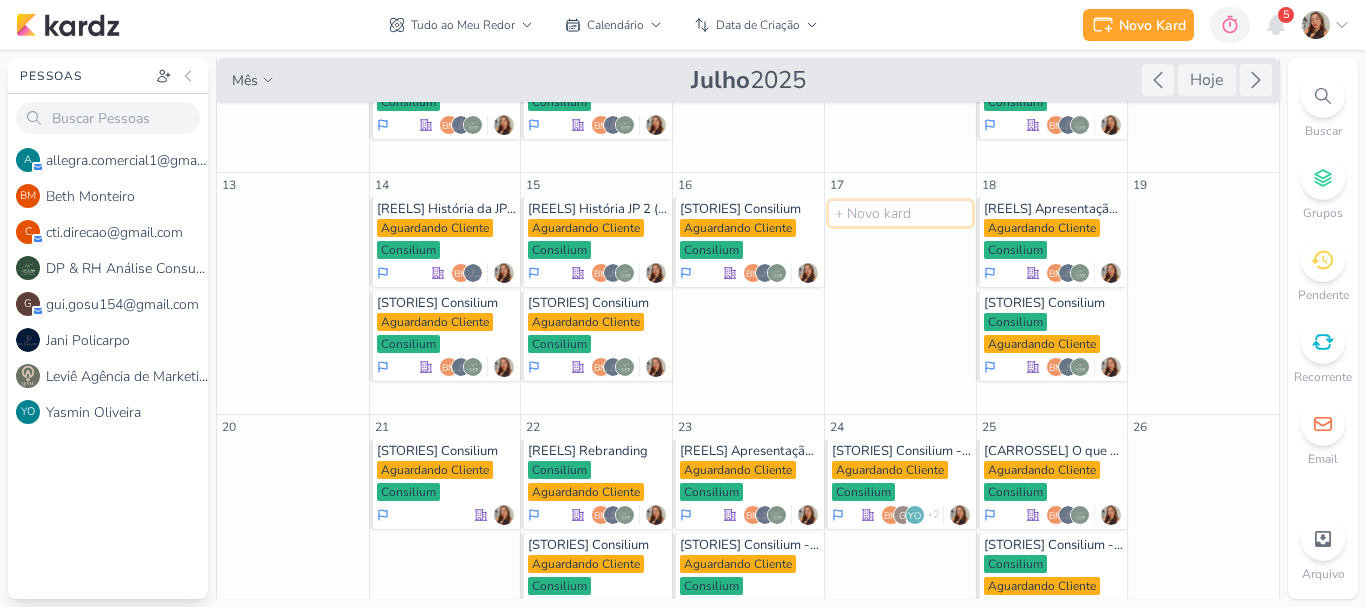 click at bounding box center (900, 213) 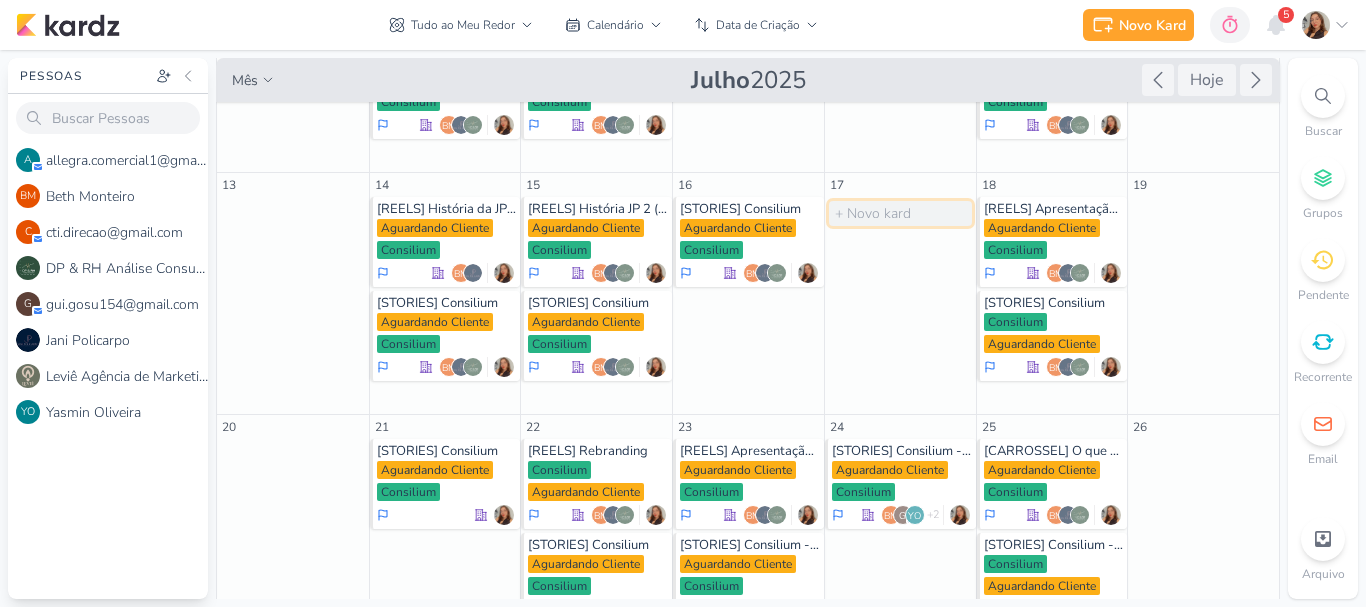 click at bounding box center [900, 213] 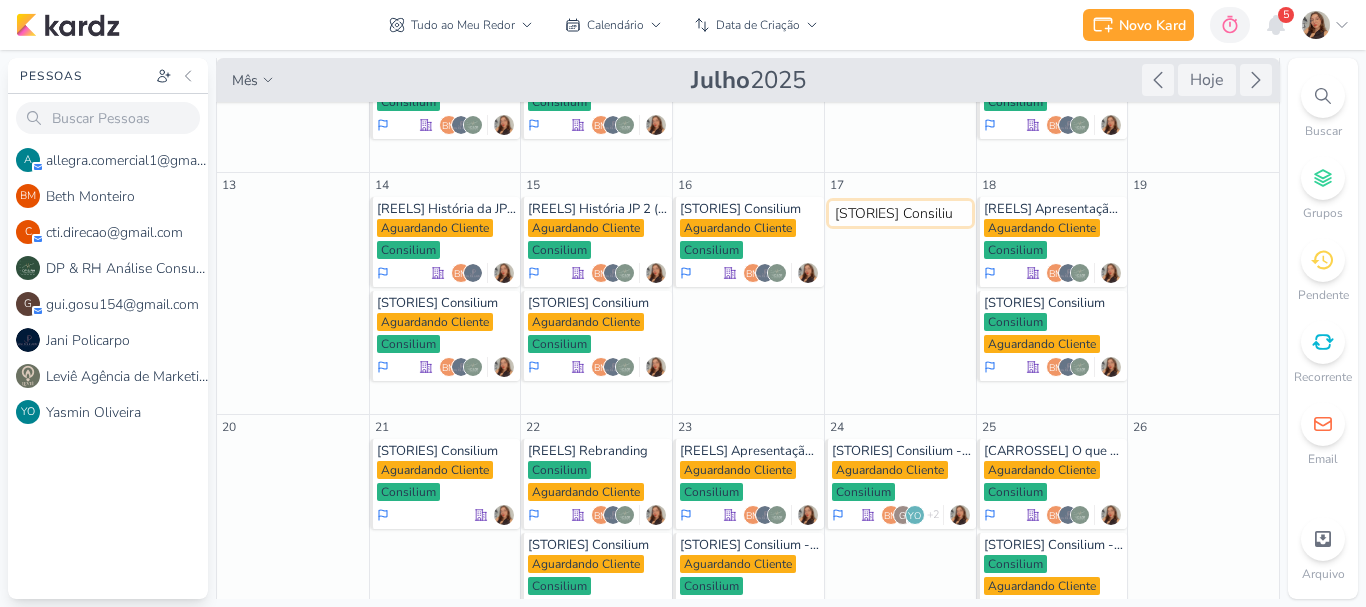 type on "[STORIES] Consilium" 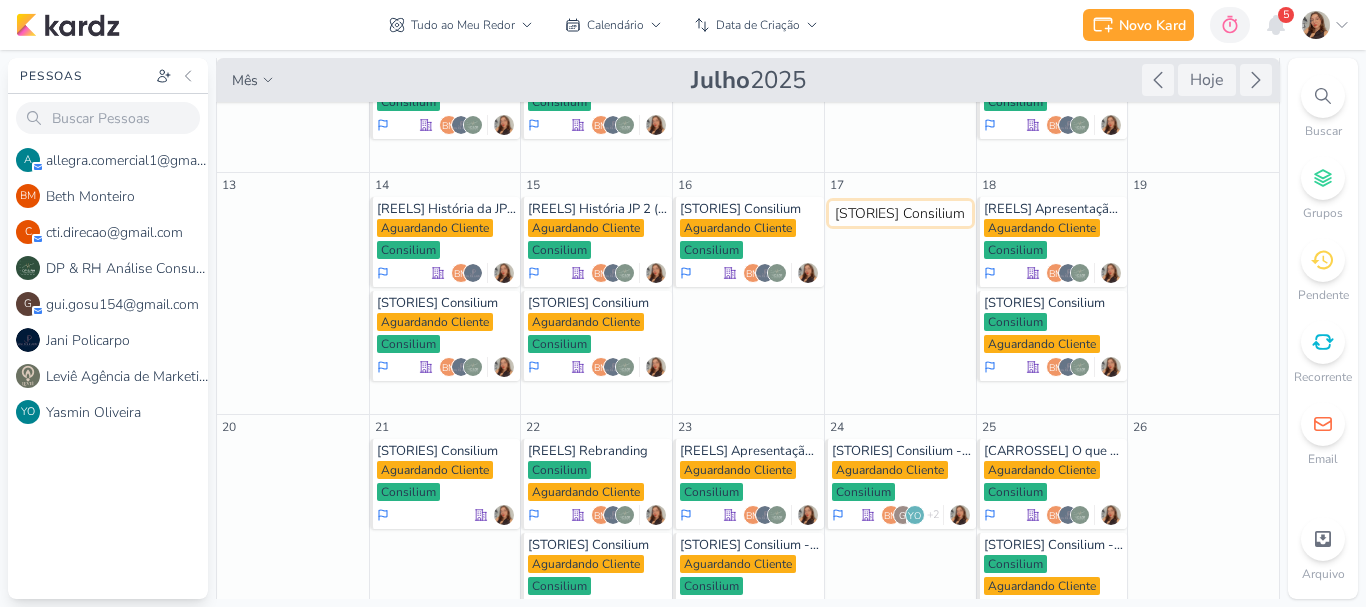 type 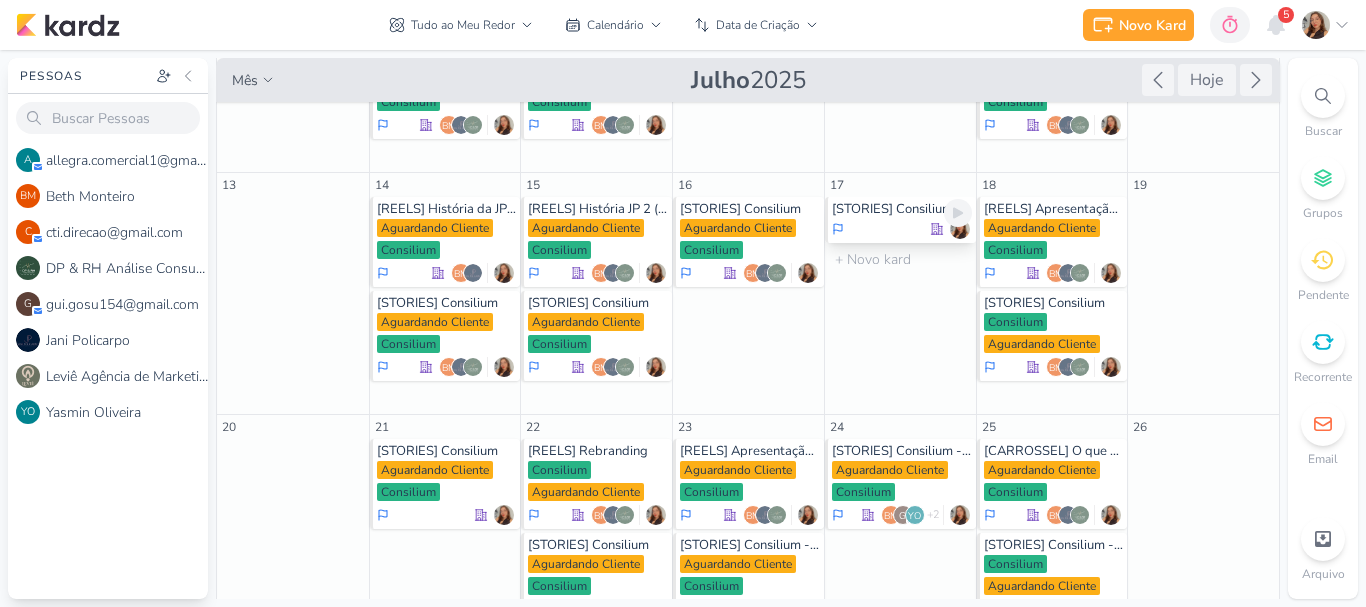 click on "[STORIES] Consilium" at bounding box center (902, 209) 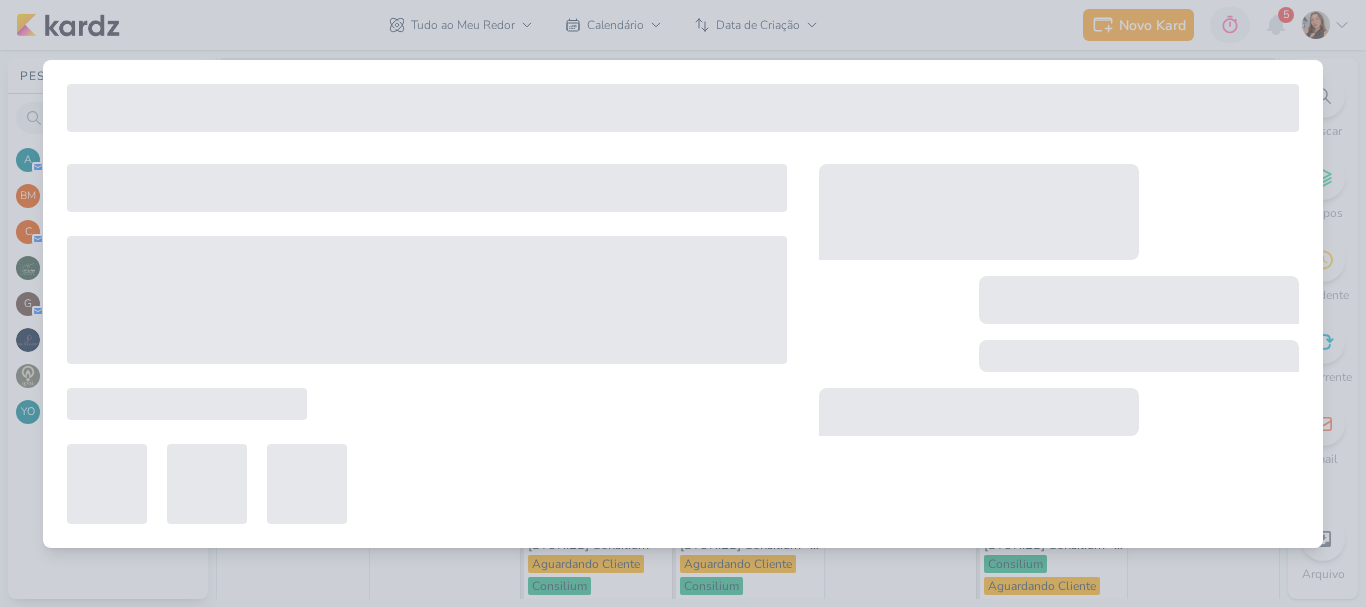 type on "[DATE] 23:59" 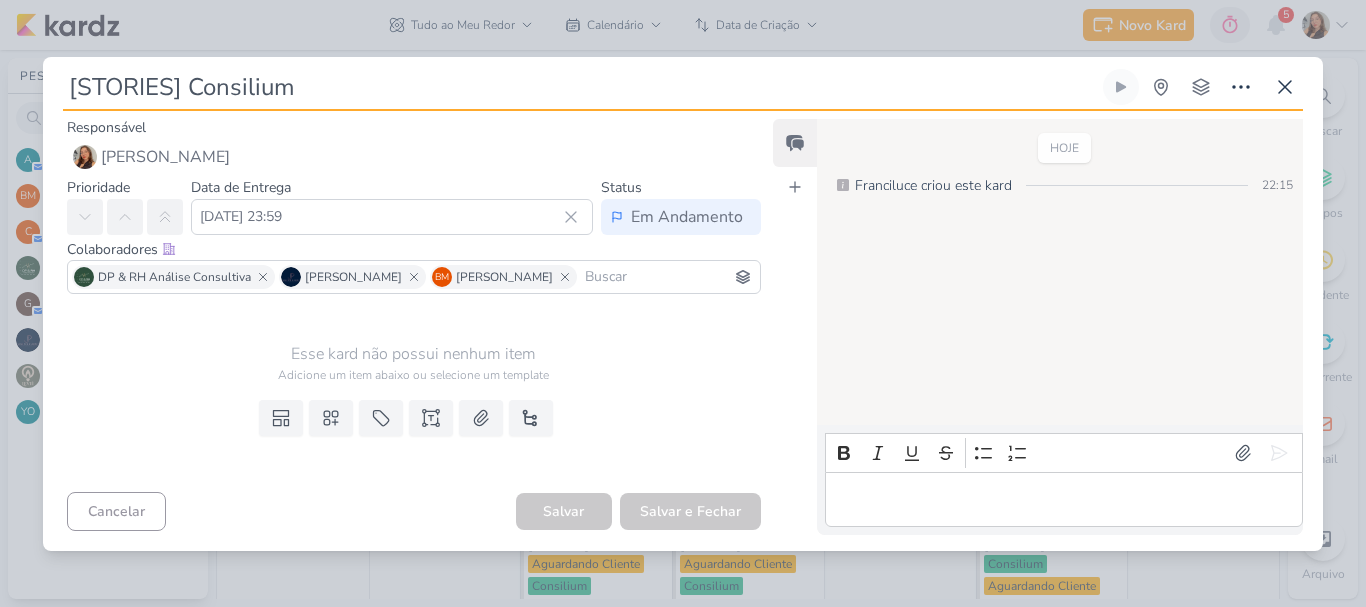 scroll, scrollTop: 0, scrollLeft: 0, axis: both 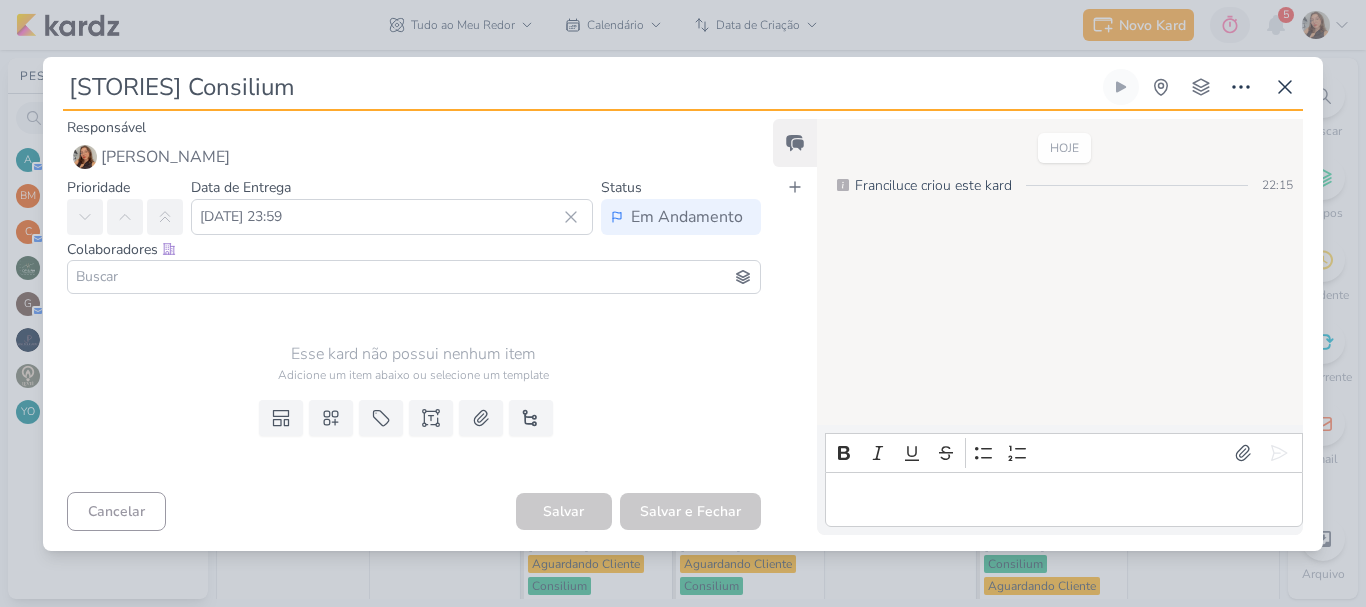 click at bounding box center [414, 277] 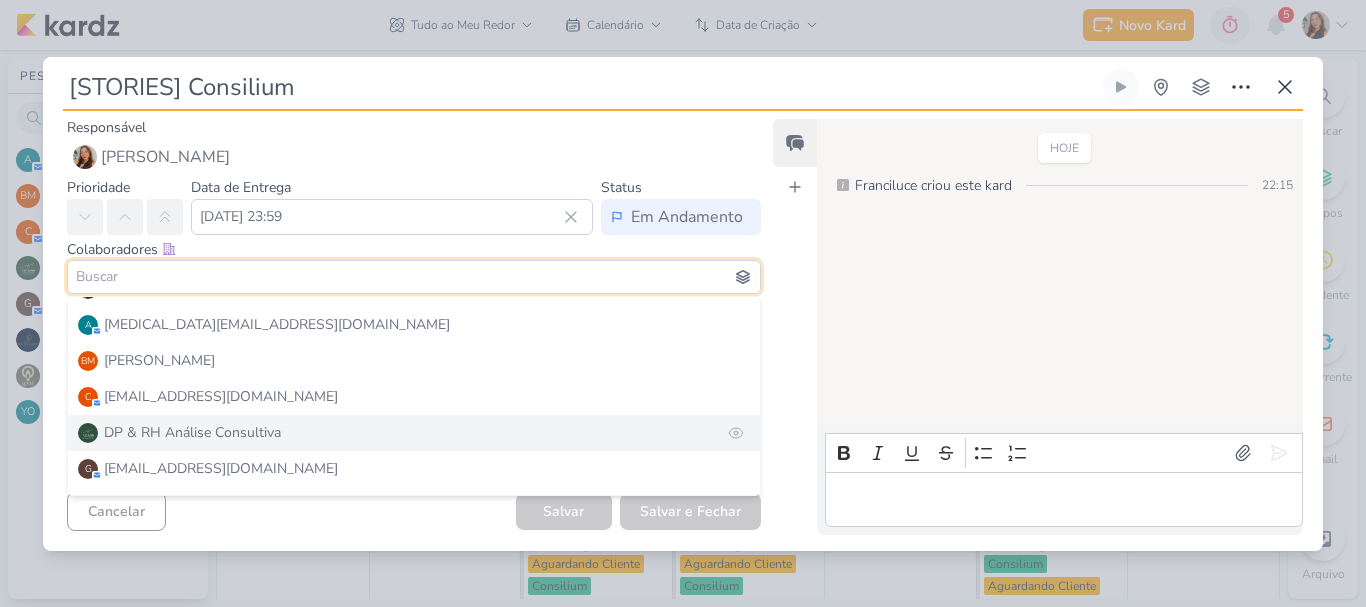 click on "DP & RH Análise Consultiva" at bounding box center [192, 432] 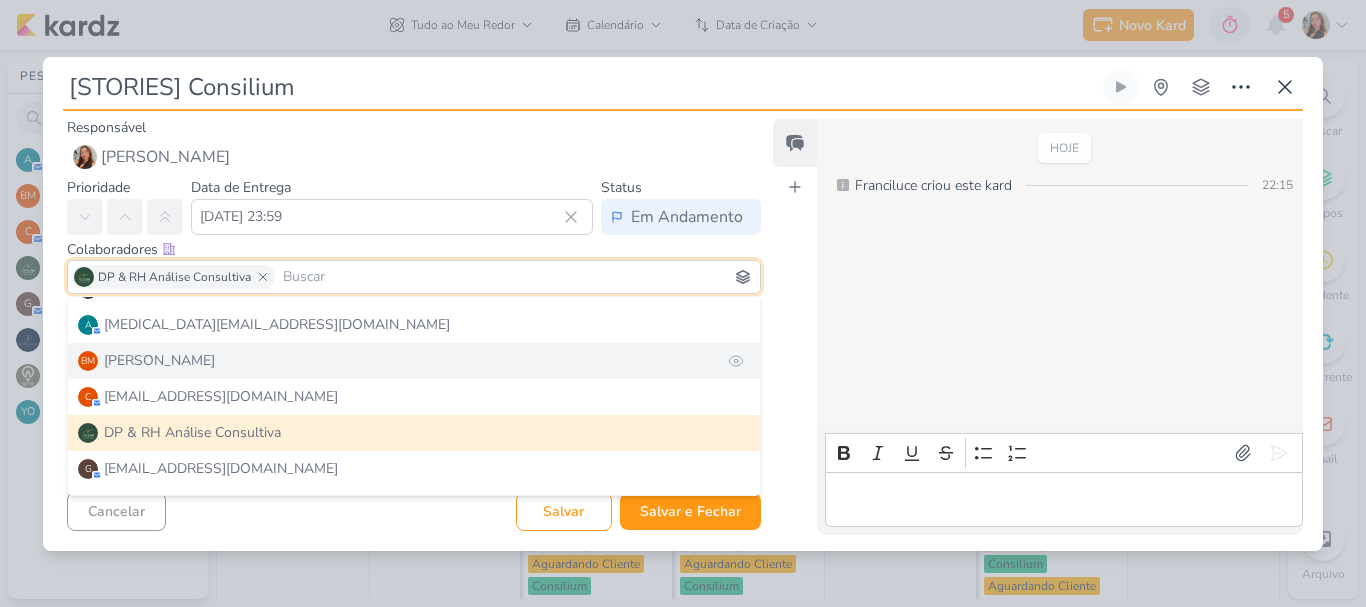 click on "[PERSON_NAME]" at bounding box center (159, 360) 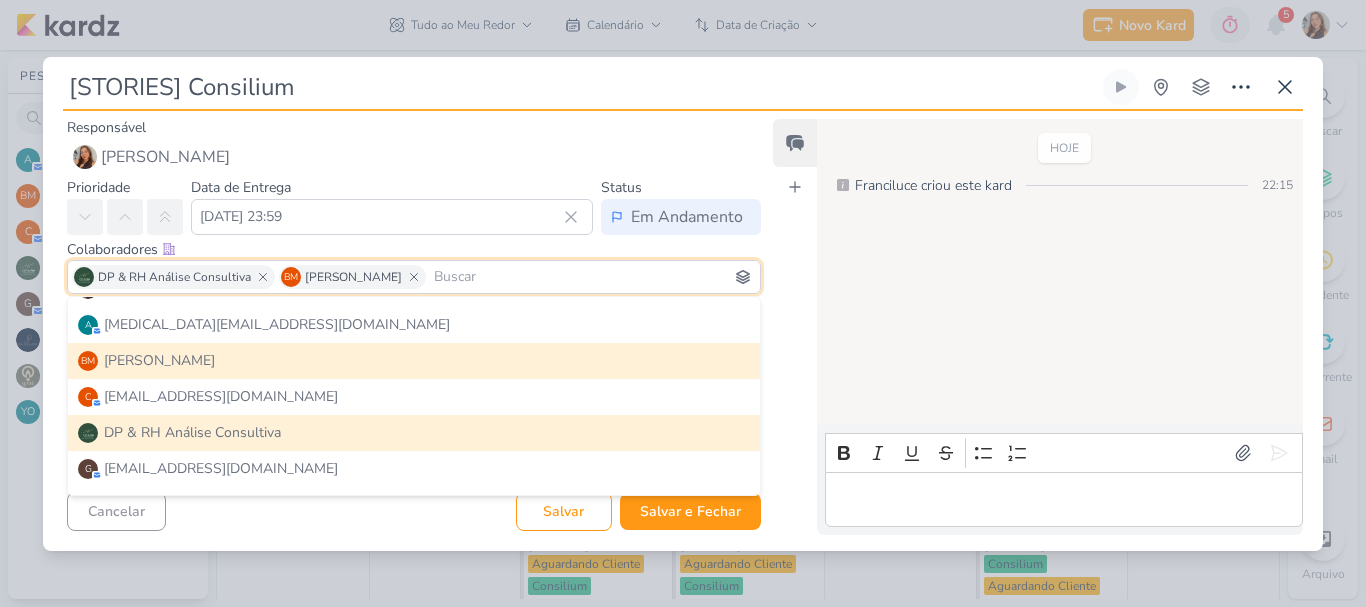 scroll, scrollTop: 126, scrollLeft: 0, axis: vertical 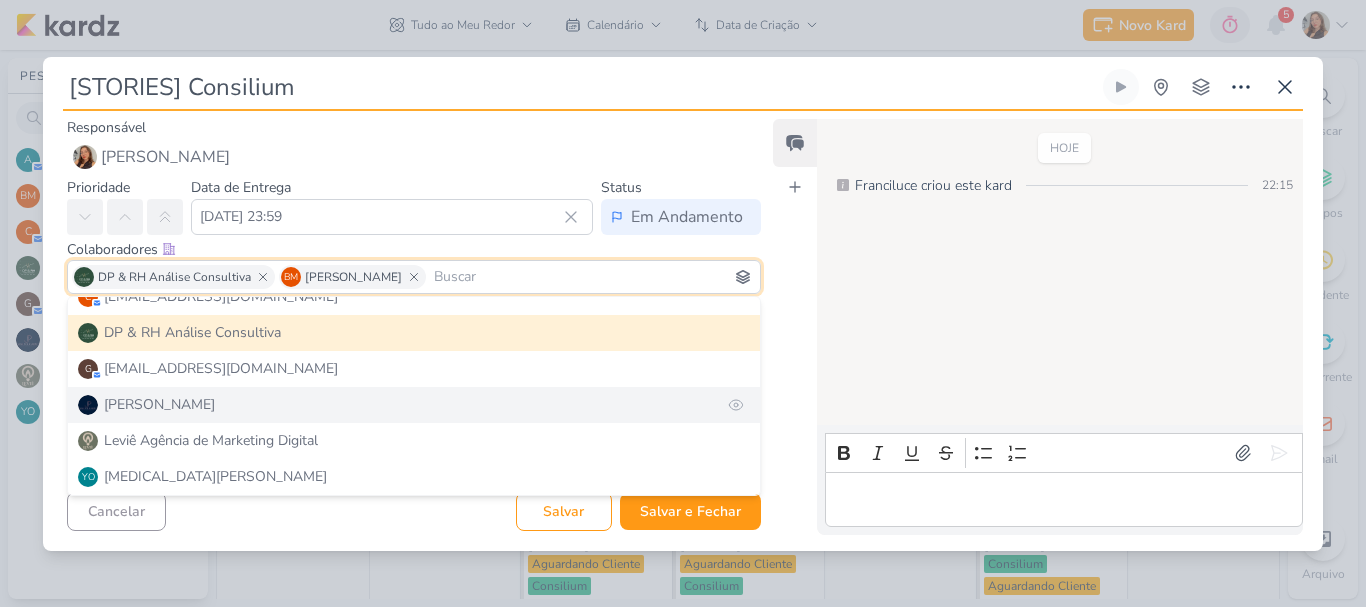 click on "[PERSON_NAME]" at bounding box center [414, 405] 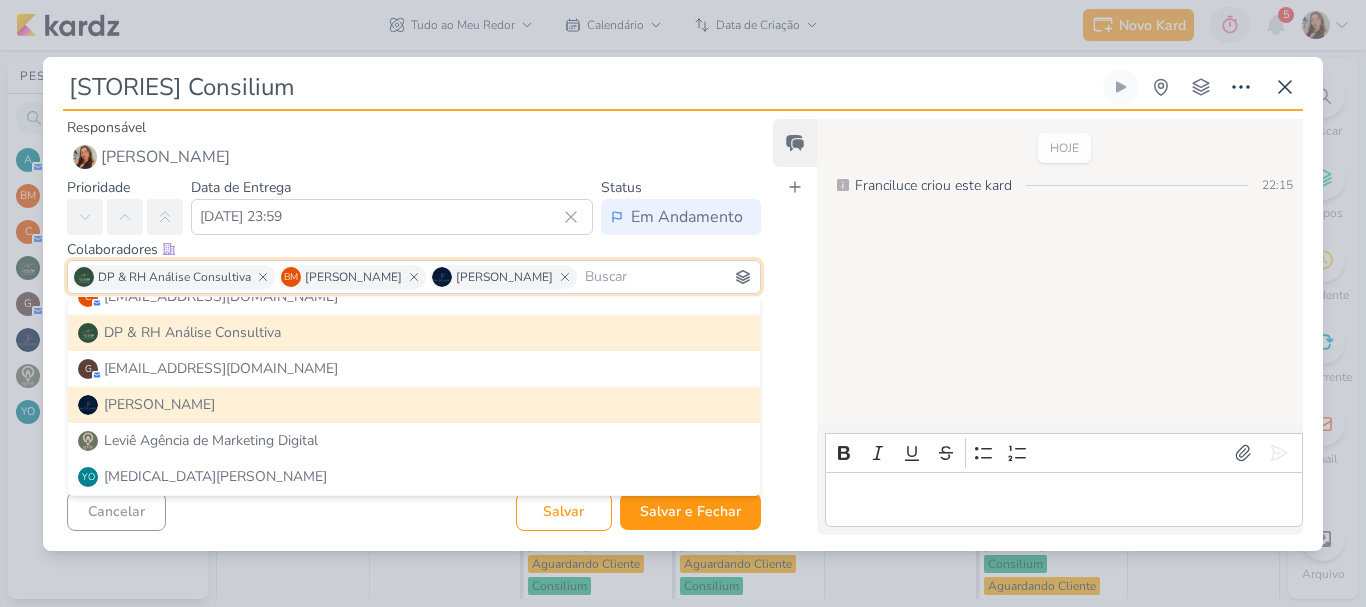 click on "Feed
Atrelar email
Solte o email para atrelar ao kard" at bounding box center [795, 327] 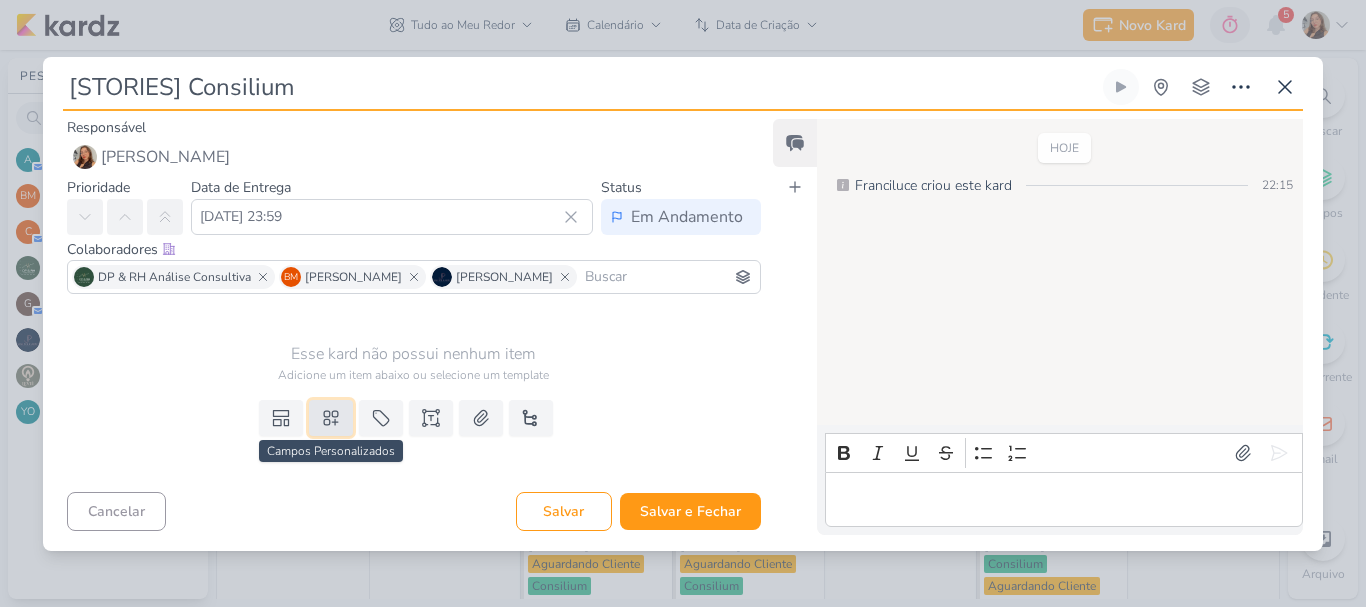 click 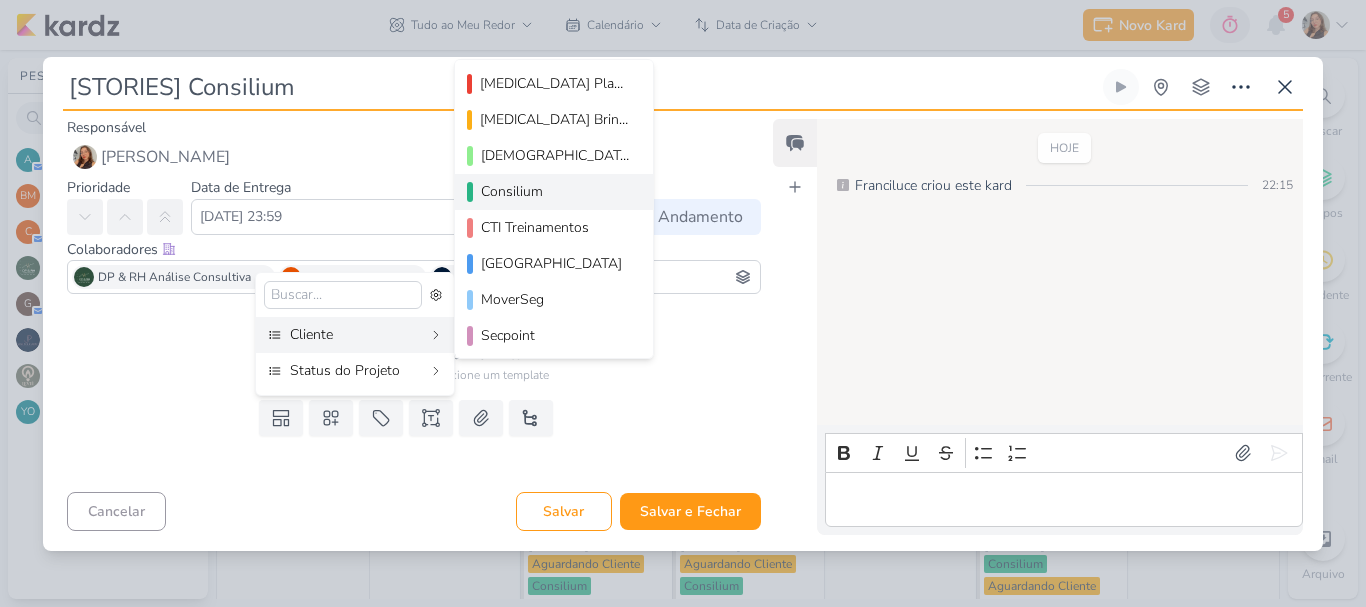 click on "Consilium" at bounding box center (555, 191) 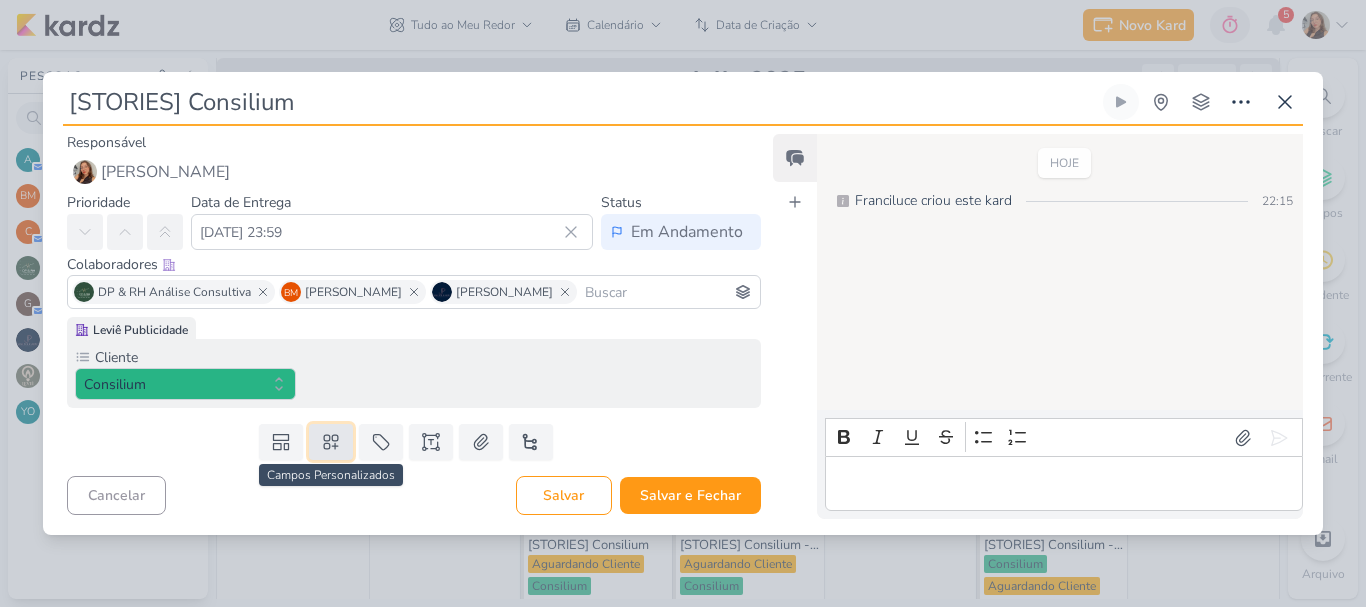 click 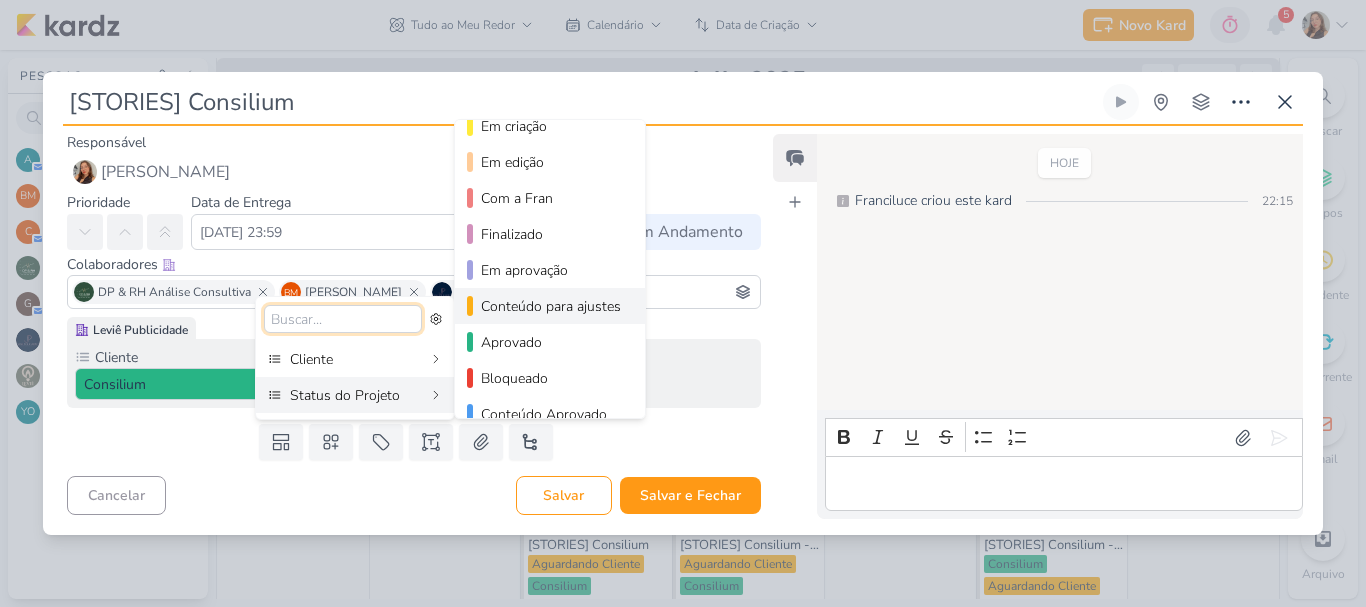 scroll, scrollTop: 182, scrollLeft: 0, axis: vertical 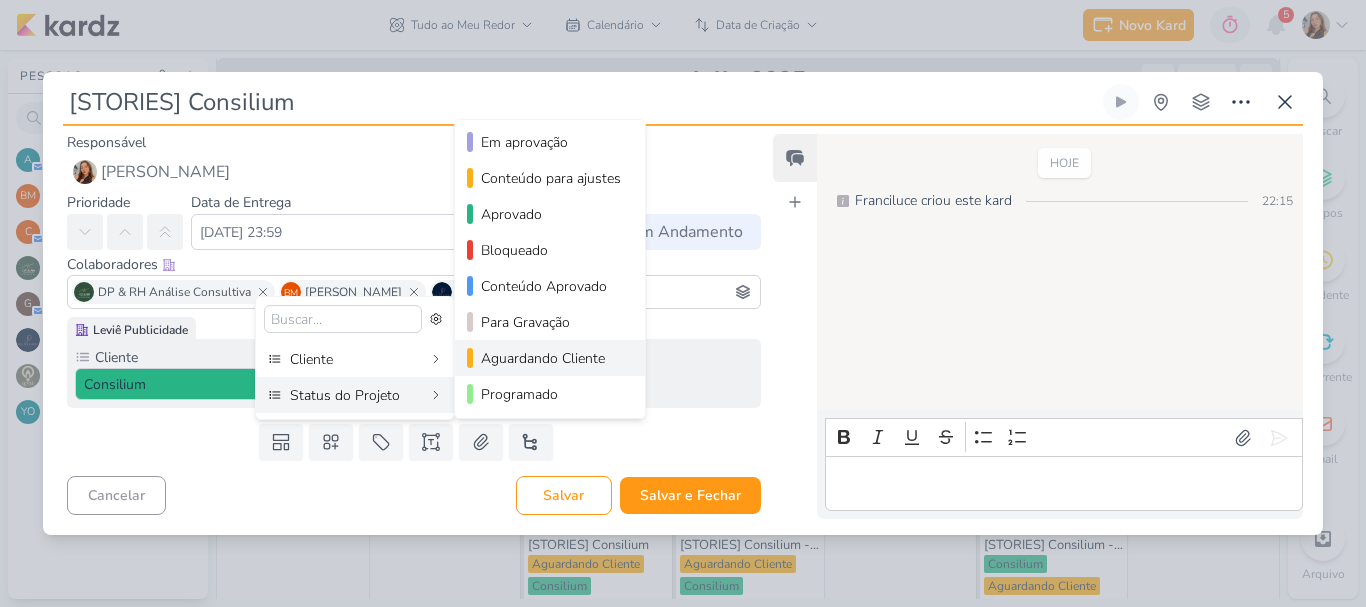 click on "Aguardando Cliente" at bounding box center (551, 358) 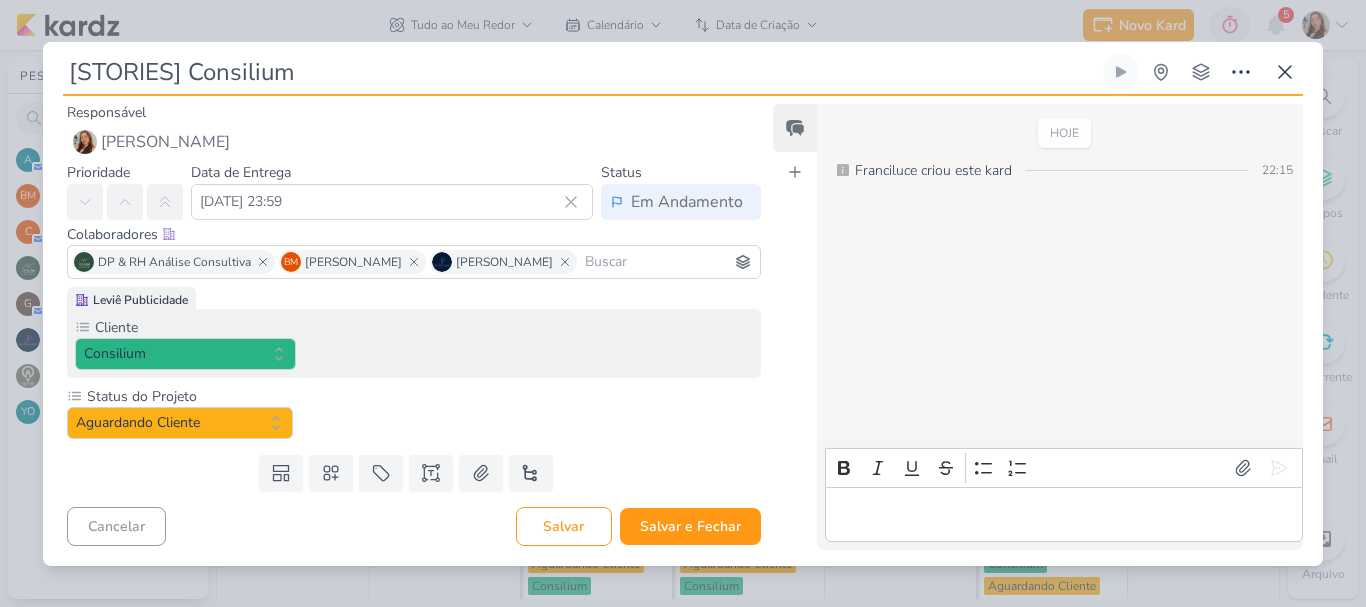click on "Leviê Publicidade
Cliente
Consilium" at bounding box center (406, 367) 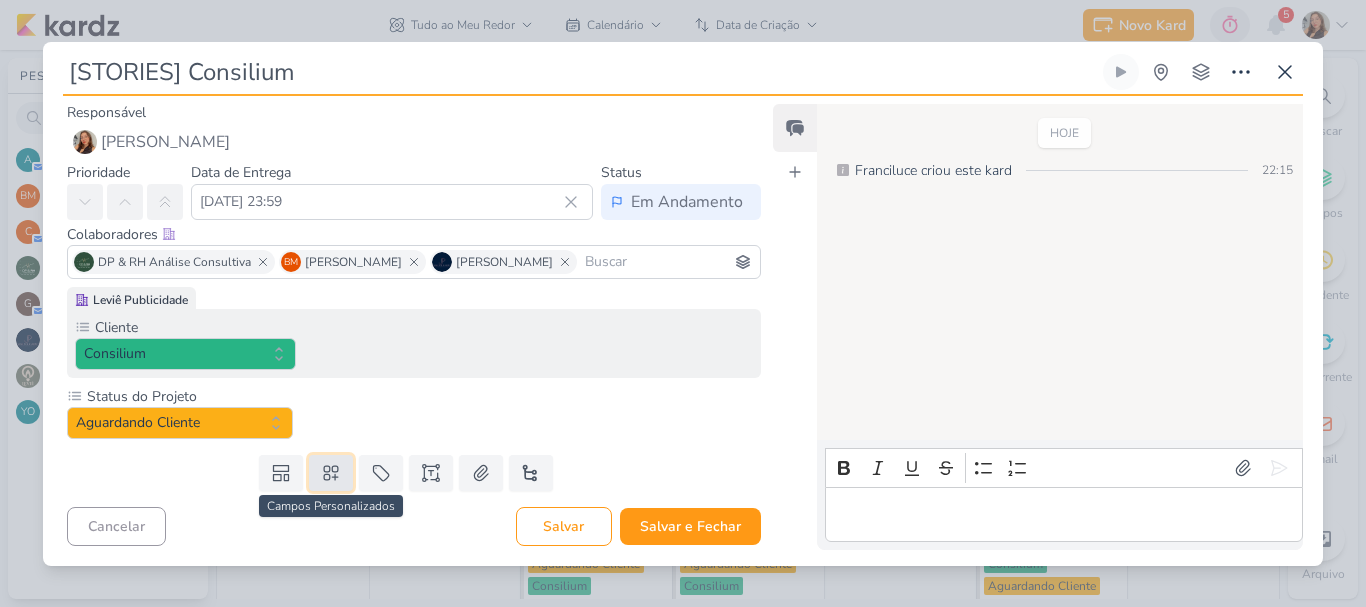 click at bounding box center [331, 473] 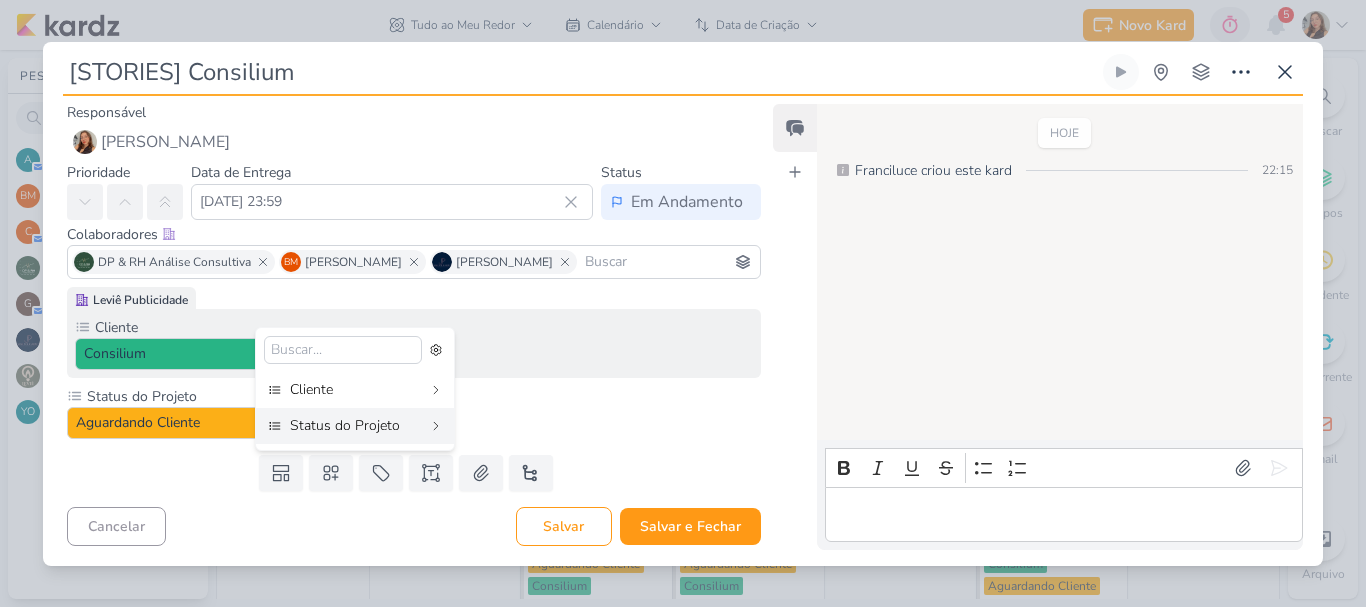 click on "Templates
Campos Personalizados
Cliente
[DEMOGRAPHIC_DATA]" at bounding box center [406, 473] 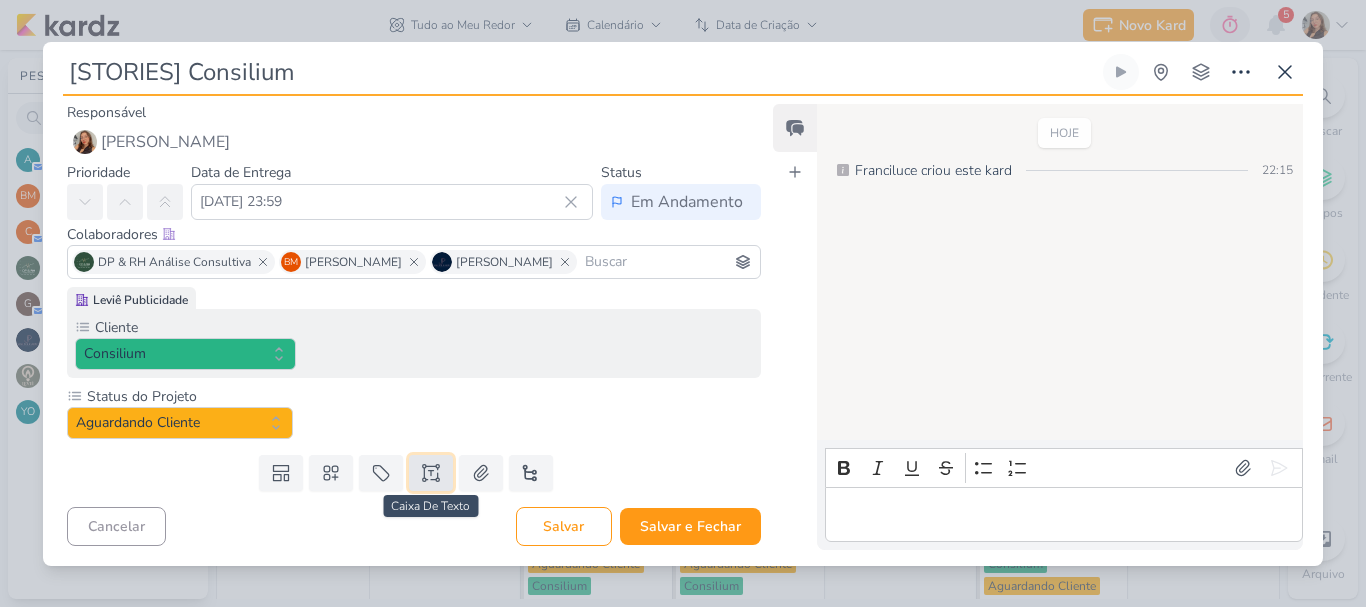 click 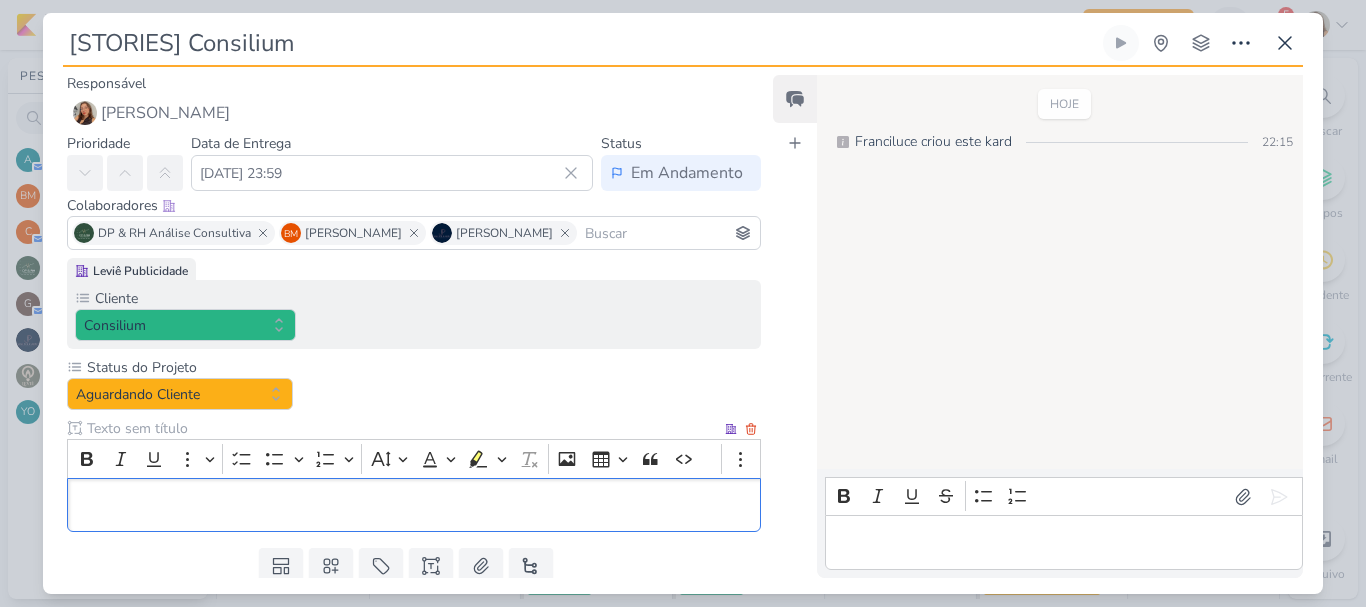 click at bounding box center (402, 428) 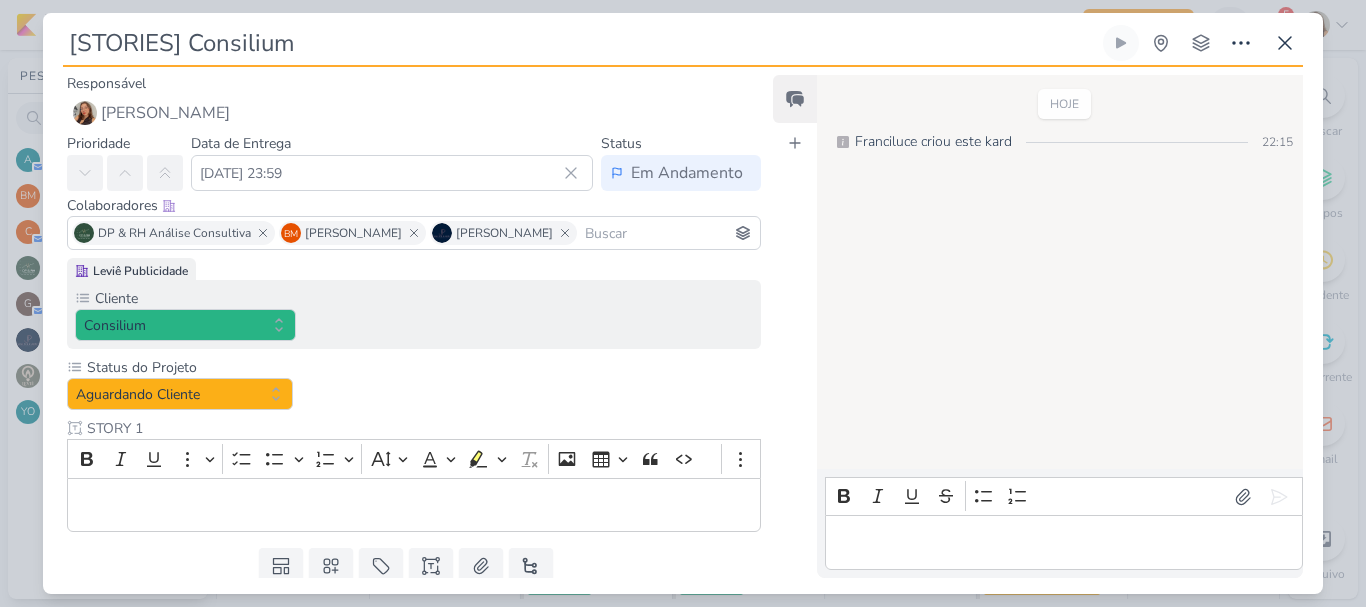 type on "STORY 1" 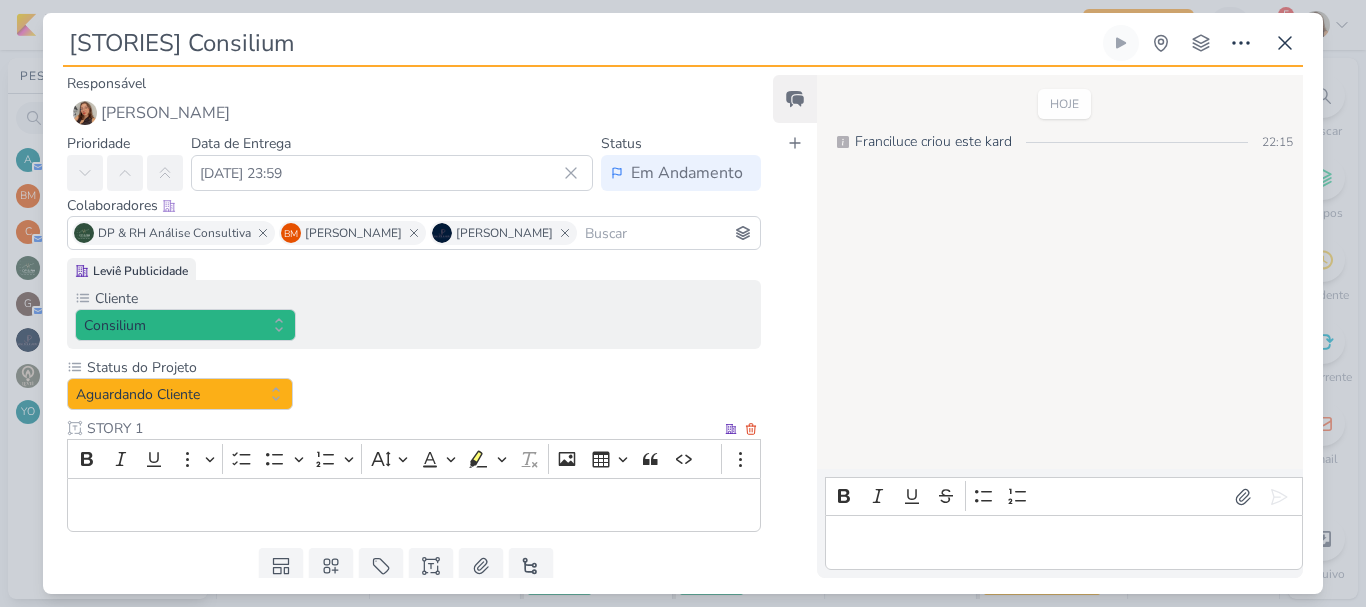 click at bounding box center [414, 505] 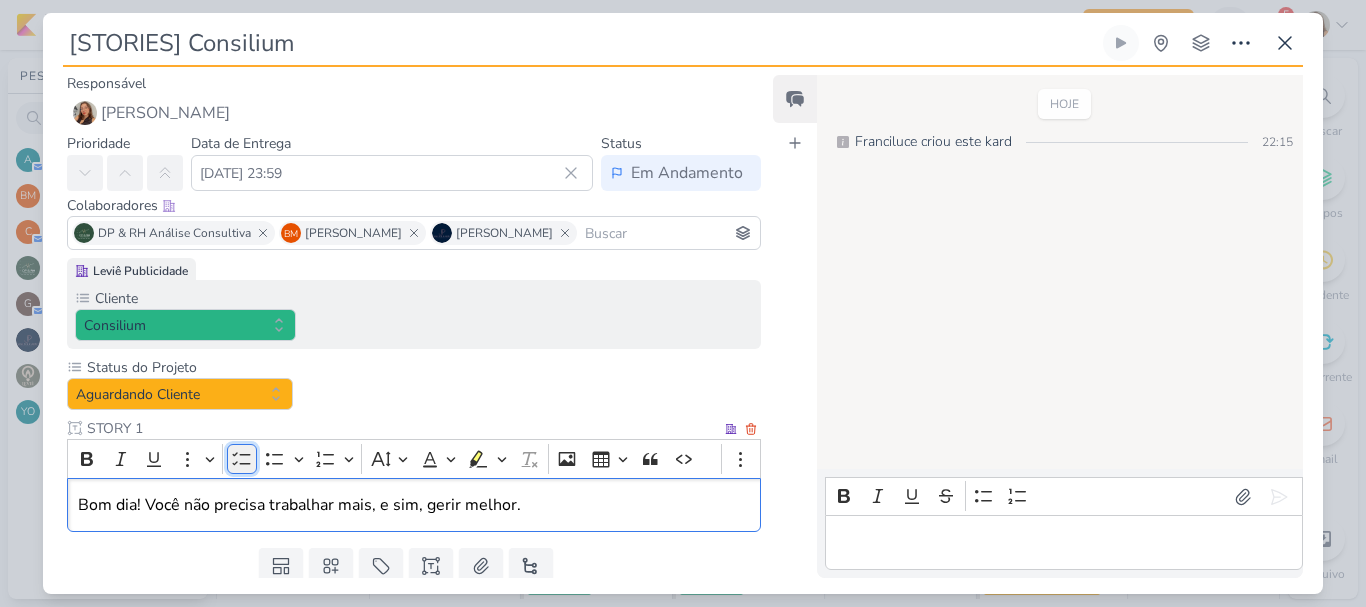 click 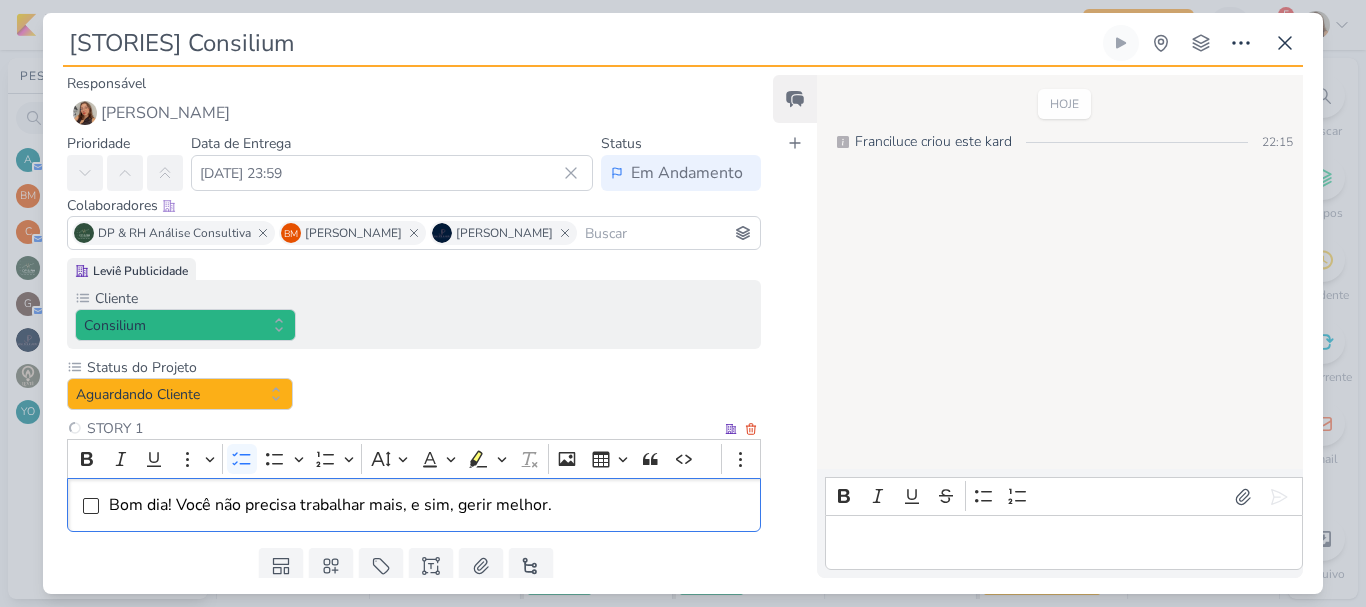 scroll, scrollTop: 65, scrollLeft: 0, axis: vertical 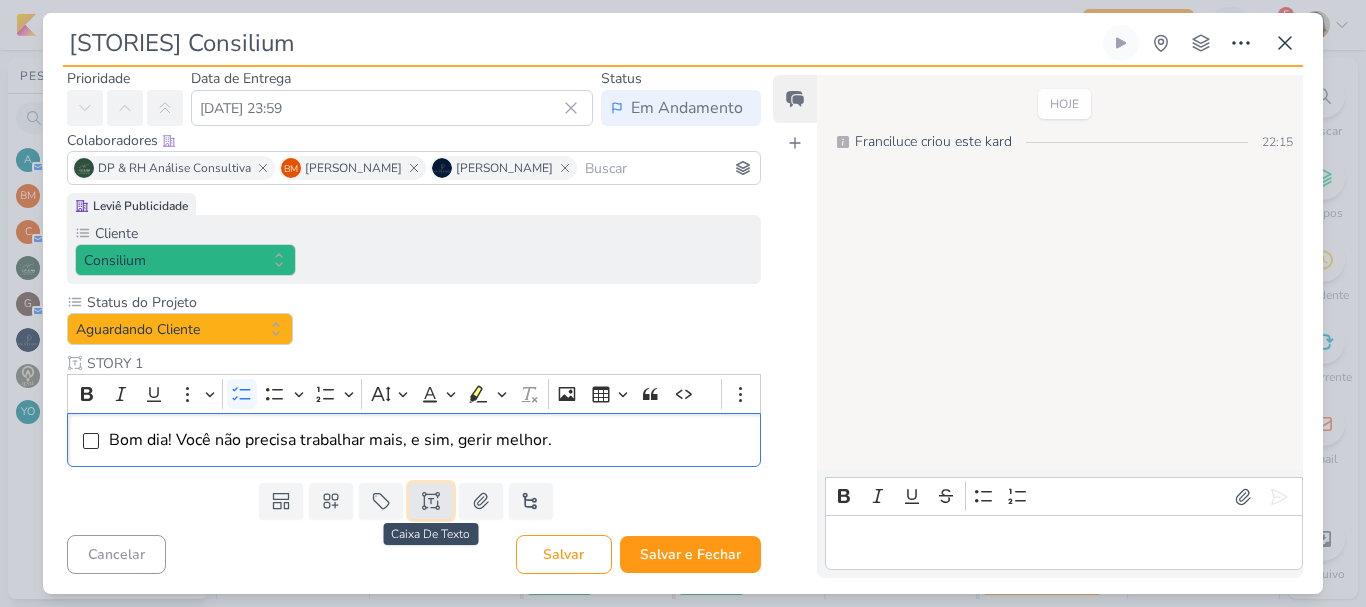 click 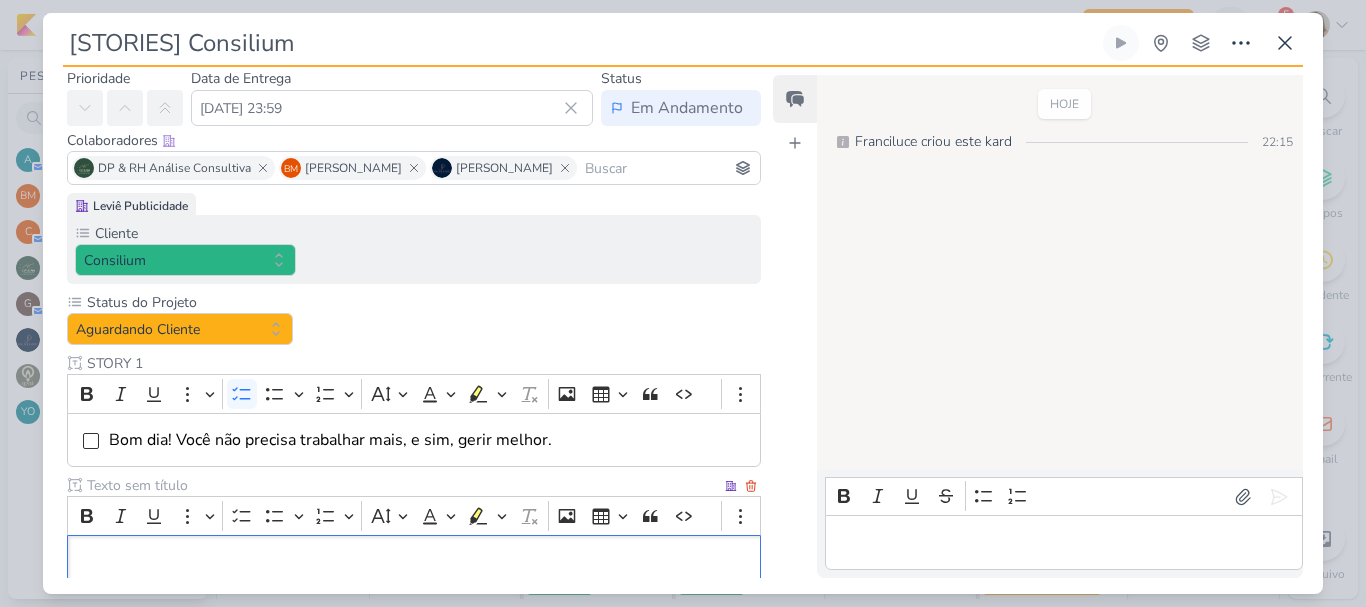 click at bounding box center (402, 485) 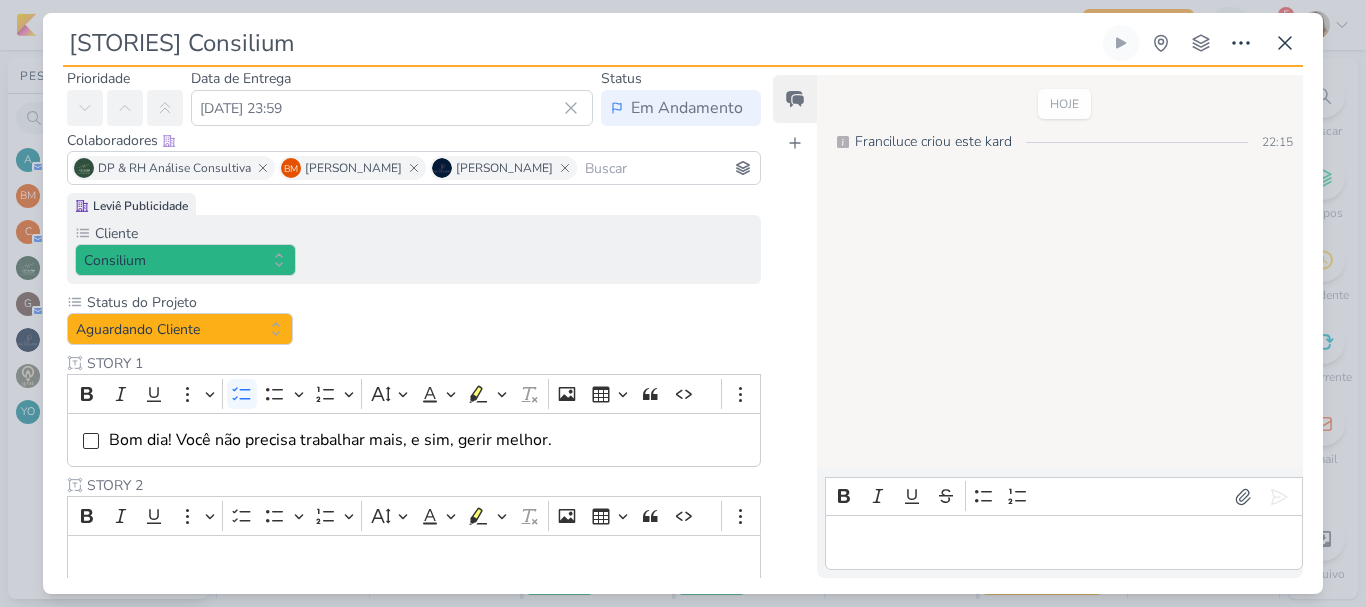 type on "STORY 2" 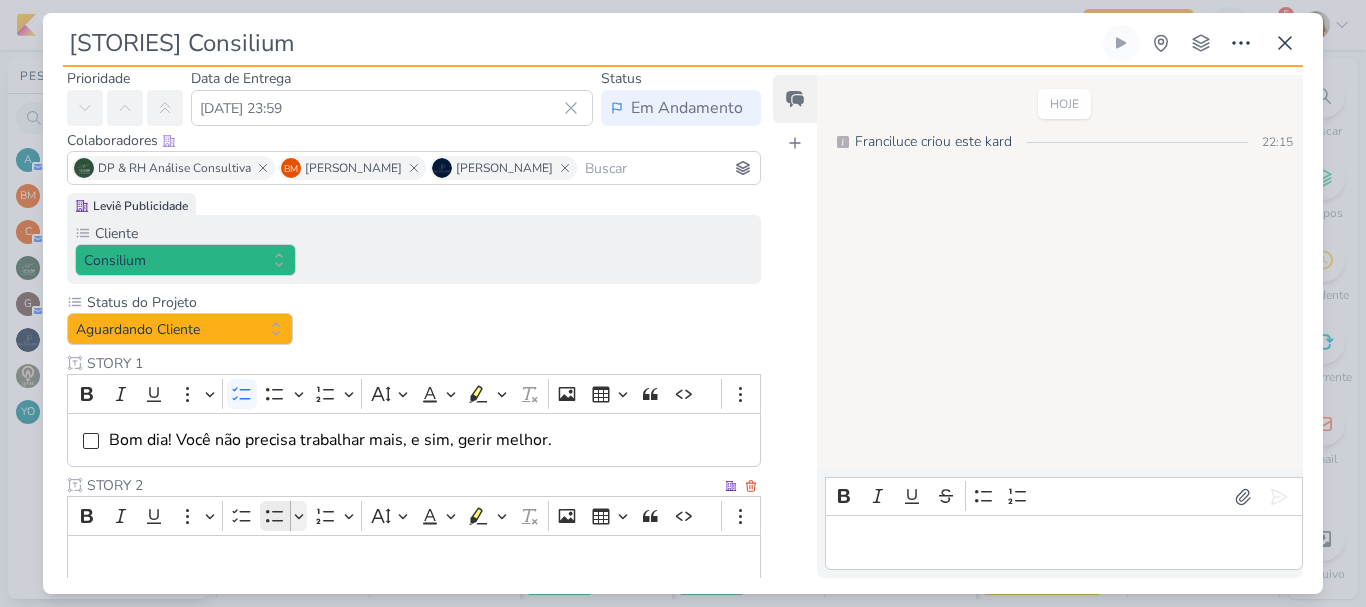 scroll, scrollTop: 188, scrollLeft: 0, axis: vertical 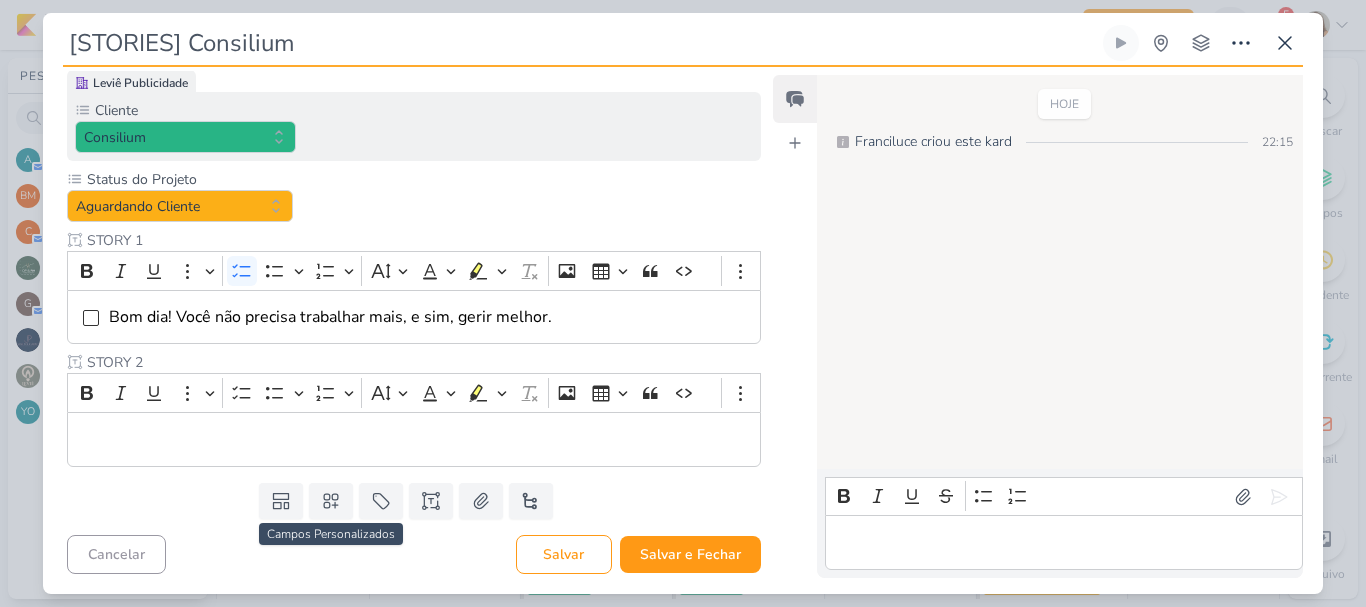 click at bounding box center [414, 440] 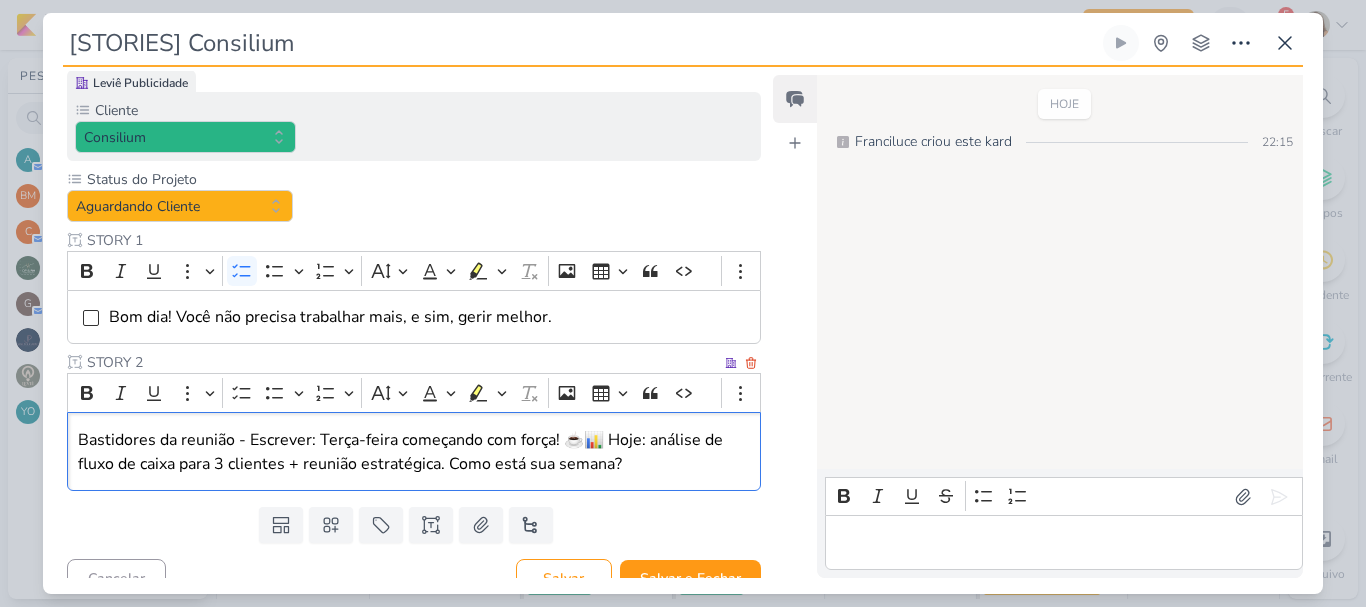 click on "Bastidores da reunião - Escrever: Terça-feira começando com força! ☕📊 Hoje: análise de fluxo de caixa para 3 clientes + reunião estratégica. Como está sua semana?" at bounding box center [414, 452] 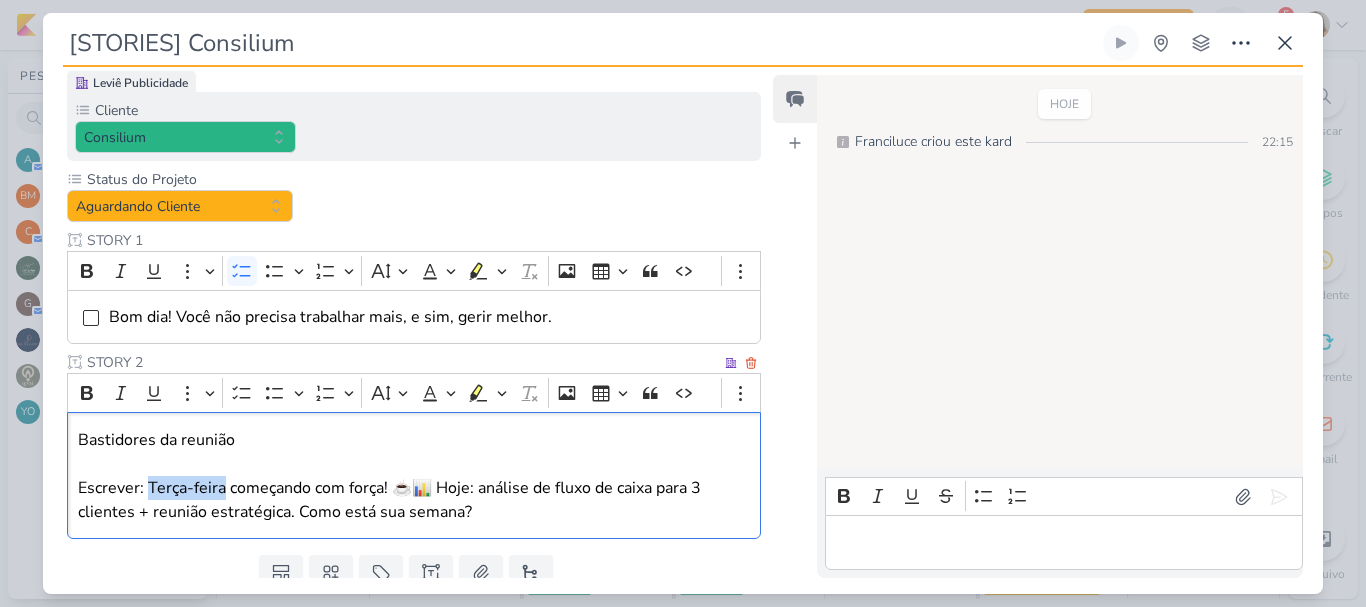 drag, startPoint x: 145, startPoint y: 487, endPoint x: 221, endPoint y: 489, distance: 76.02631 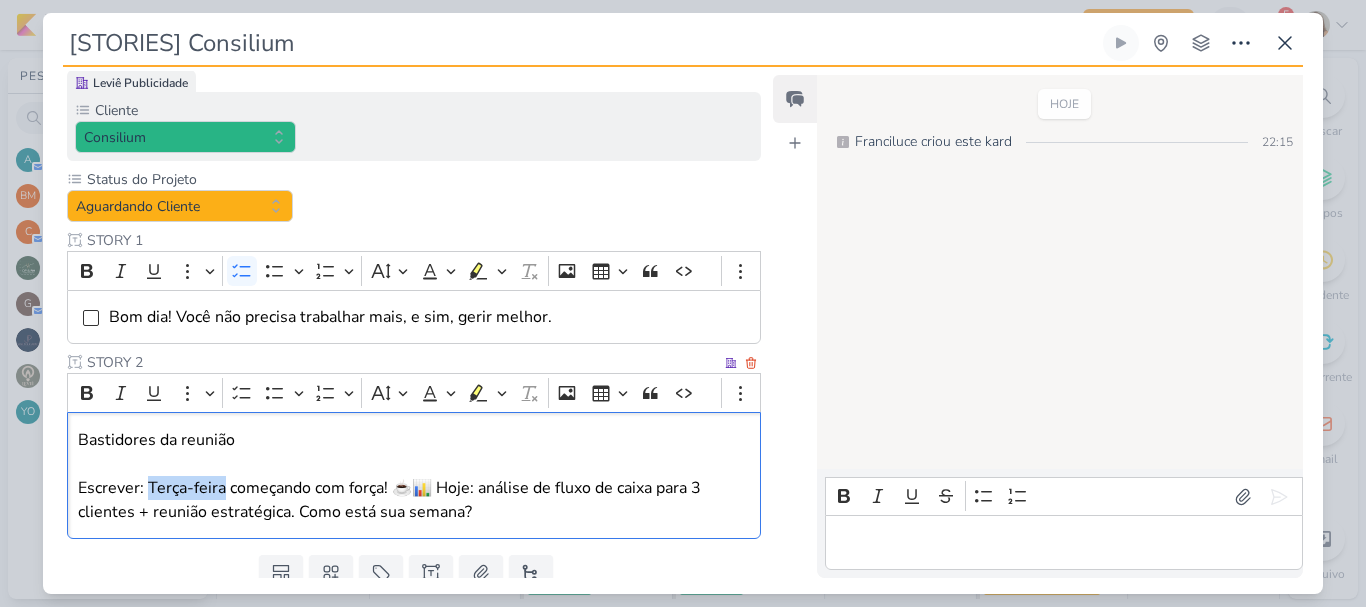 click on "Escrever: Terça-feira começando com força! ☕📊 Hoje: análise de fluxo de caixa para 3 clientes + reunião estratégica. Como está sua semana?" at bounding box center [414, 500] 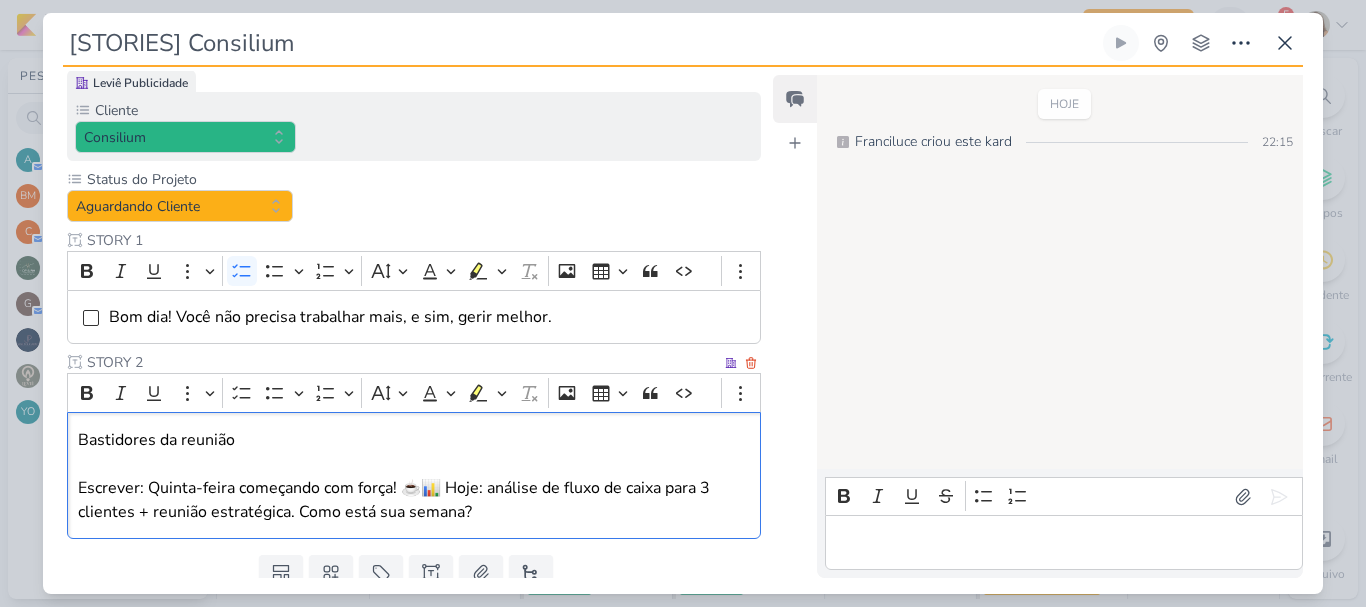 click at bounding box center (414, 464) 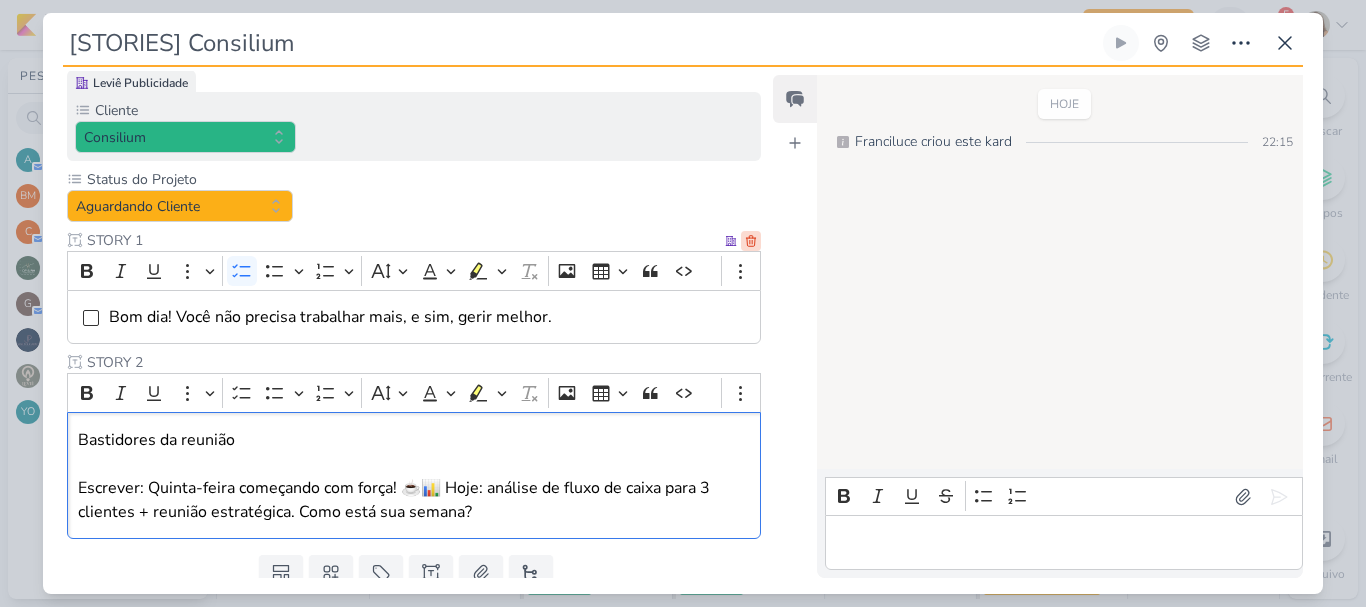 click 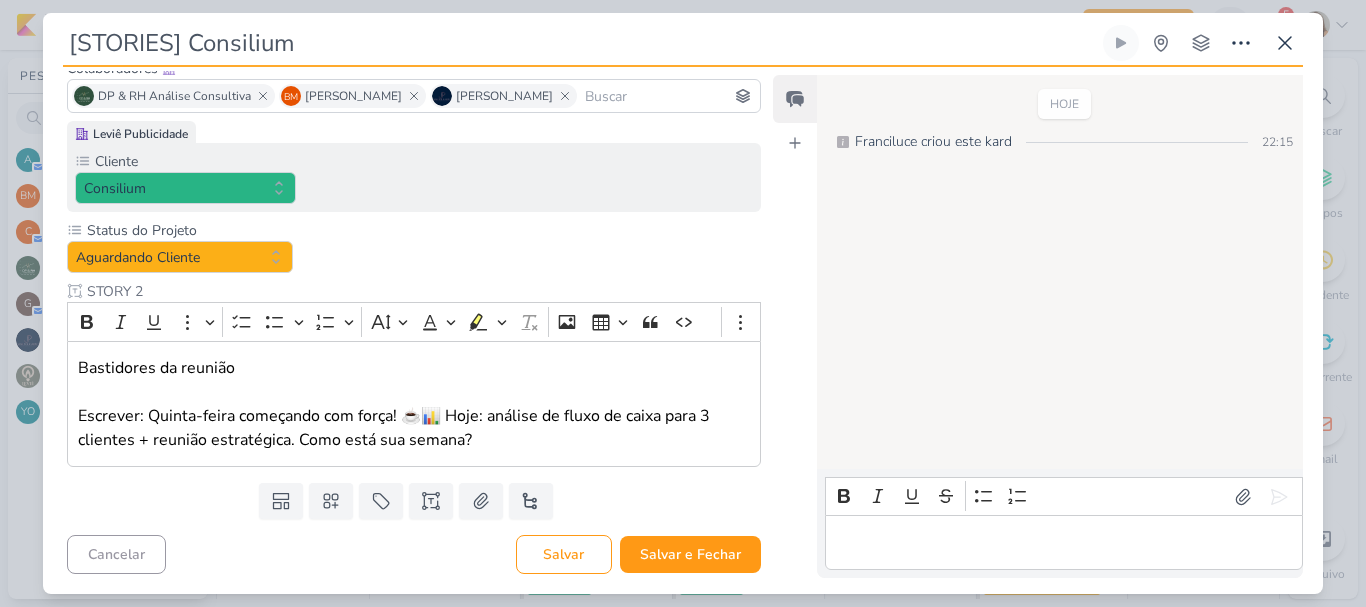 scroll, scrollTop: 137, scrollLeft: 0, axis: vertical 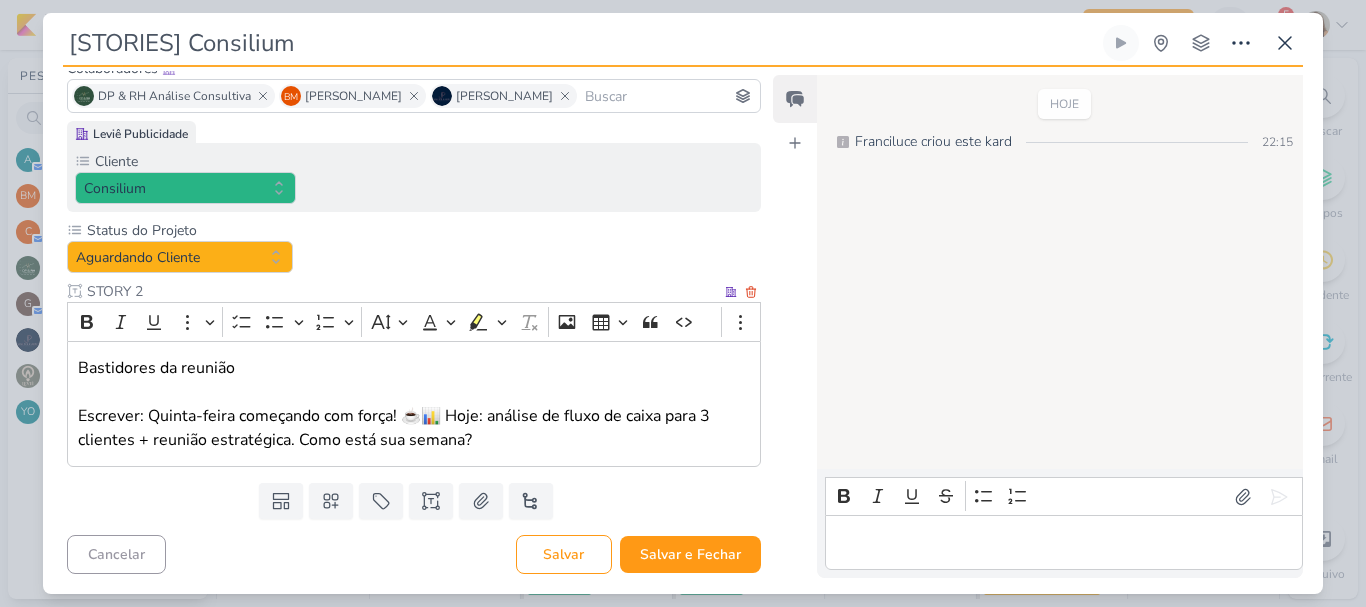 click on "STORY 2" at bounding box center (402, 291) 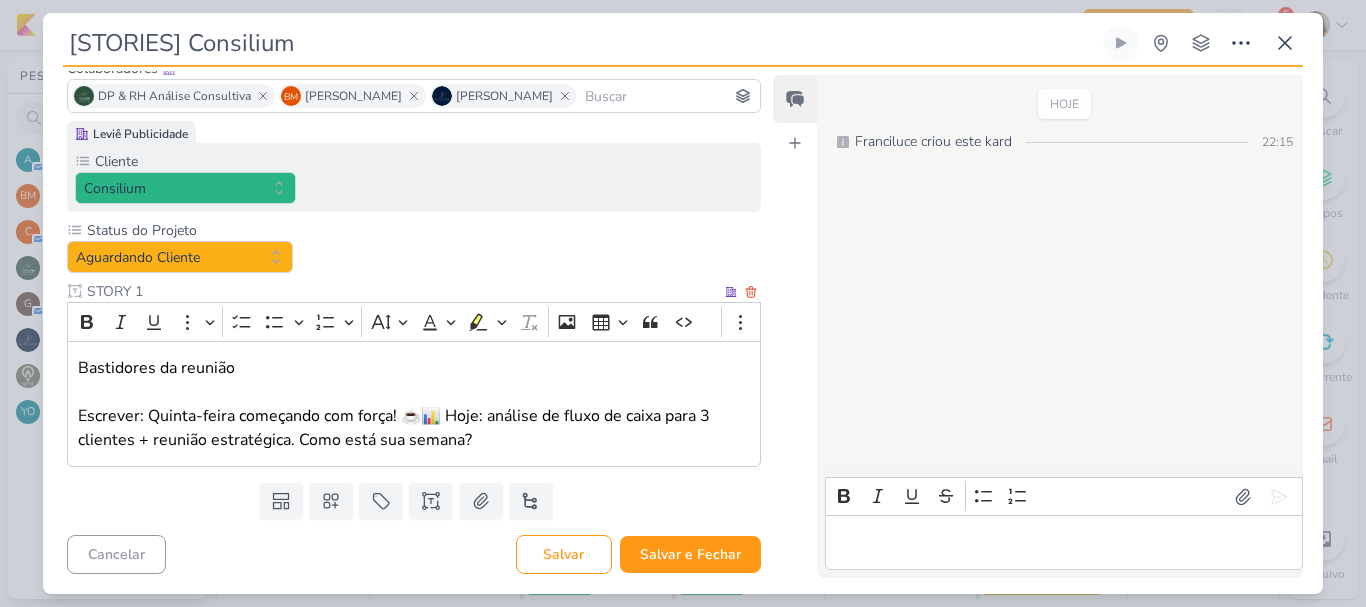 type on "STORY 1" 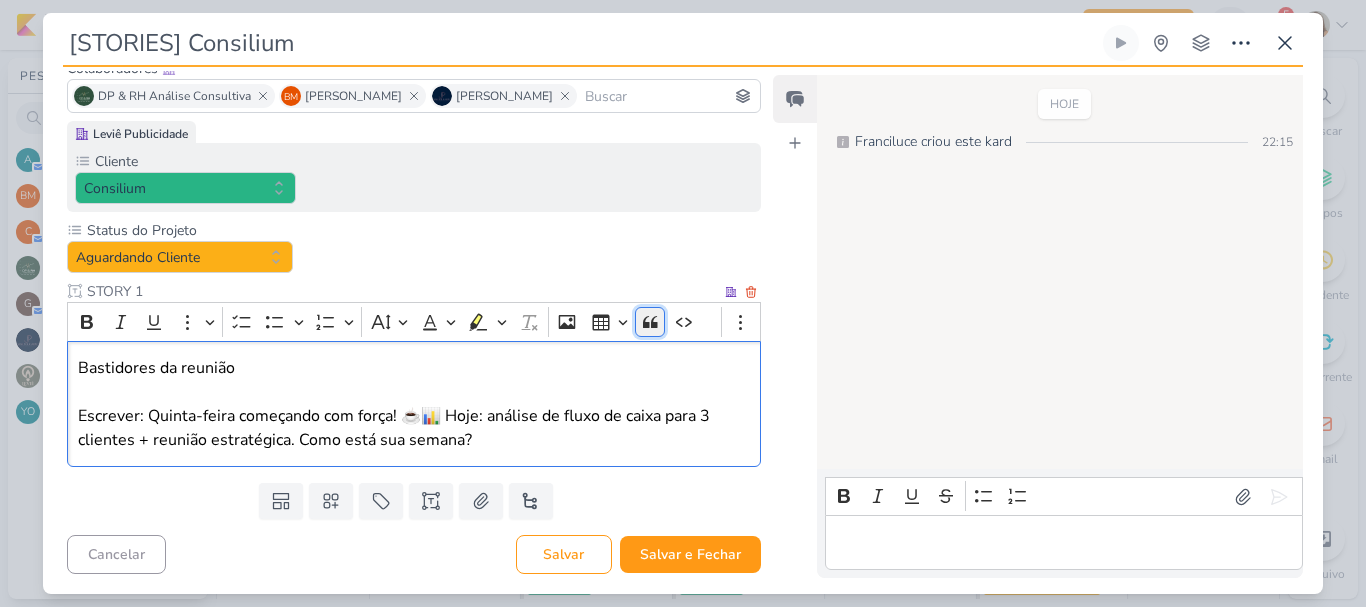 click 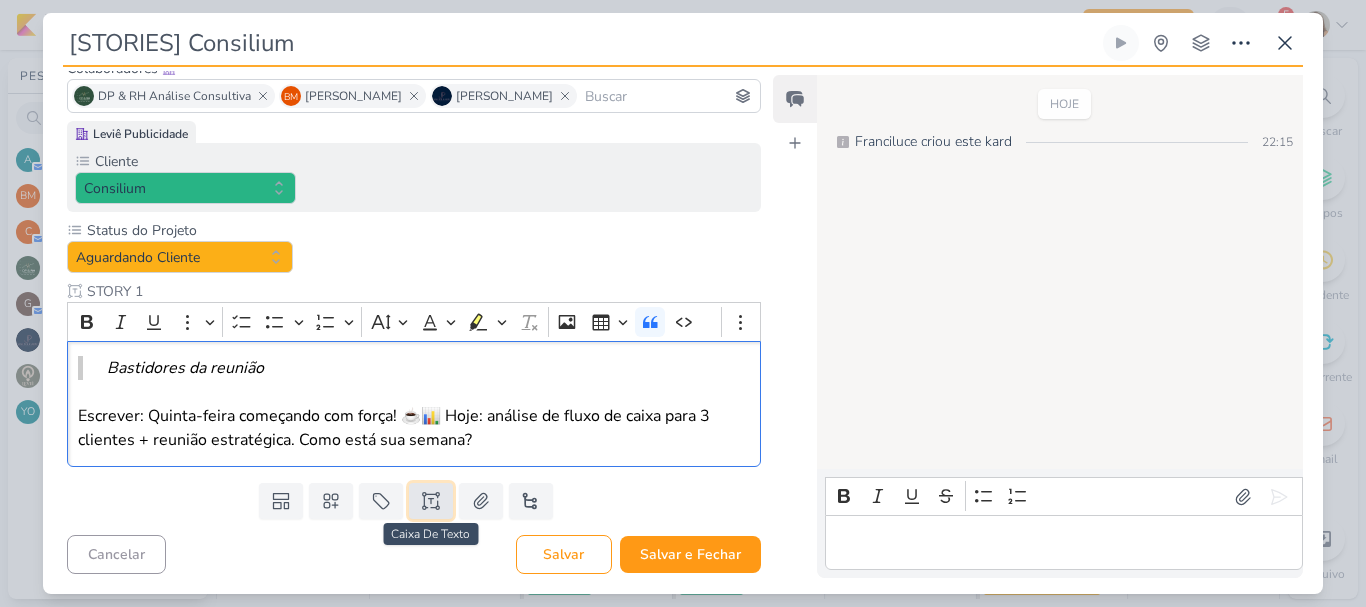 click 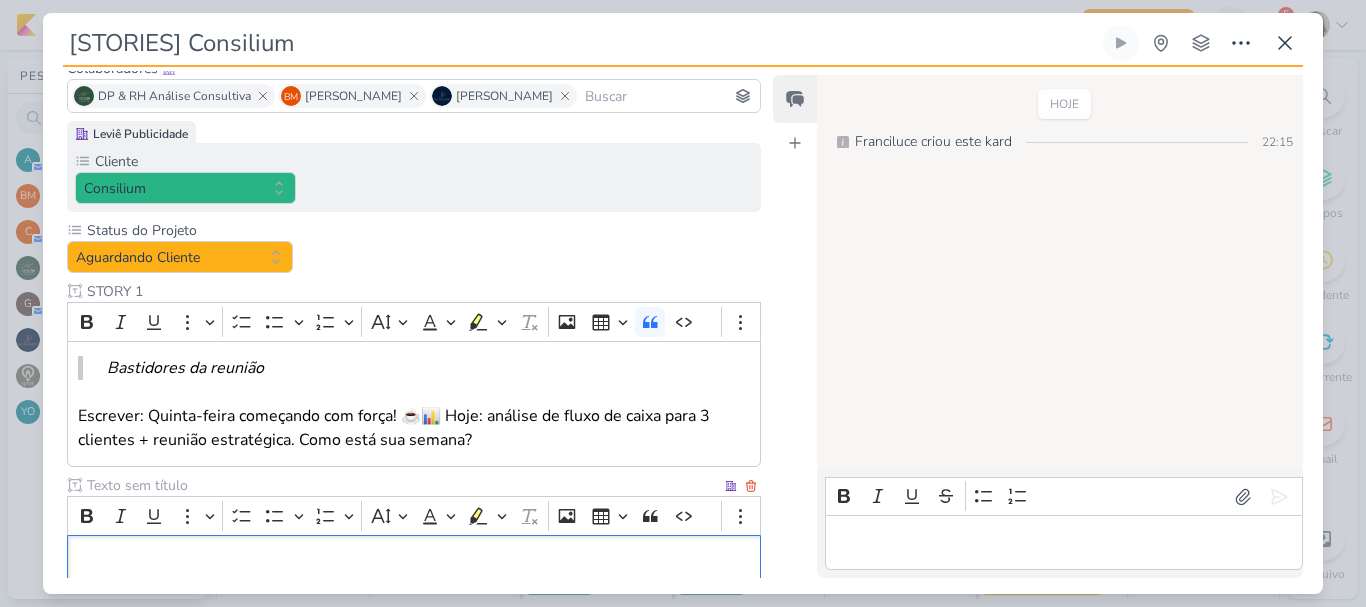 click at bounding box center [402, 485] 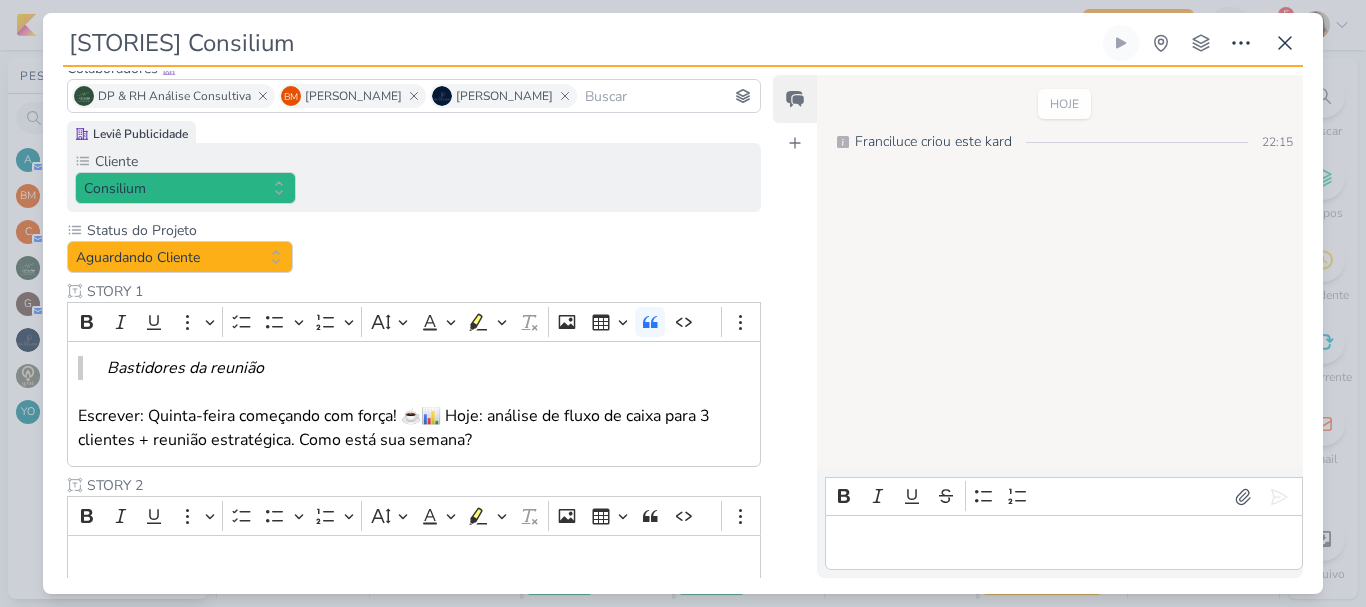 type on "STORY 2" 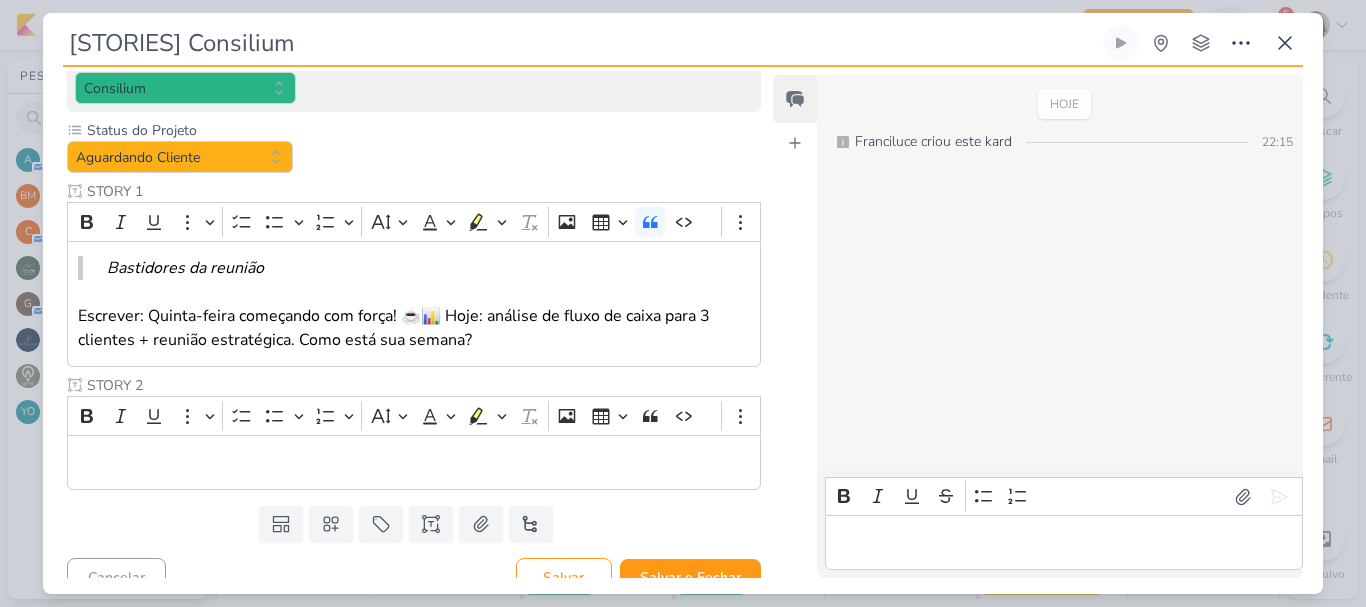 scroll, scrollTop: 260, scrollLeft: 0, axis: vertical 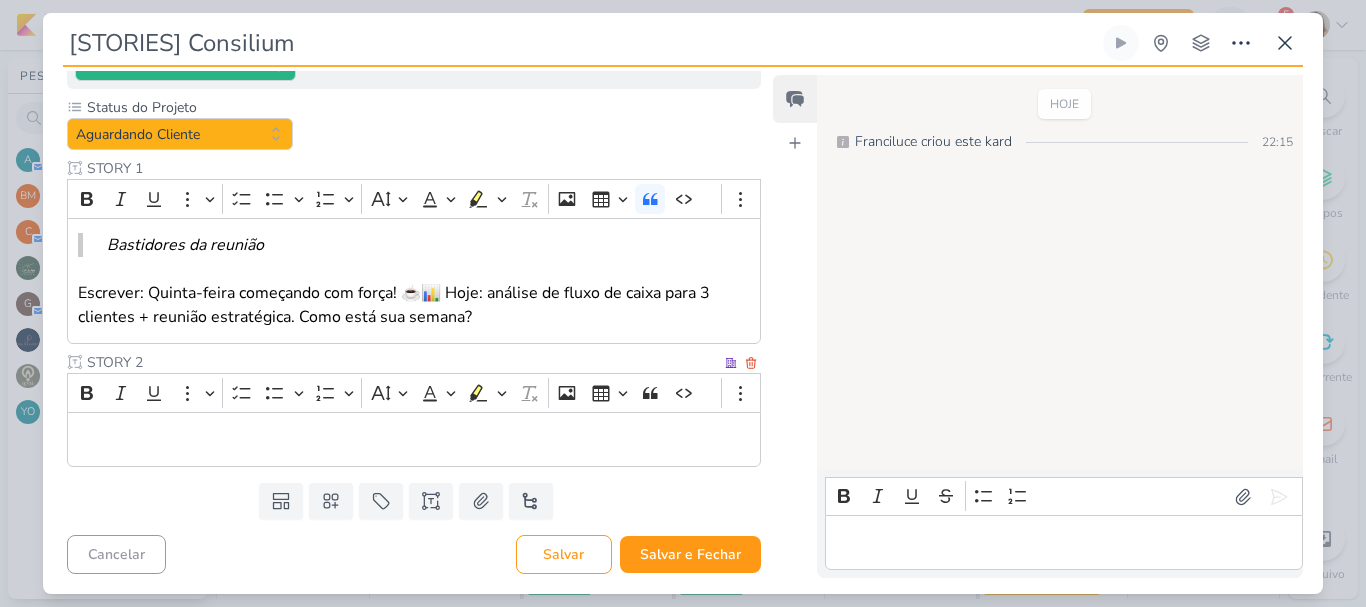 click at bounding box center [414, 440] 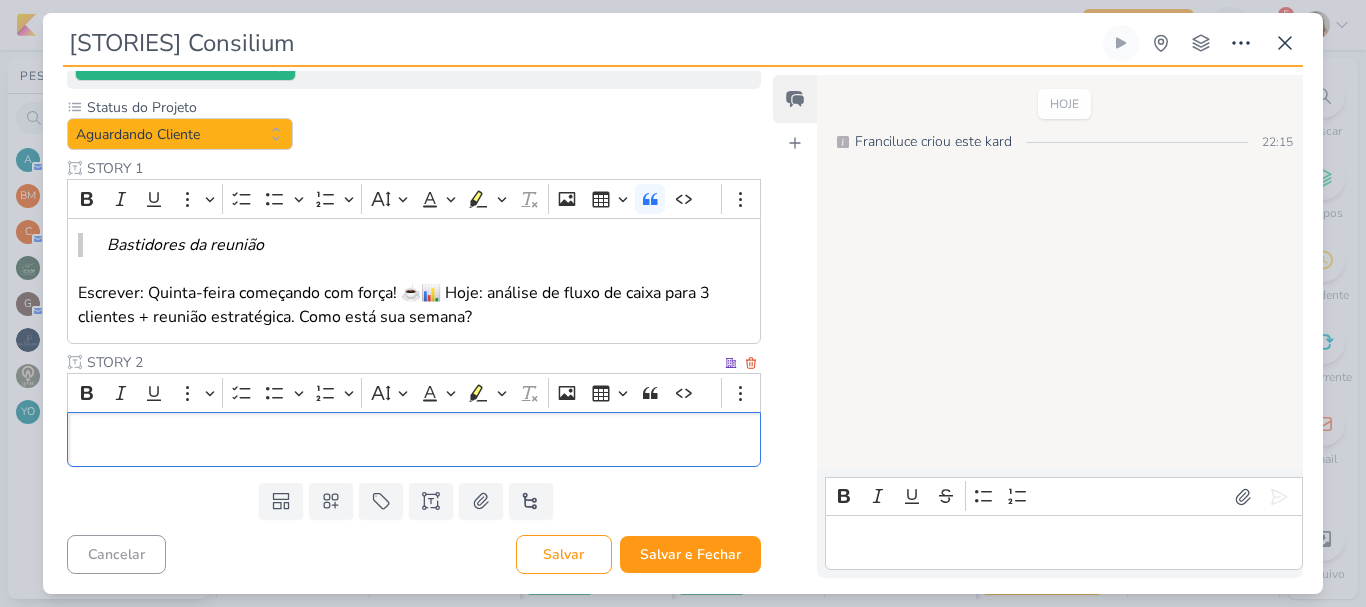 click on "Escrever: Quinta-feira começando com força! ☕📊 Hoje: análise de fluxo de caixa para 3 clientes + reunião estratégica. Como está sua semana?" at bounding box center (414, 305) 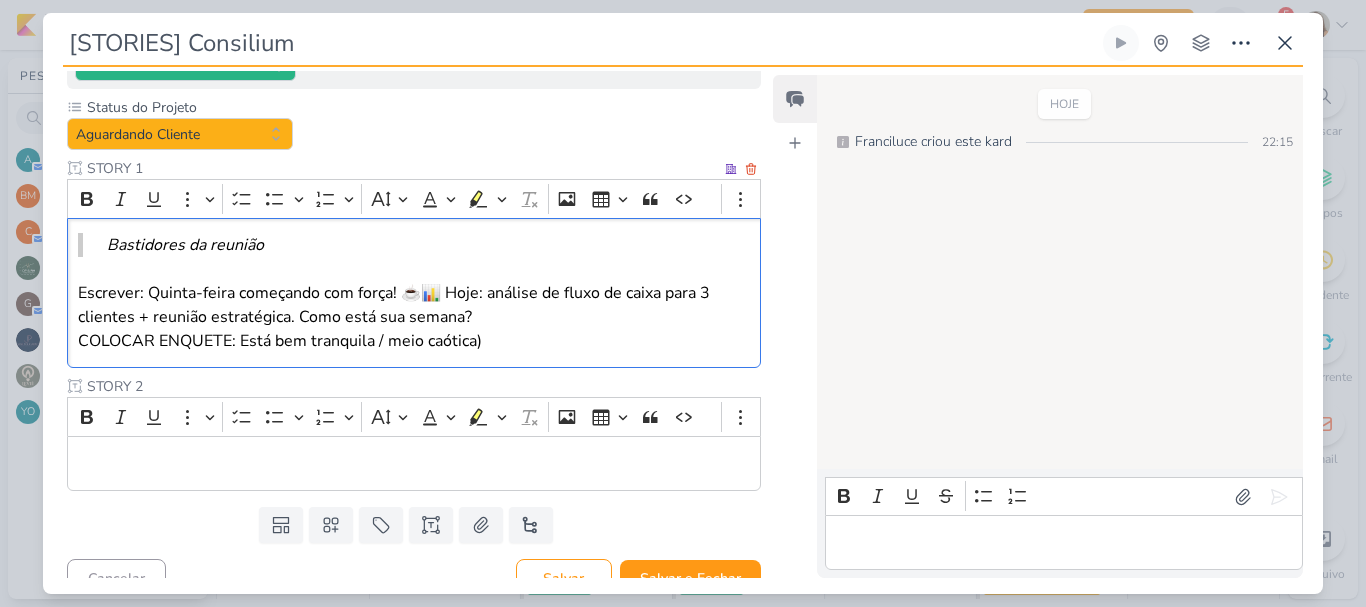 click on "Escrever: Quinta-feira começando com força! ☕📊 Hoje: análise de fluxo de caixa para 3 clientes + reunião estratégica. Como está sua semana? COLOCAR ENQUETE: Está bem tranquila / meio caótica)" at bounding box center [414, 317] 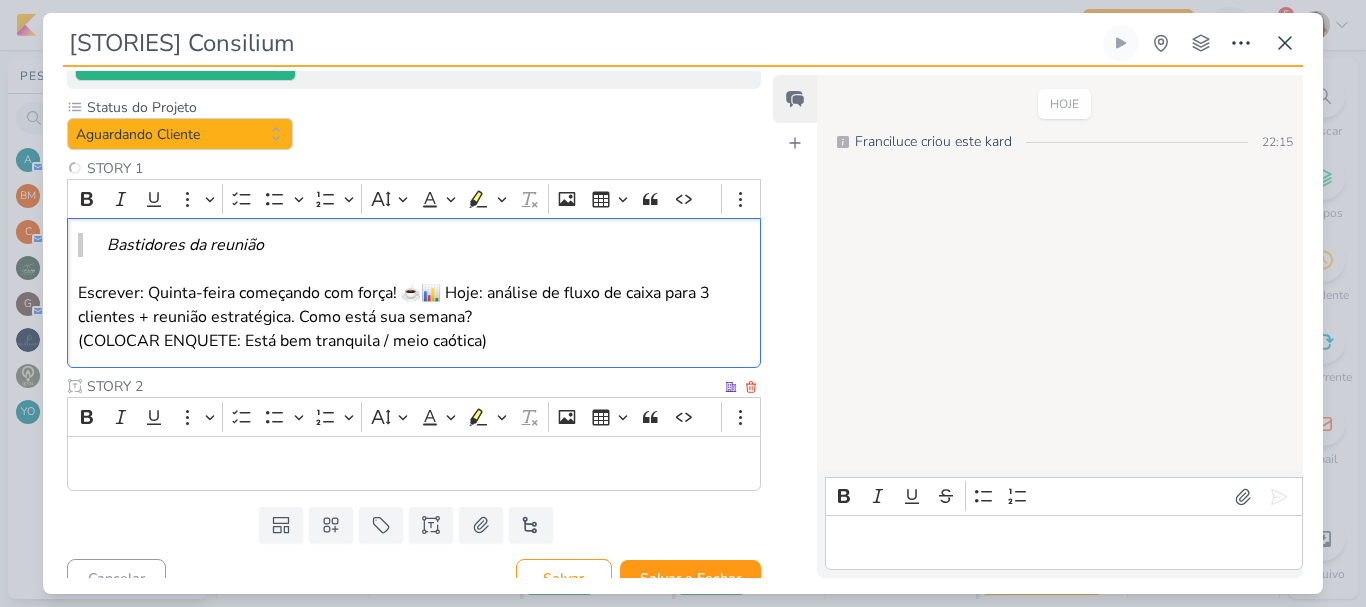 click at bounding box center (414, 464) 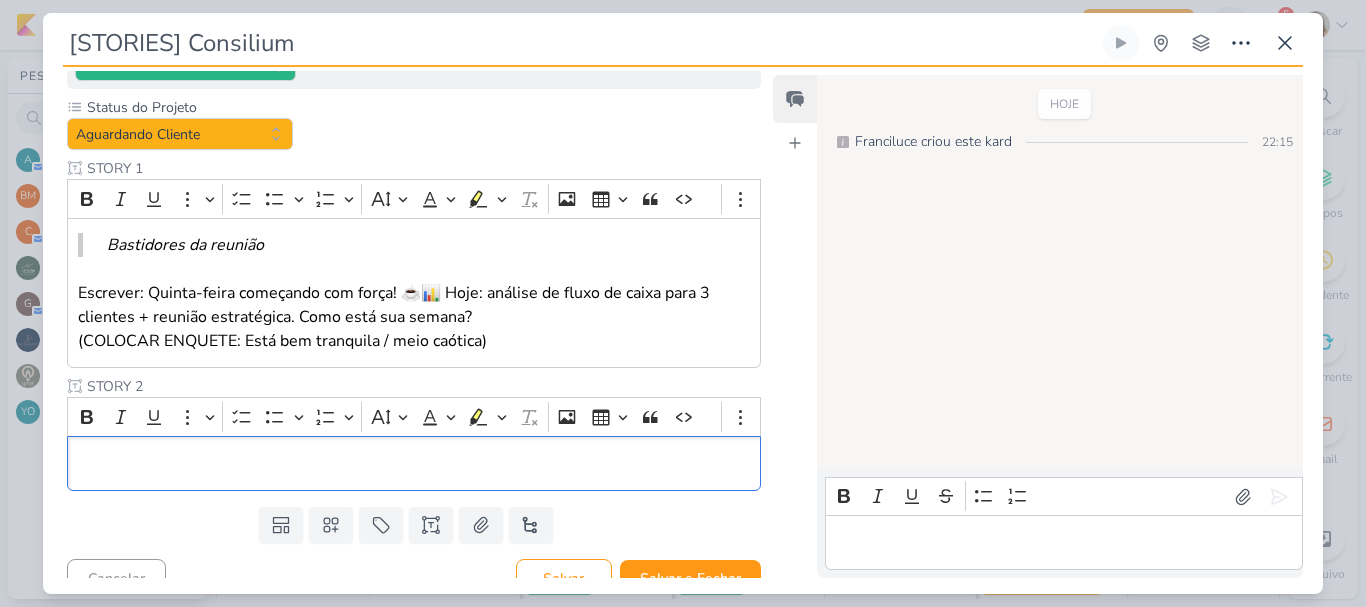 scroll, scrollTop: 284, scrollLeft: 0, axis: vertical 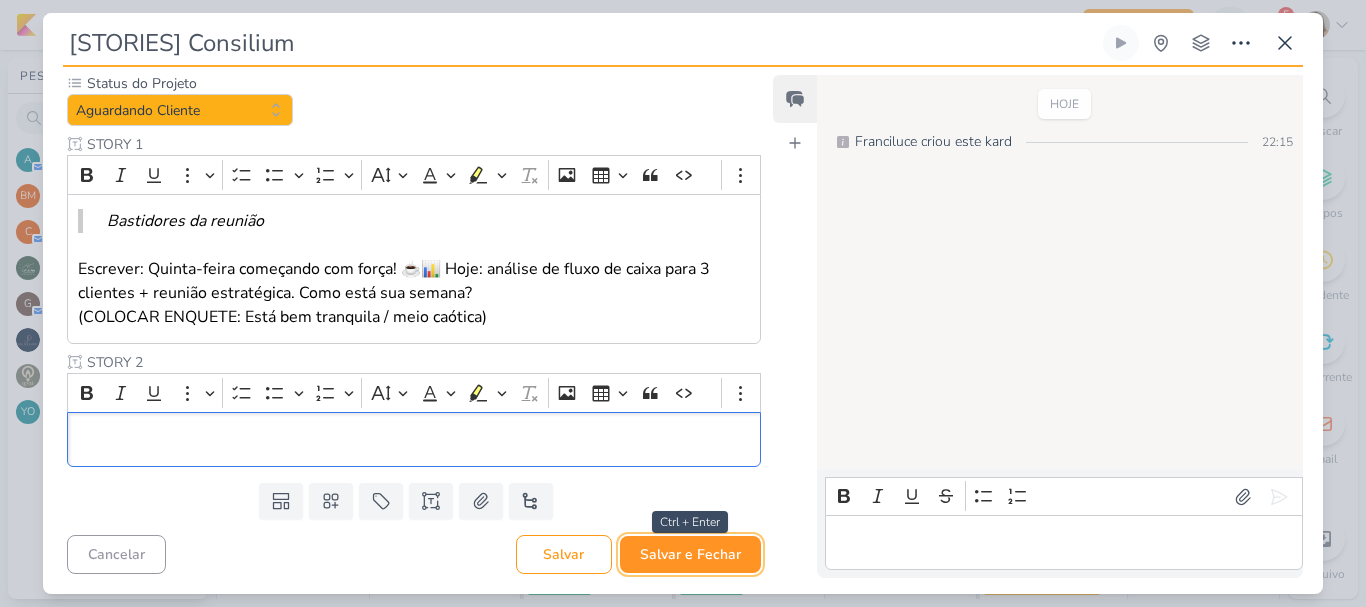 click on "Salvar e Fechar" at bounding box center [690, 554] 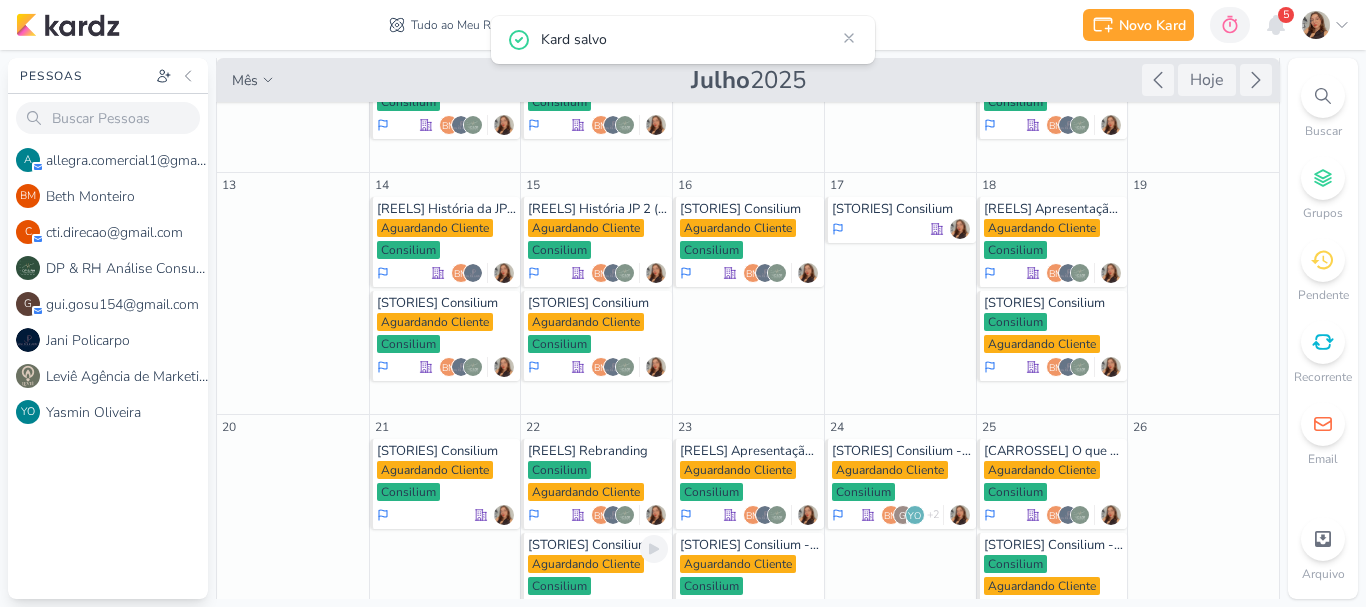 scroll, scrollTop: 0, scrollLeft: 0, axis: both 